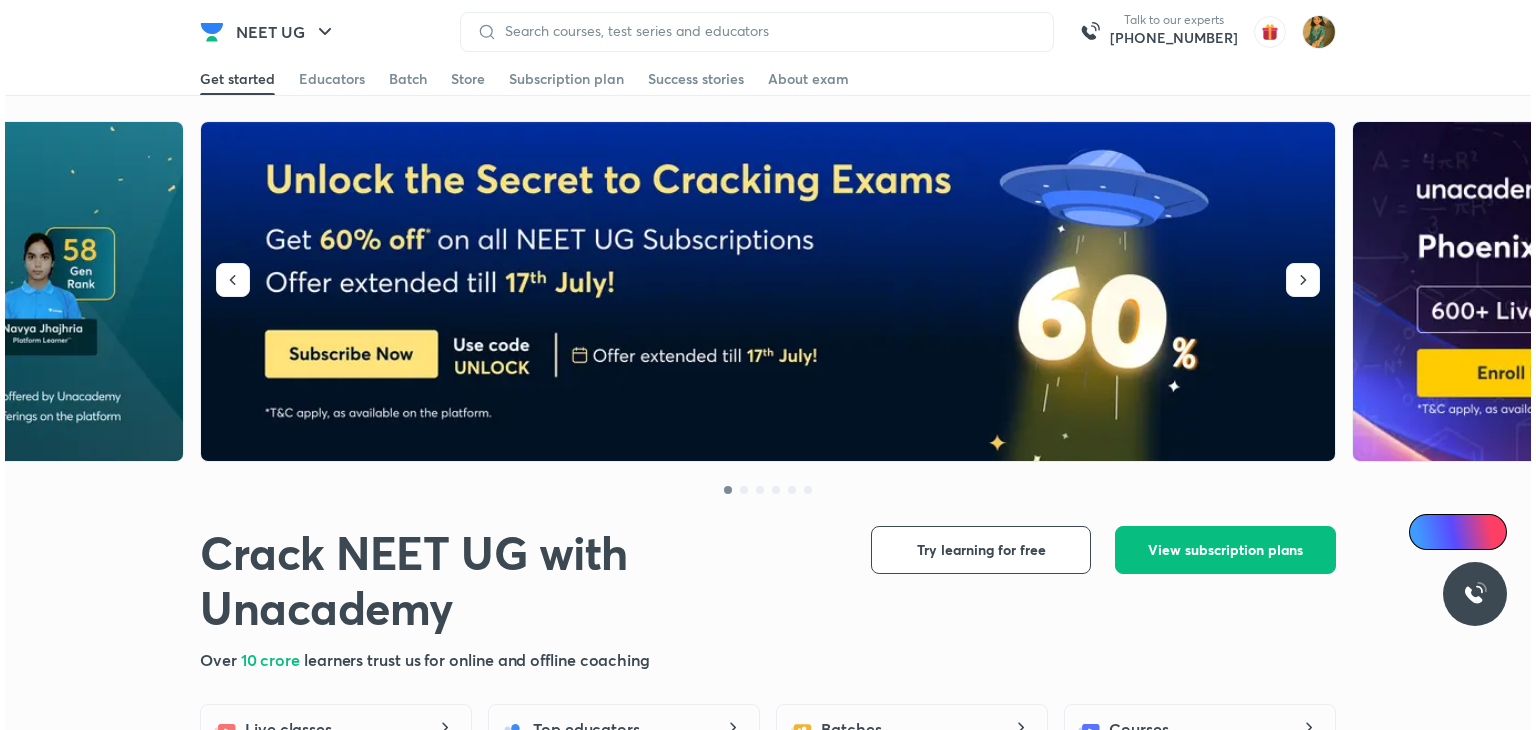 scroll, scrollTop: 0, scrollLeft: 0, axis: both 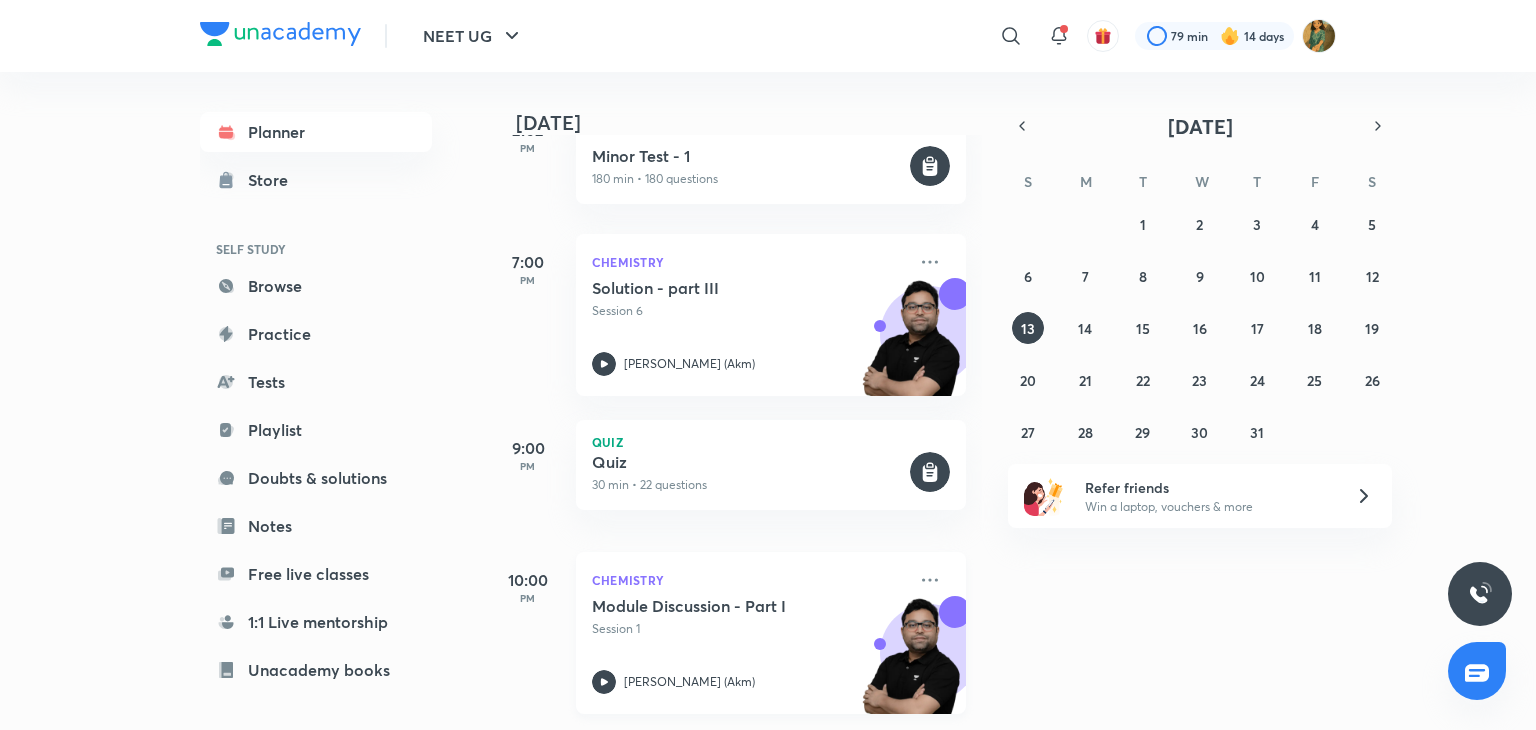 click 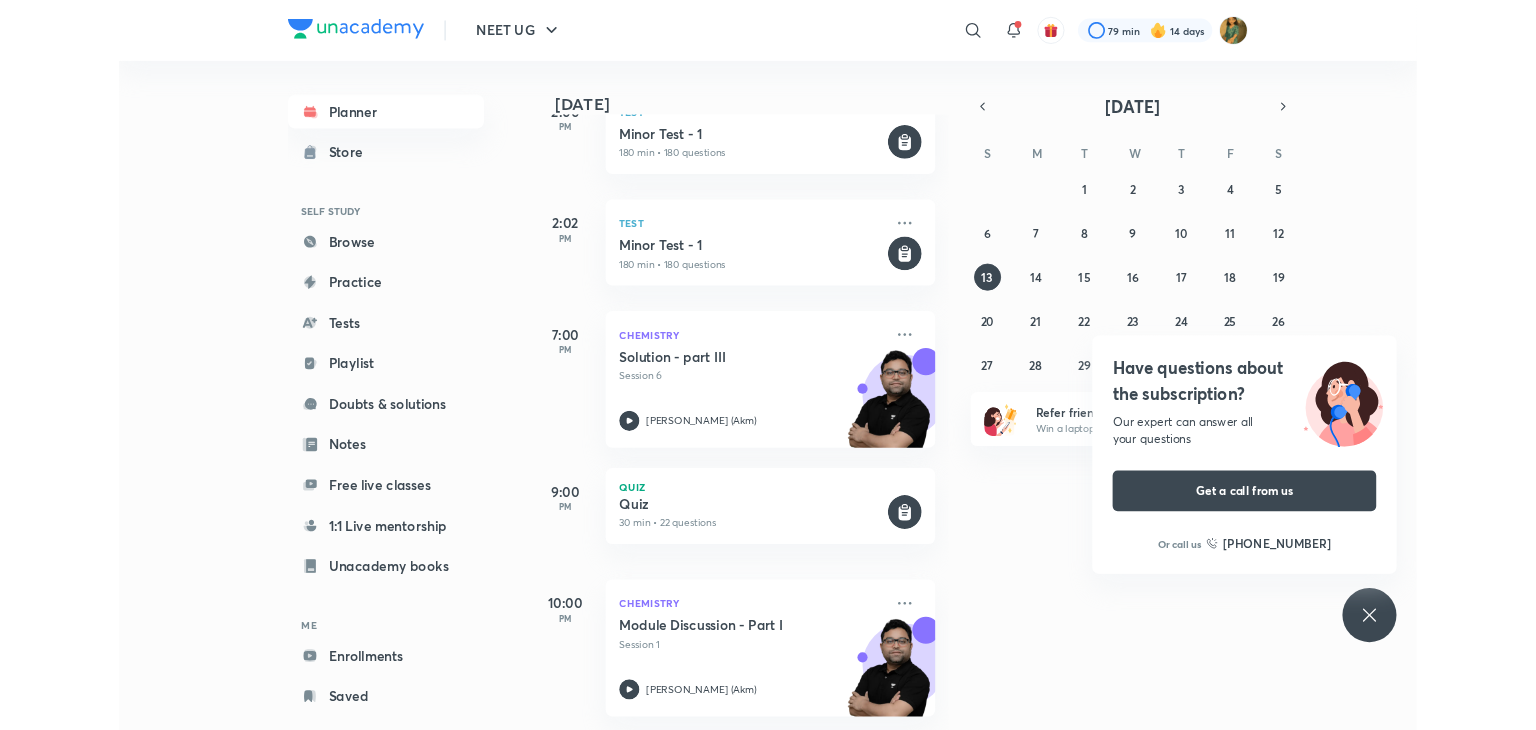 scroll, scrollTop: 349, scrollLeft: 0, axis: vertical 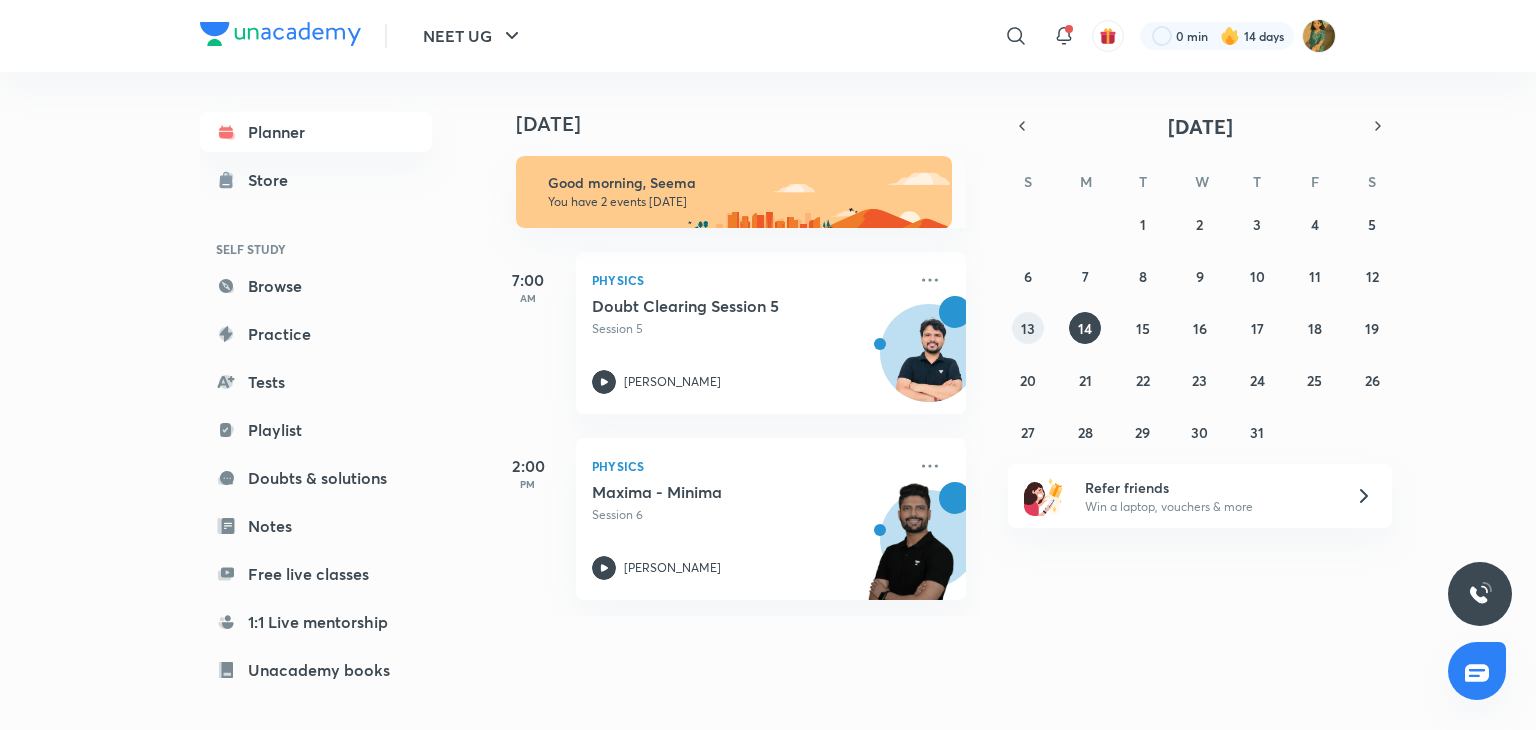 click on "13" at bounding box center (1028, 328) 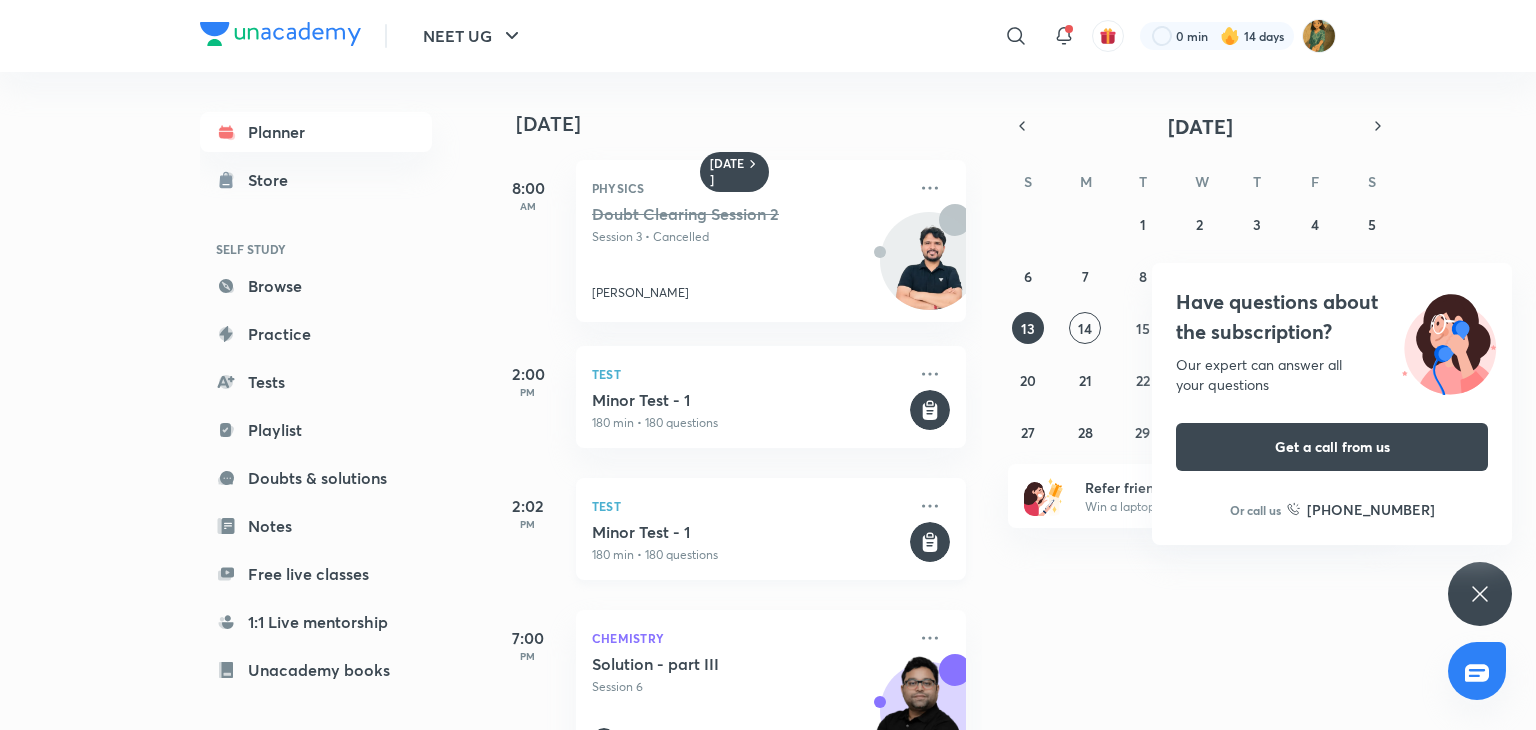 click on "180 min • 180 questions" at bounding box center [749, 555] 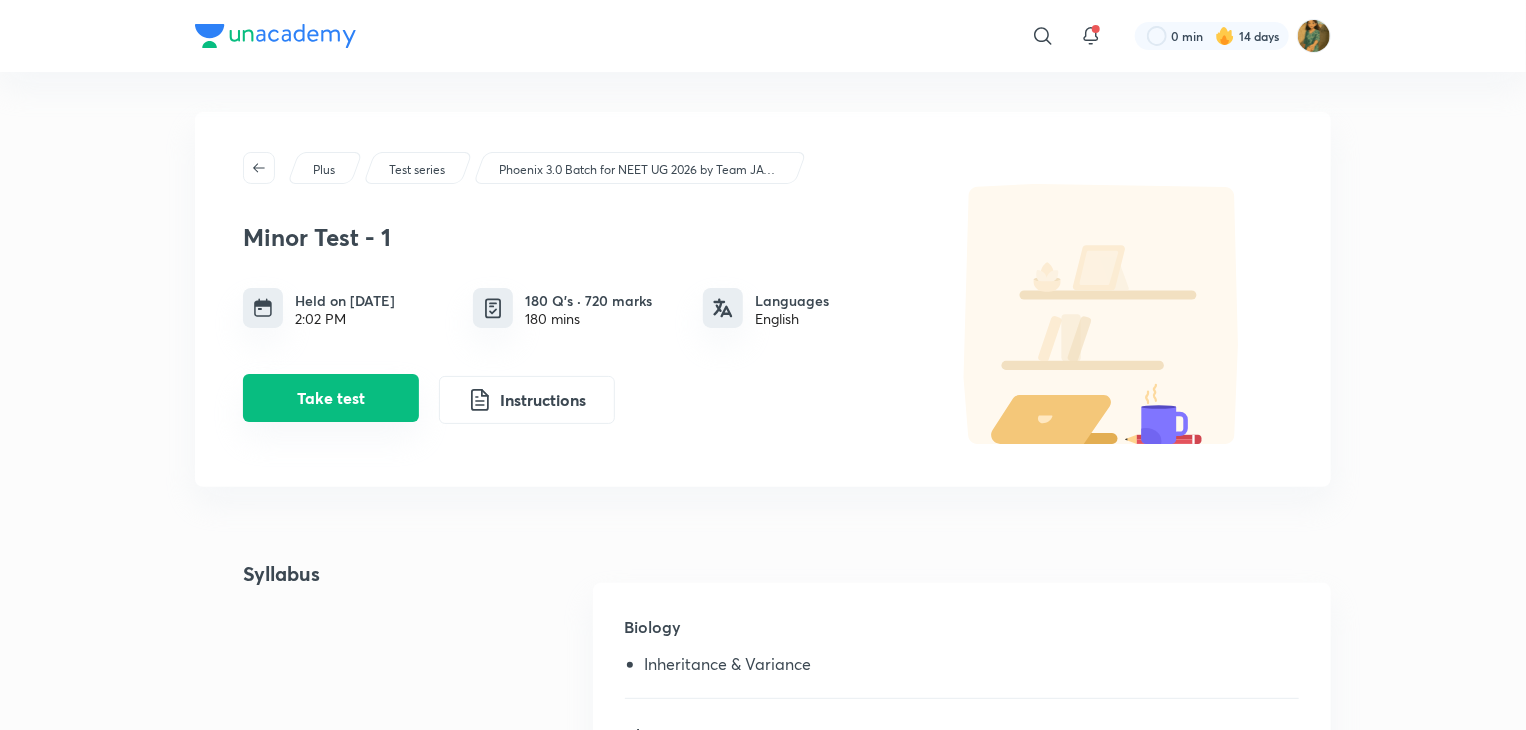 click on "Take test" at bounding box center (331, 398) 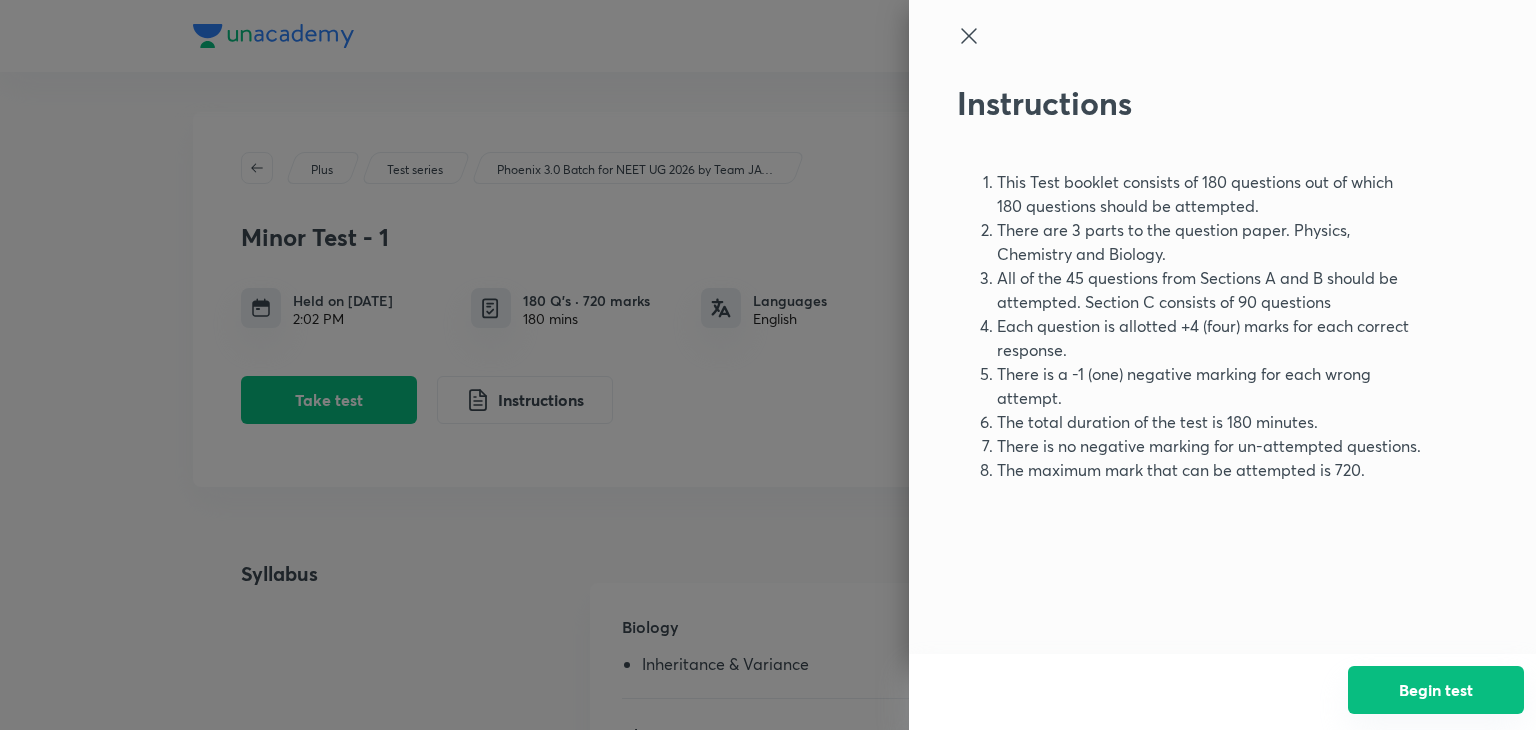 click on "Begin test" at bounding box center (1436, 690) 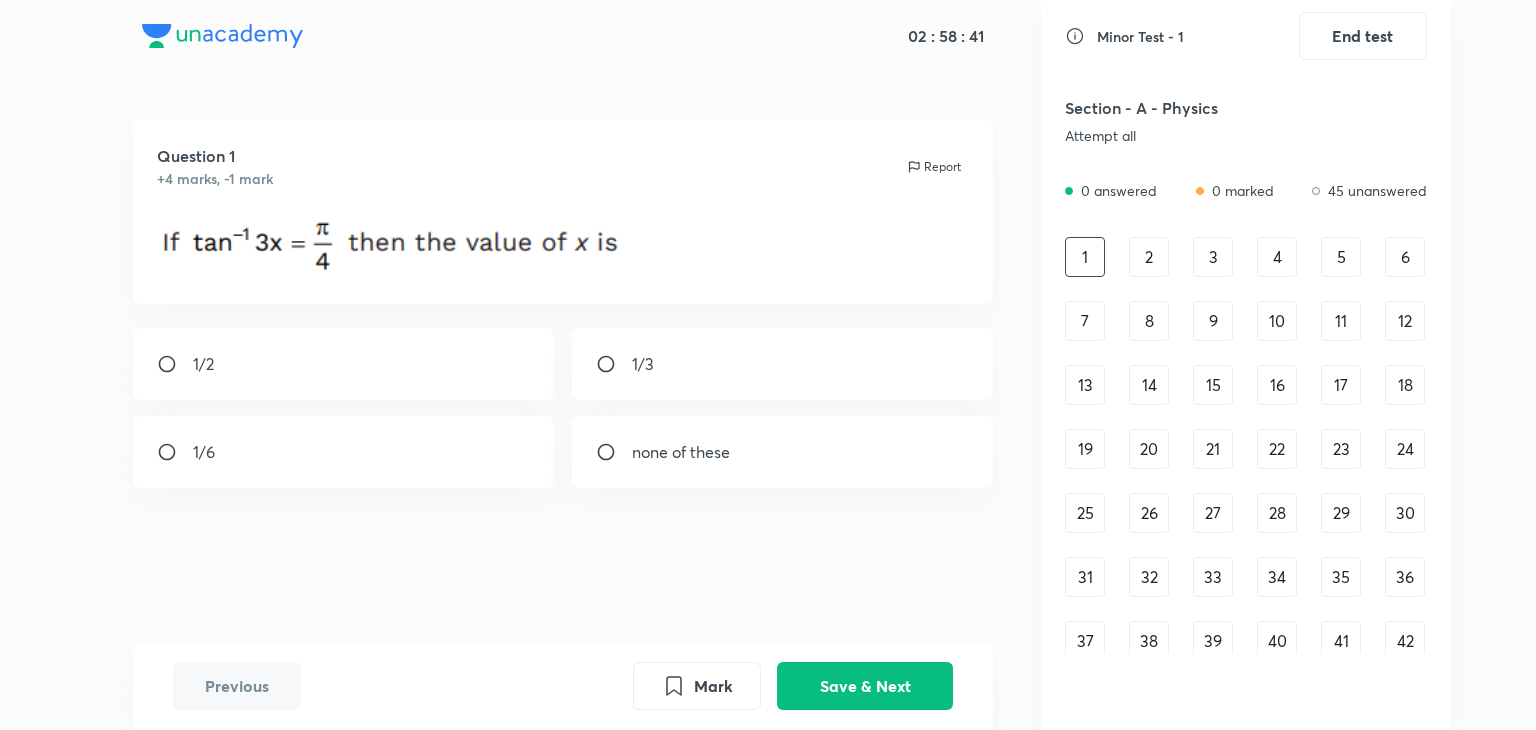 click on "2" at bounding box center (1149, 257) 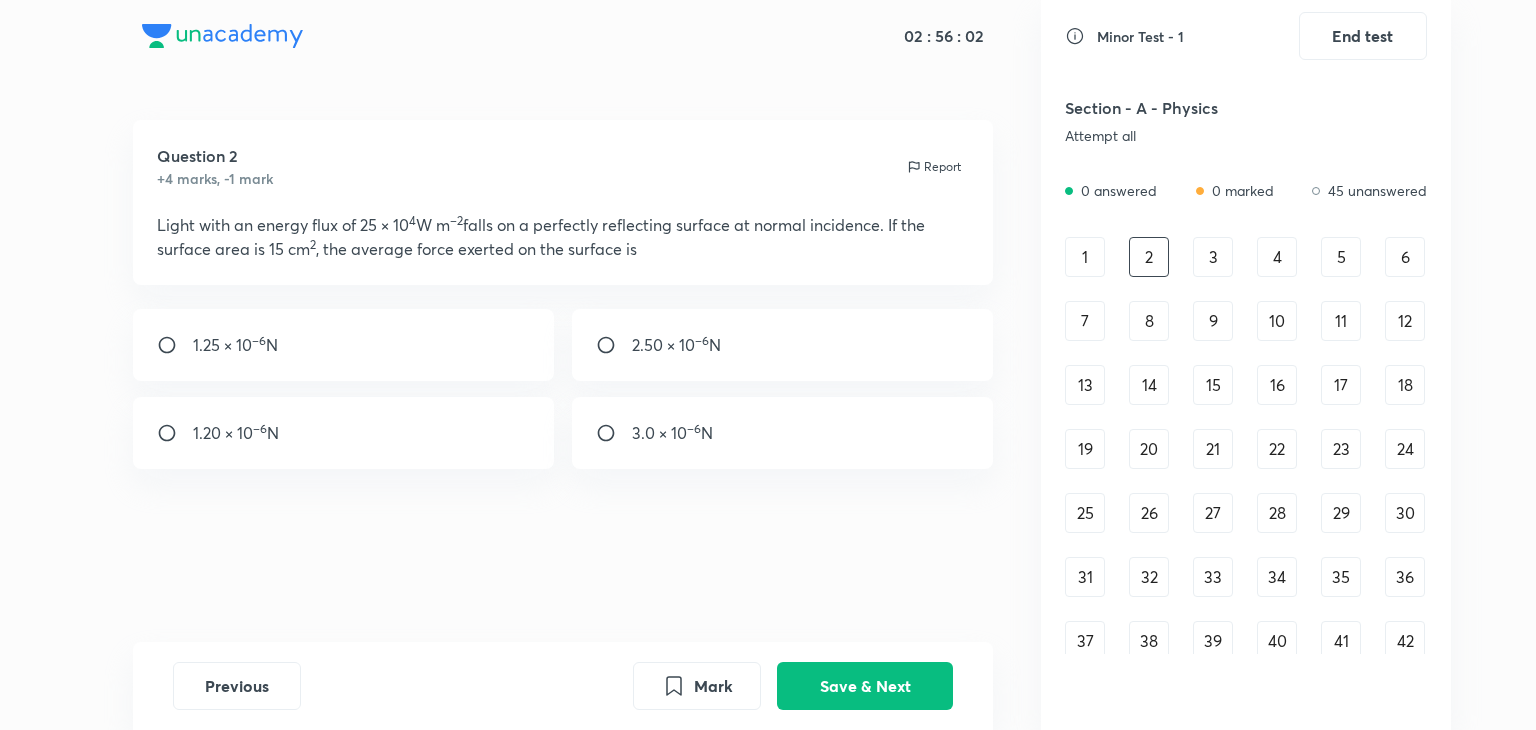 click at bounding box center [614, 345] 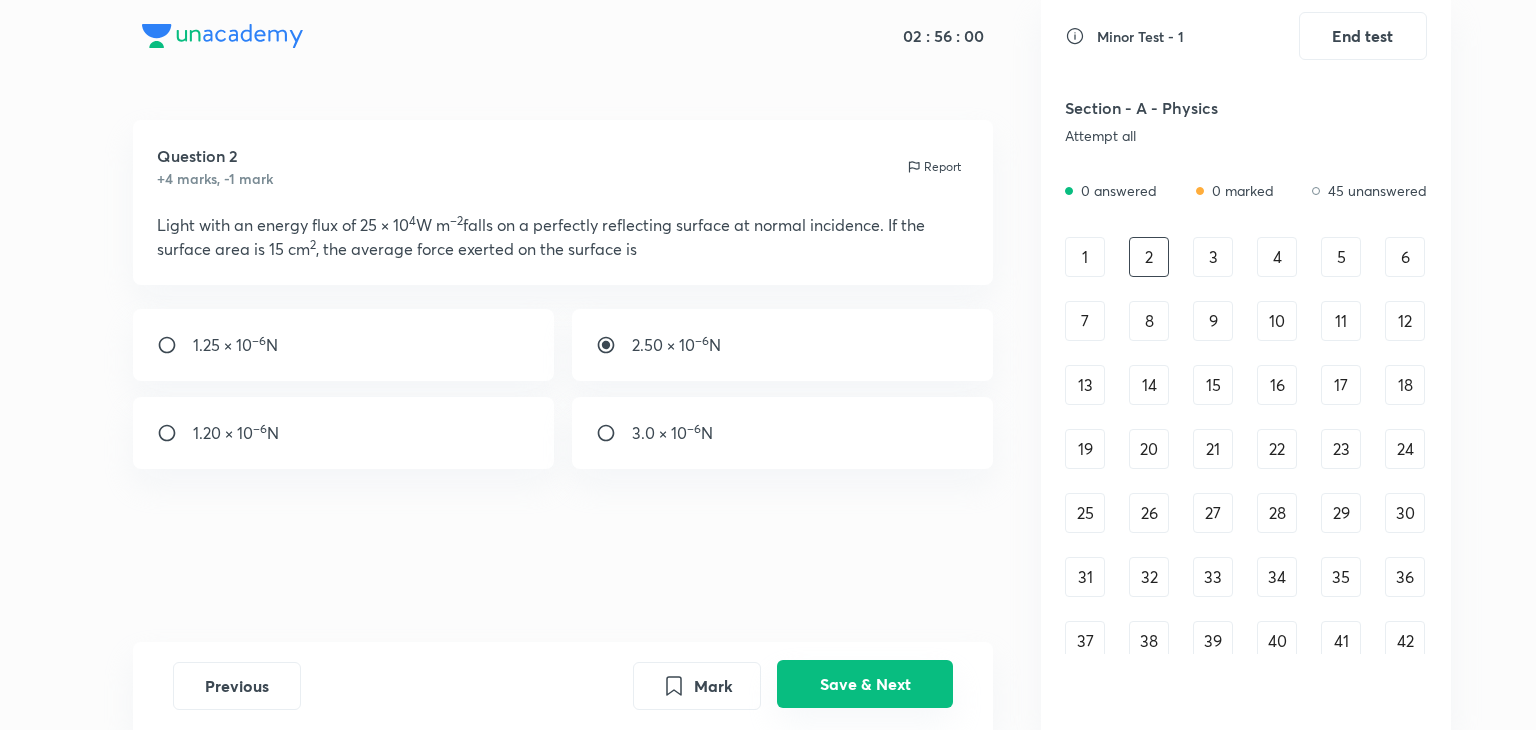 click on "Save & Next" at bounding box center [865, 684] 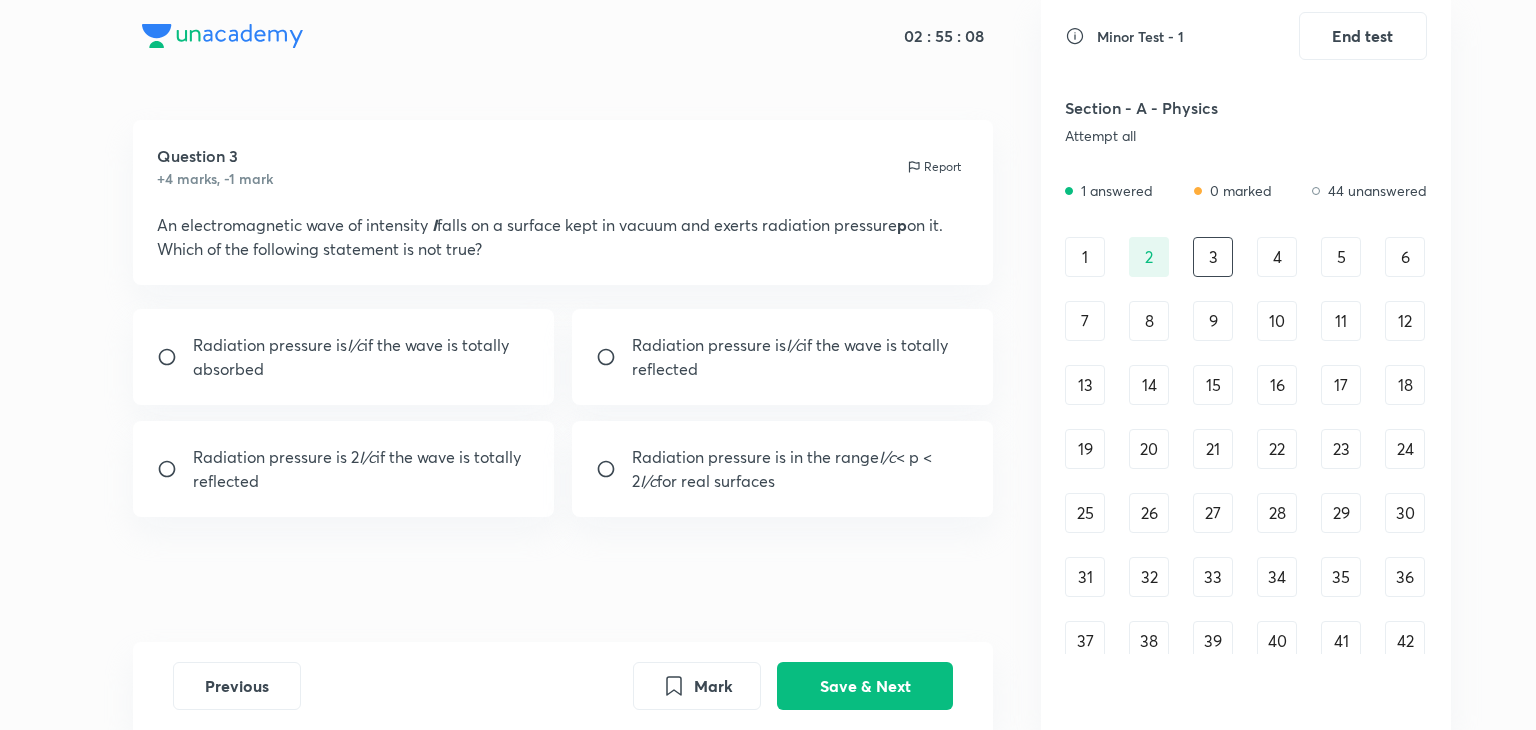 click at bounding box center [175, 469] 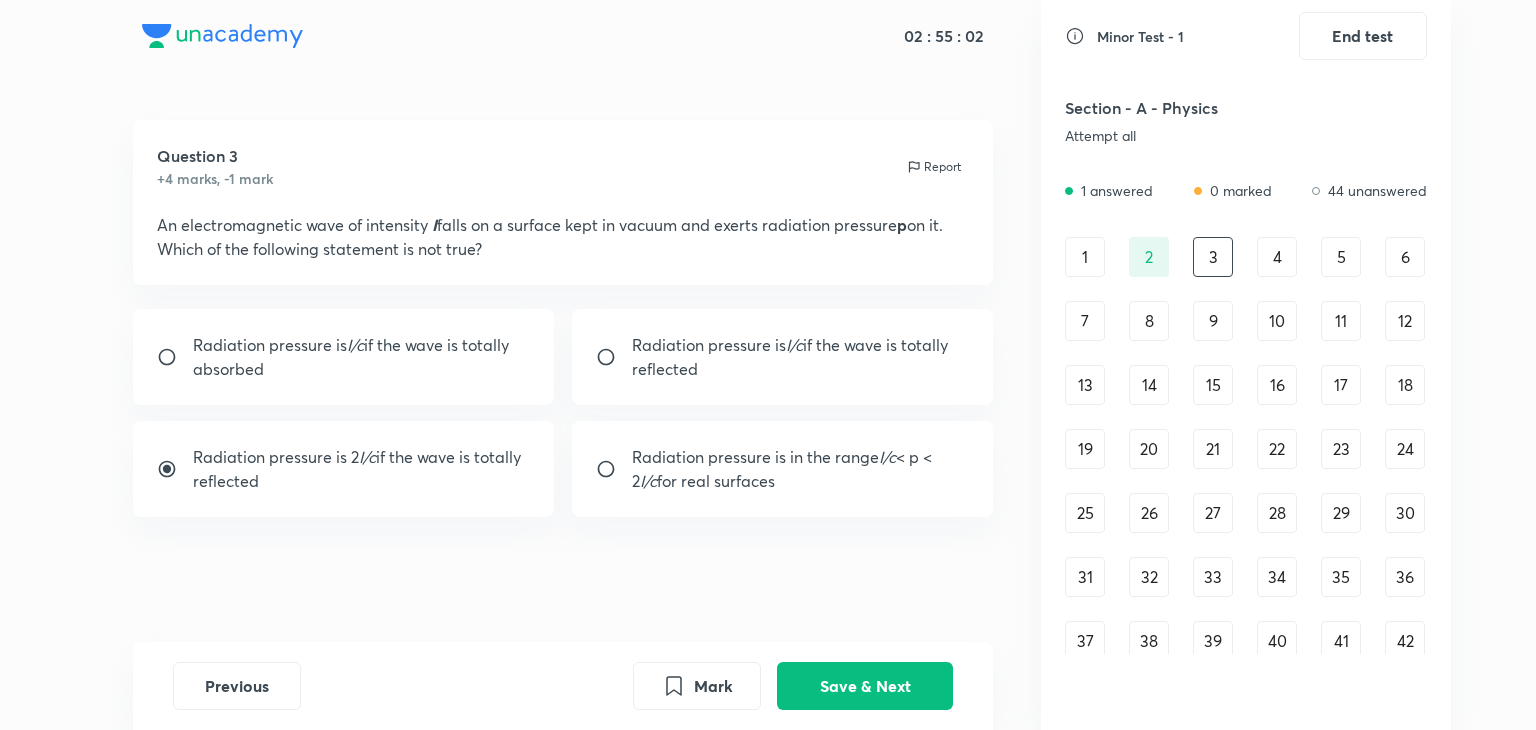click on "Radiation pressure is  I/c  if the wave is totally reflected" at bounding box center (801, 357) 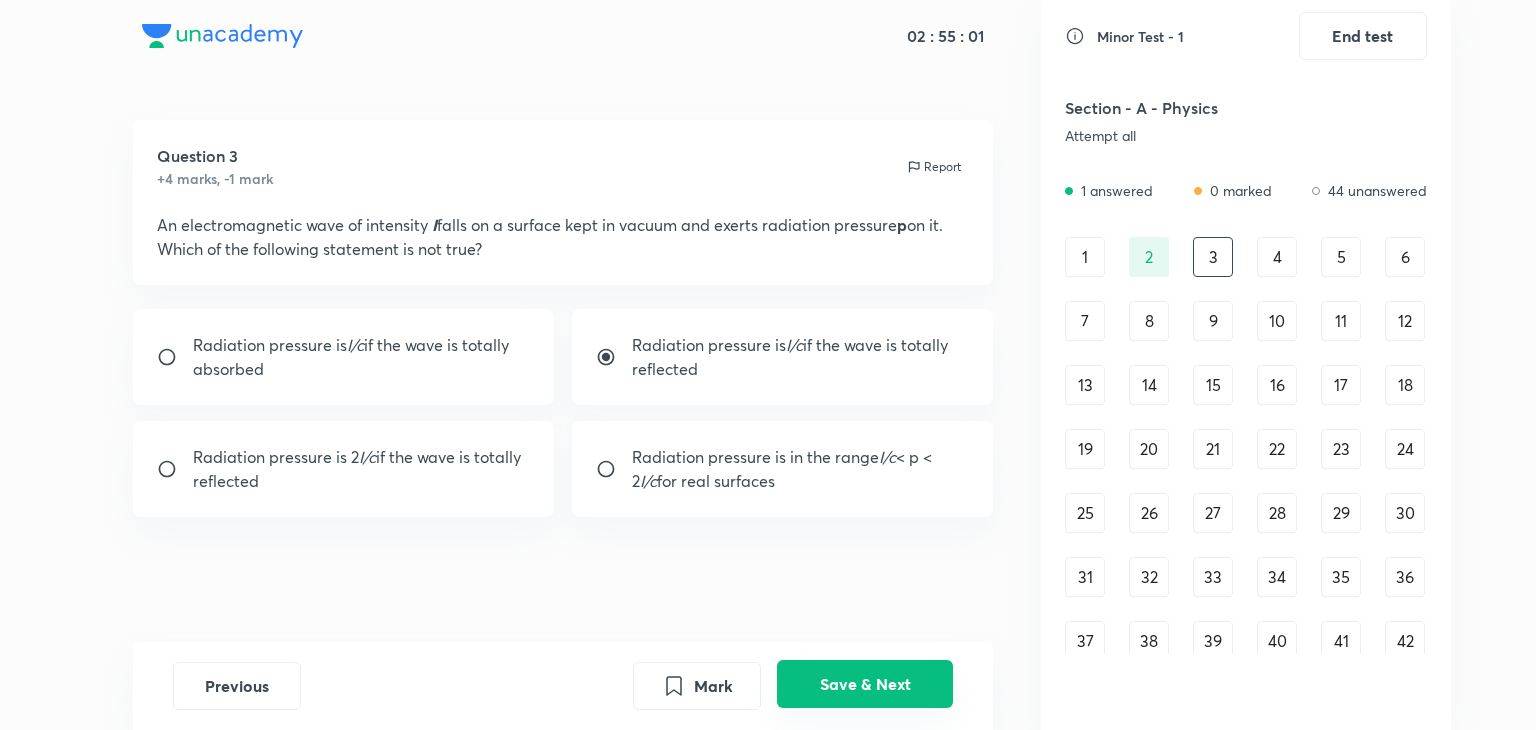 click on "Save & Next" at bounding box center [865, 684] 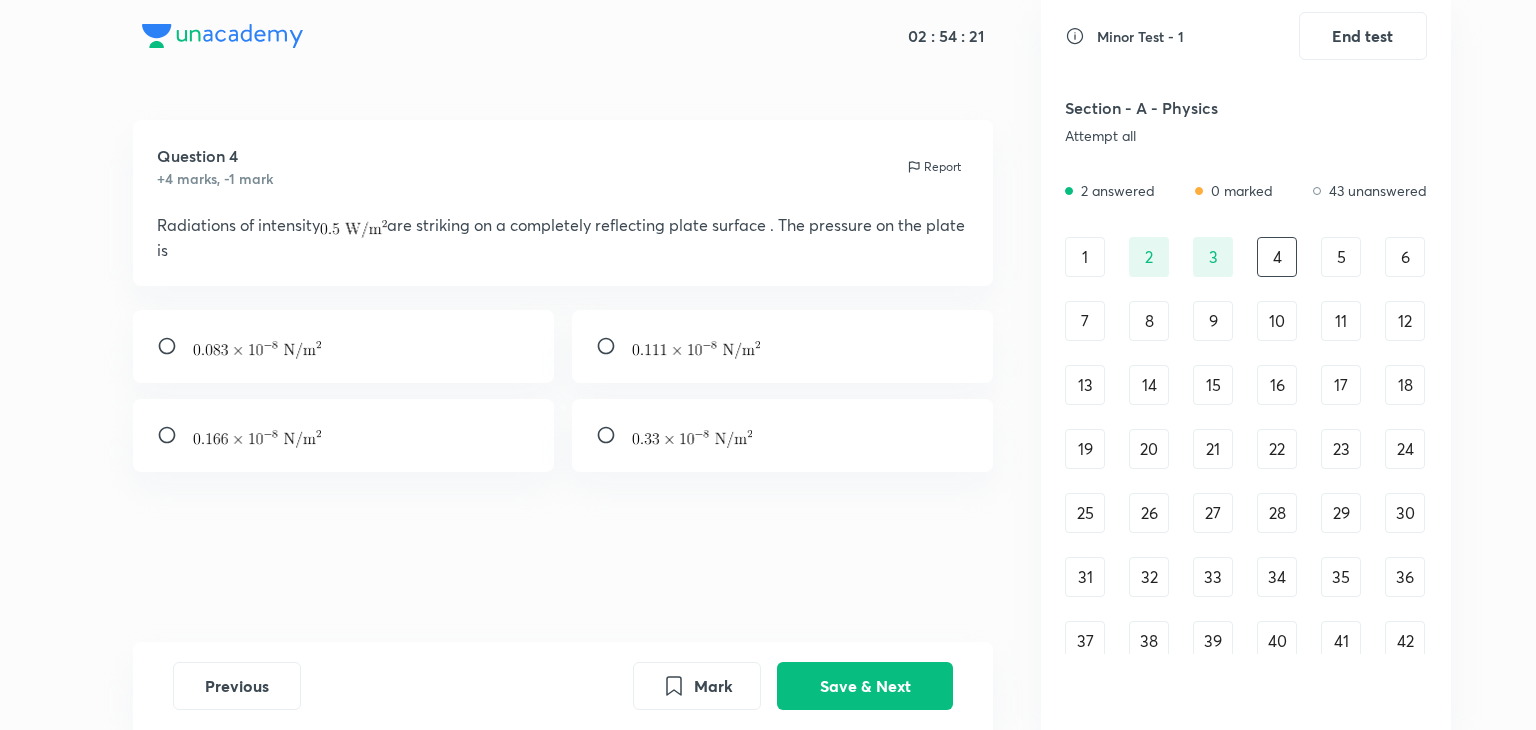 click at bounding box center (614, 435) 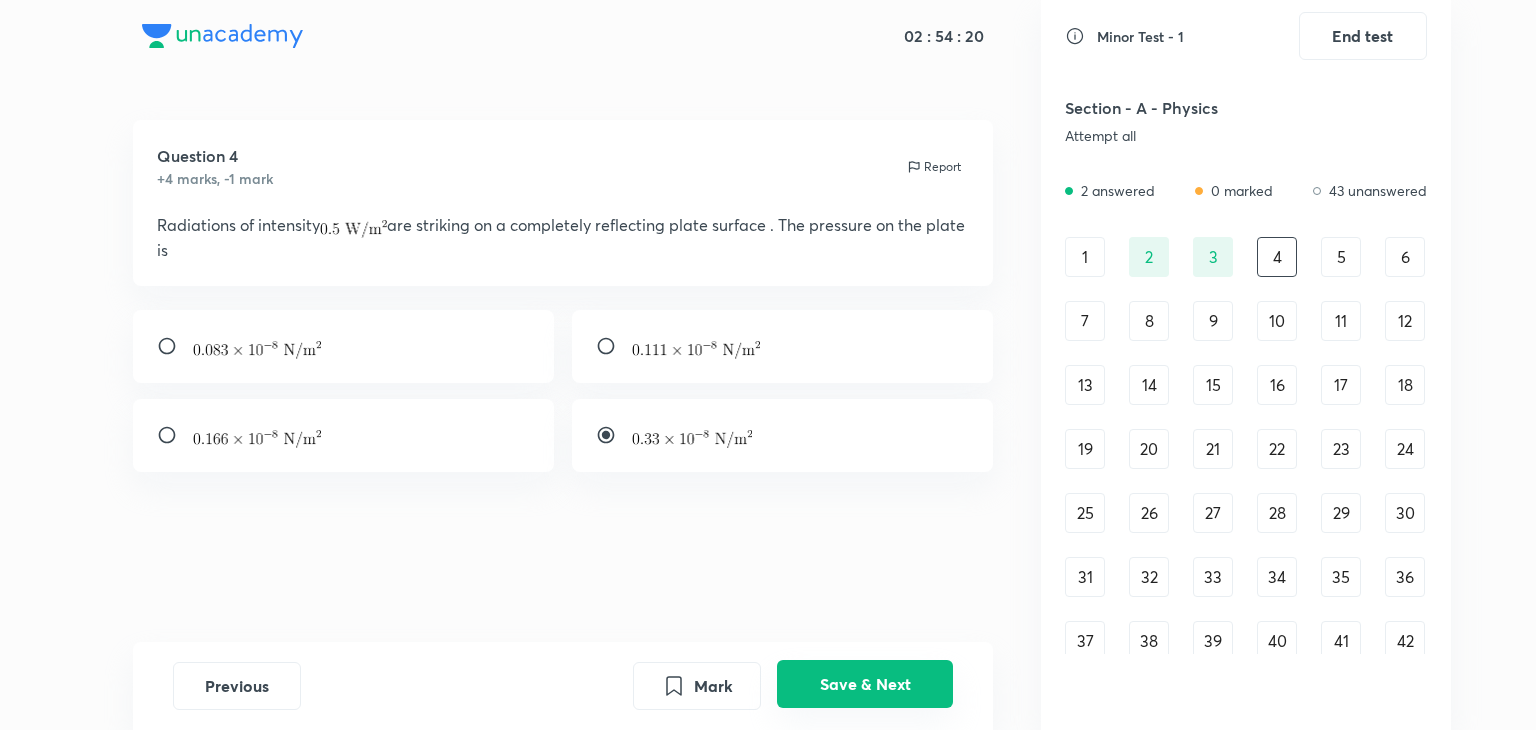 click on "Save & Next" at bounding box center (865, 684) 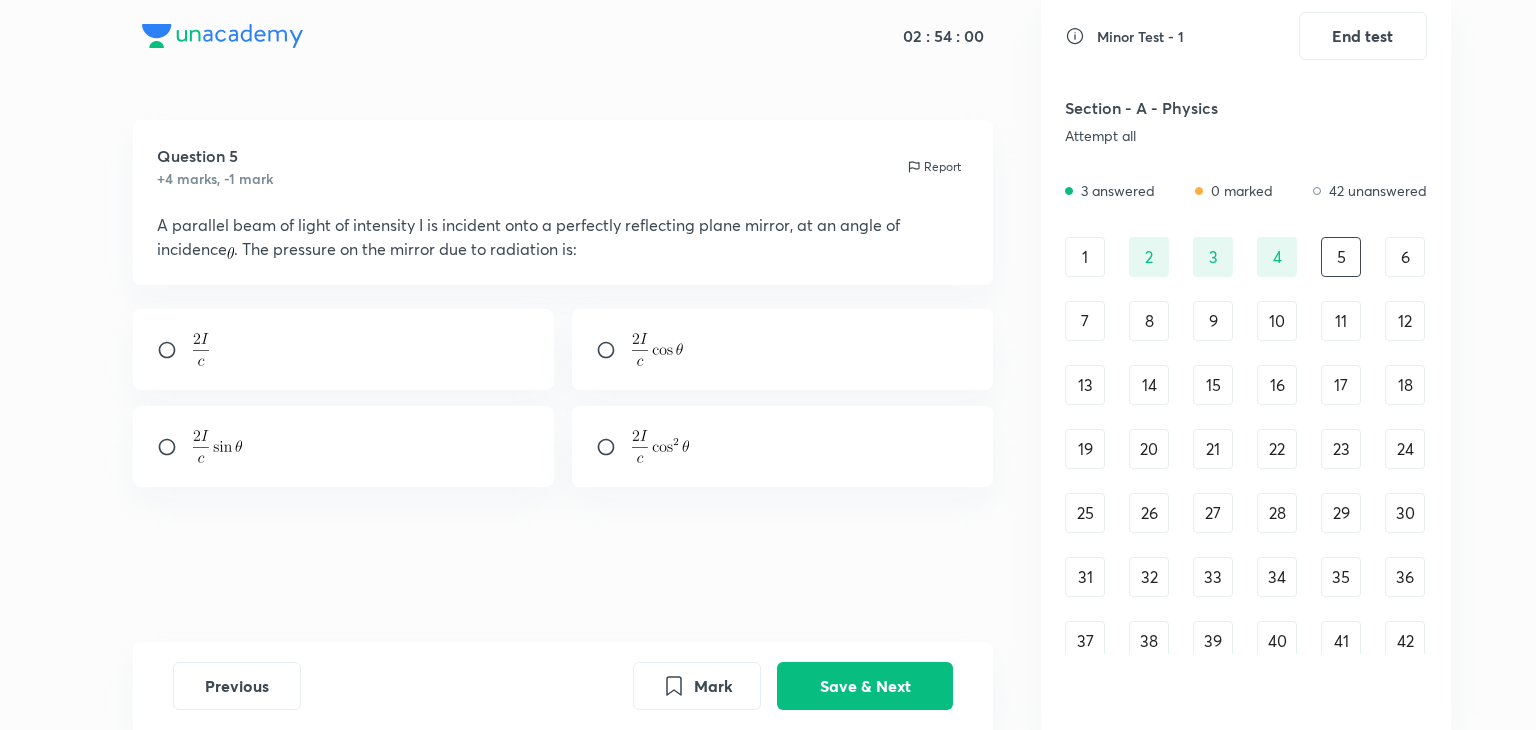 click at bounding box center (660, 446) 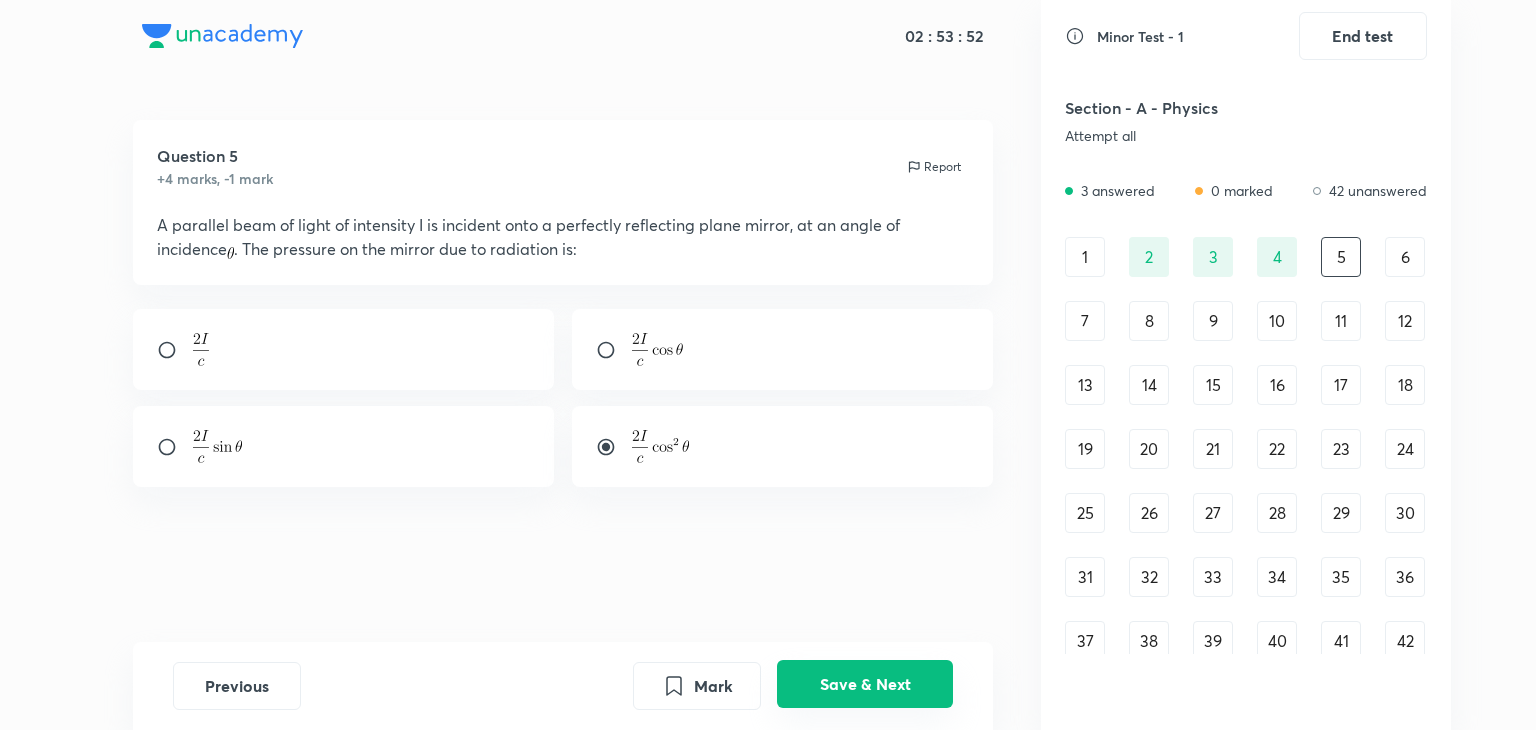 click on "Save & Next" at bounding box center [865, 684] 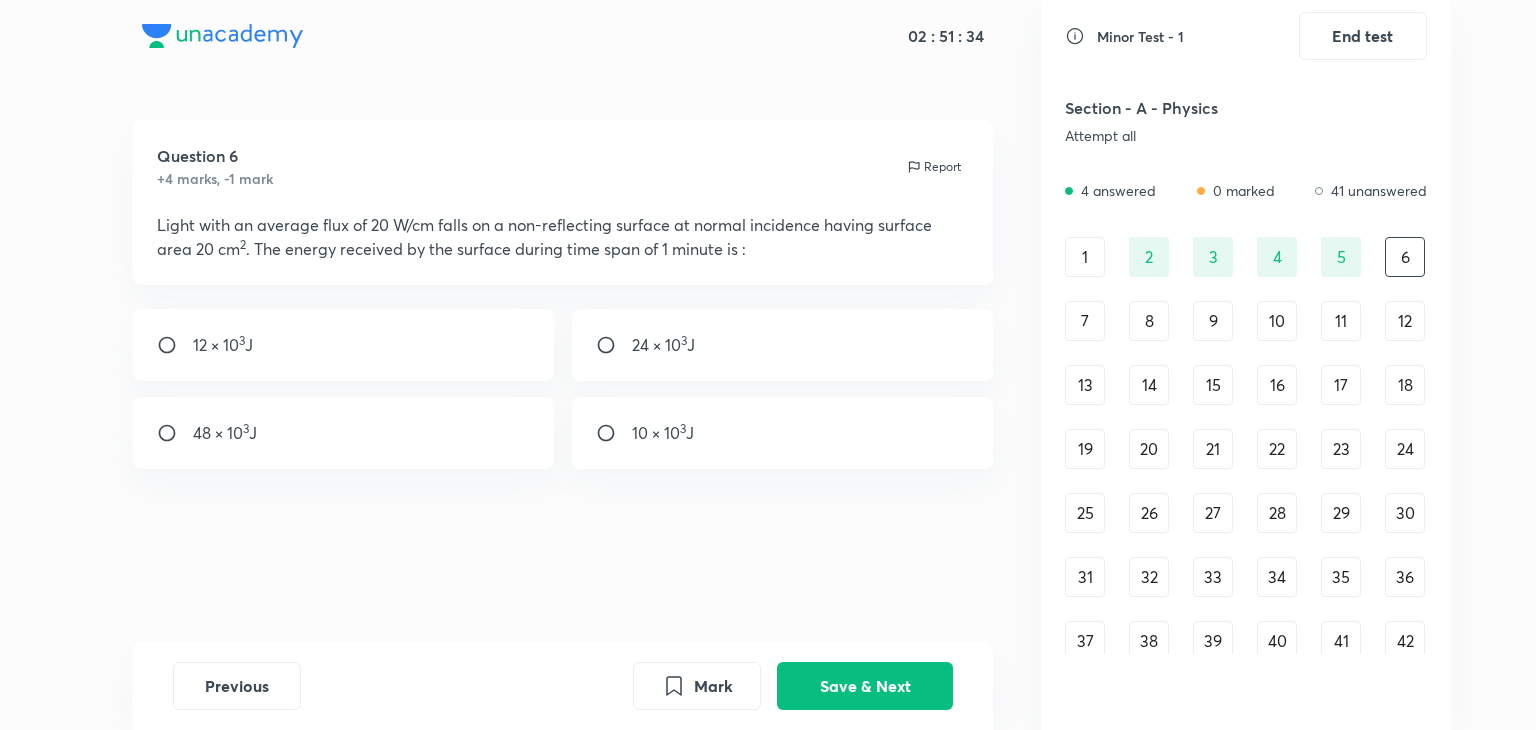 click on "24 × 10 3  J" at bounding box center (783, 345) 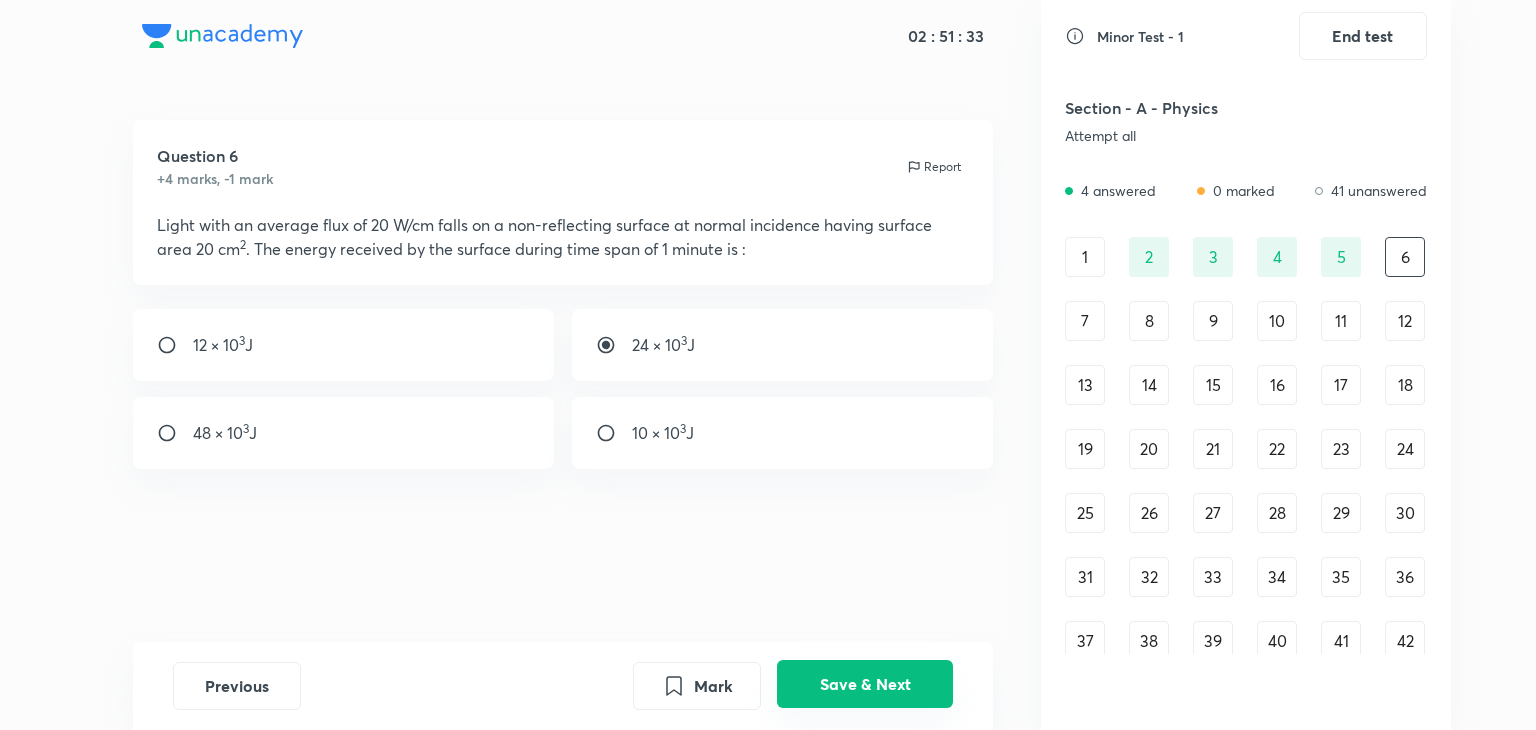 click on "Save & Next" at bounding box center (865, 684) 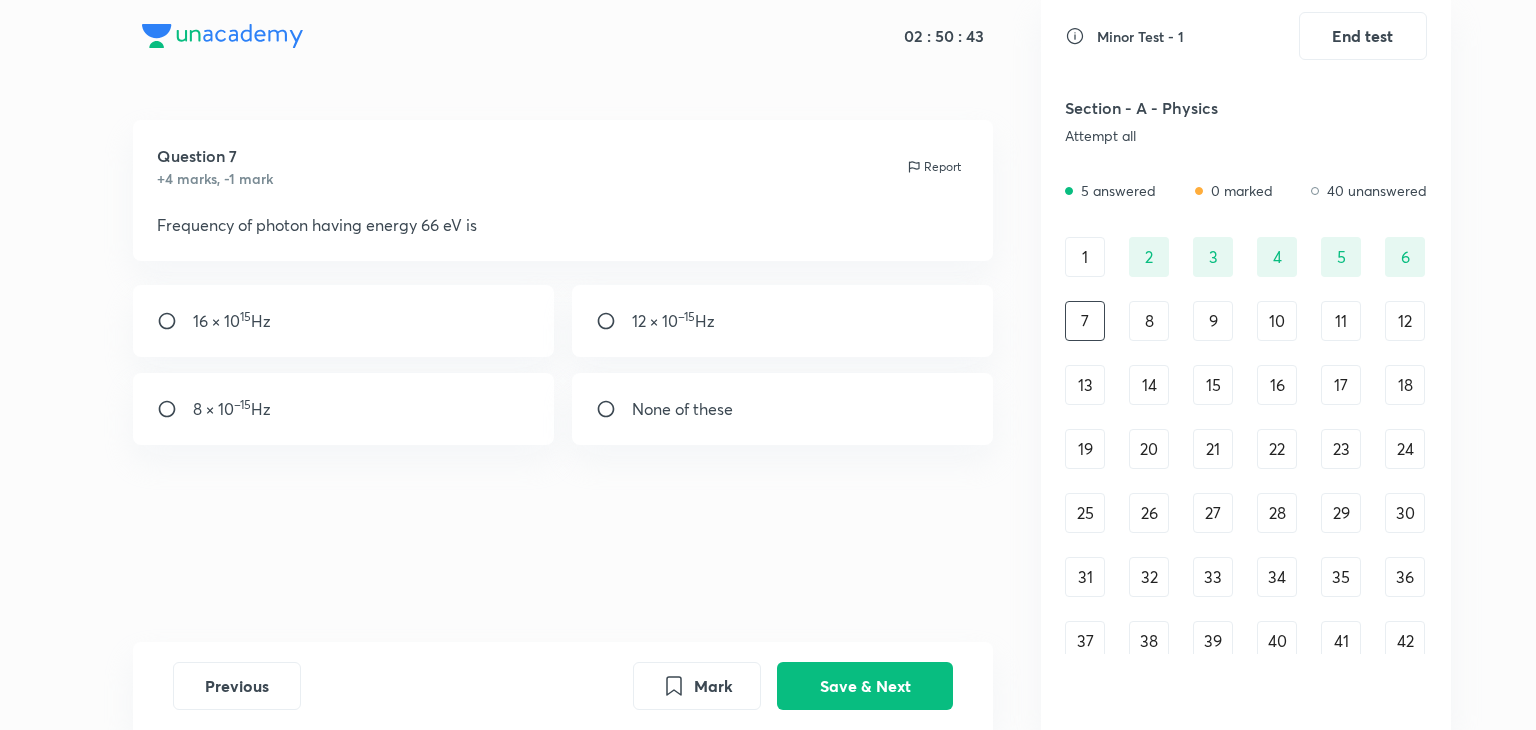 click on "16 × 10 15  Hz" at bounding box center (344, 321) 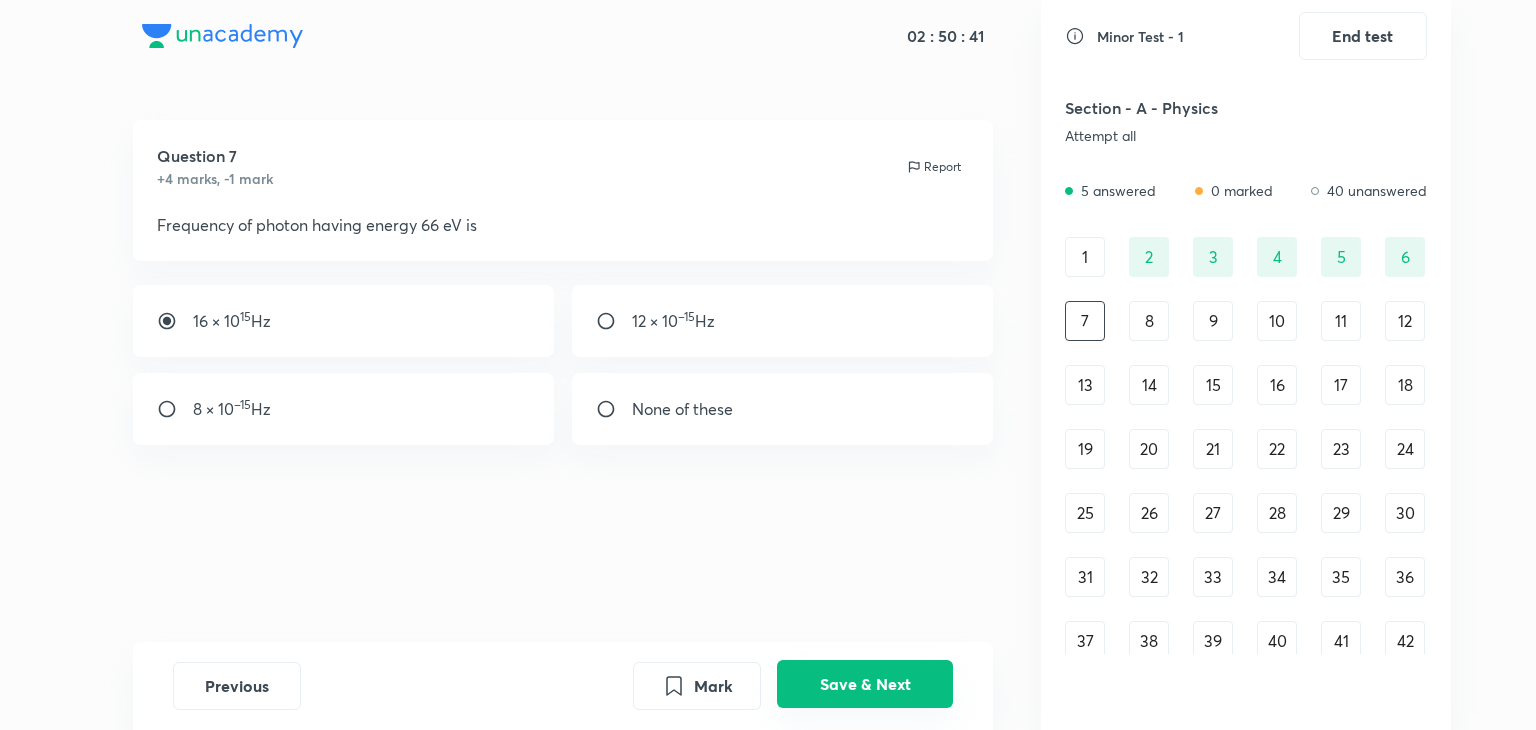 click on "Save & Next" at bounding box center [865, 684] 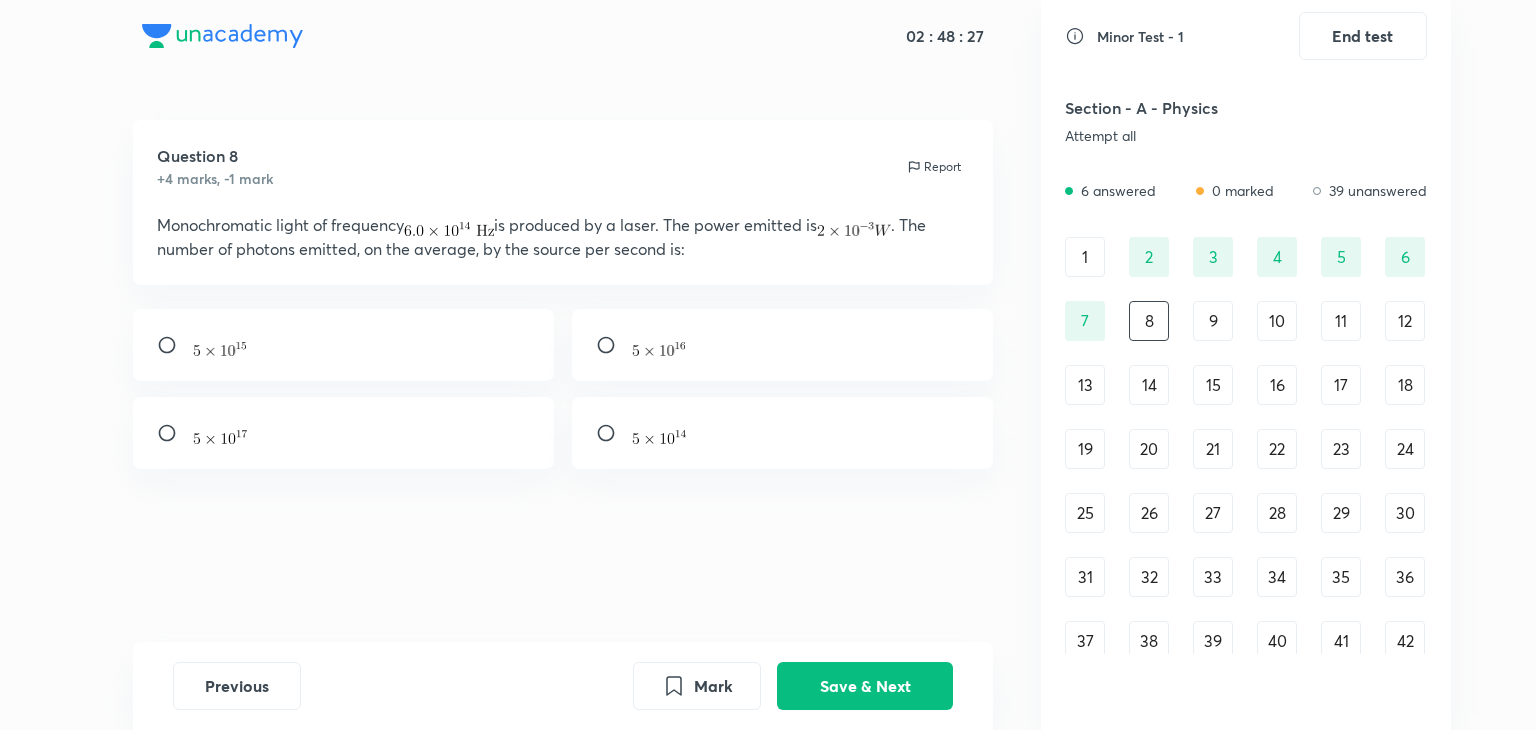 click at bounding box center (659, 433) 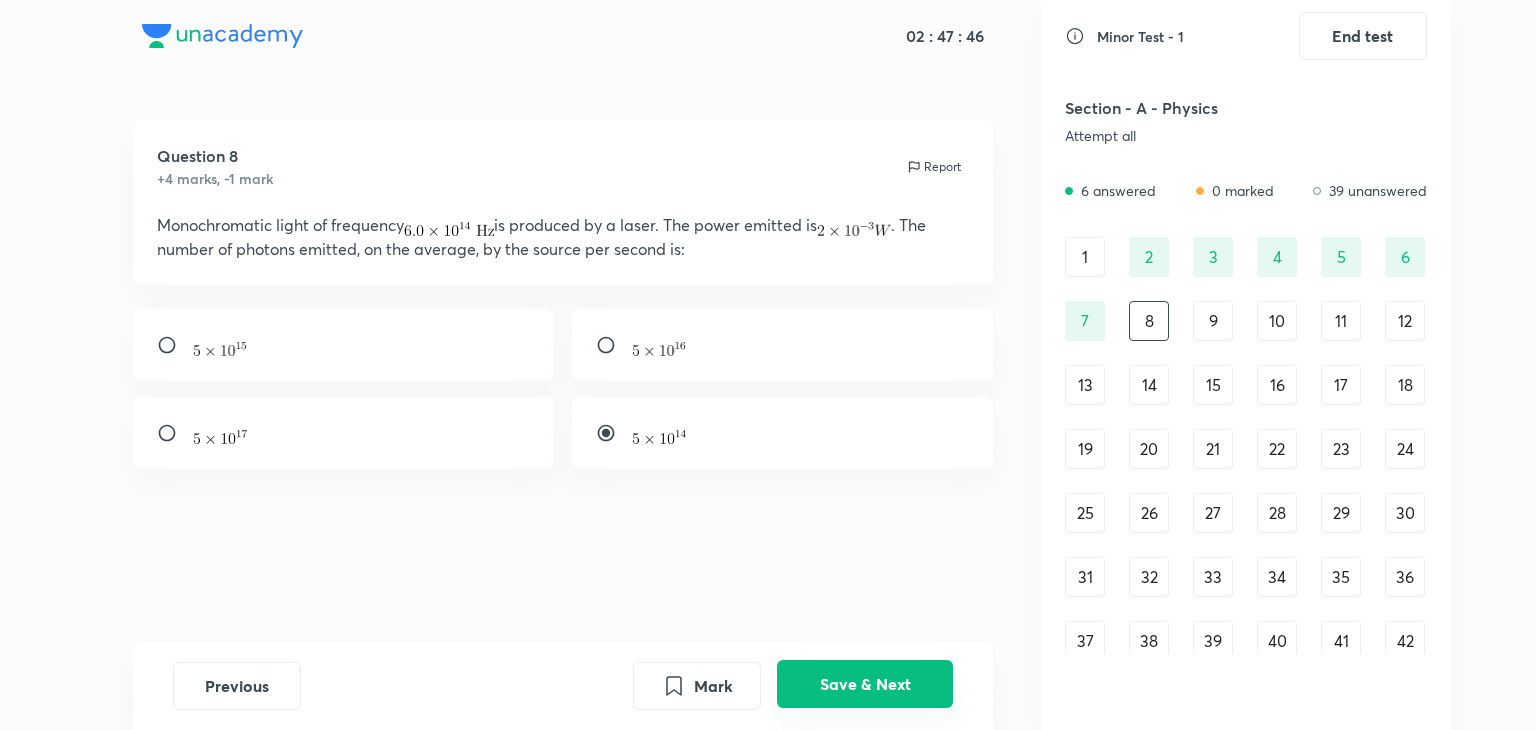 click on "Save & Next" at bounding box center (865, 684) 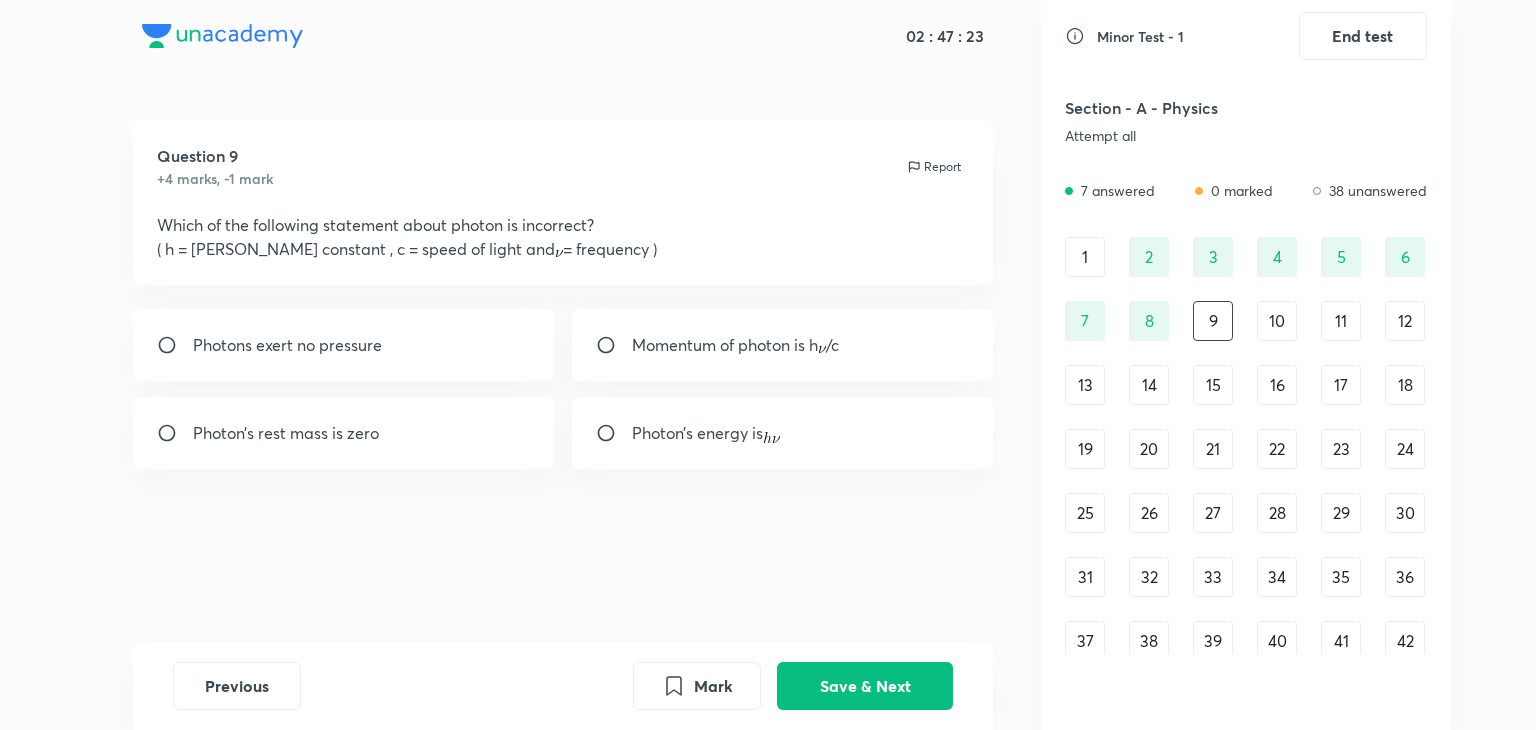 click on "Photons exert no pressure" at bounding box center [287, 345] 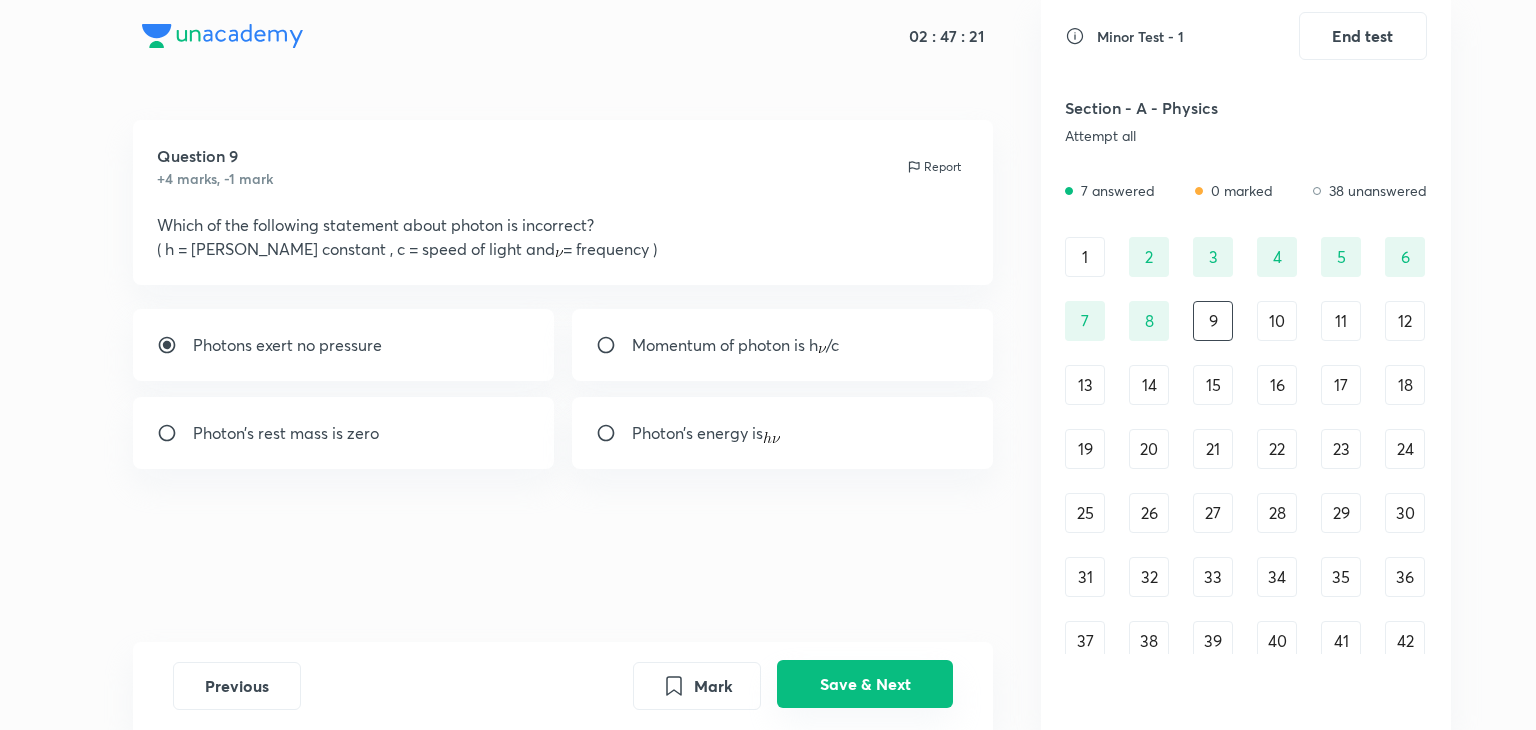 click on "Save & Next" at bounding box center [865, 684] 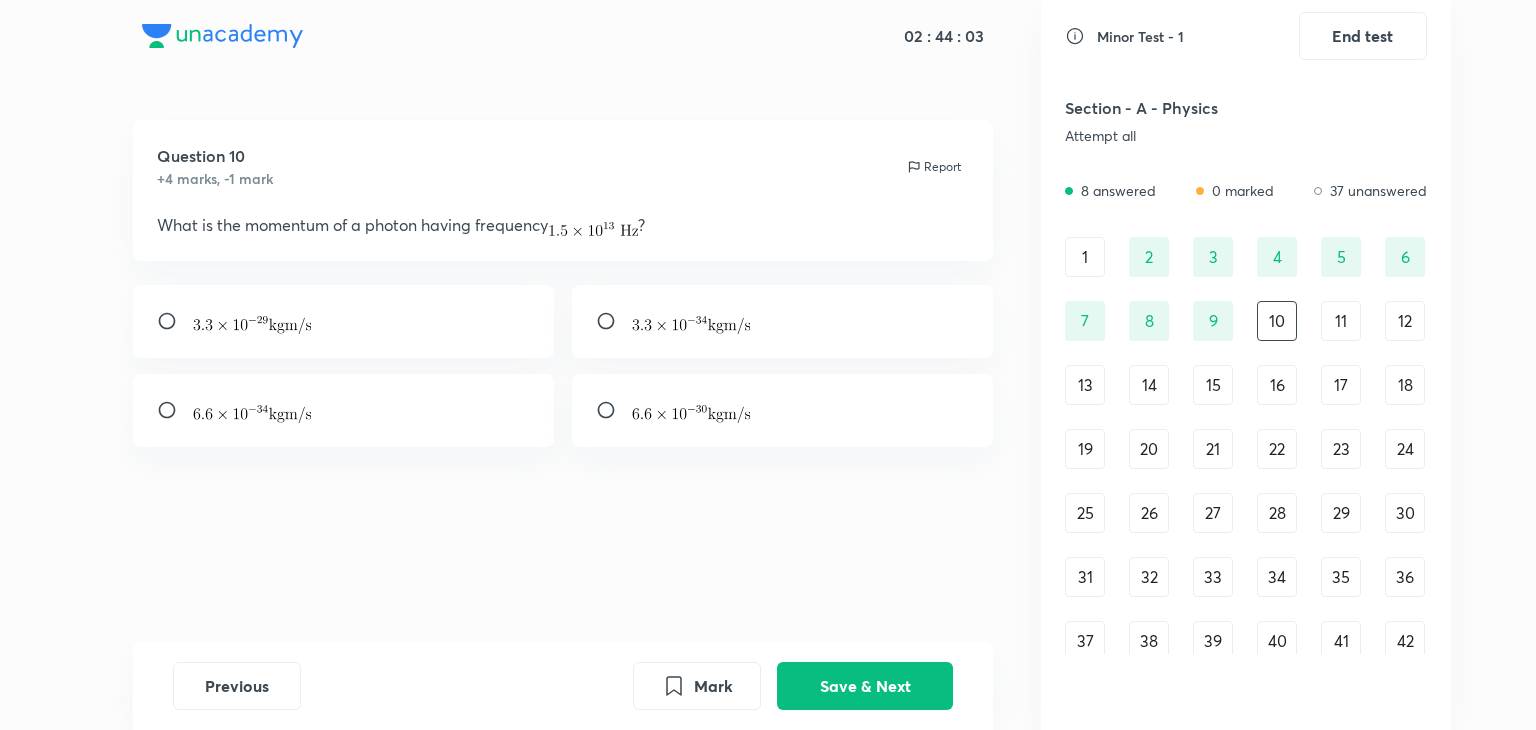 click at bounding box center (344, 321) 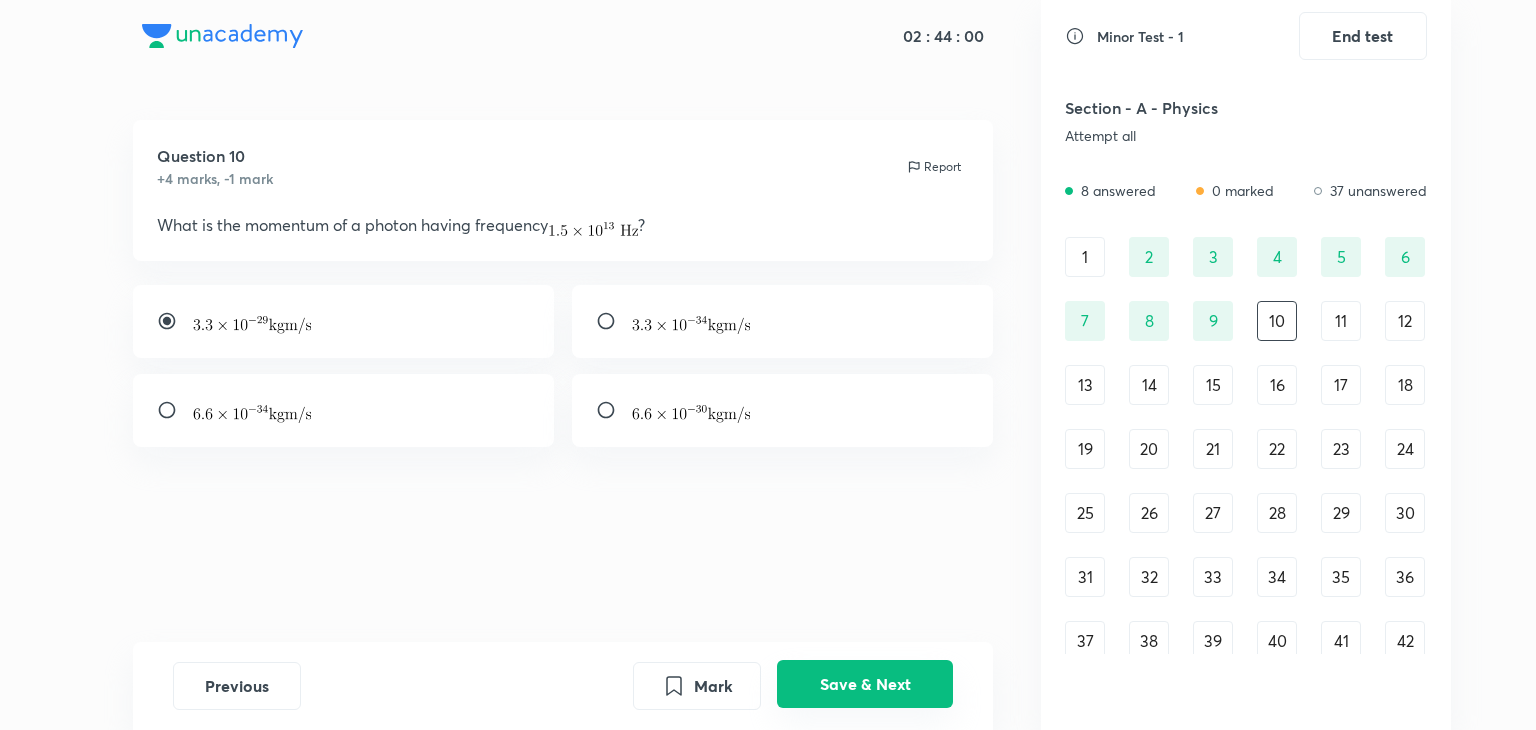 click on "Save & Next" at bounding box center (865, 684) 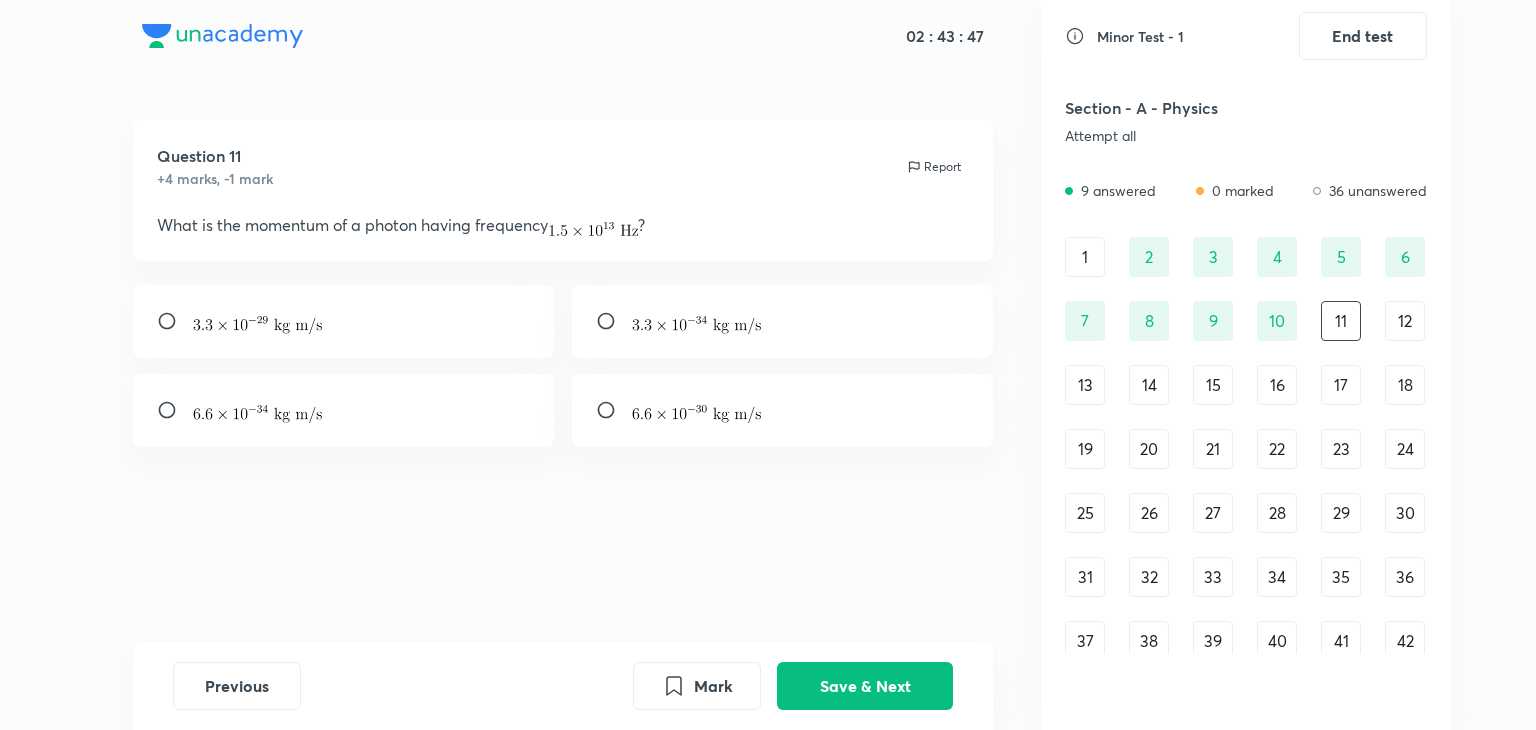 click at bounding box center (344, 321) 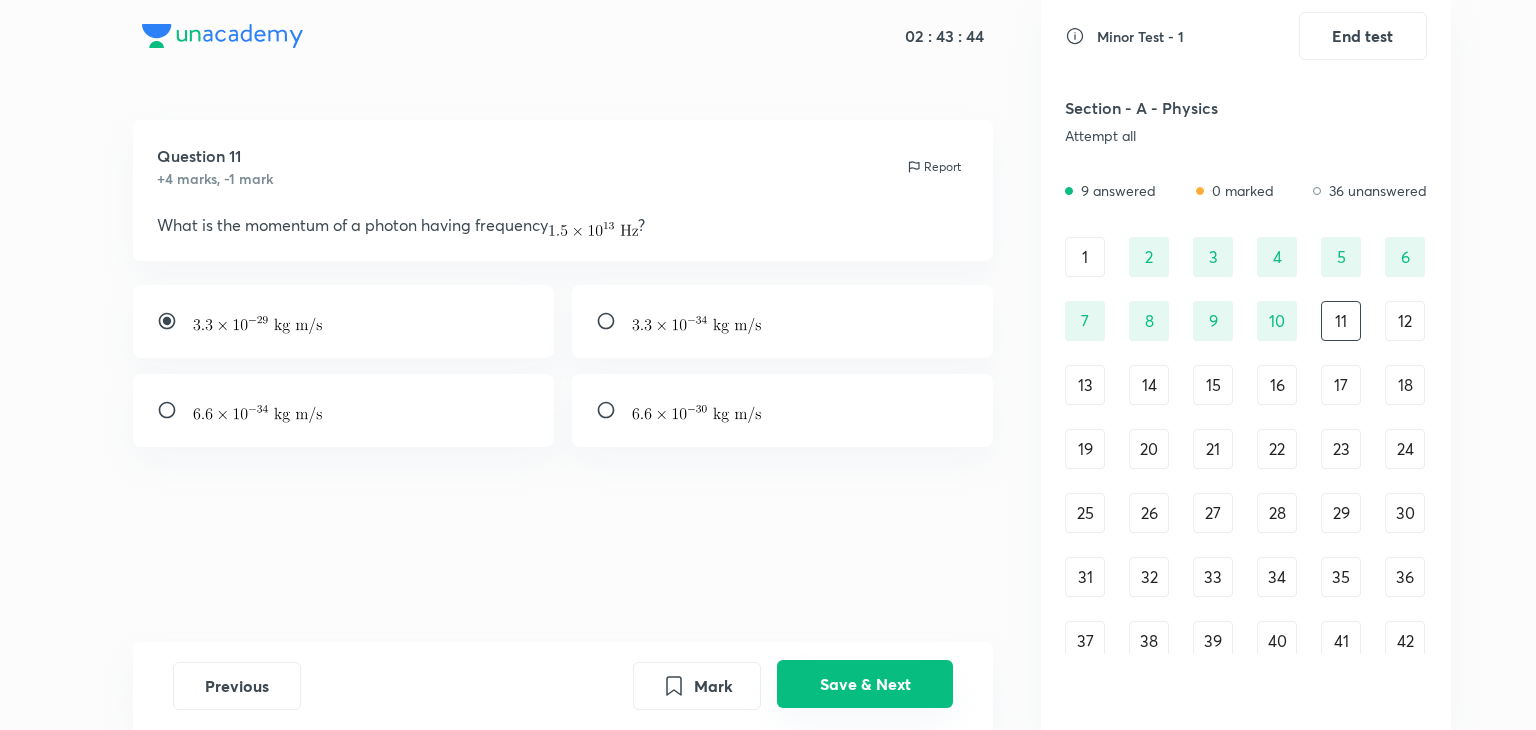click on "Save & Next" at bounding box center [865, 684] 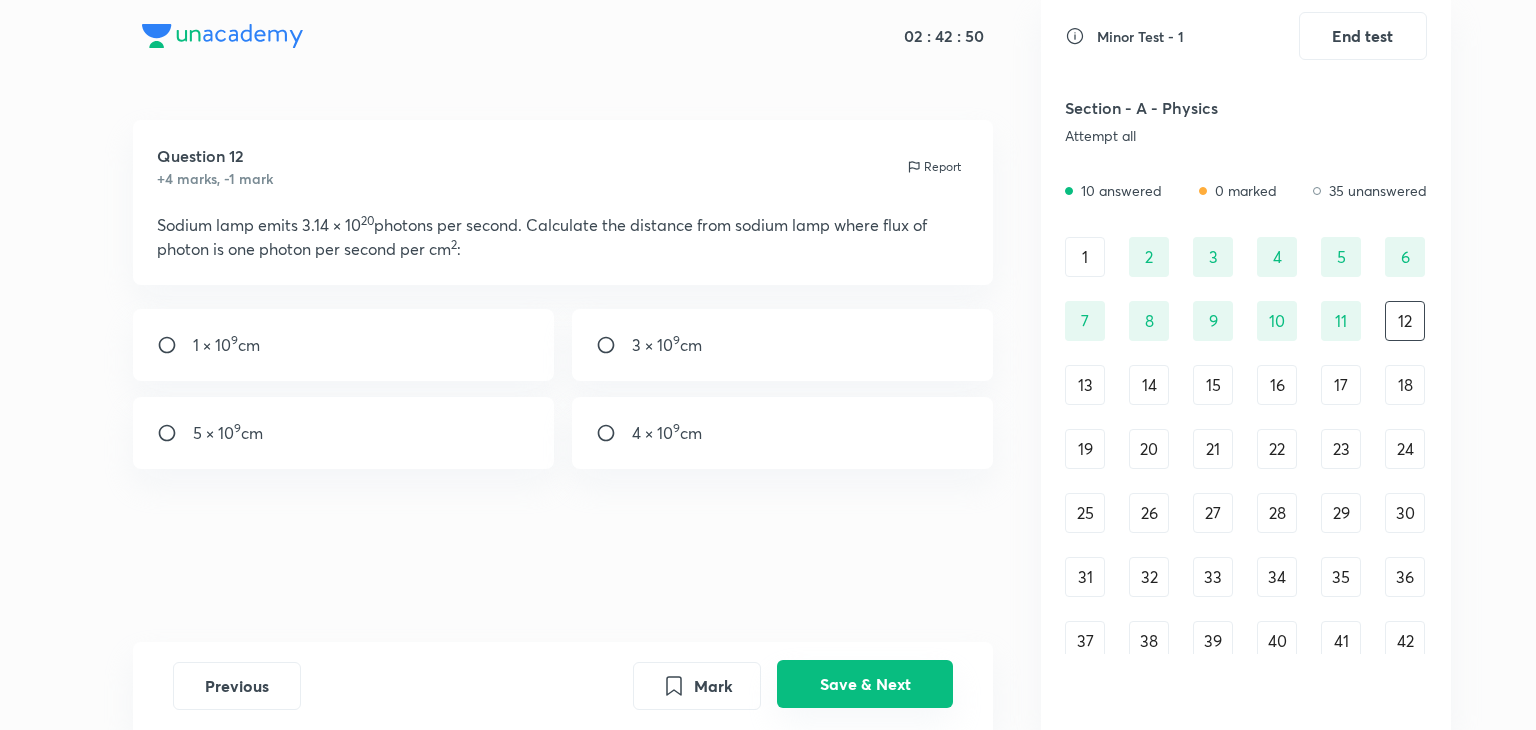 click on "Save & Next" at bounding box center (865, 684) 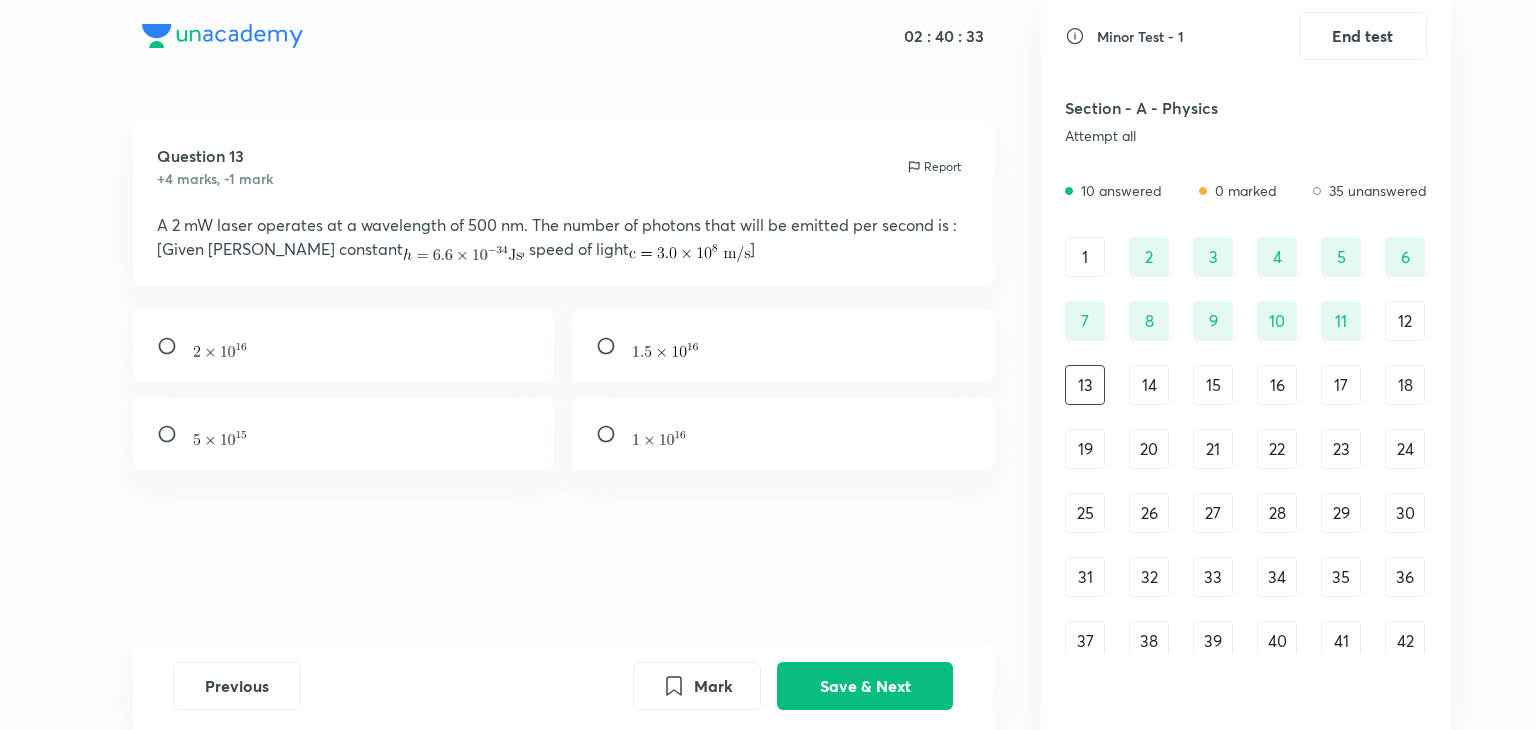 click at bounding box center (665, 350) 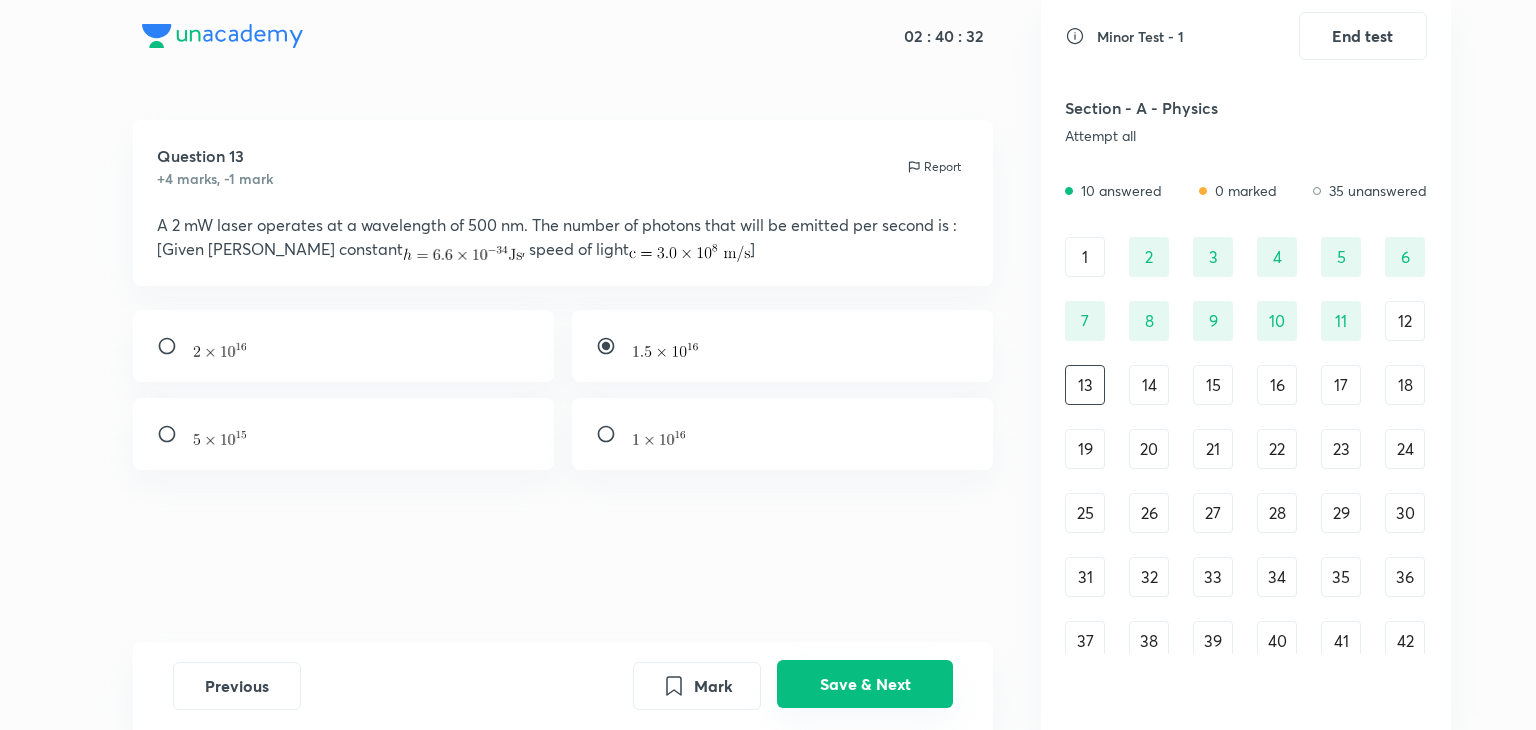 click on "Save & Next" at bounding box center (865, 684) 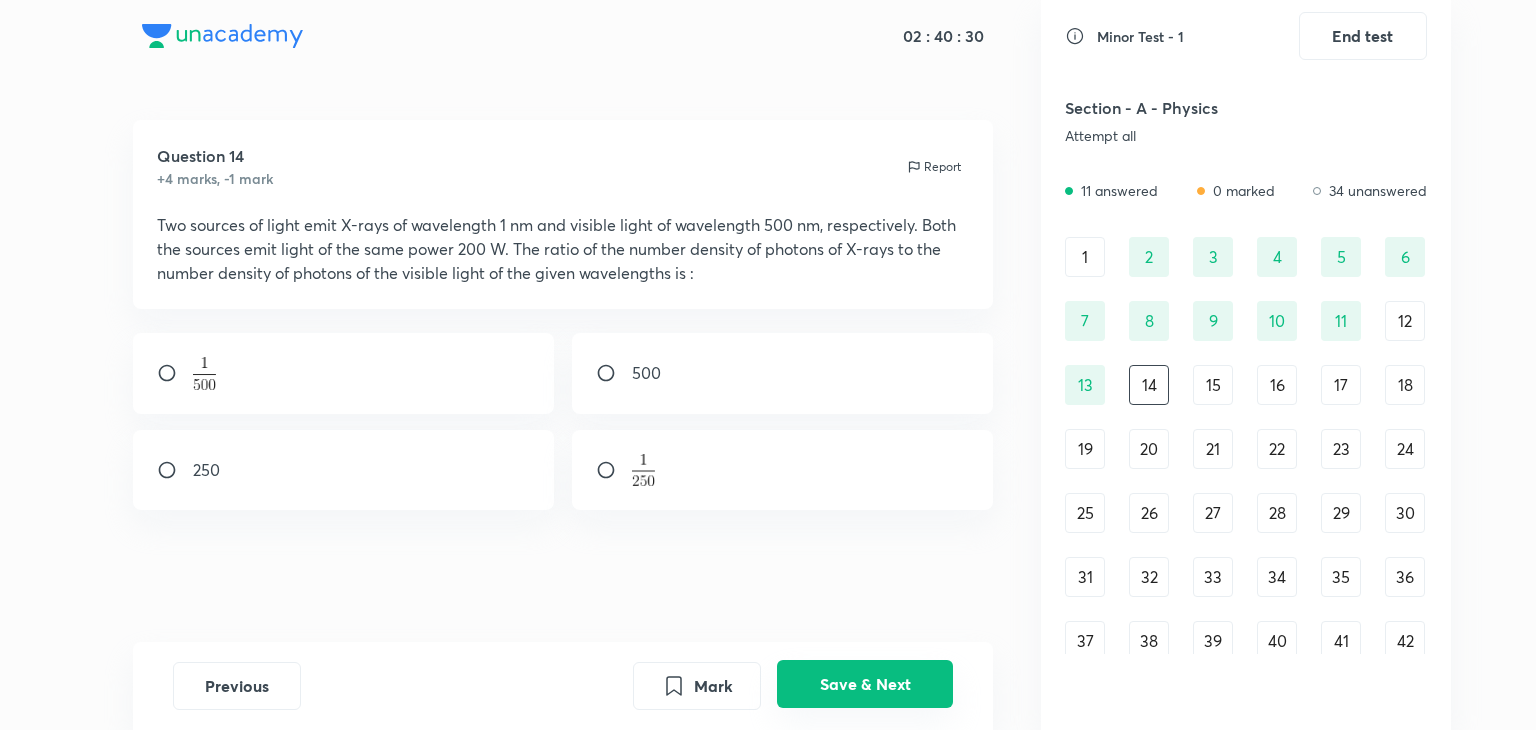 click on "Save & Next" at bounding box center [865, 684] 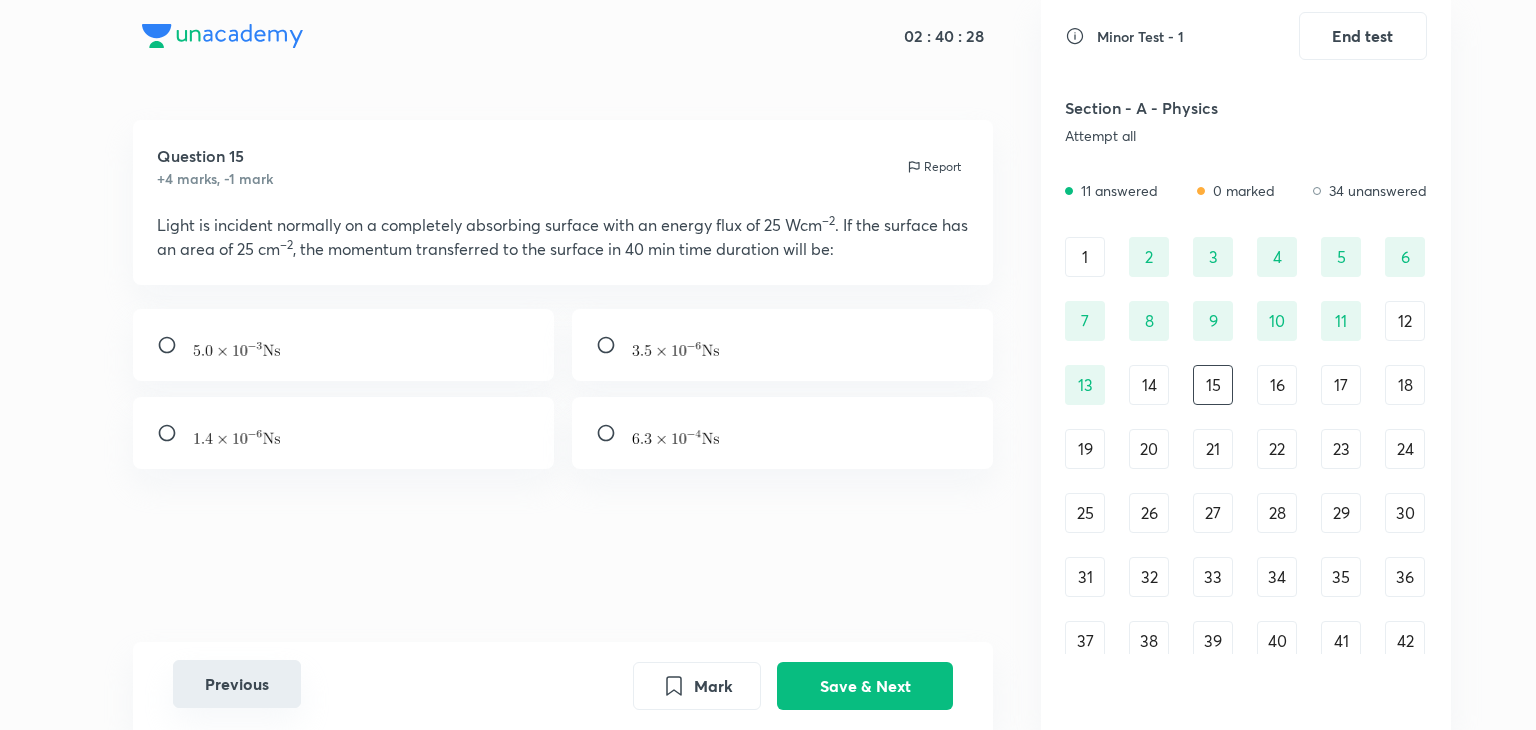 click on "Previous" at bounding box center [237, 684] 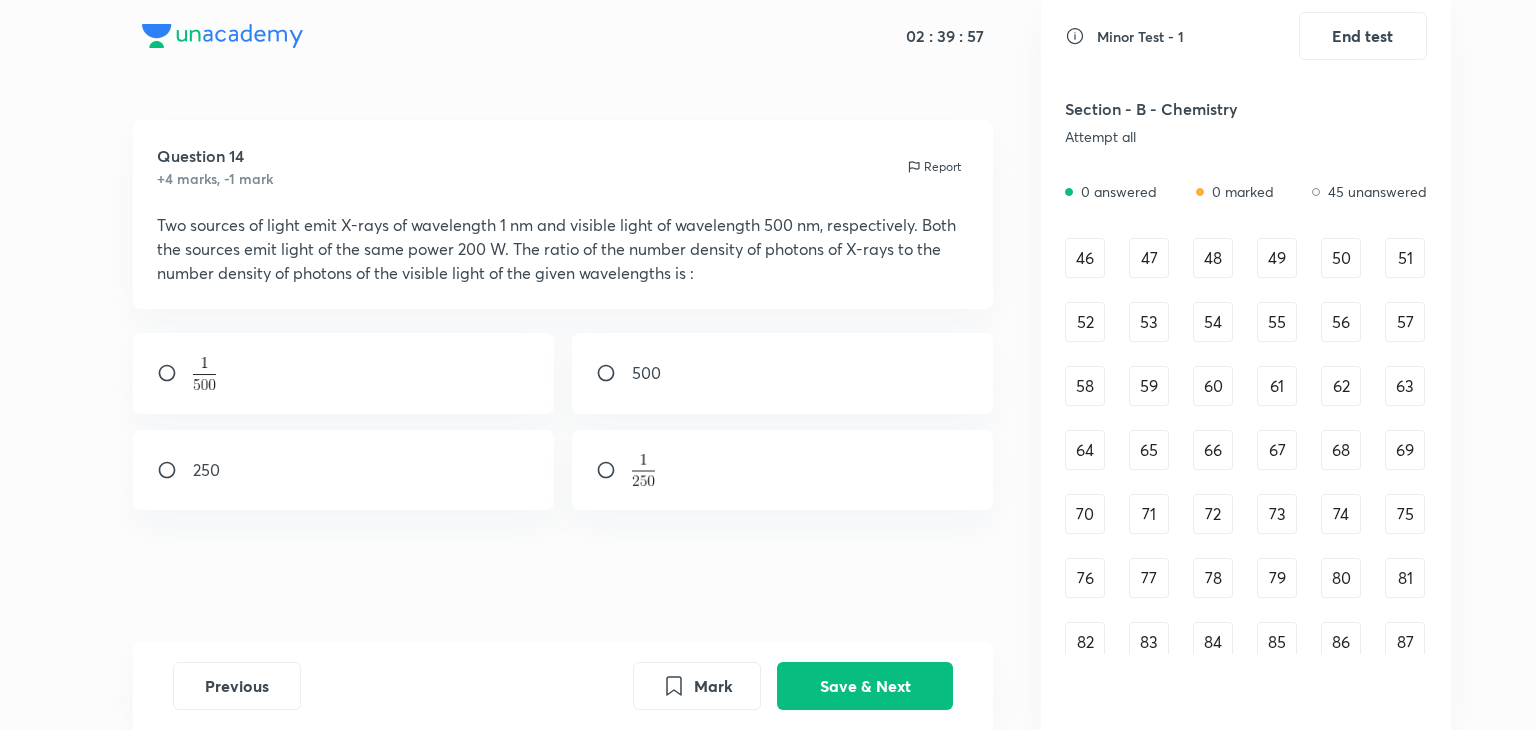 scroll, scrollTop: 666, scrollLeft: 0, axis: vertical 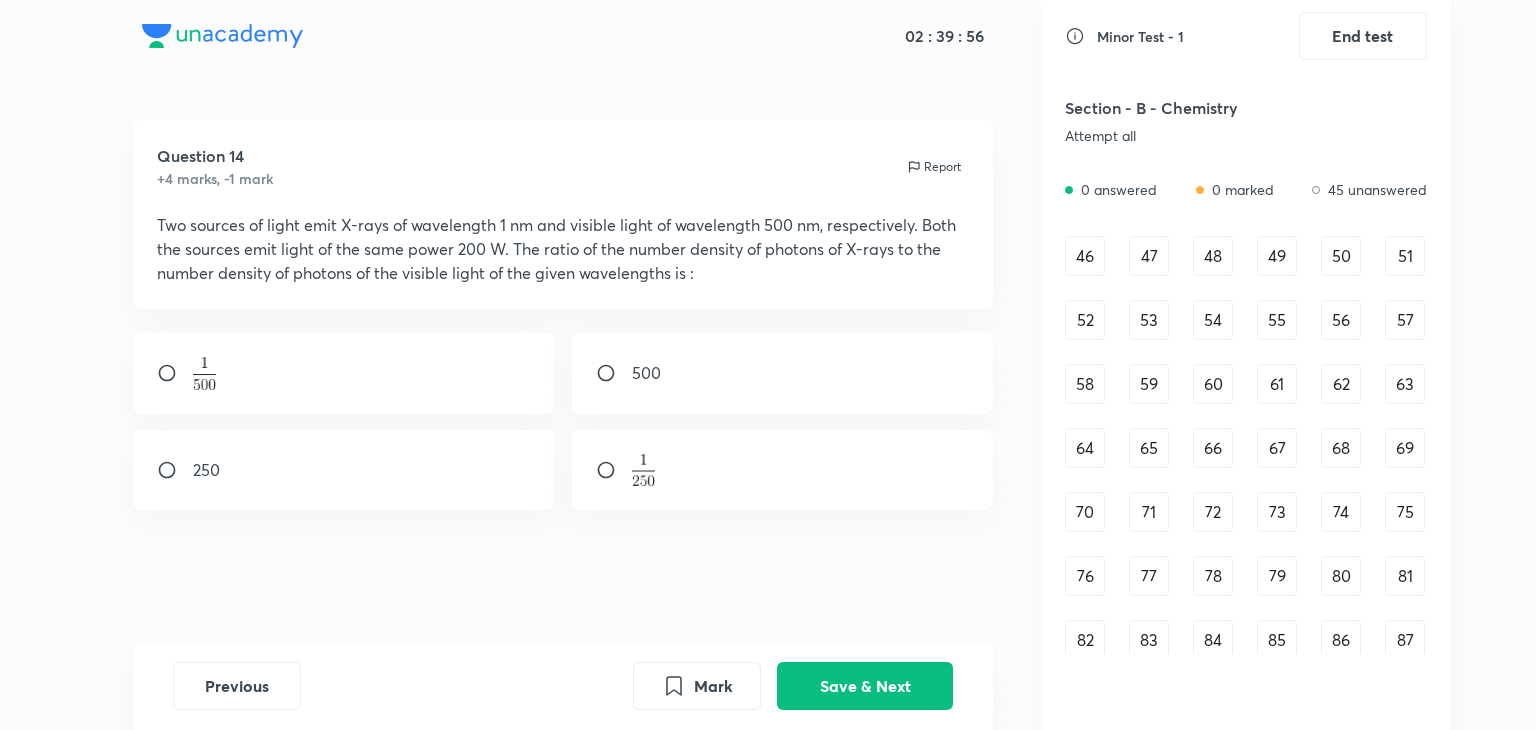 click on "46" at bounding box center (1085, 256) 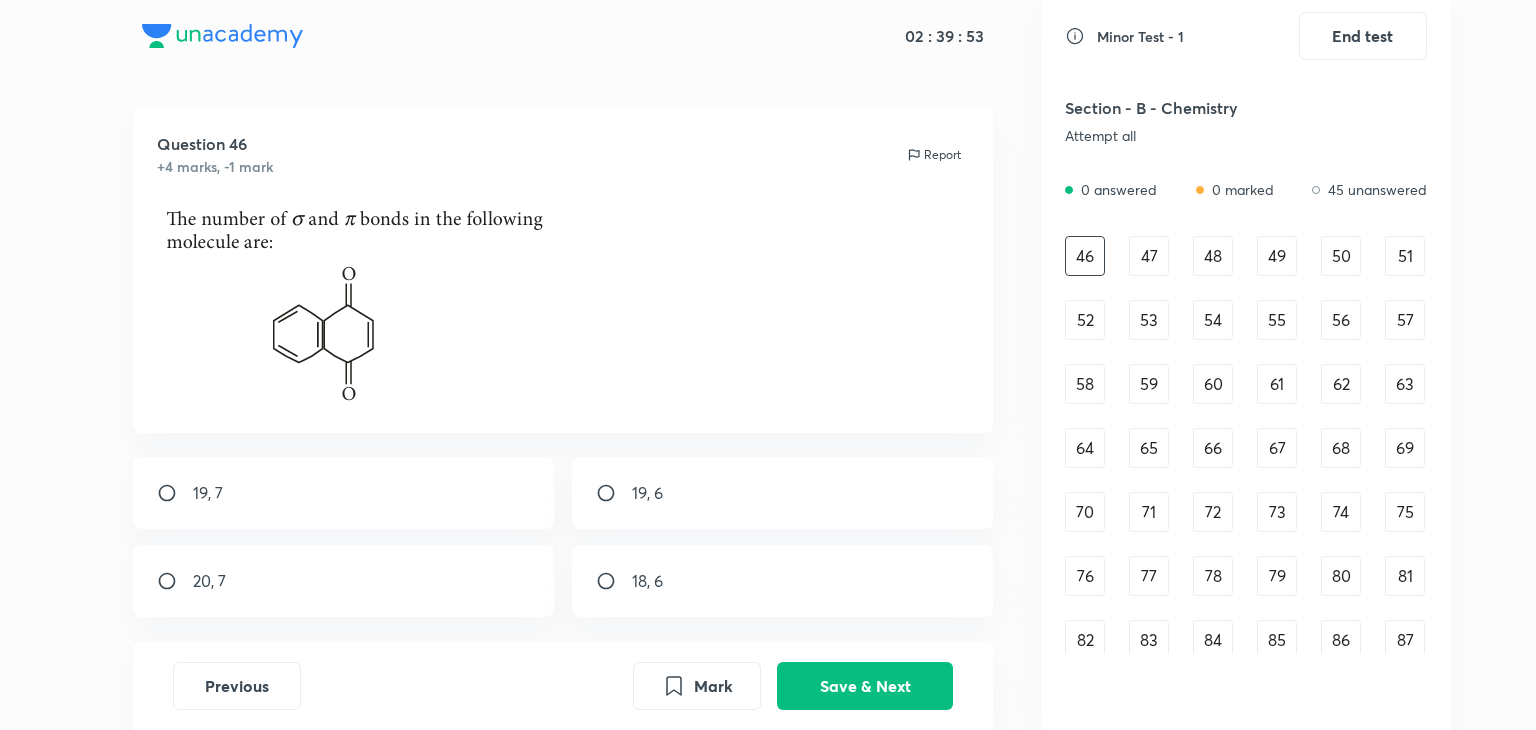 scroll, scrollTop: 14, scrollLeft: 0, axis: vertical 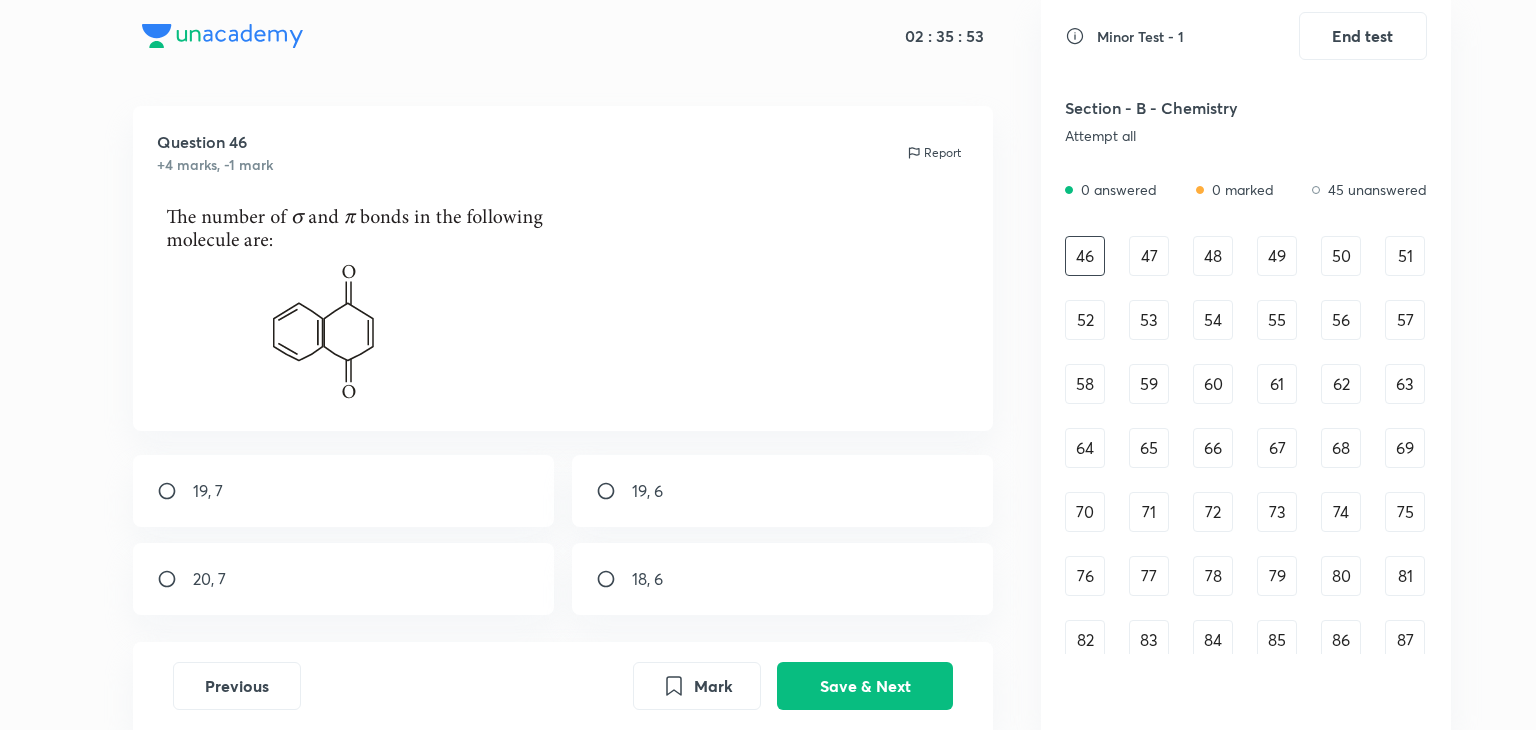 click on "19, 6" at bounding box center (783, 491) 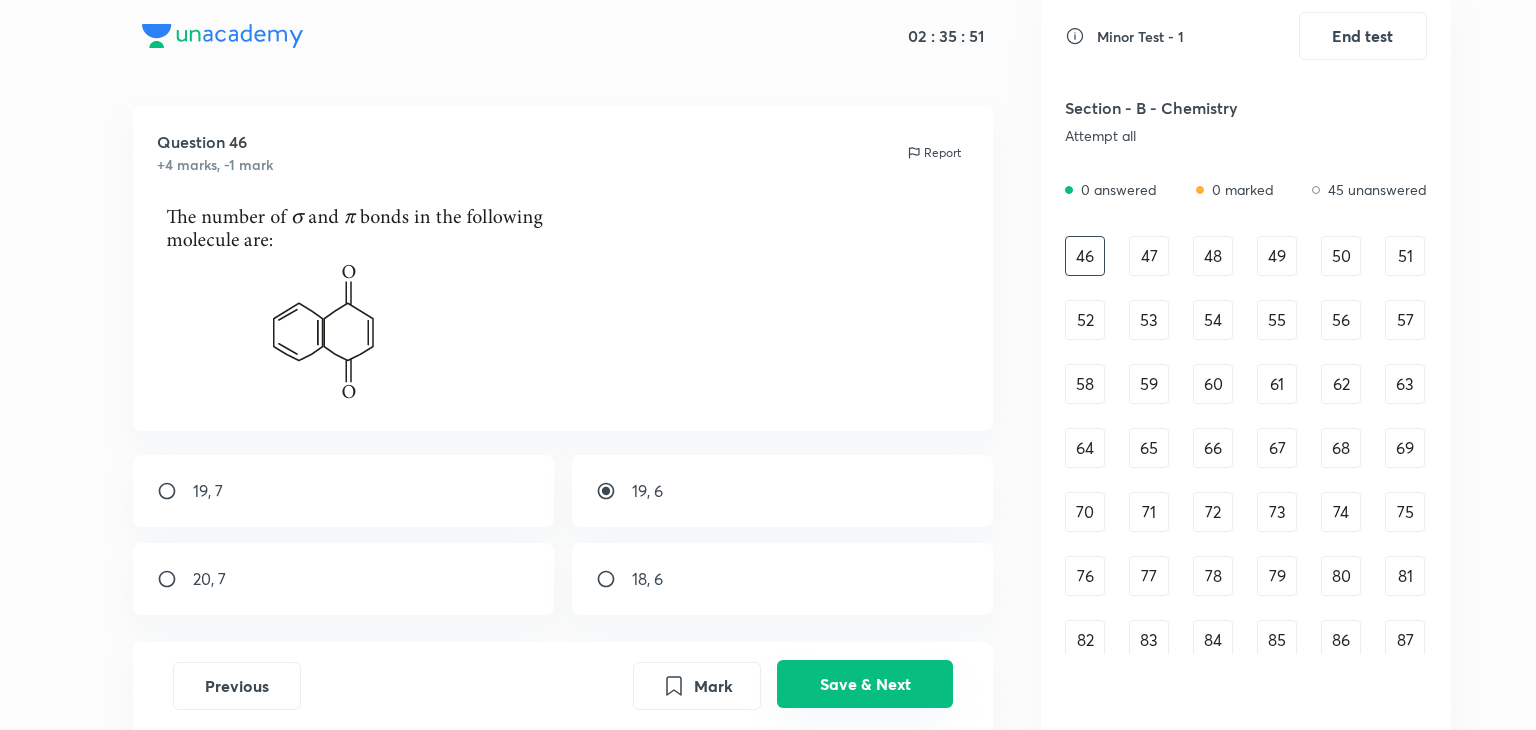 click on "Save & Next" at bounding box center (865, 684) 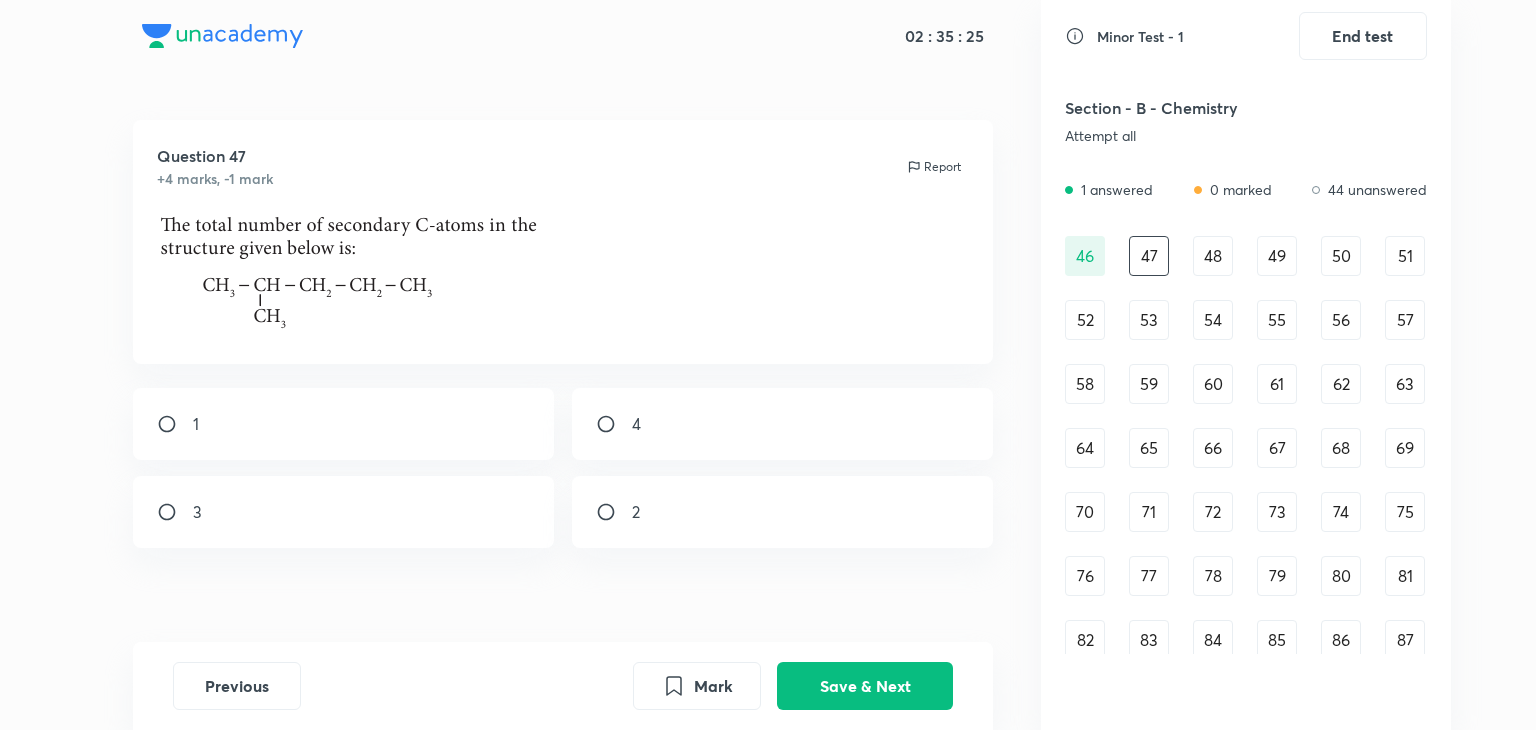 click on "2" at bounding box center [783, 512] 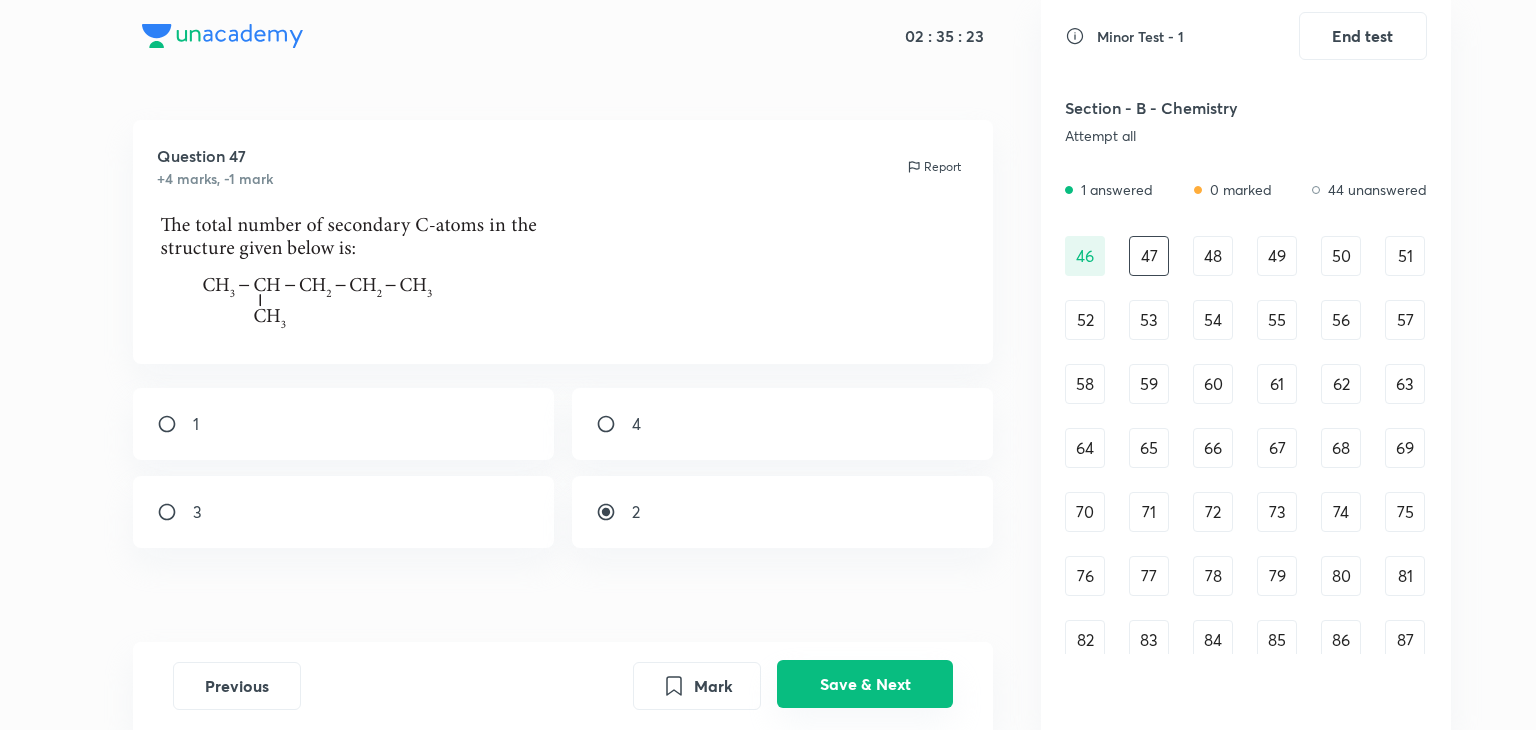 click on "Save & Next" at bounding box center (865, 684) 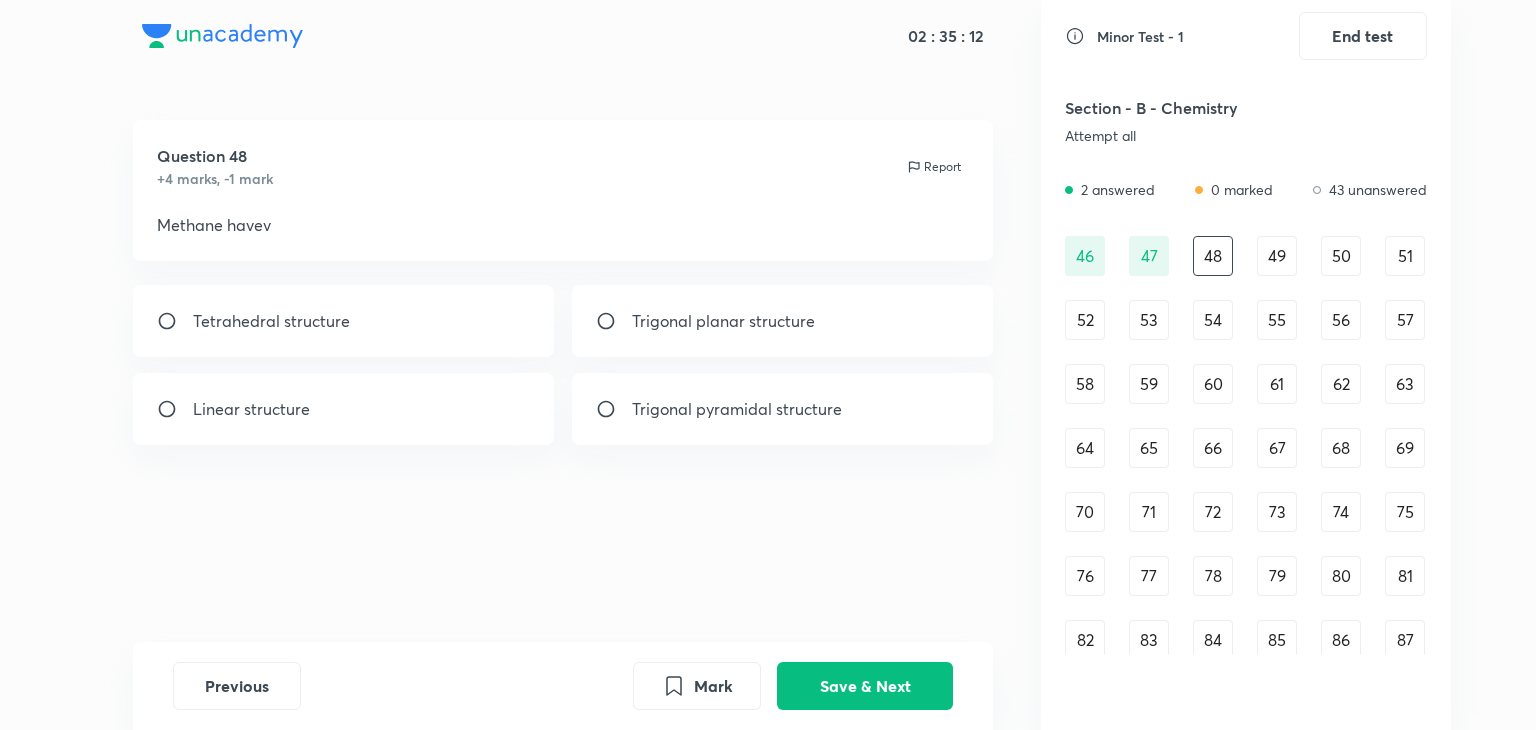click on "Trigonal pyramidal structure" at bounding box center (737, 409) 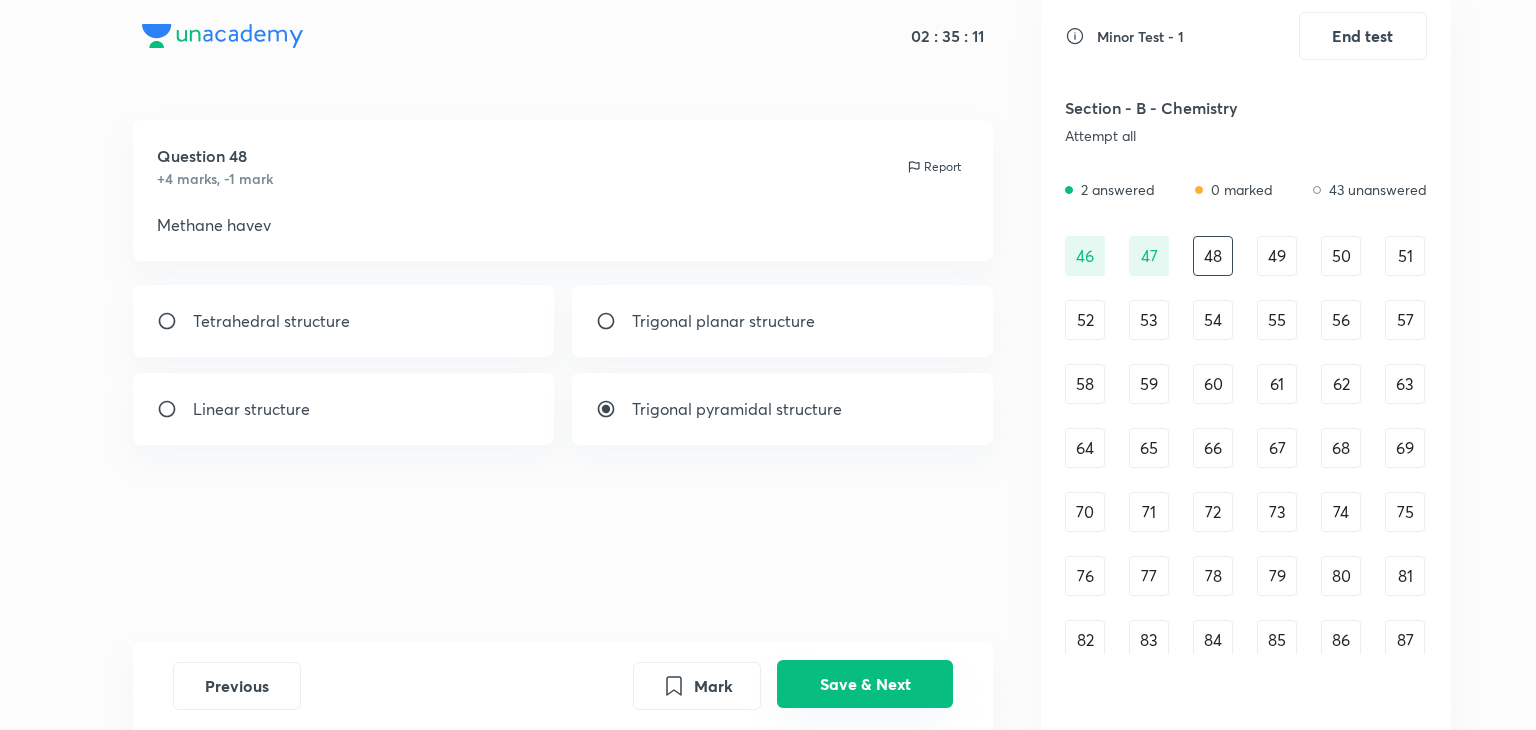 click on "Save & Next" at bounding box center (865, 684) 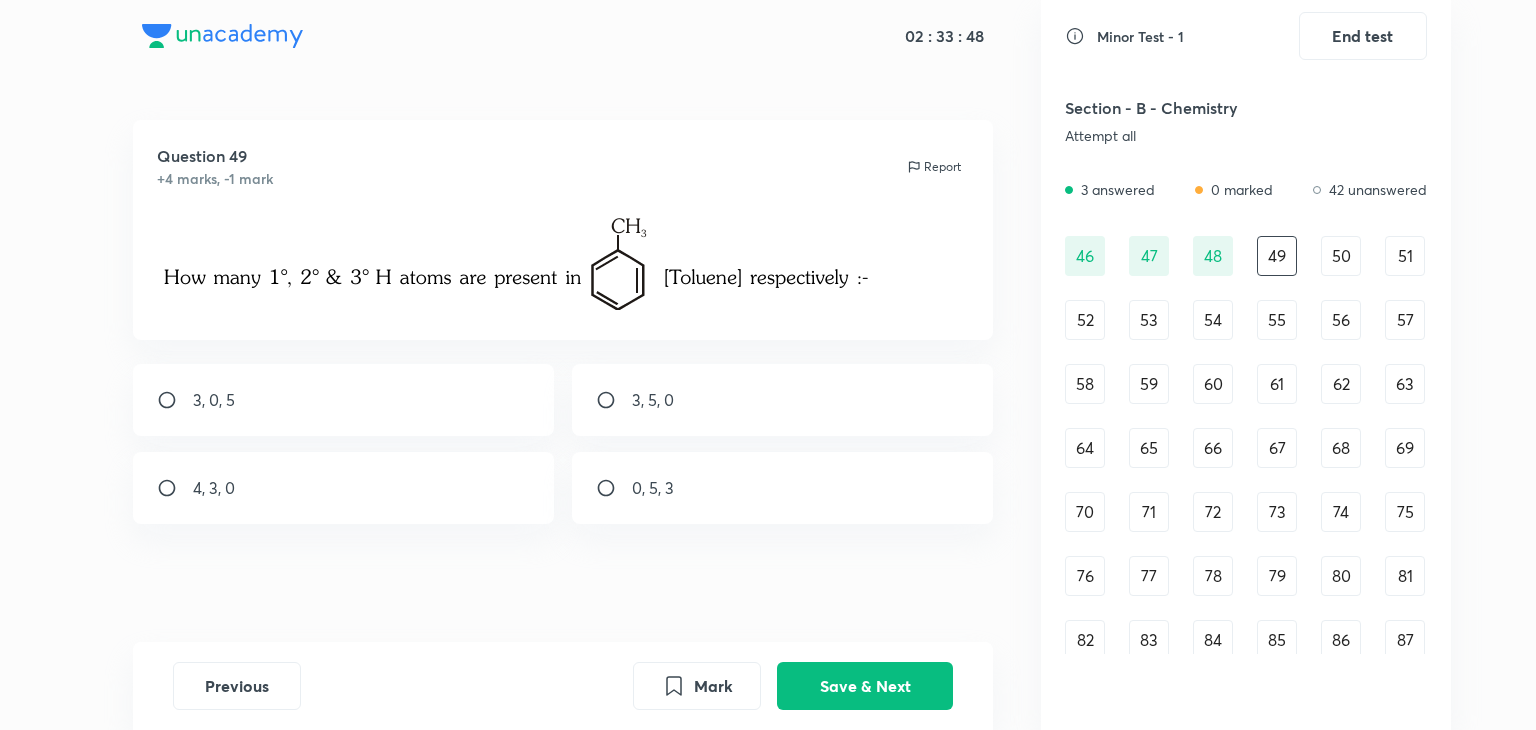 click on "3, 5, 0" at bounding box center (783, 400) 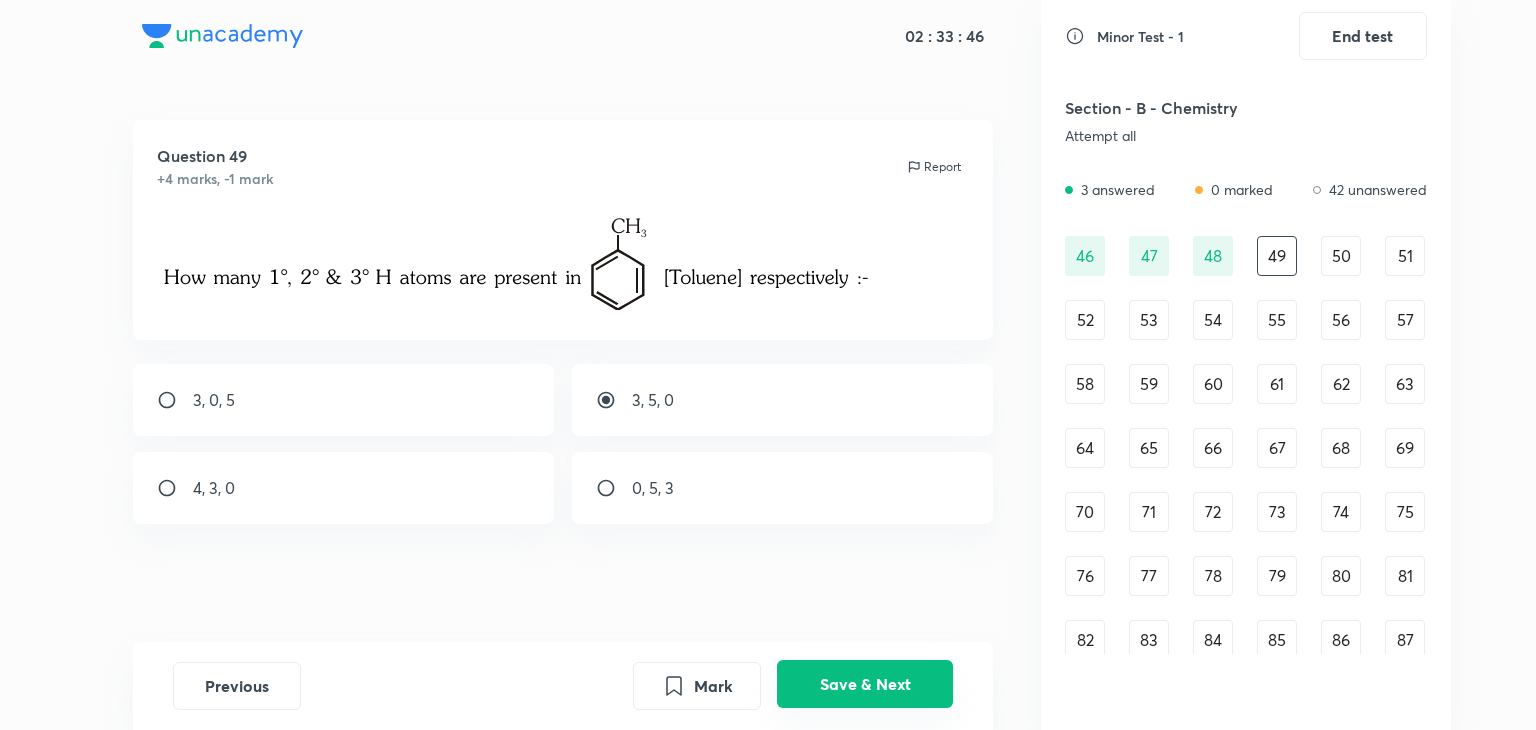 click on "Save & Next" at bounding box center [865, 684] 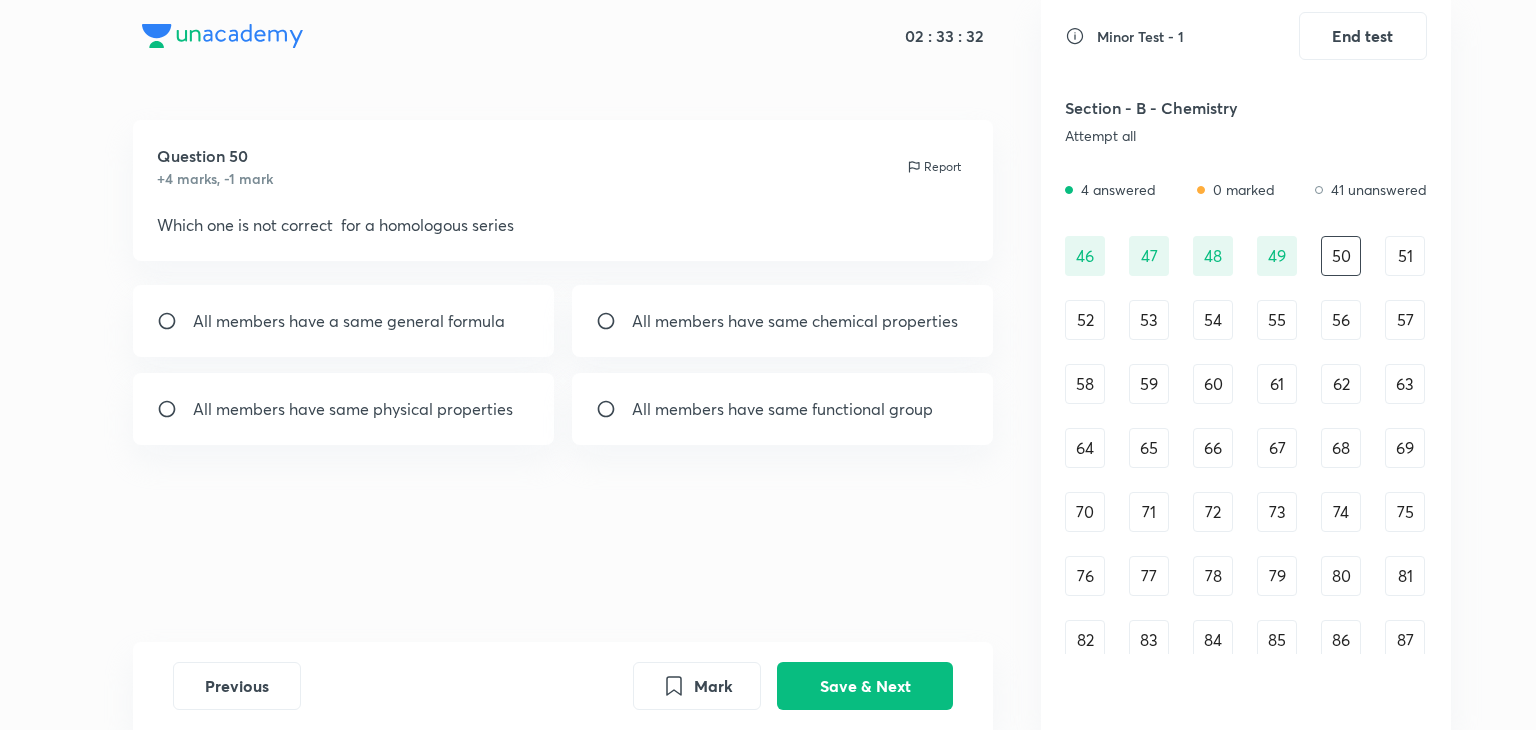 click on "All members have same physical properties" at bounding box center (353, 409) 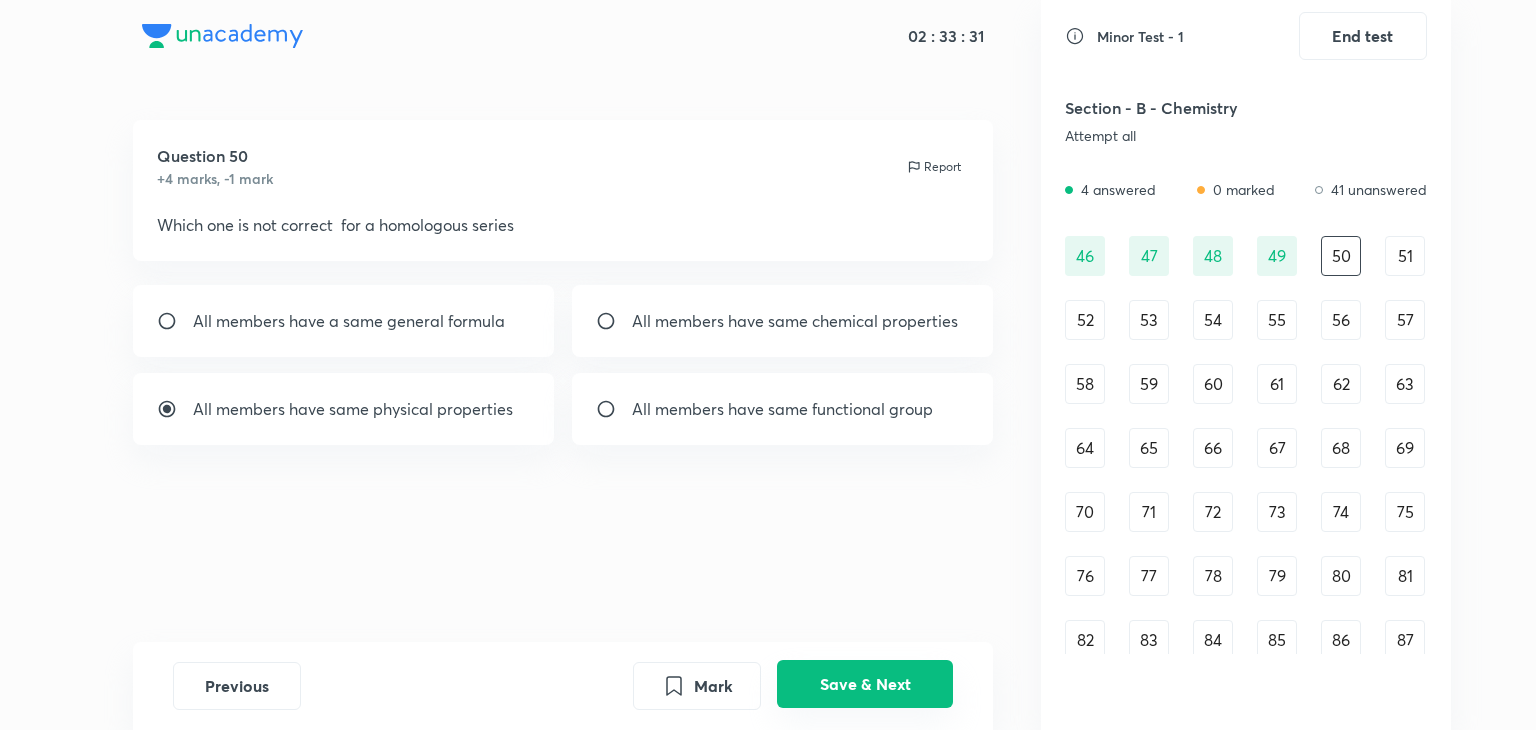 click on "Save & Next" at bounding box center (865, 684) 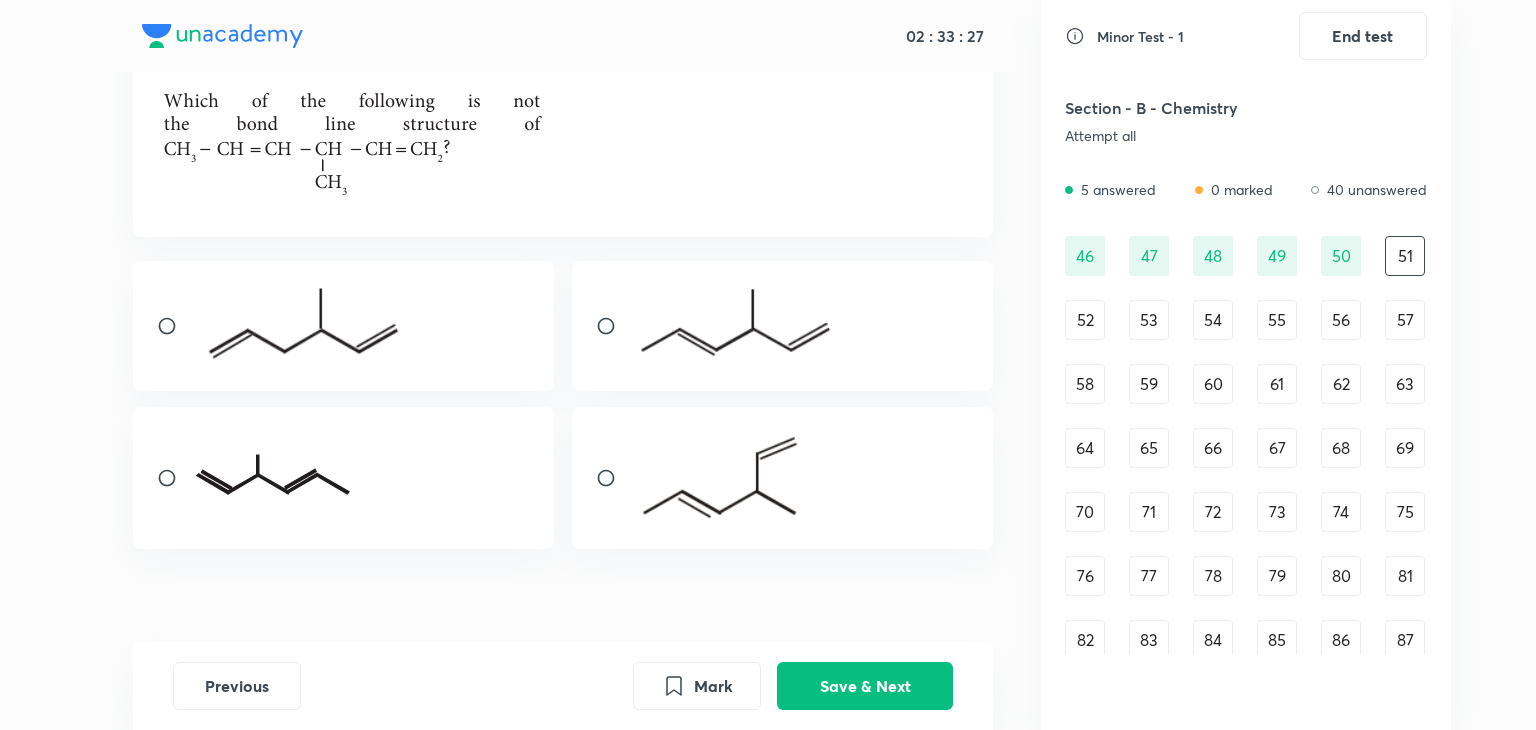 scroll, scrollTop: 128, scrollLeft: 0, axis: vertical 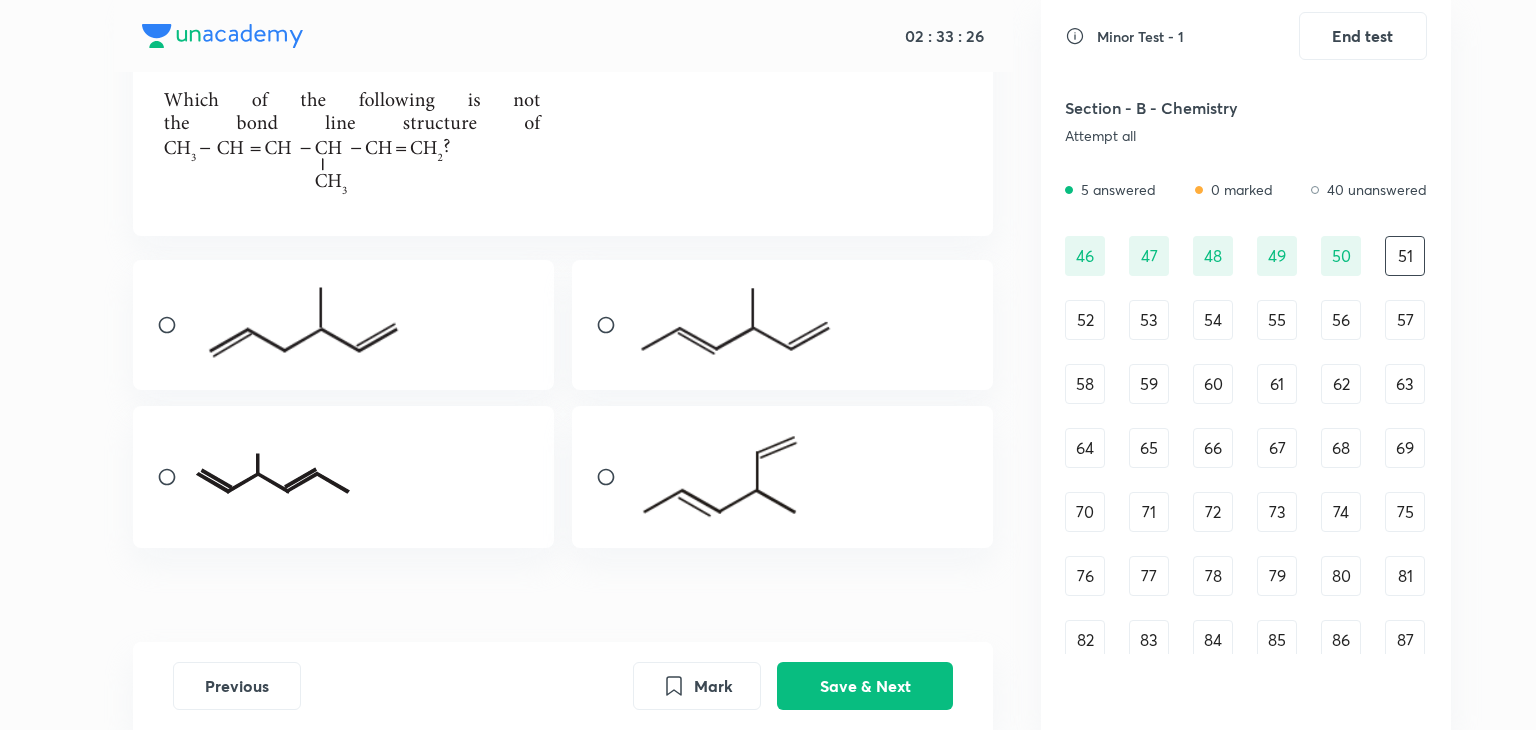 type 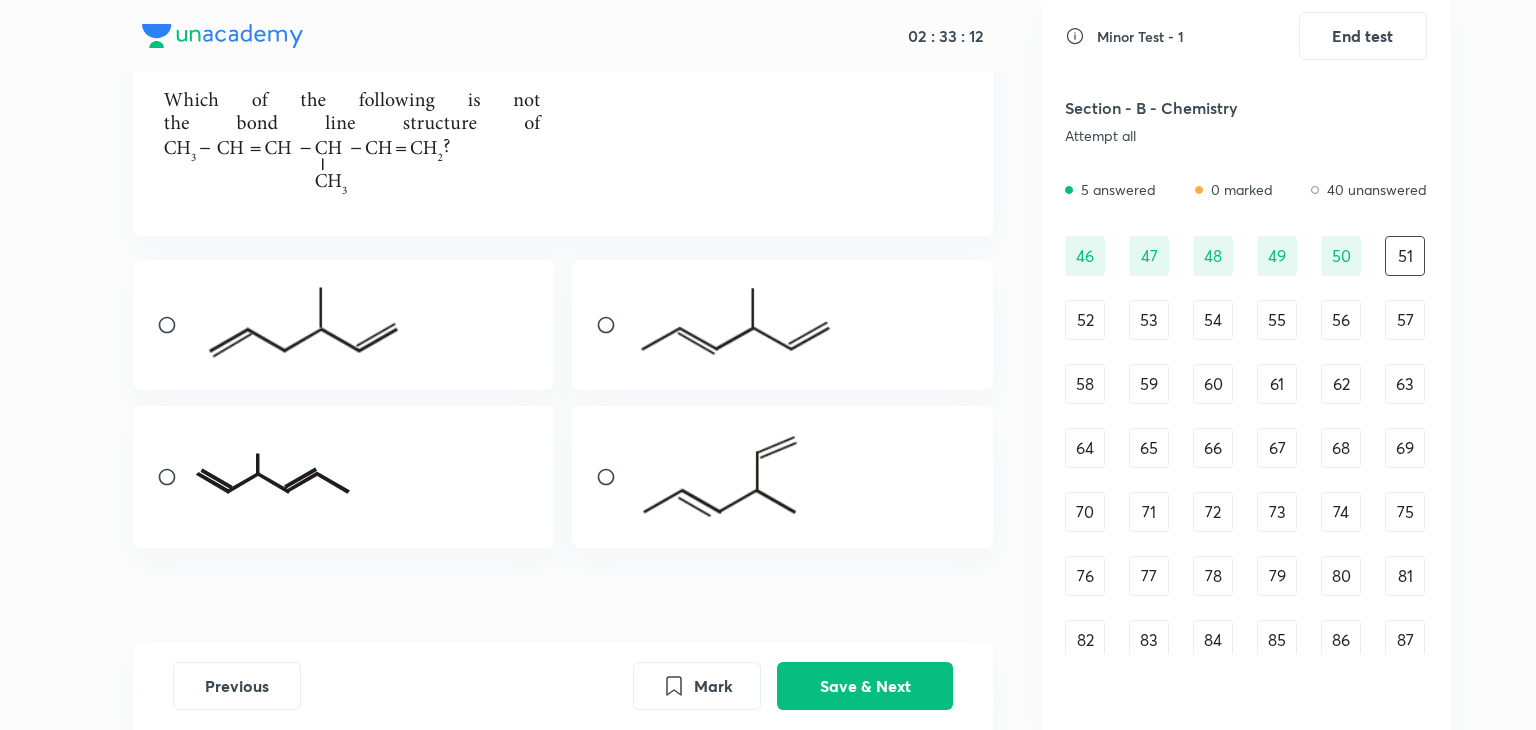 click at bounding box center (306, 322) 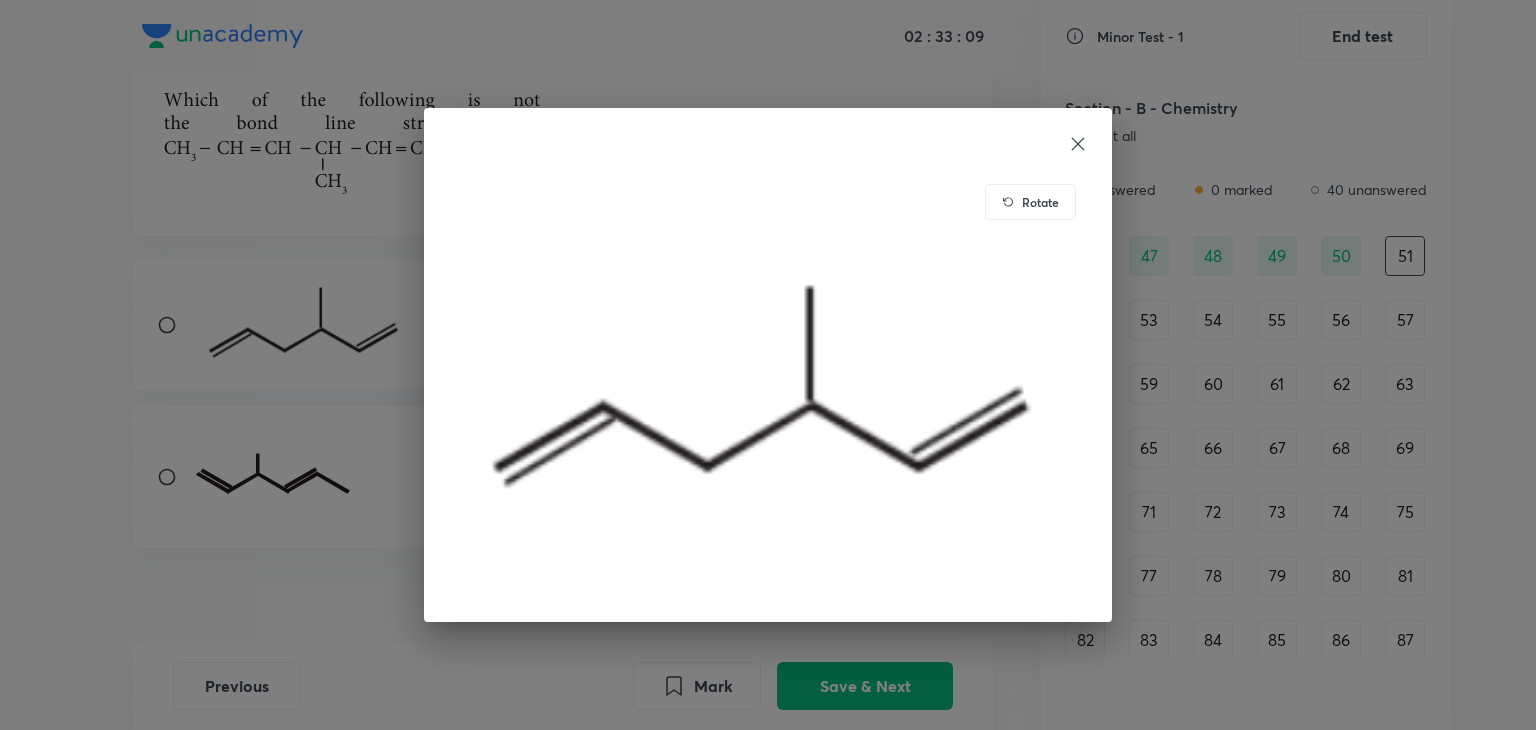 click on "Rotate" at bounding box center [768, 365] 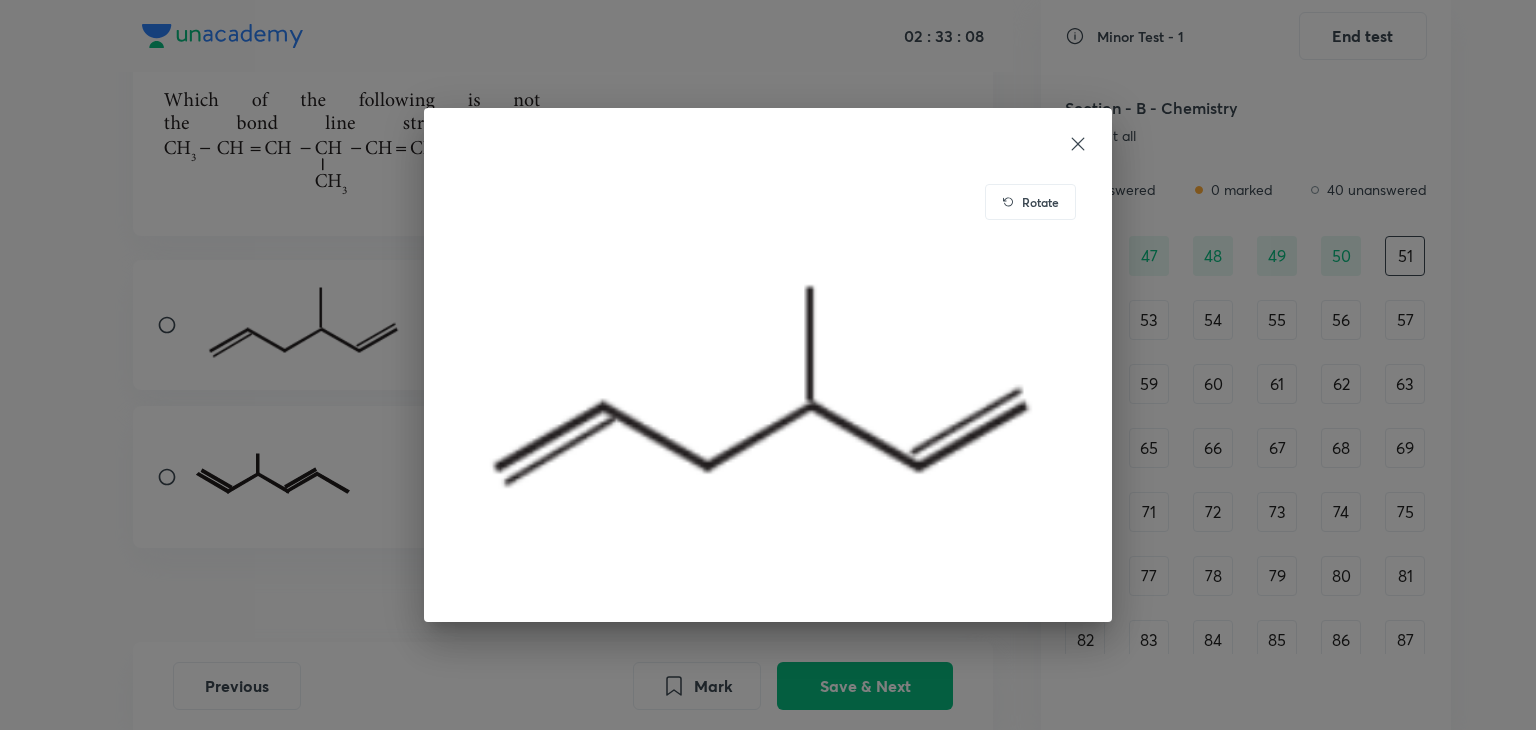 click 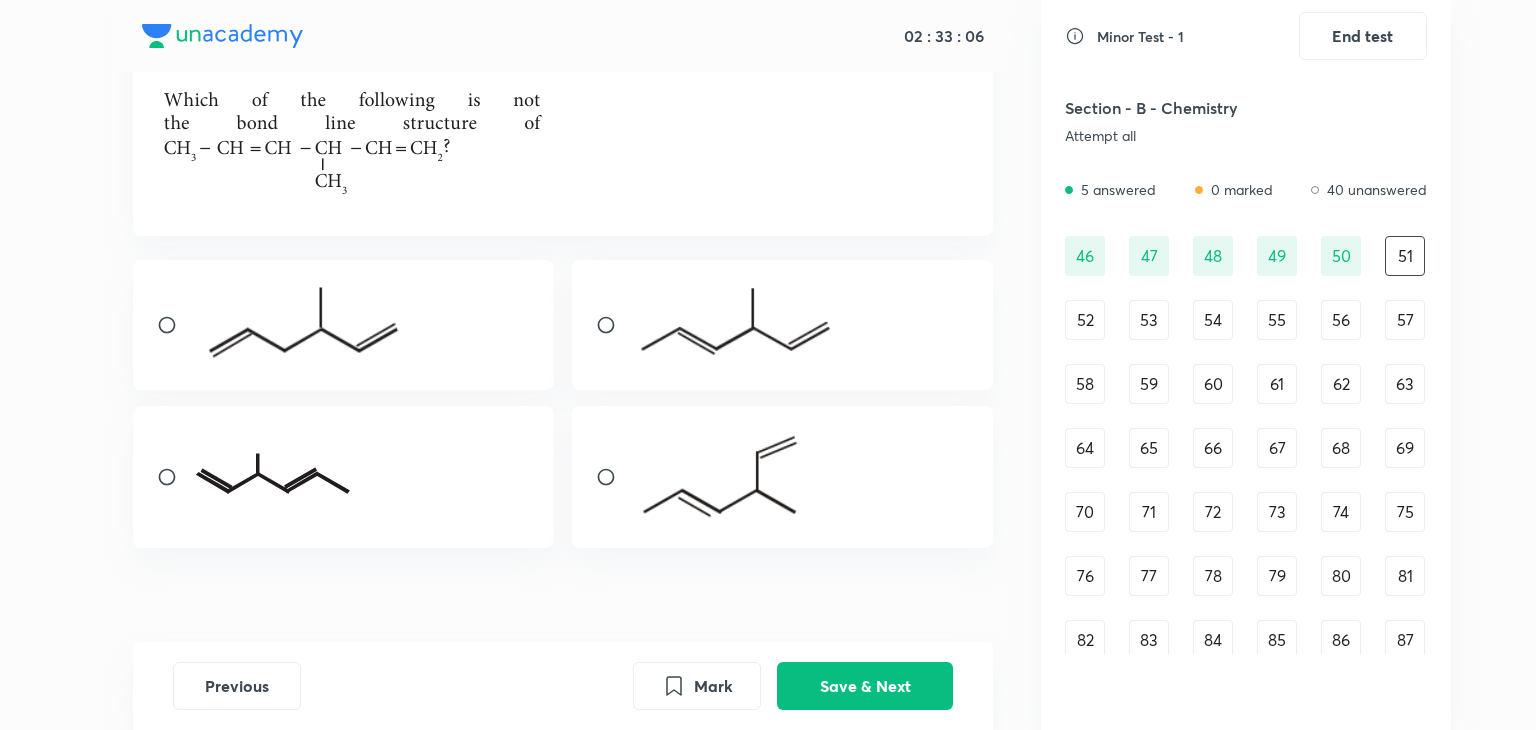 click at bounding box center (175, 325) 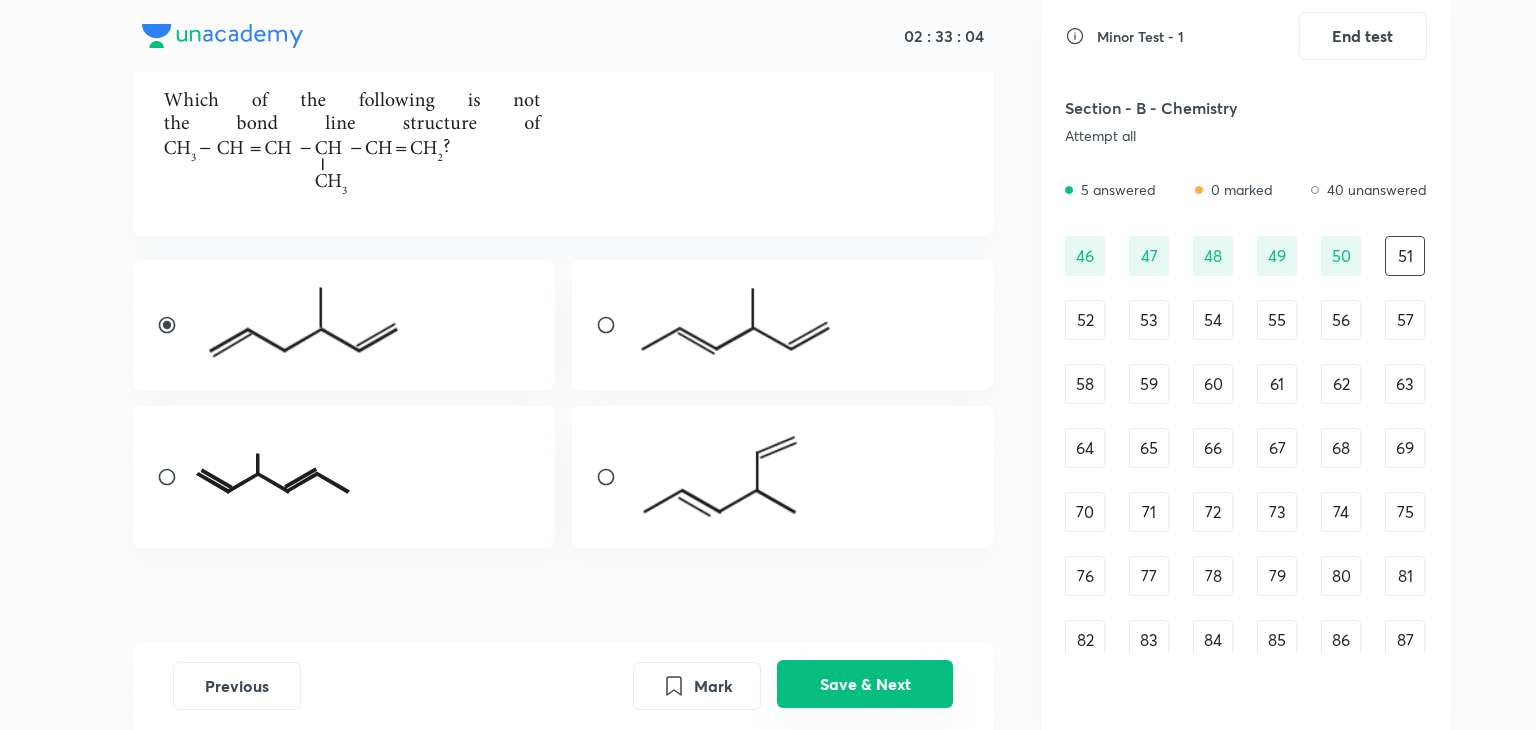 click on "Save & Next" at bounding box center (865, 684) 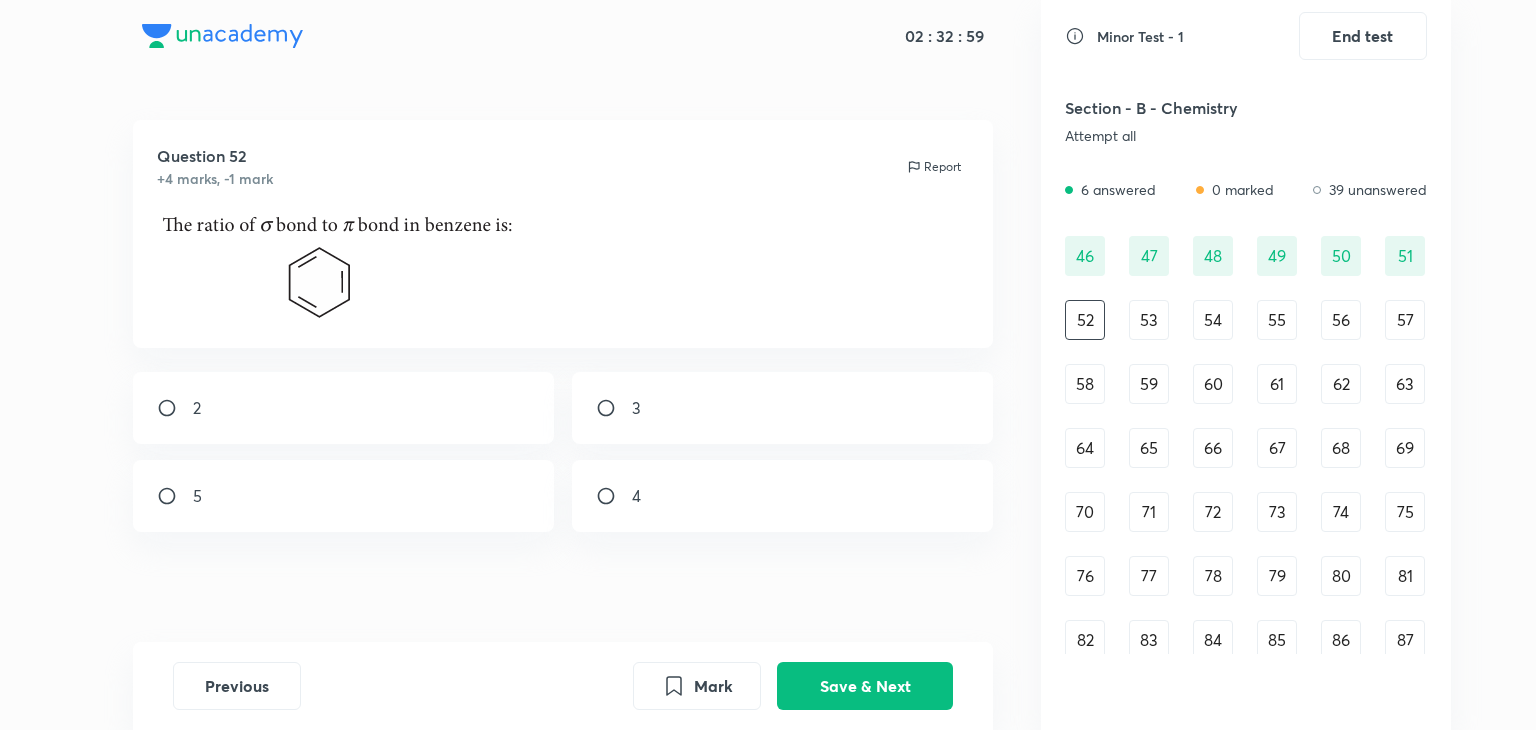 scroll, scrollTop: 11, scrollLeft: 0, axis: vertical 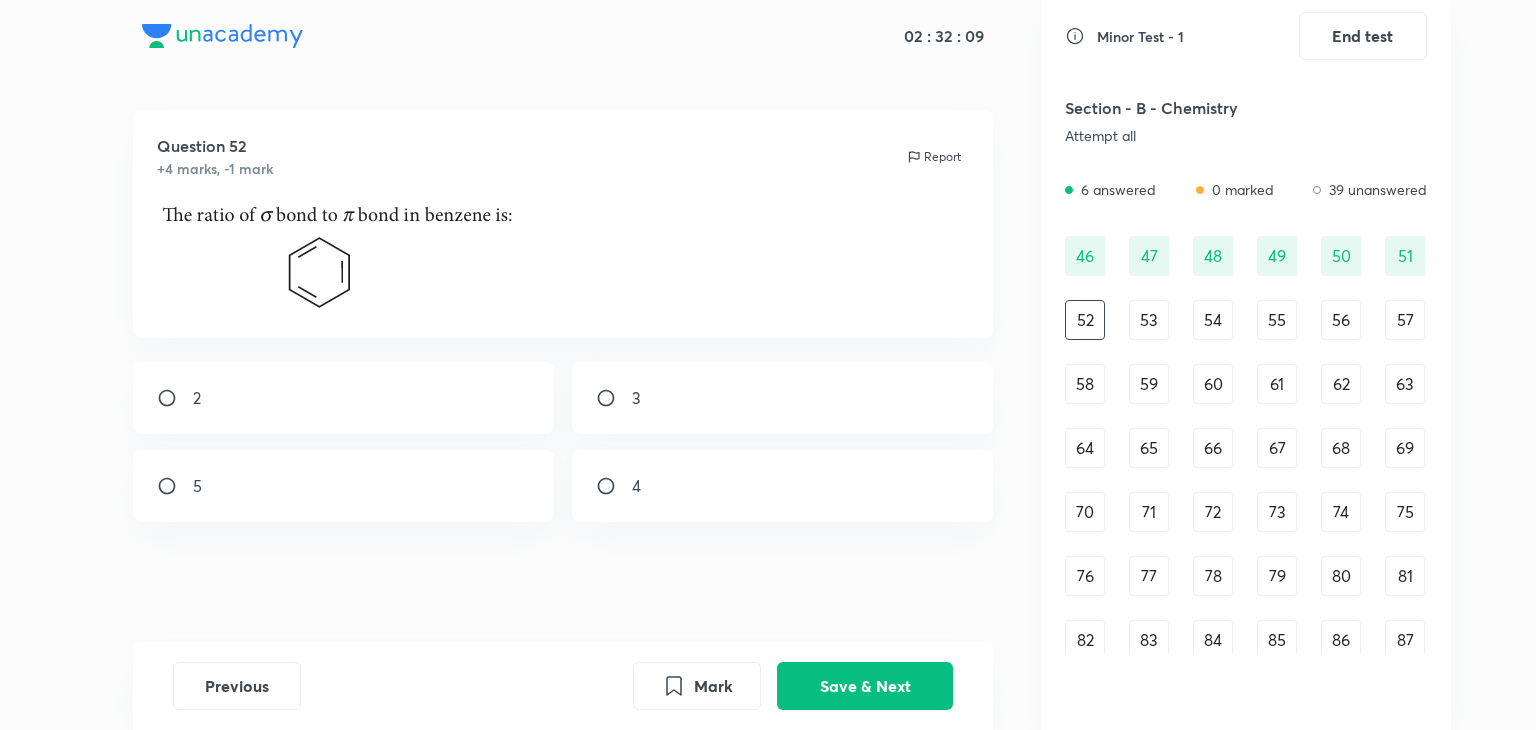 click on "4" at bounding box center (783, 486) 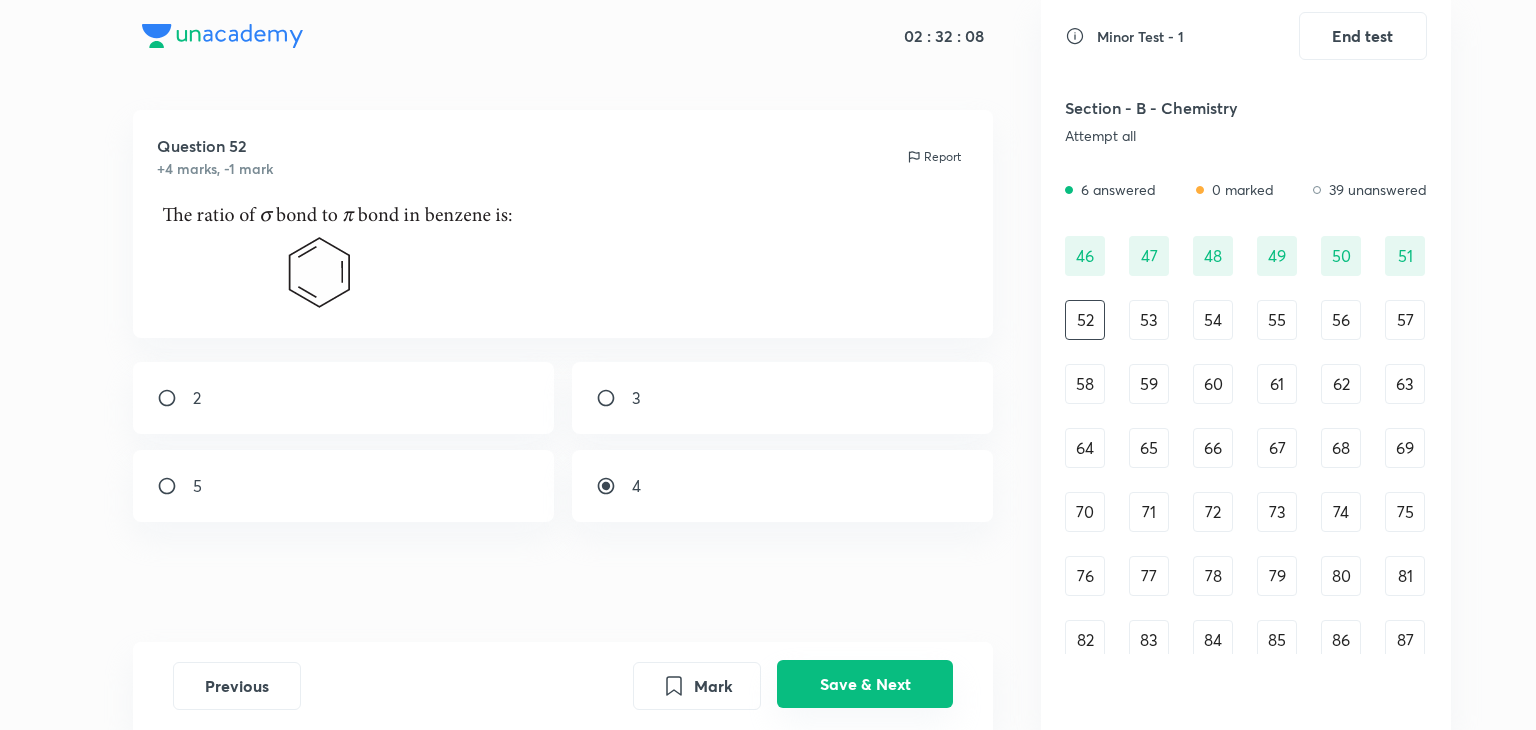 click on "Save & Next" at bounding box center [865, 684] 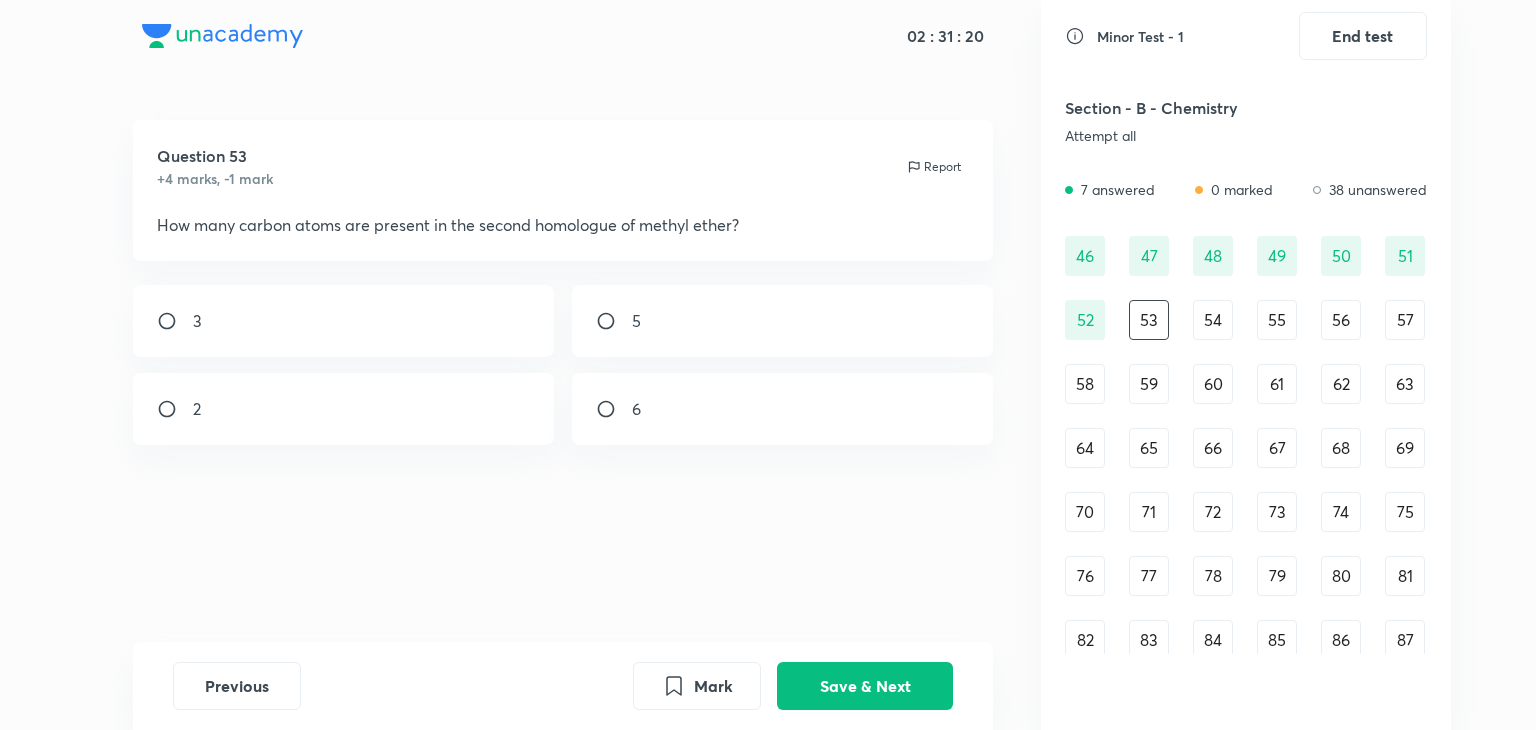 click at bounding box center [175, 409] 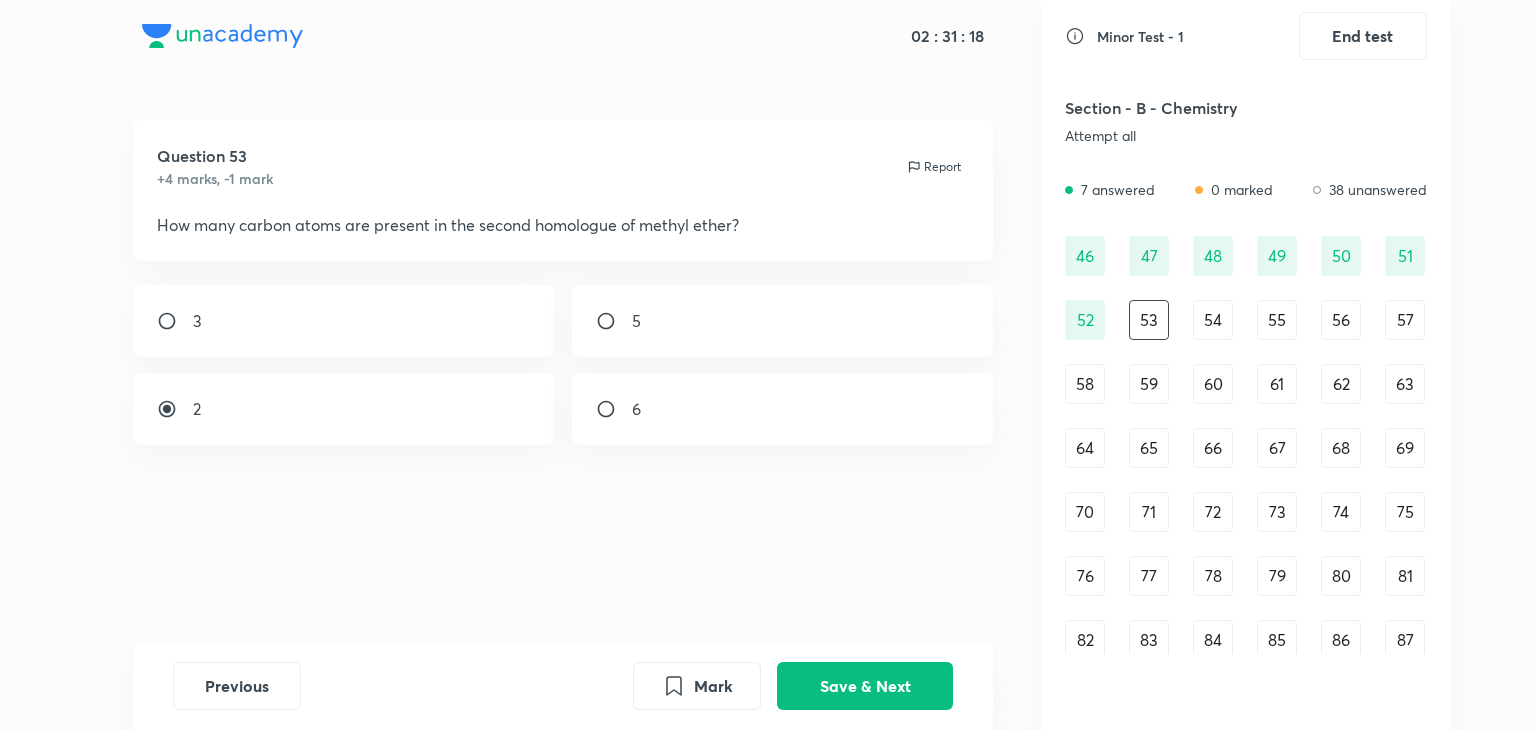 click at bounding box center (175, 409) 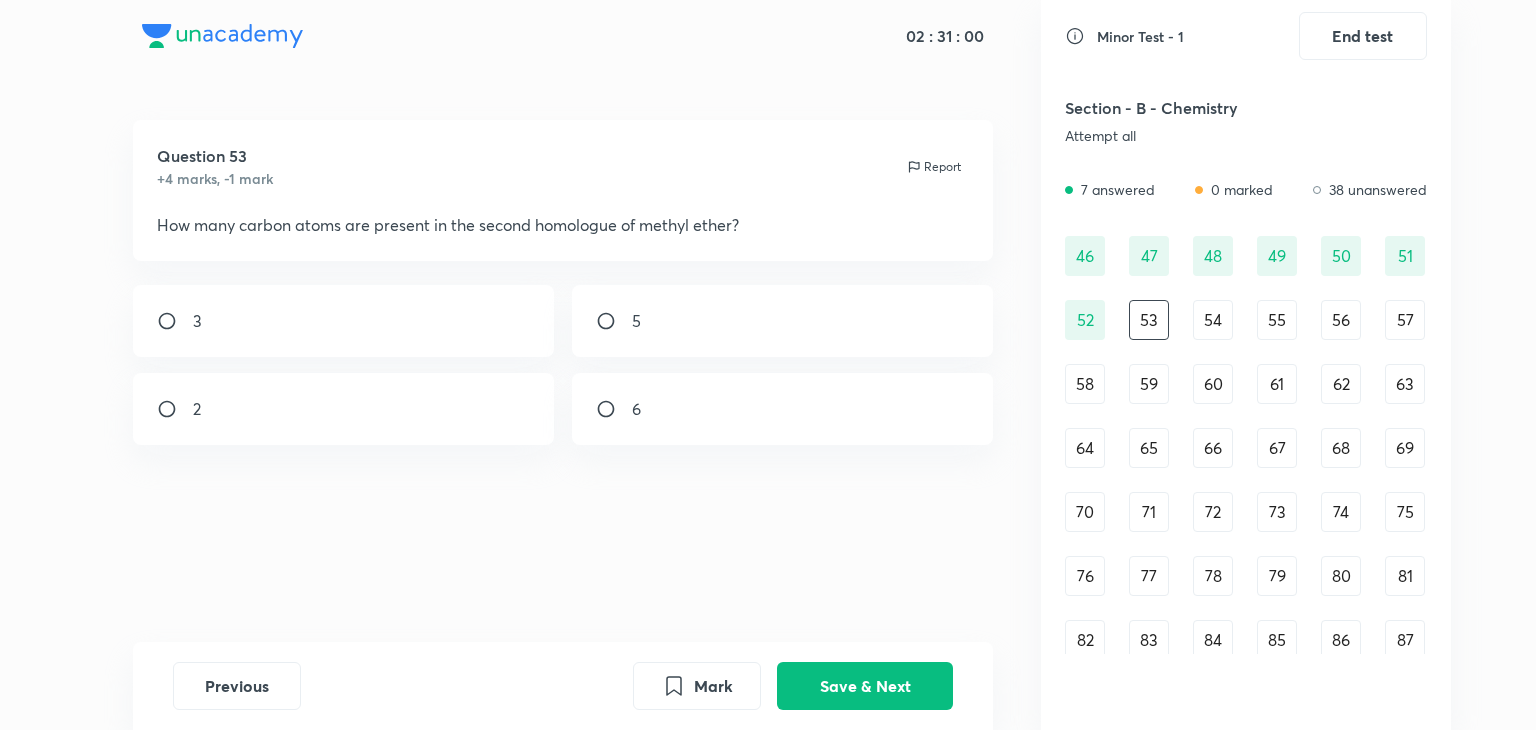click on "3" at bounding box center (344, 321) 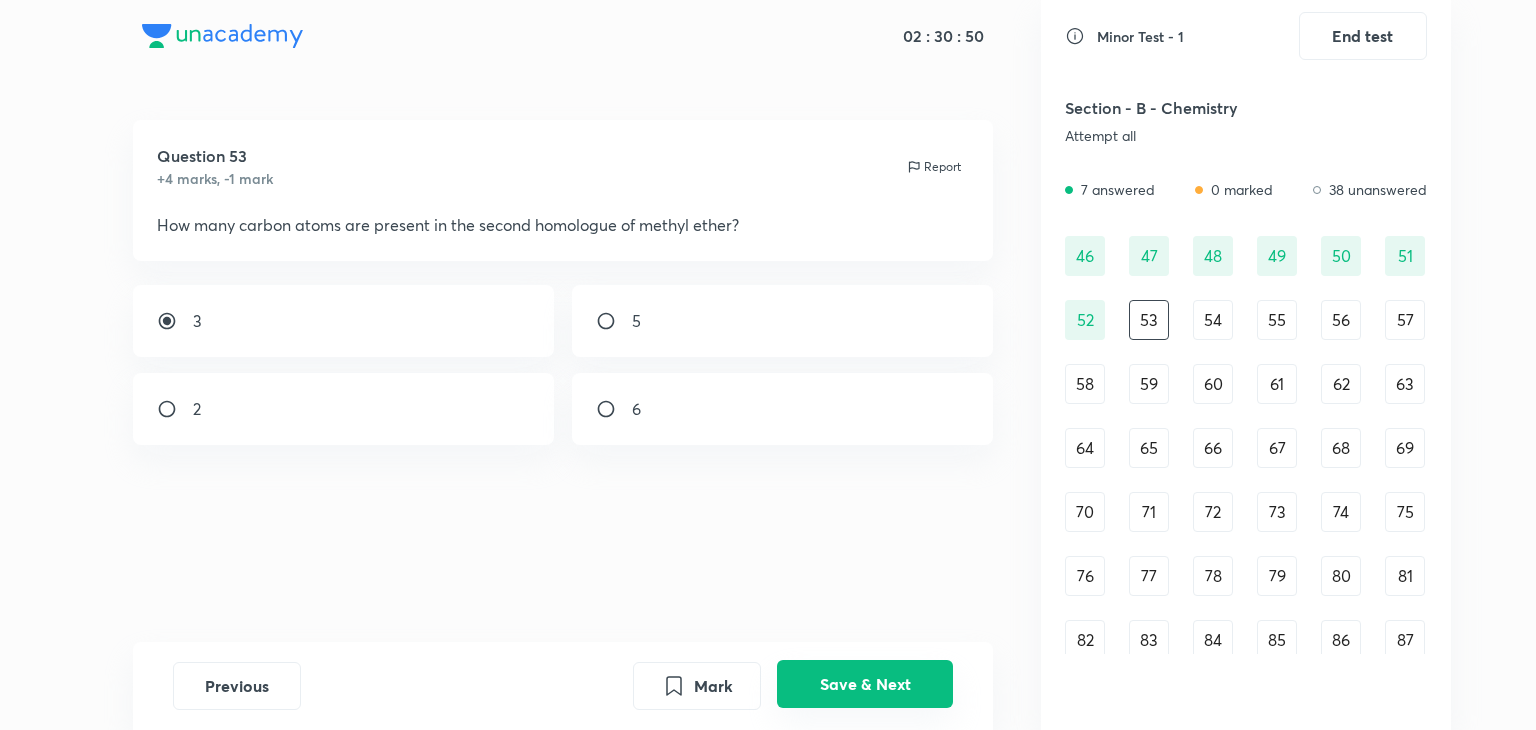 click on "Save & Next" at bounding box center (865, 684) 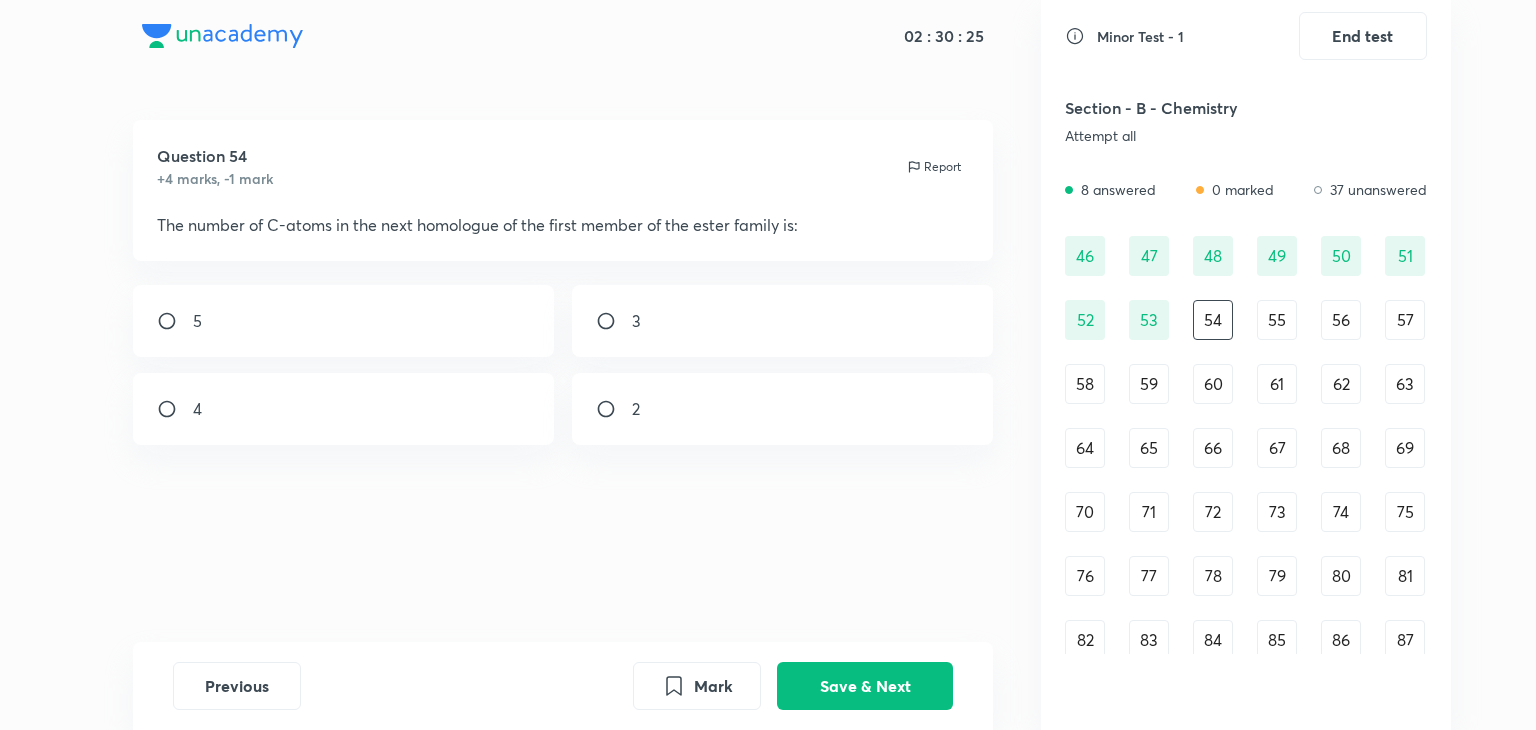 click on "4" at bounding box center (344, 409) 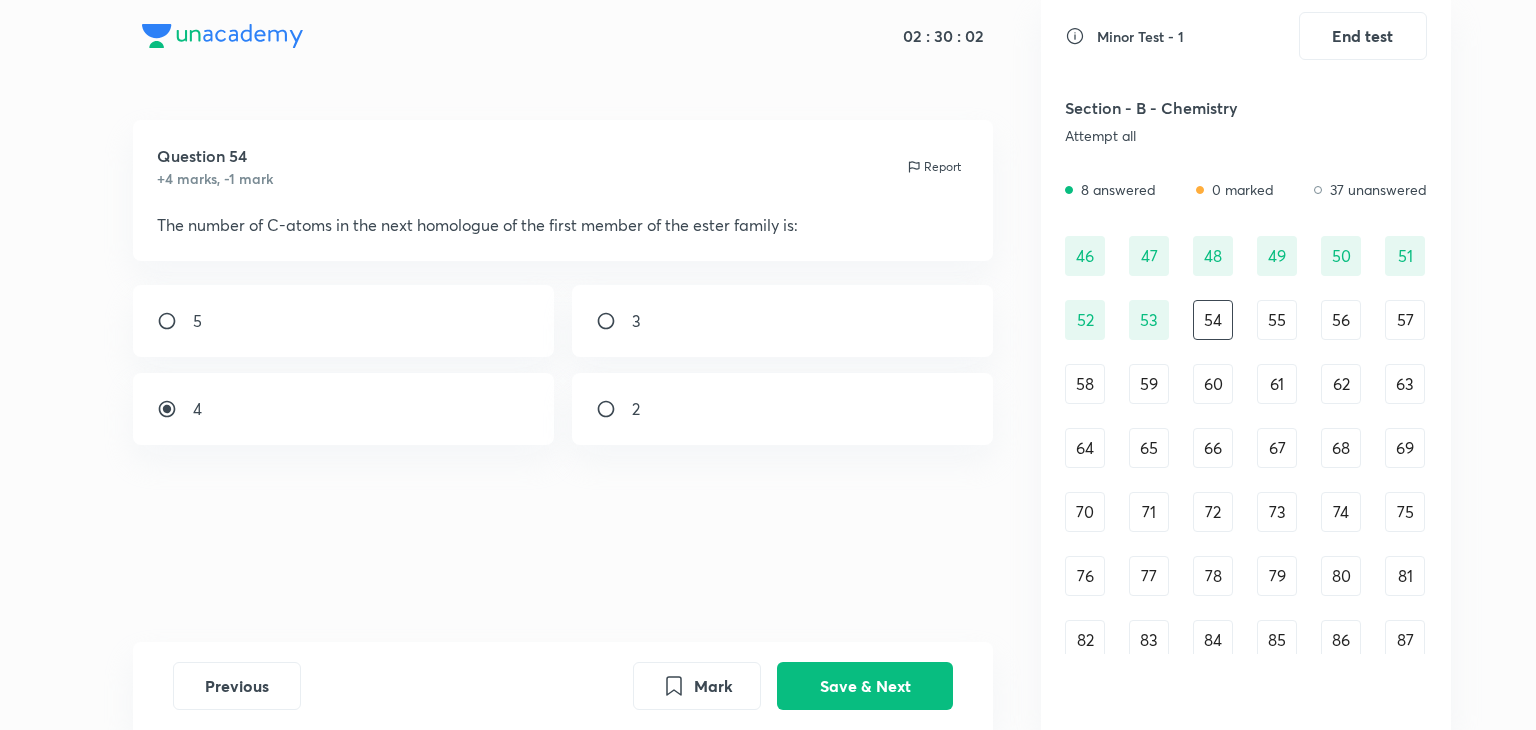 click at bounding box center (614, 321) 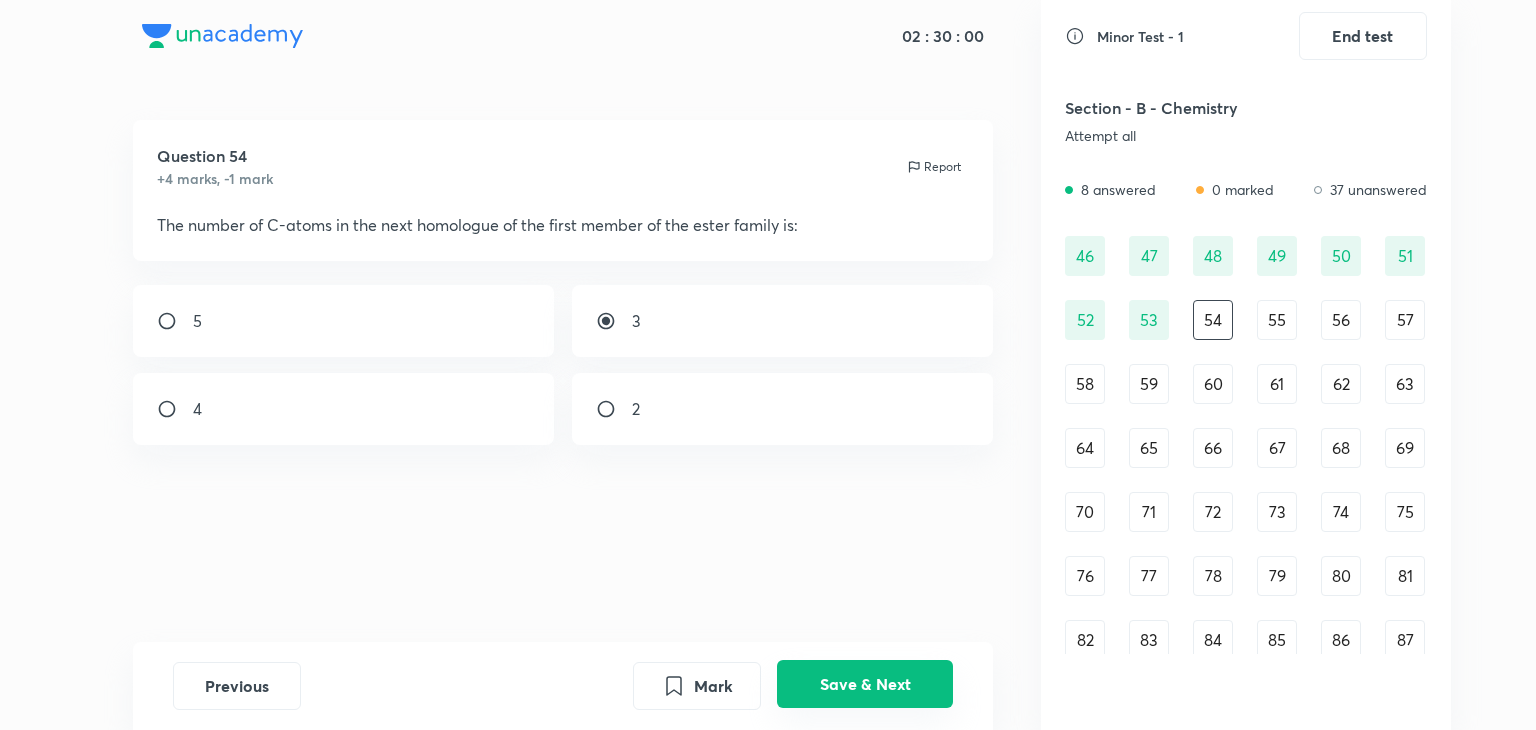 click on "Save & Next" at bounding box center (865, 684) 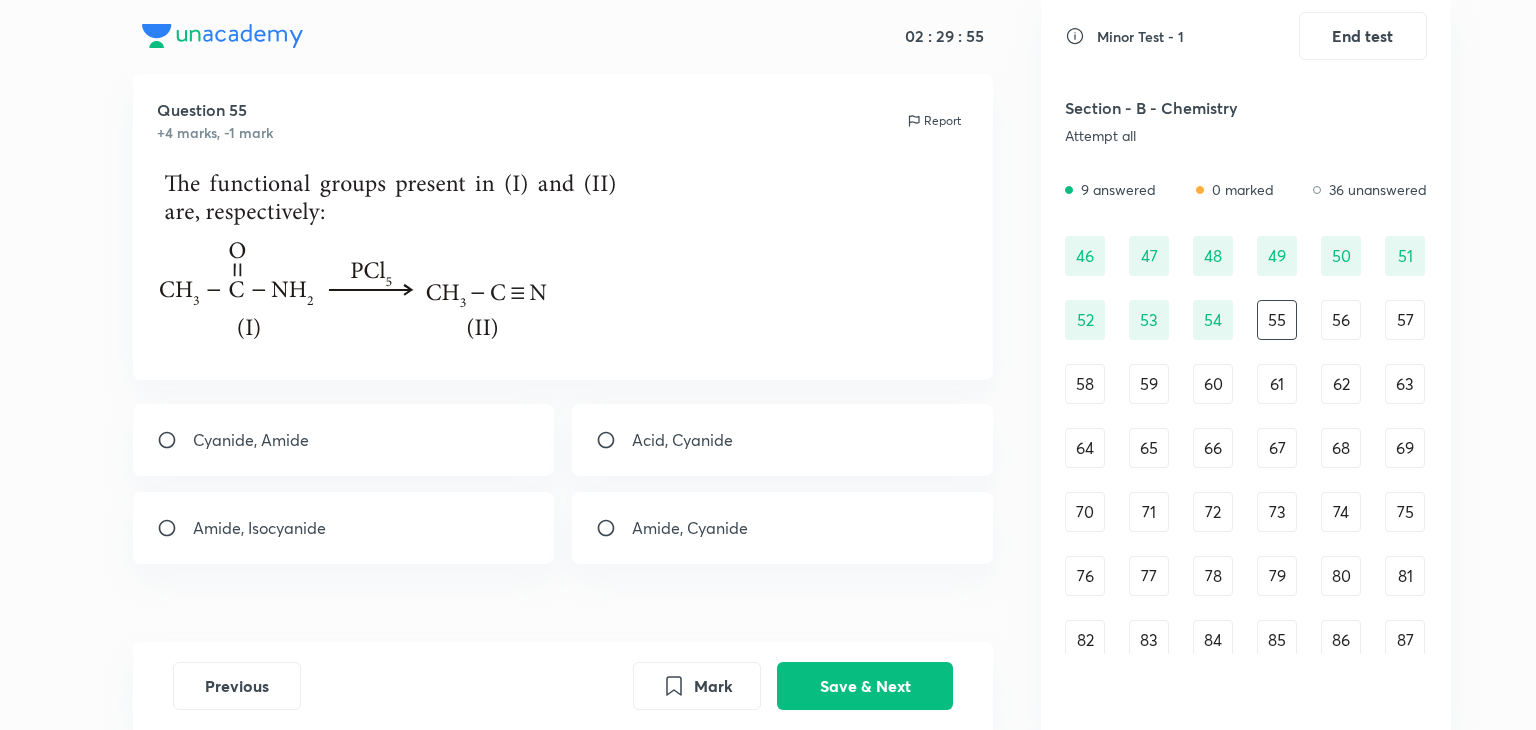 scroll, scrollTop: 52, scrollLeft: 0, axis: vertical 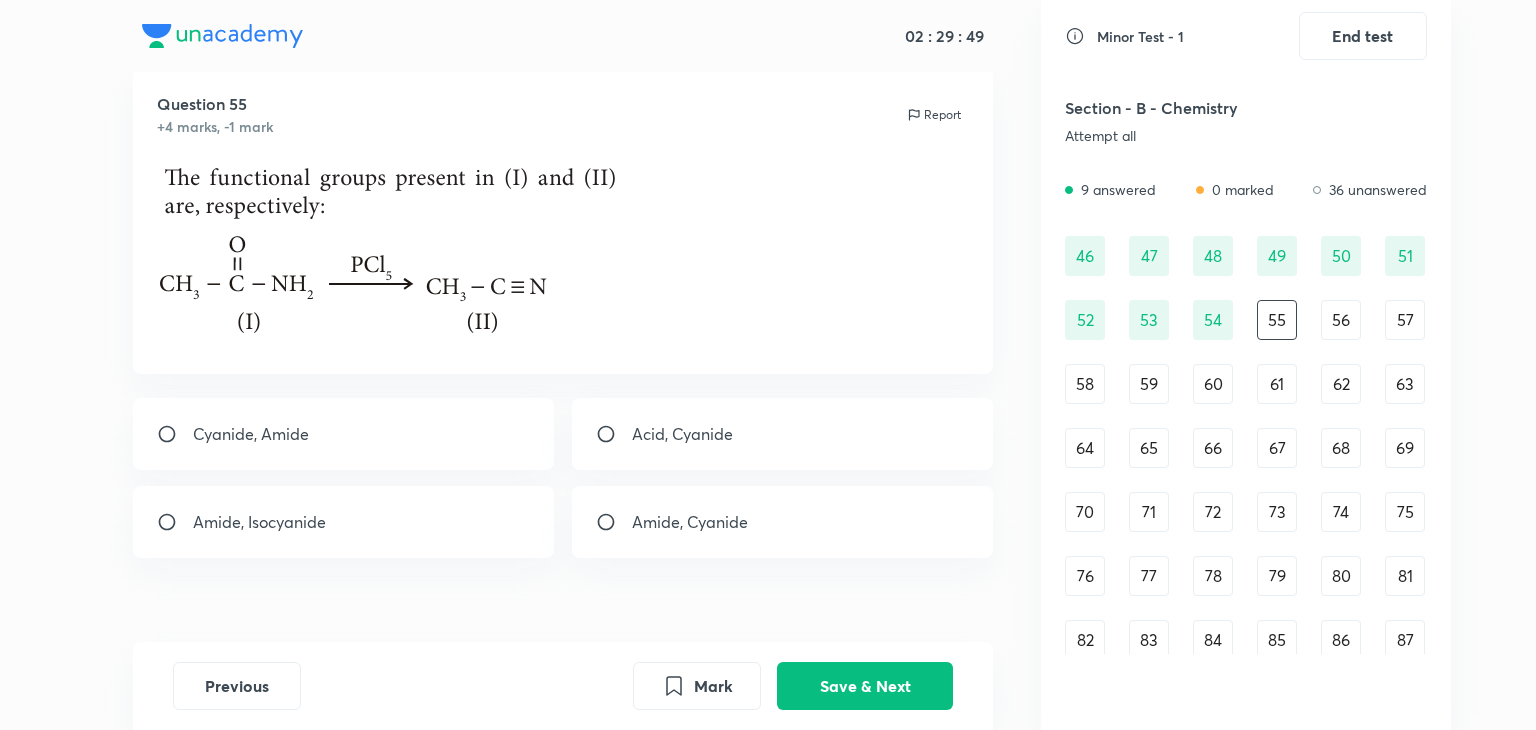 click on "Amide, Isocyanide" at bounding box center [259, 522] 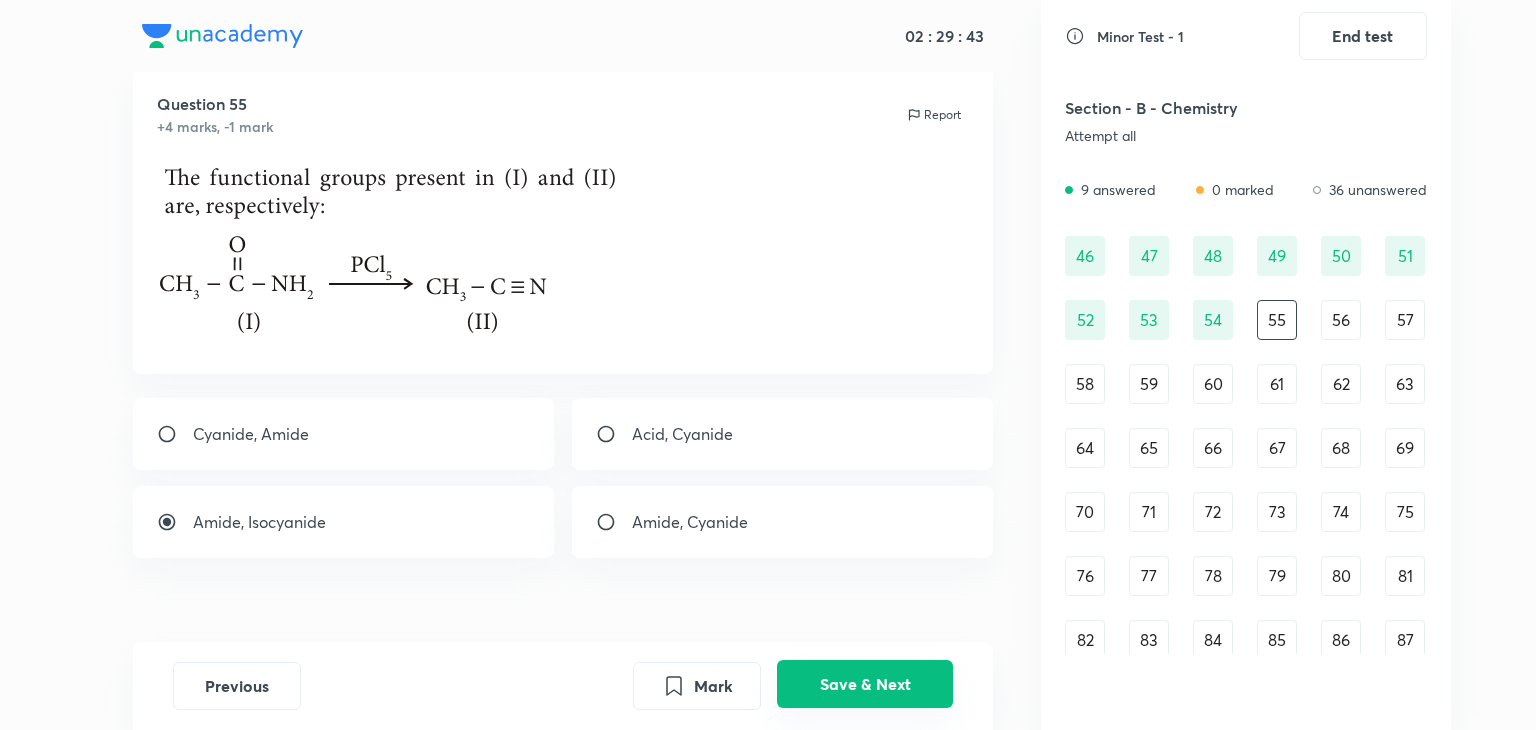 click on "Save & Next" at bounding box center [865, 684] 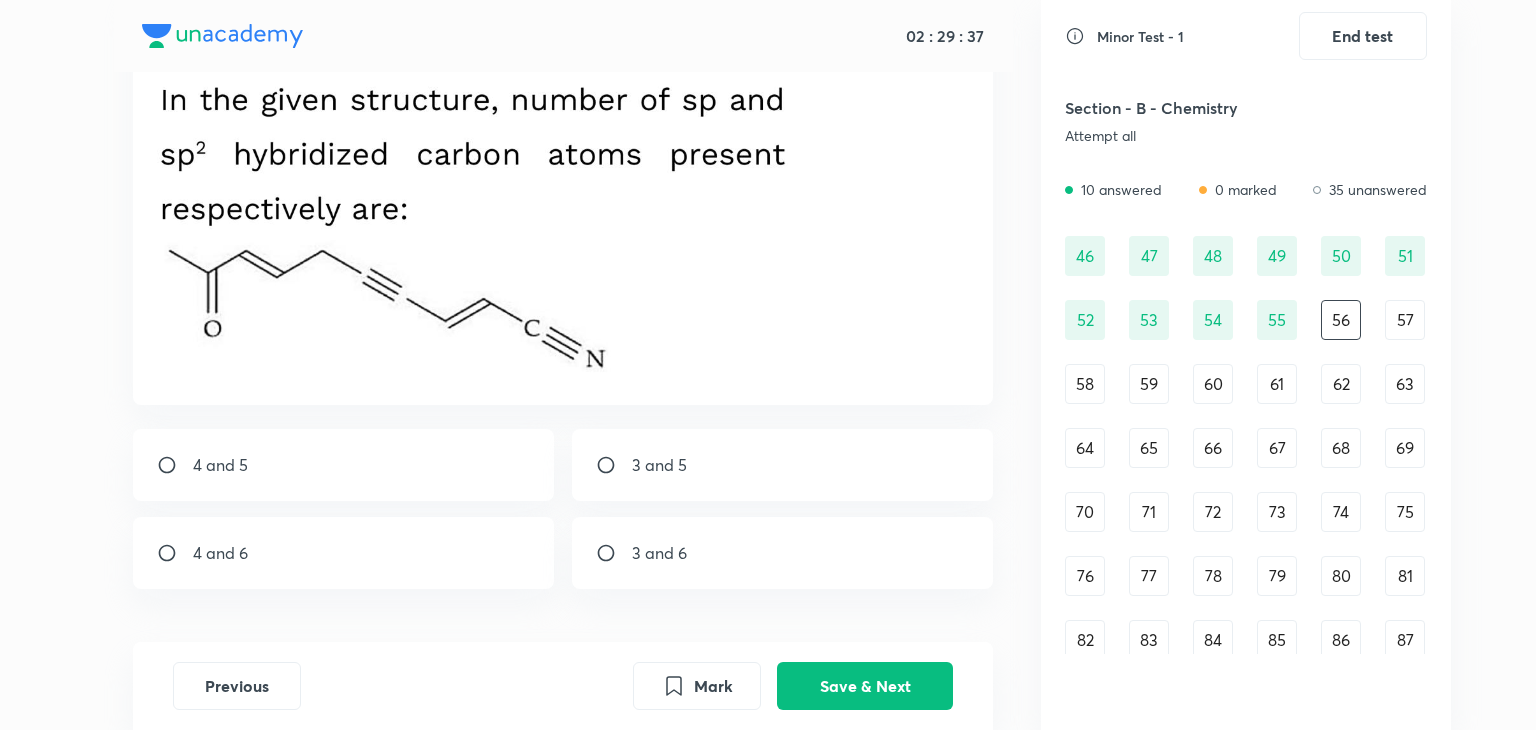 scroll, scrollTop: 131, scrollLeft: 0, axis: vertical 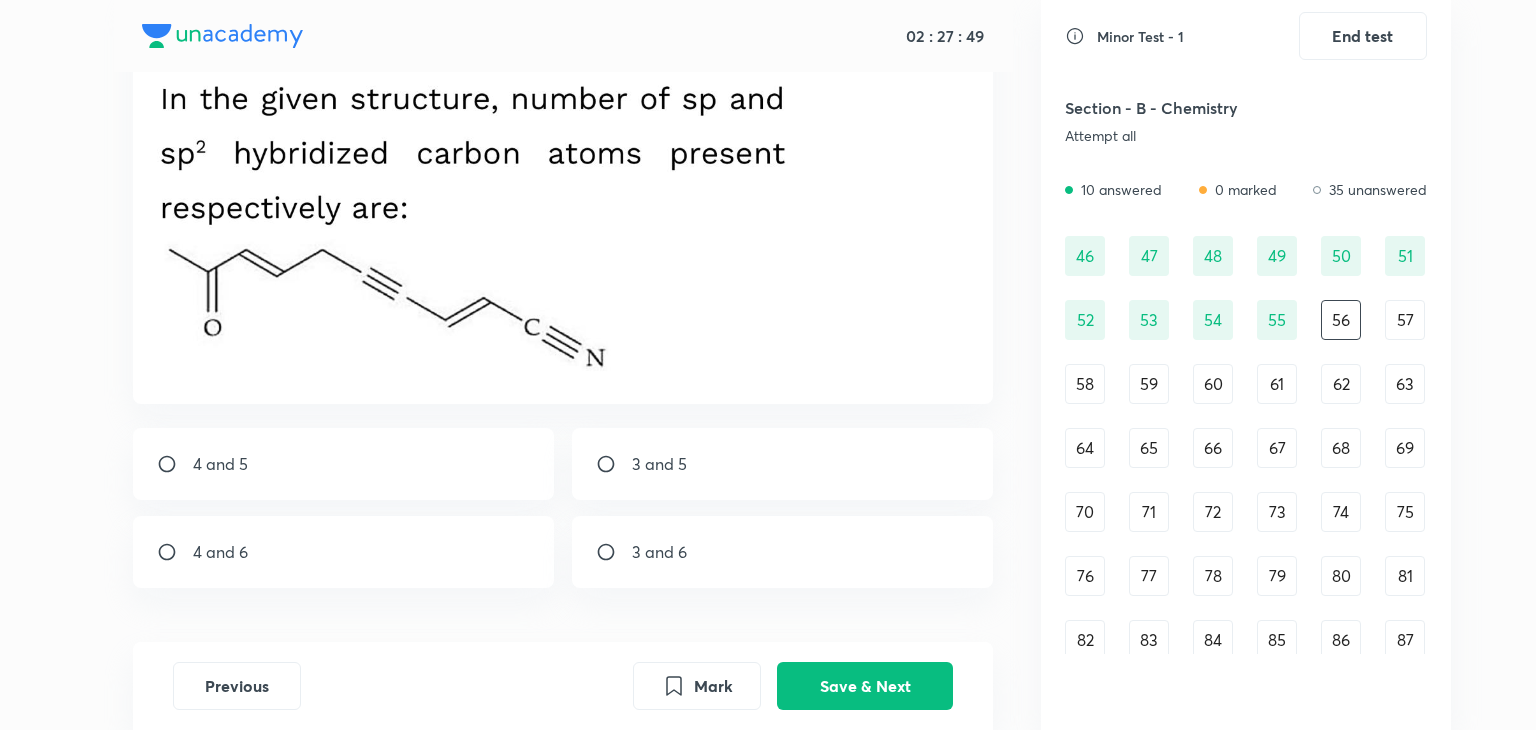 click at bounding box center (614, 464) 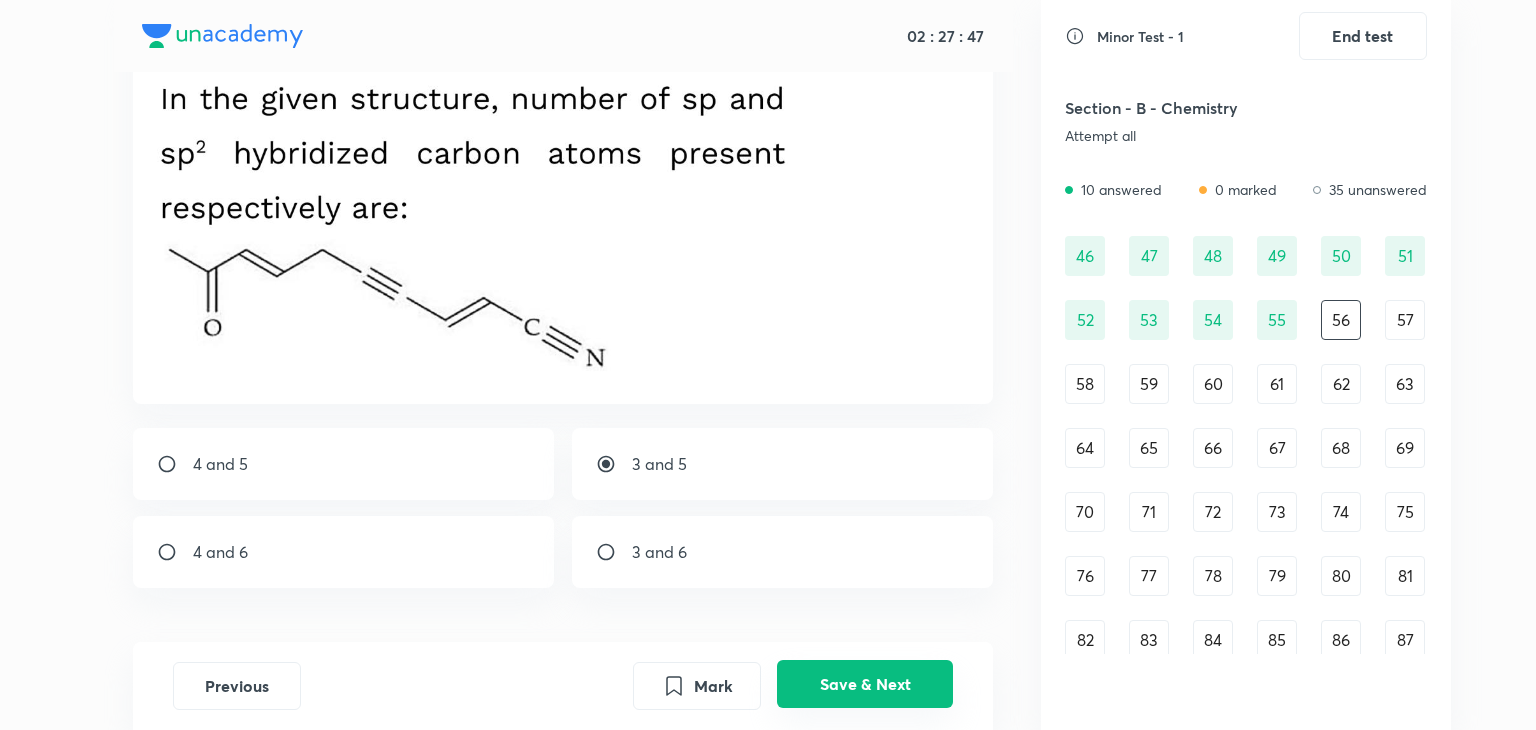 click on "Save & Next" at bounding box center [865, 684] 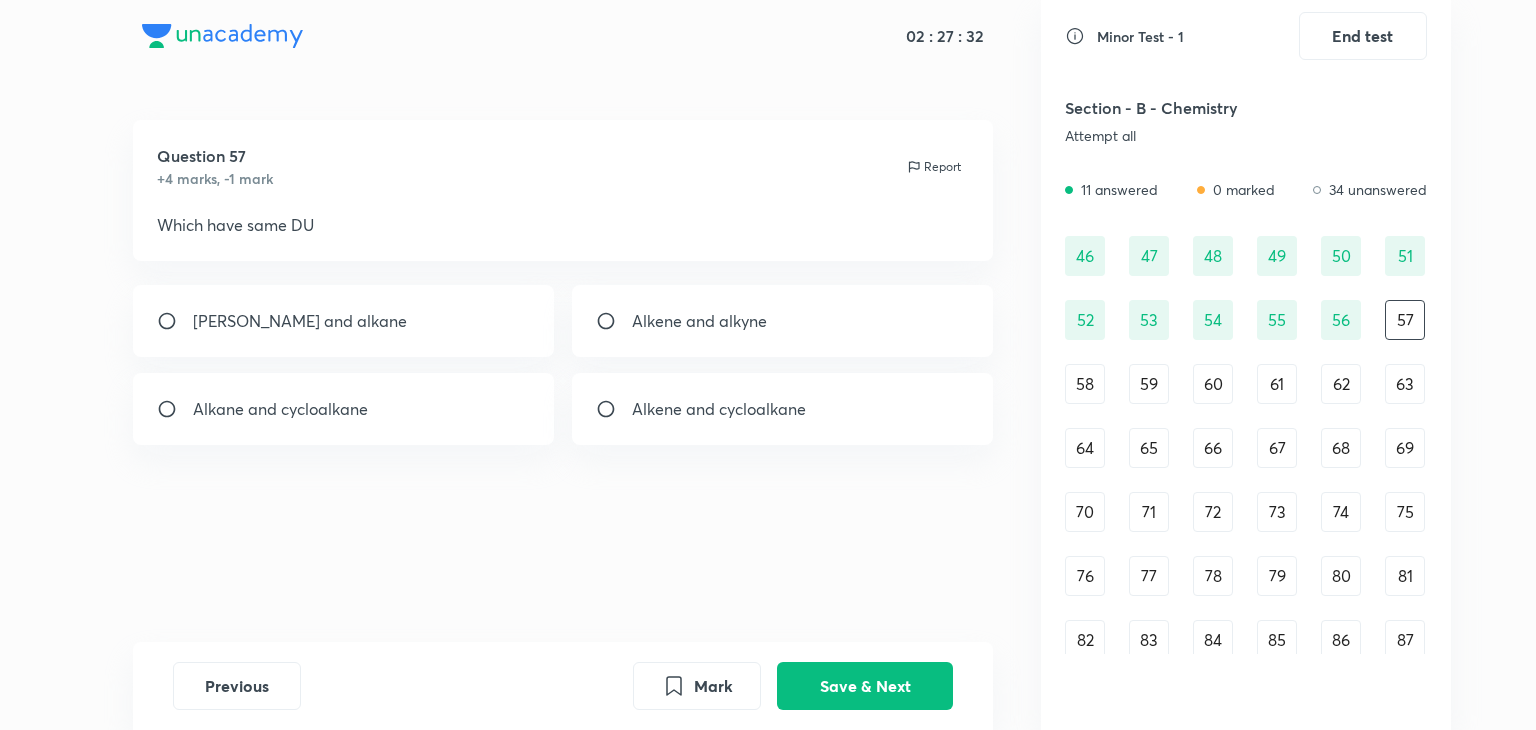 click on "[PERSON_NAME] and alkane" at bounding box center (344, 321) 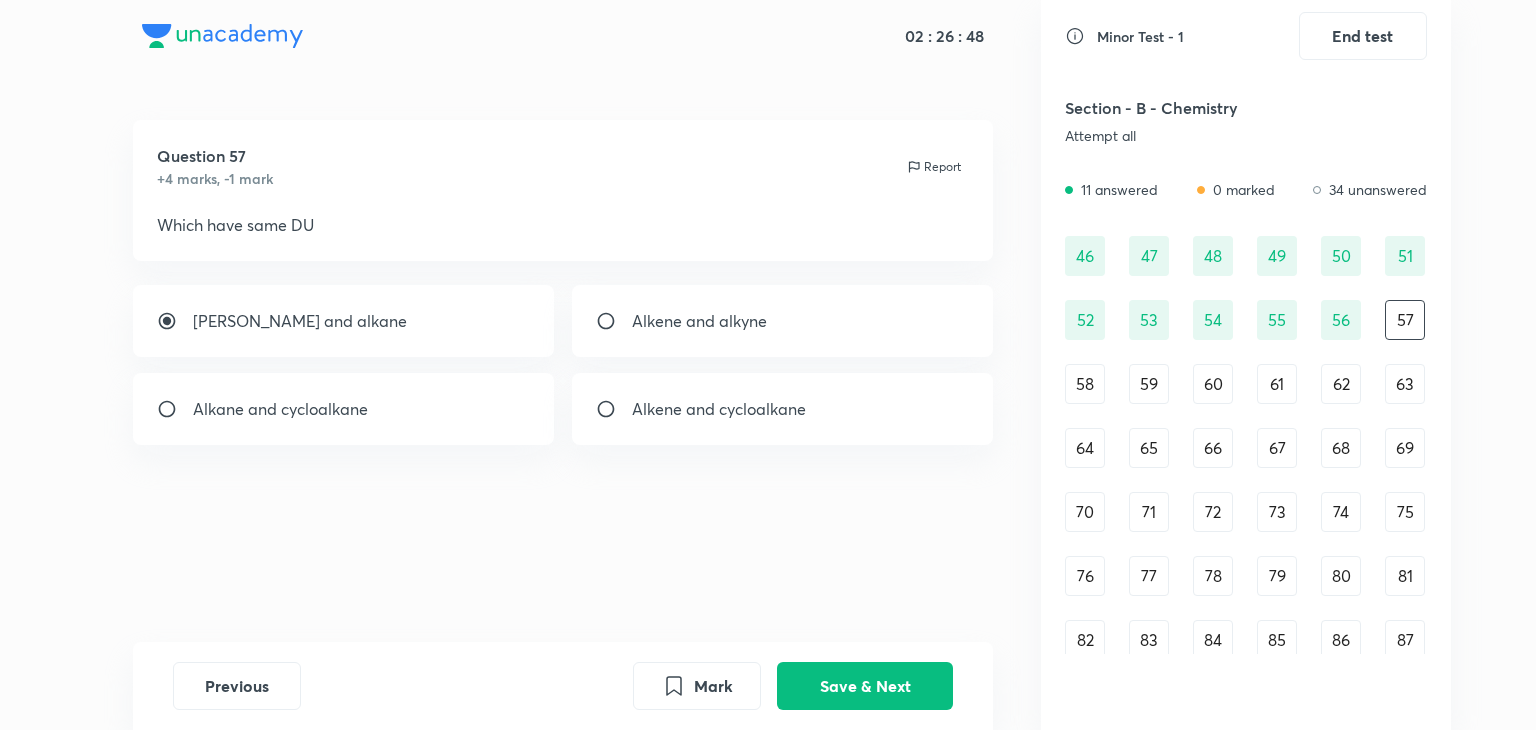 click on "Alkene and cycloalkane" at bounding box center [719, 409] 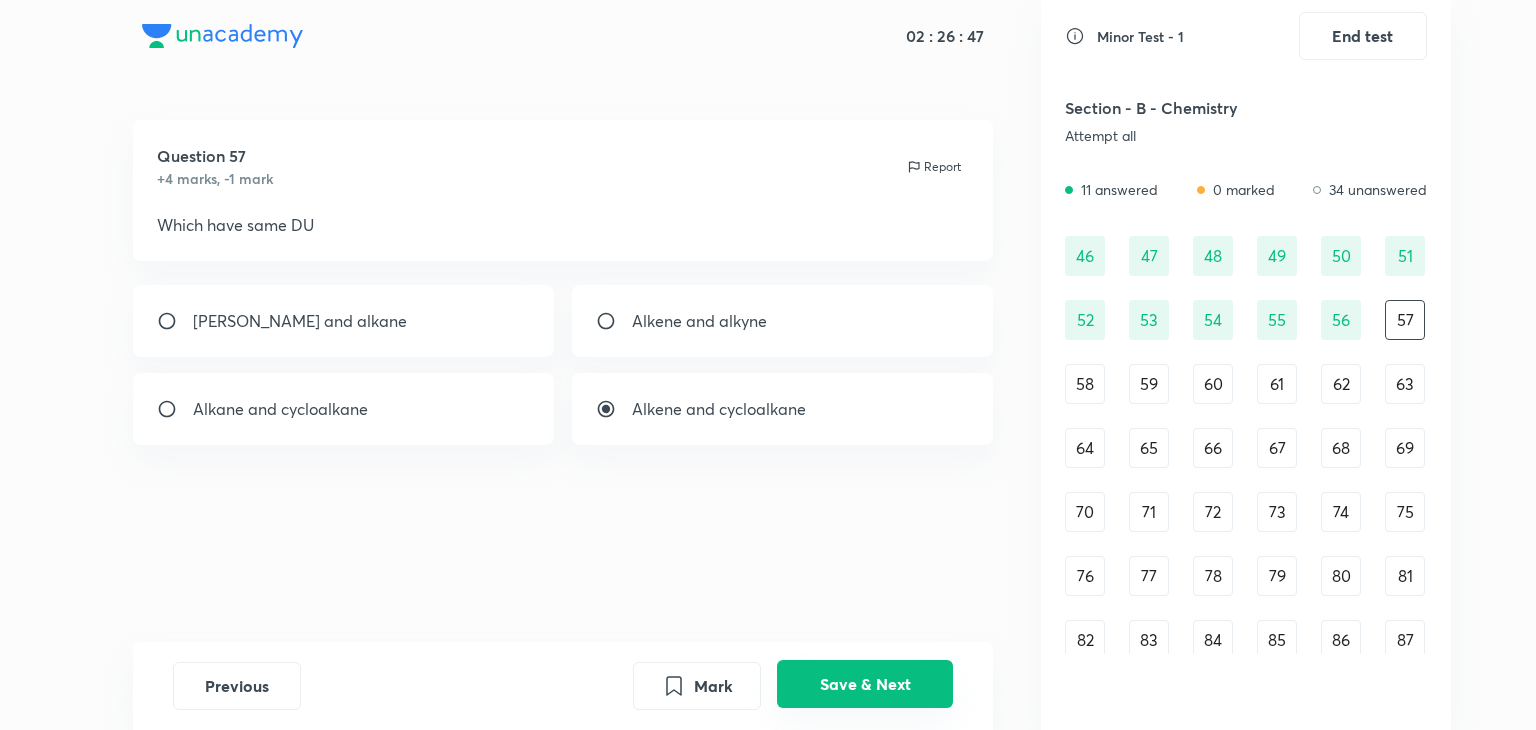 click on "Save & Next" at bounding box center (865, 684) 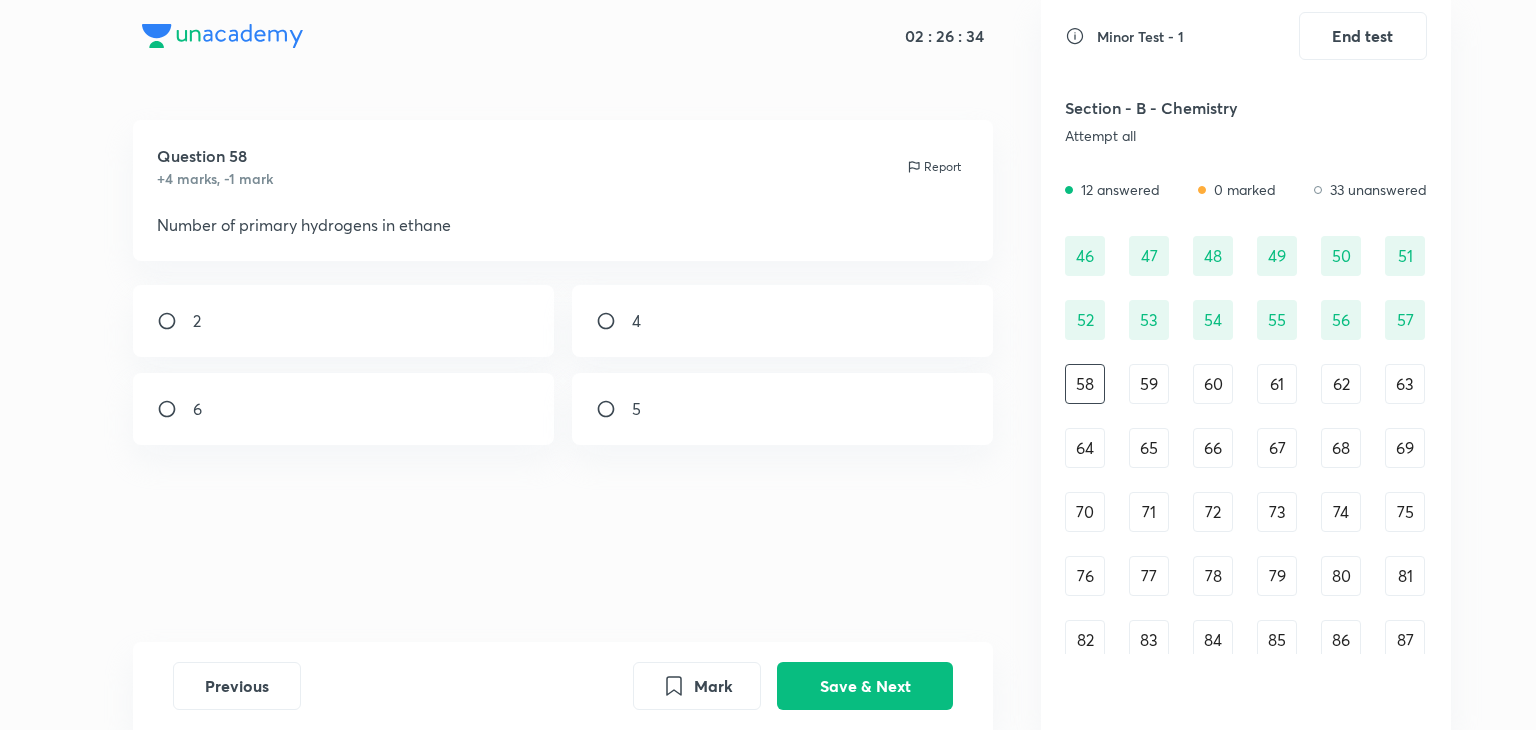 click on "6" at bounding box center [344, 409] 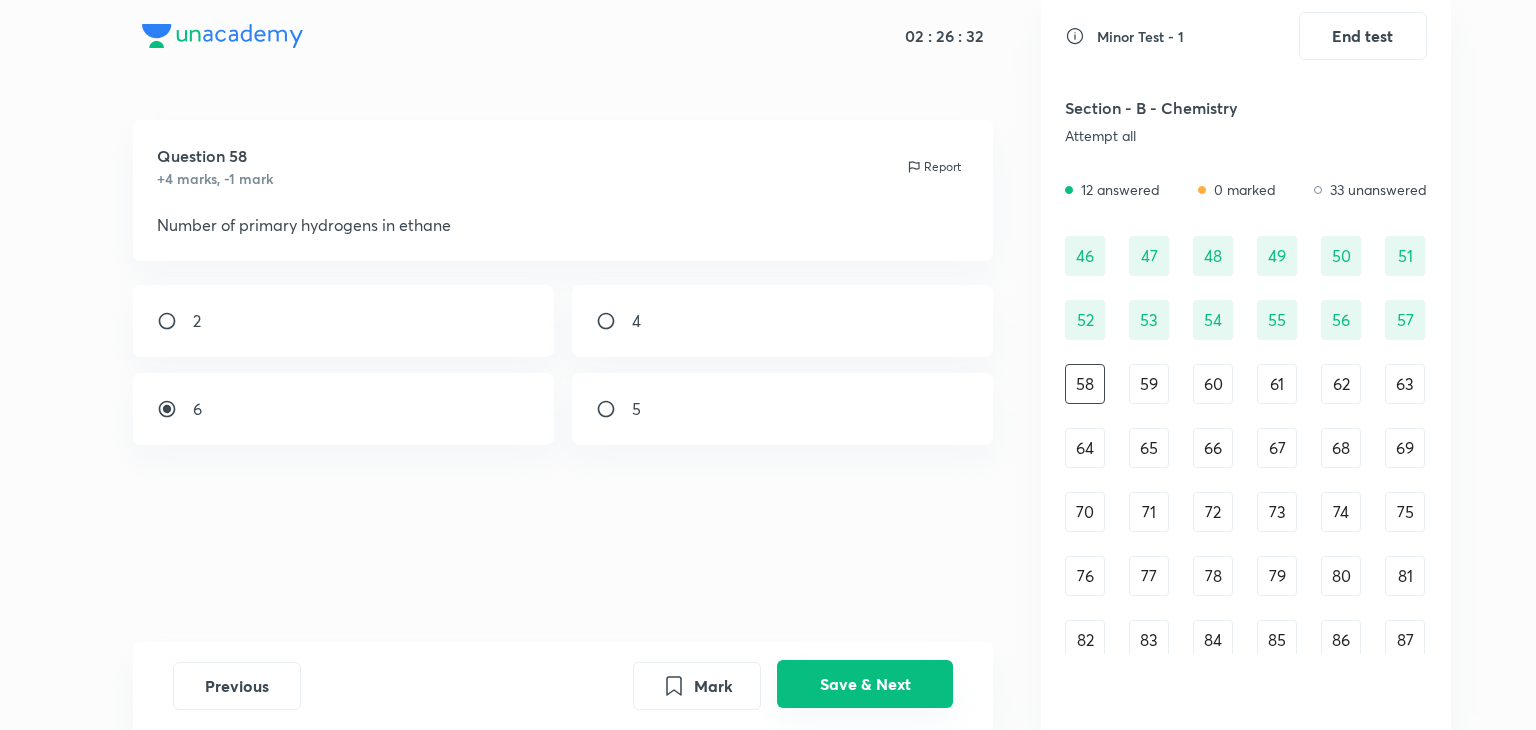 click on "Save & Next" at bounding box center (865, 684) 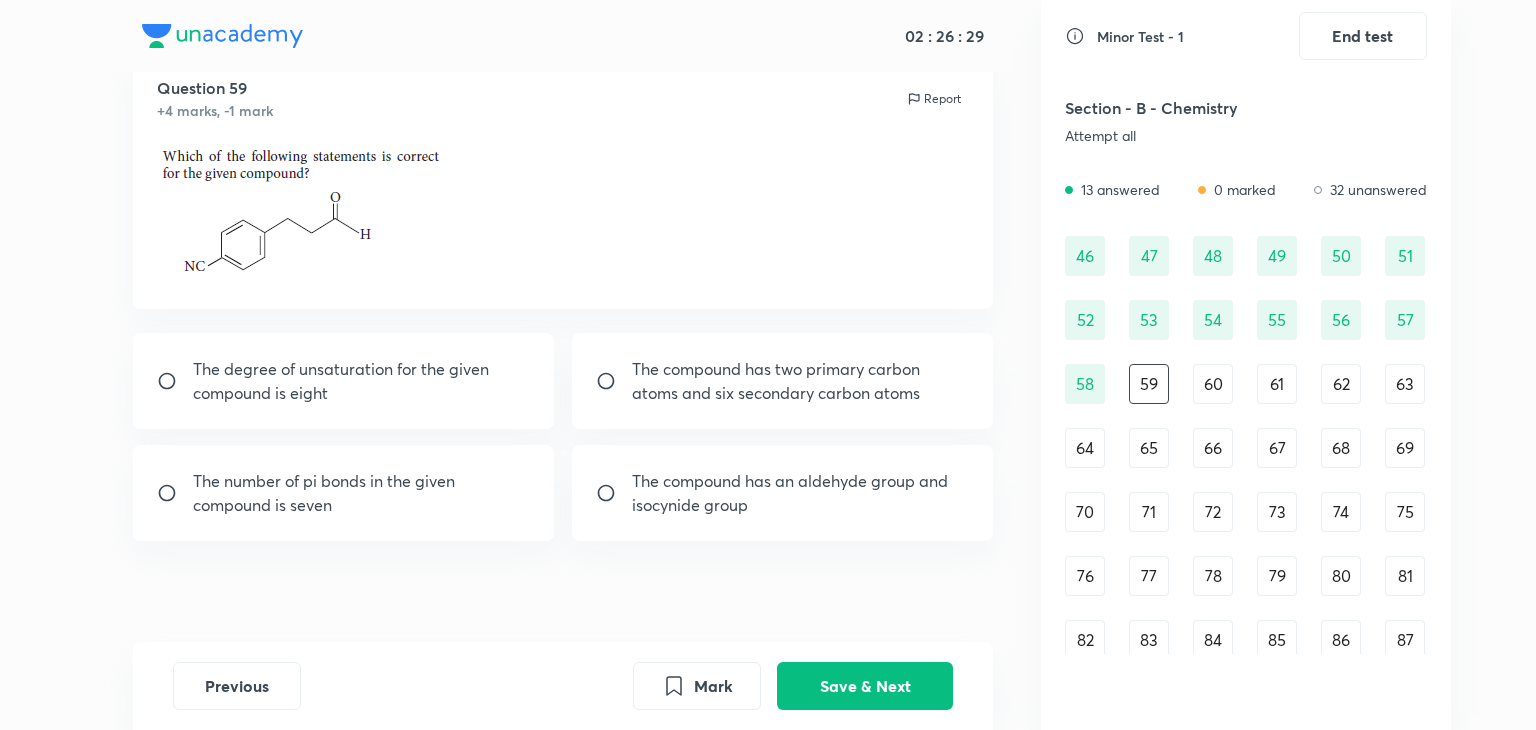 scroll, scrollTop: 88, scrollLeft: 0, axis: vertical 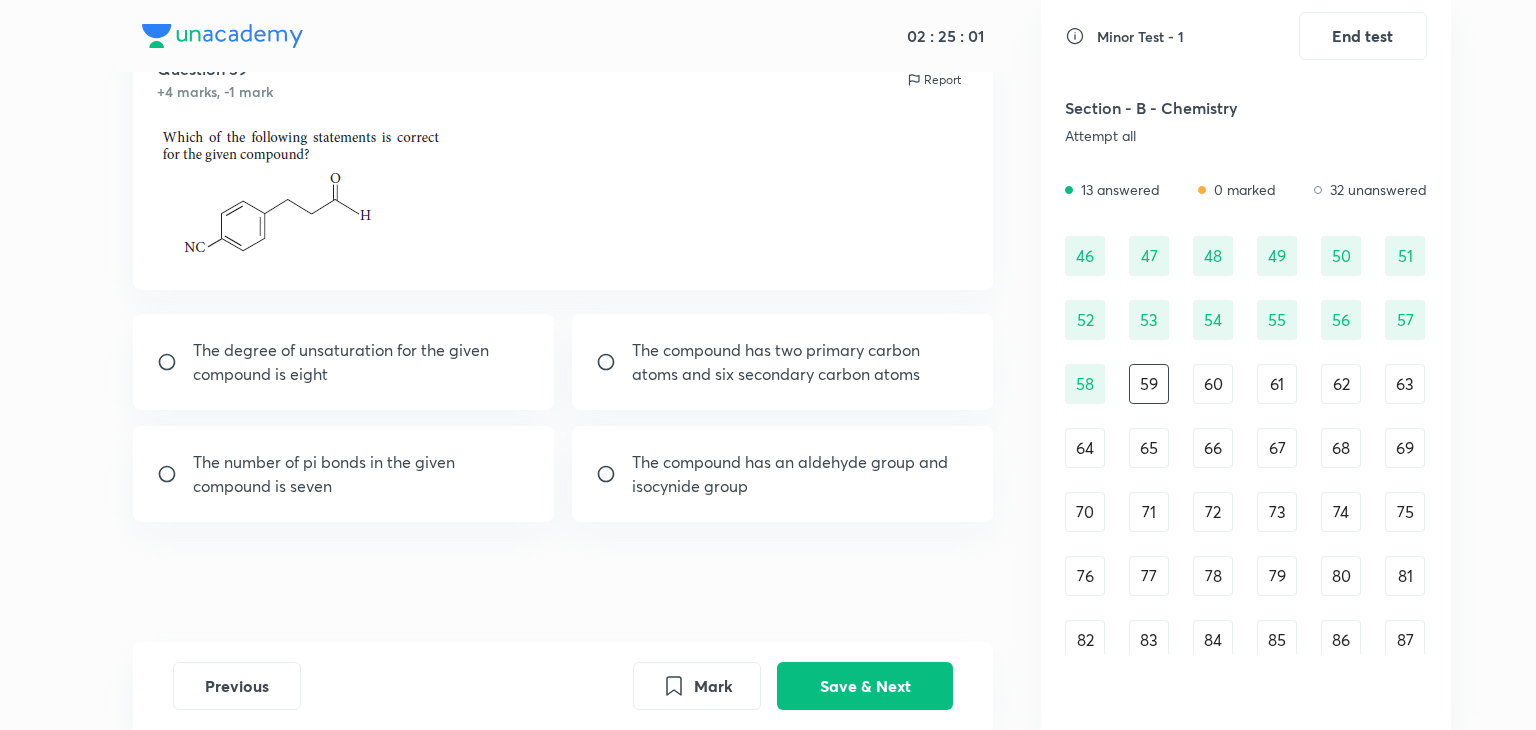 click on "The degree of unsaturation for the given compound is eight" at bounding box center (362, 362) 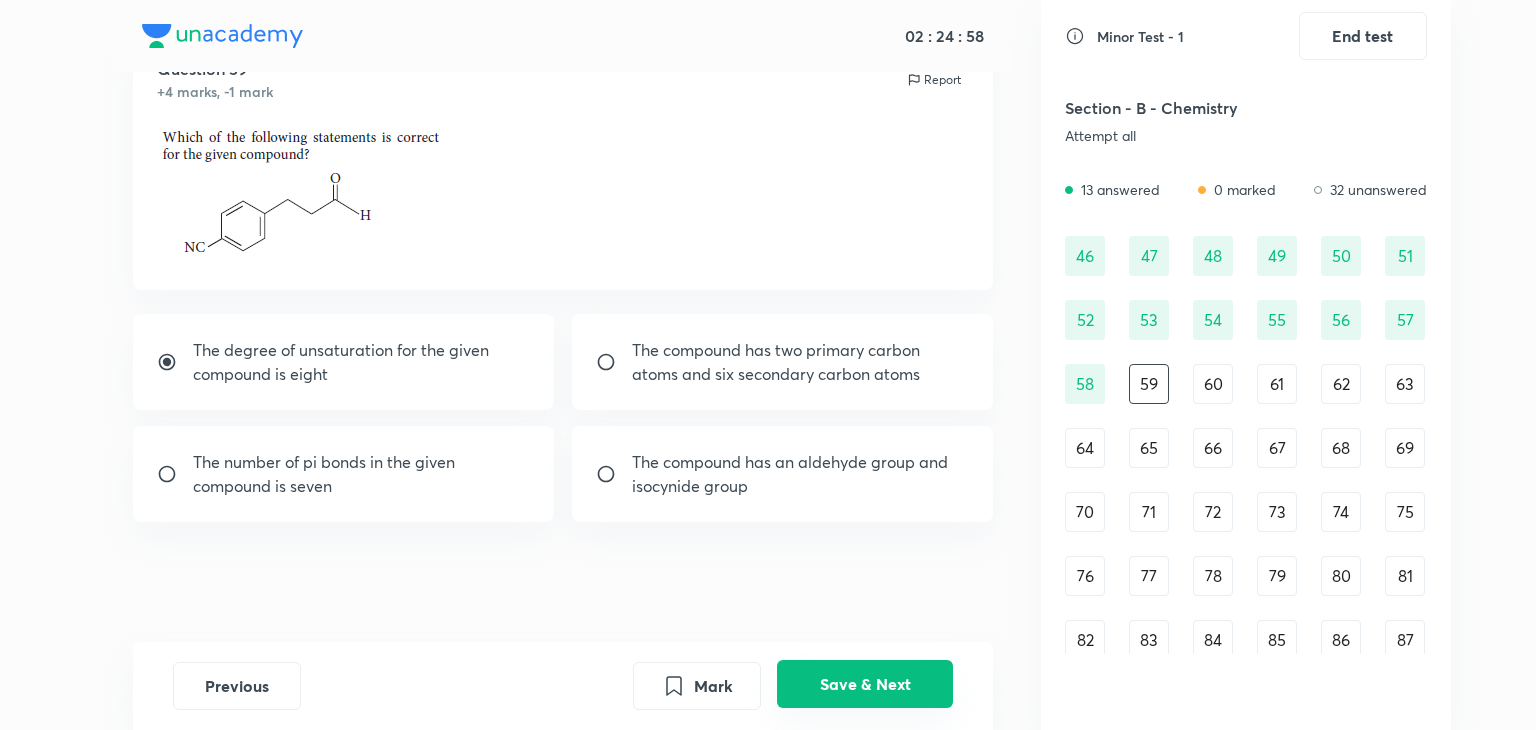 click on "Save & Next" at bounding box center (865, 684) 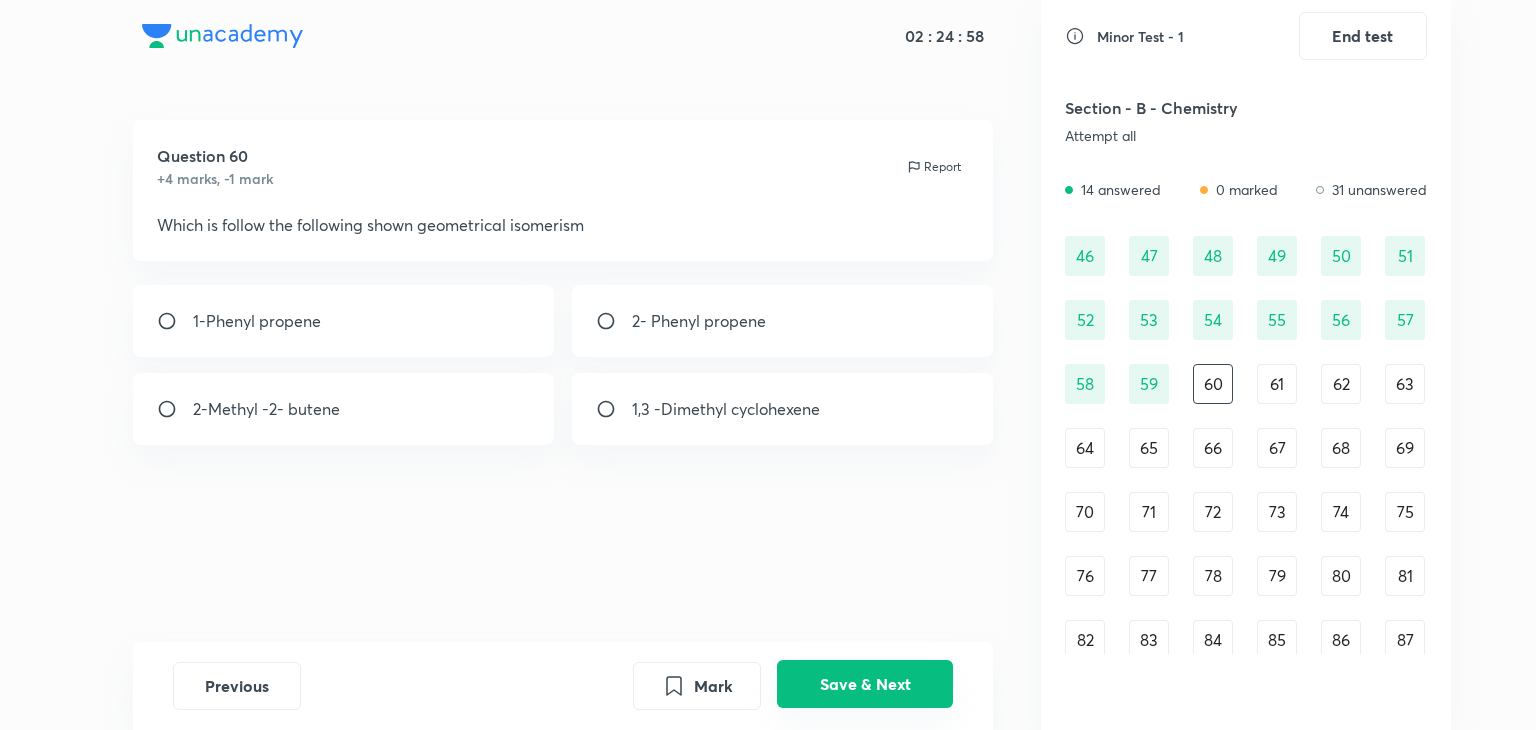 scroll, scrollTop: 0, scrollLeft: 0, axis: both 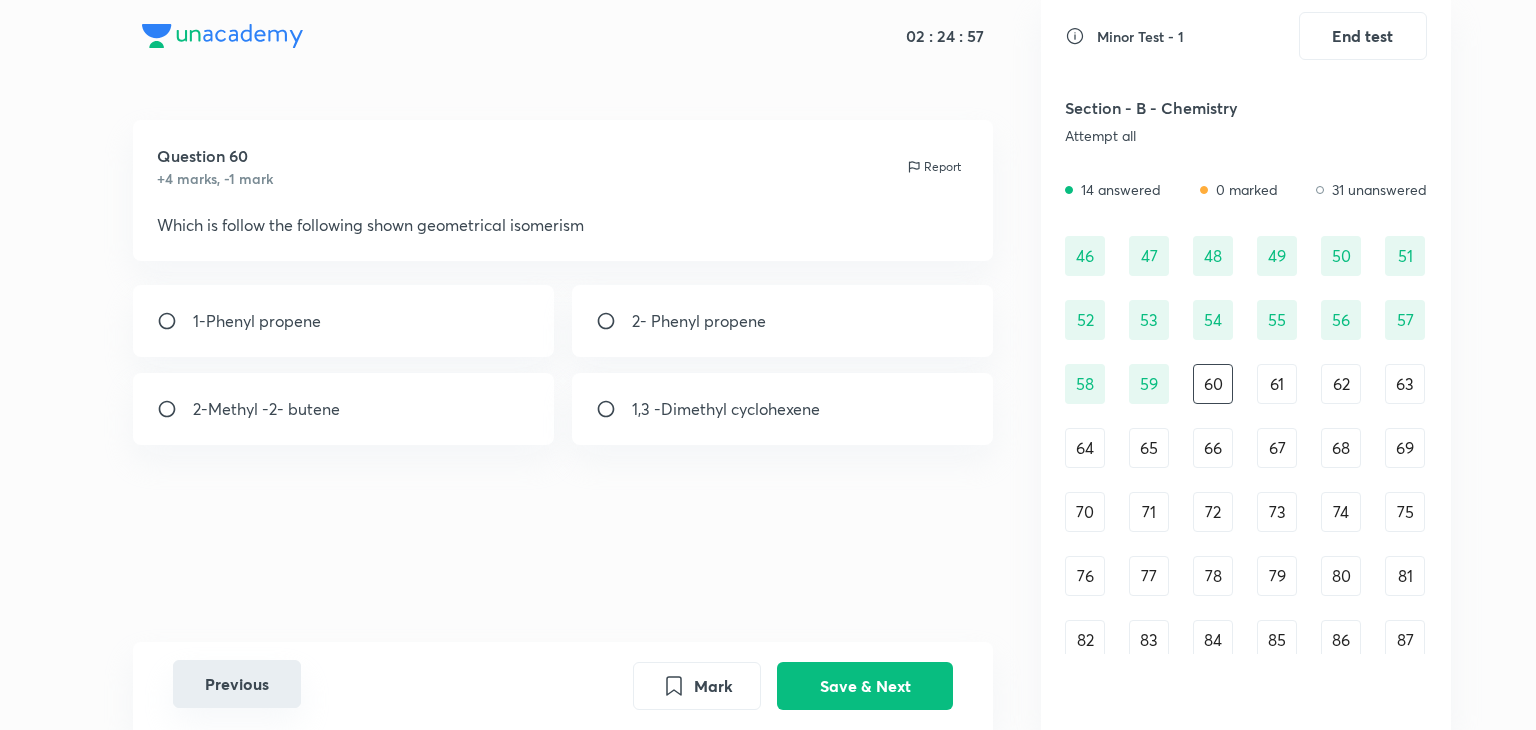 click on "Previous" at bounding box center [237, 684] 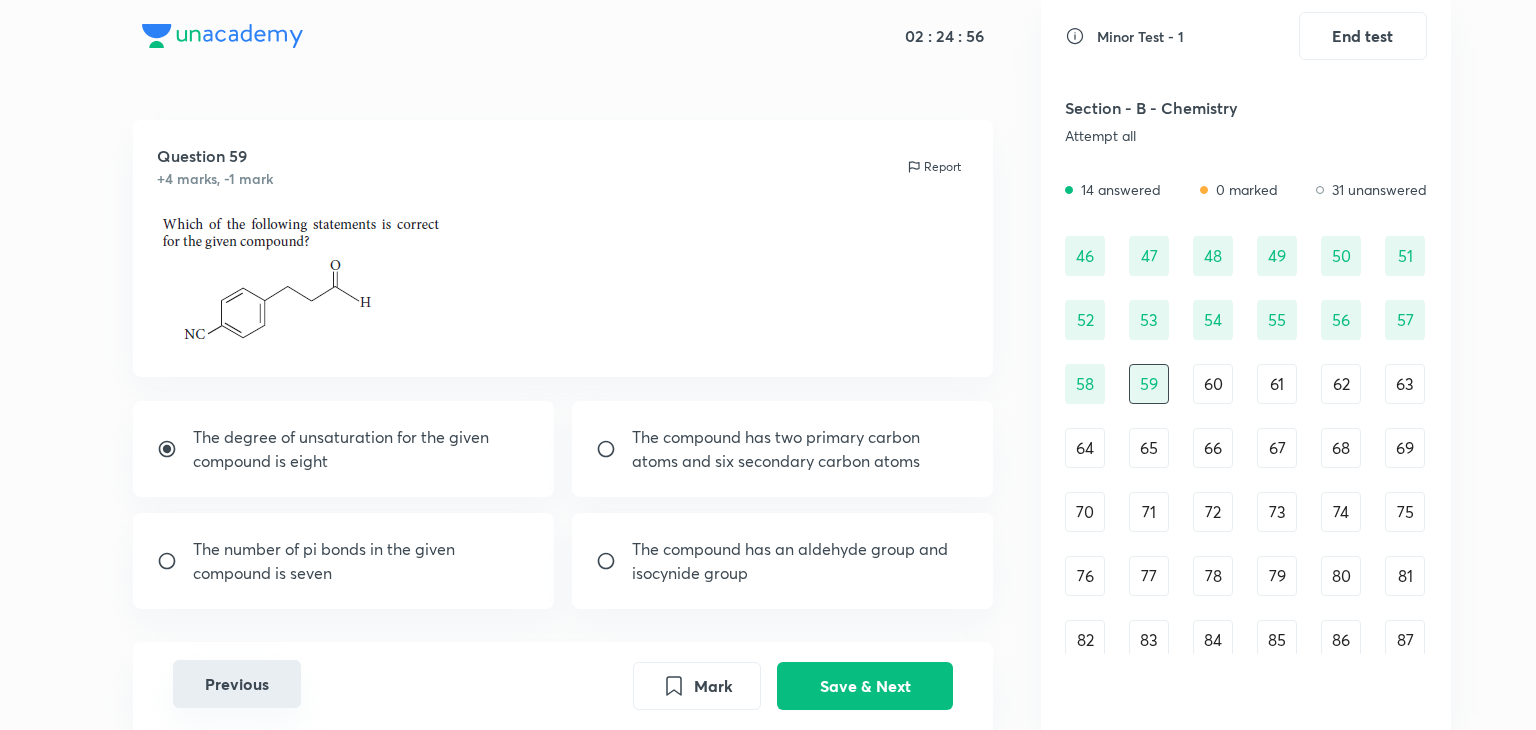 click on "Previous" at bounding box center [237, 684] 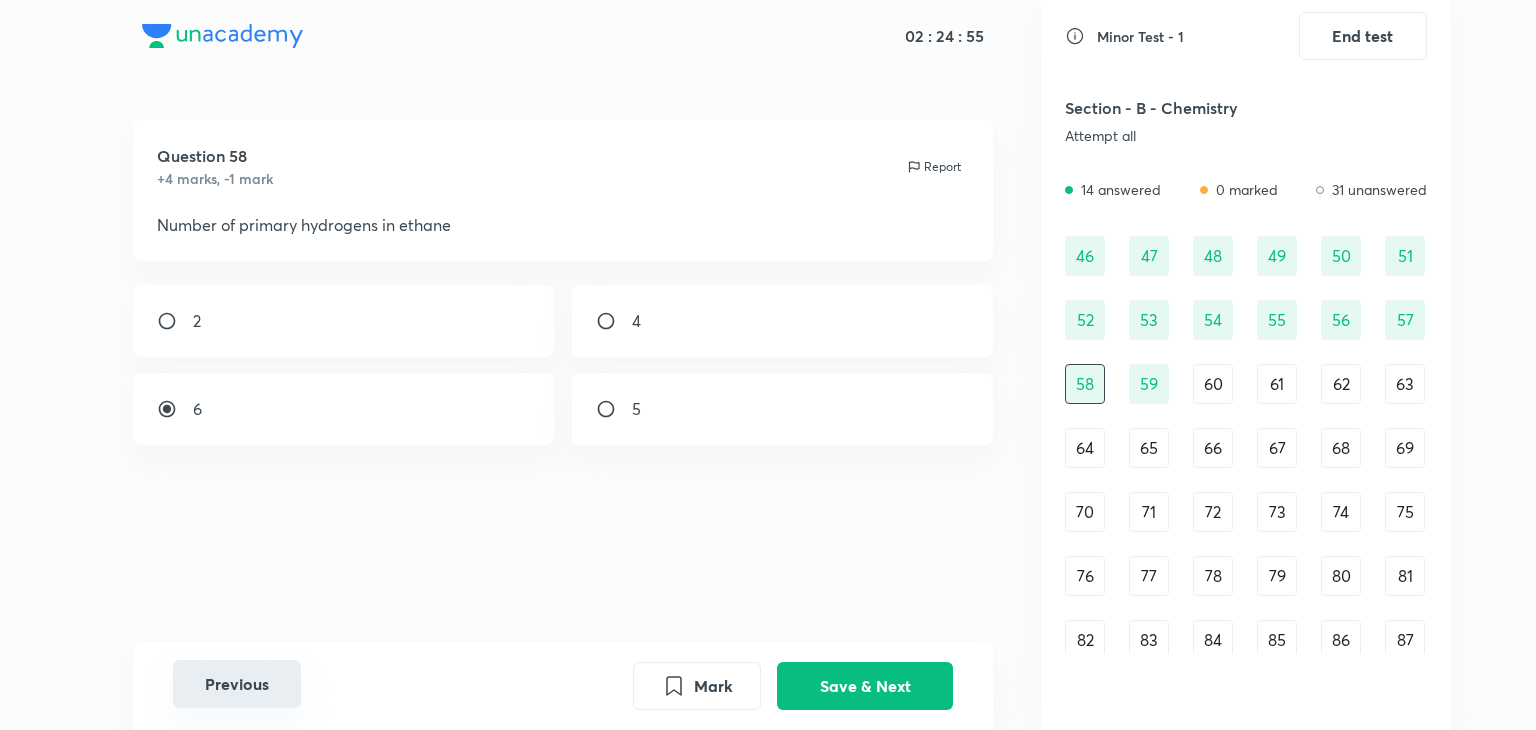 click on "Previous" at bounding box center (237, 684) 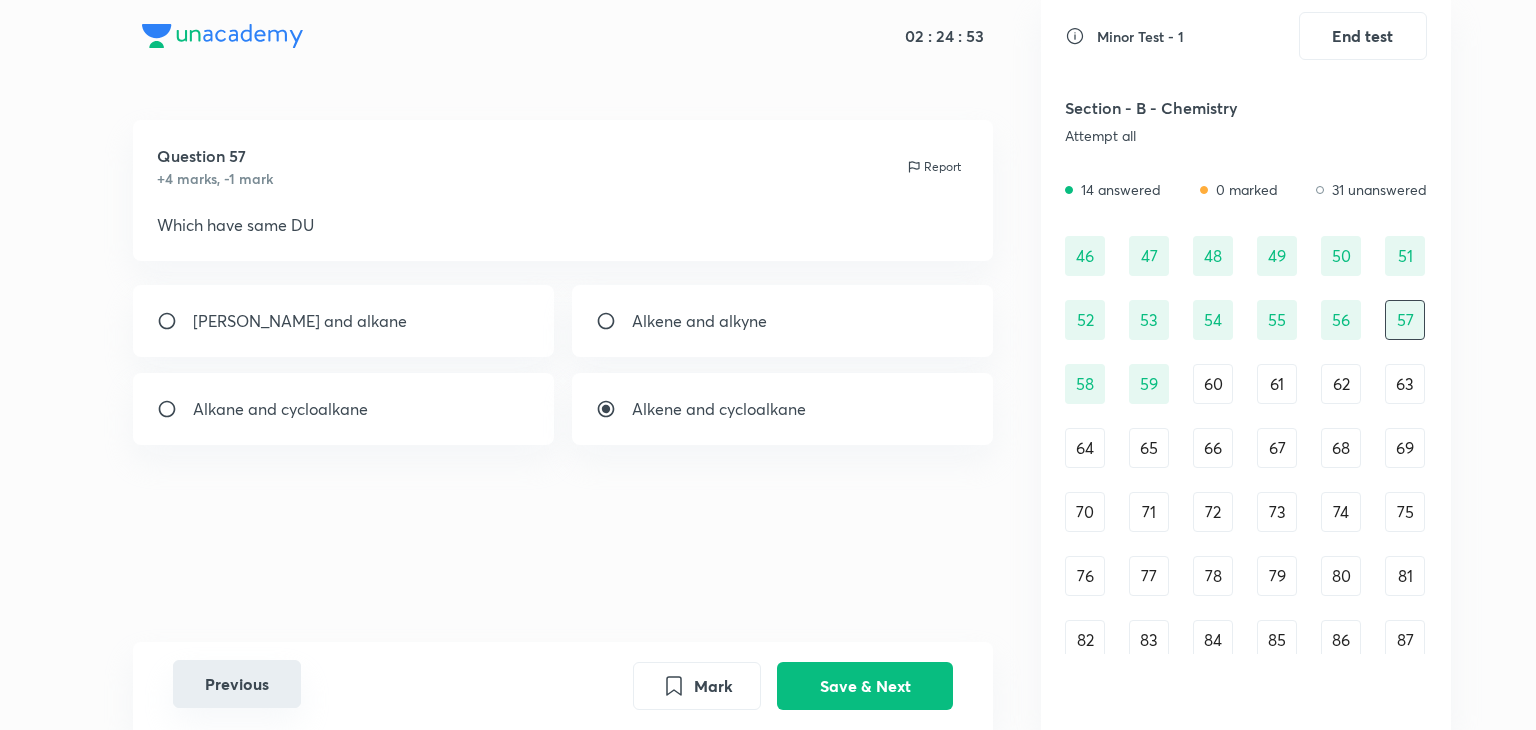 click on "Previous" at bounding box center [237, 684] 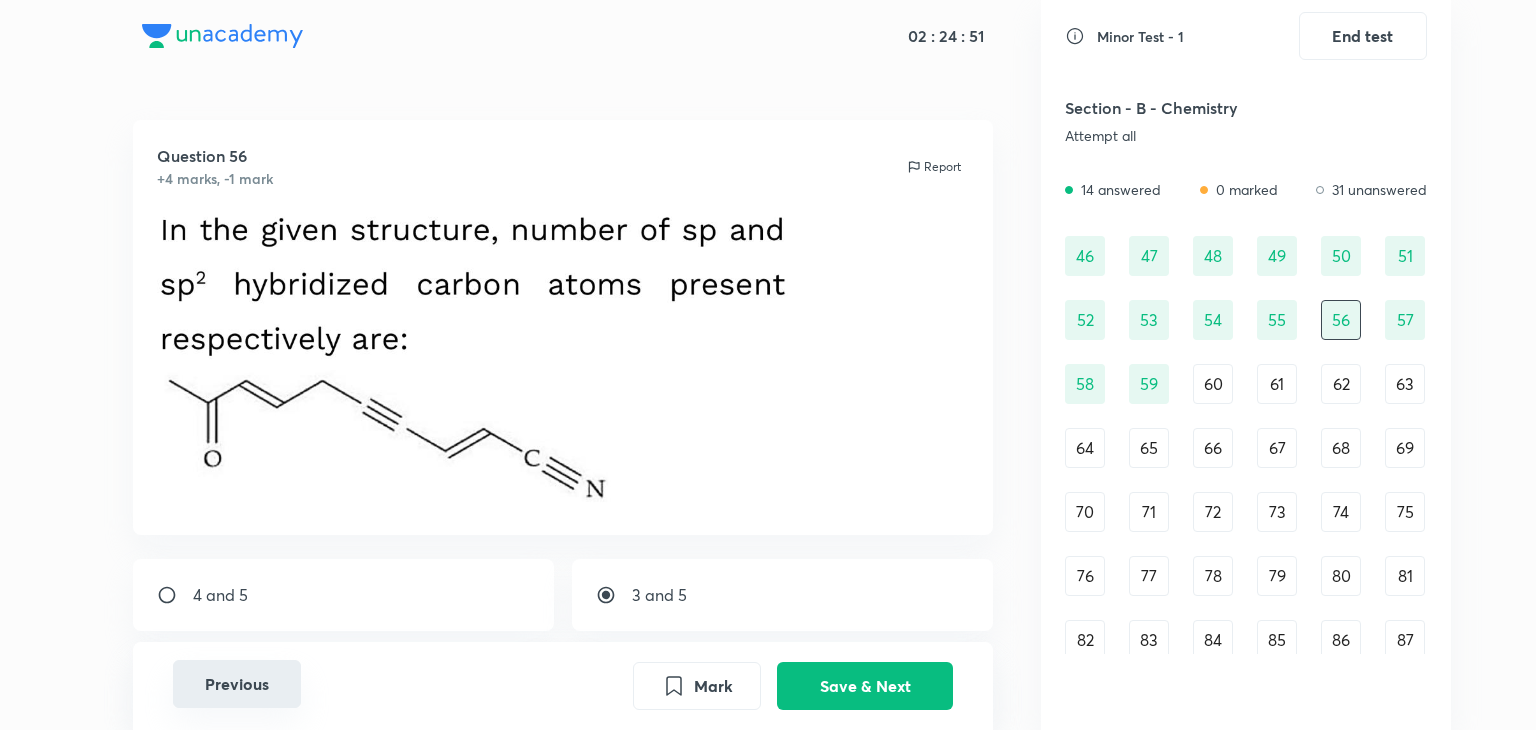 click on "Previous" at bounding box center (237, 684) 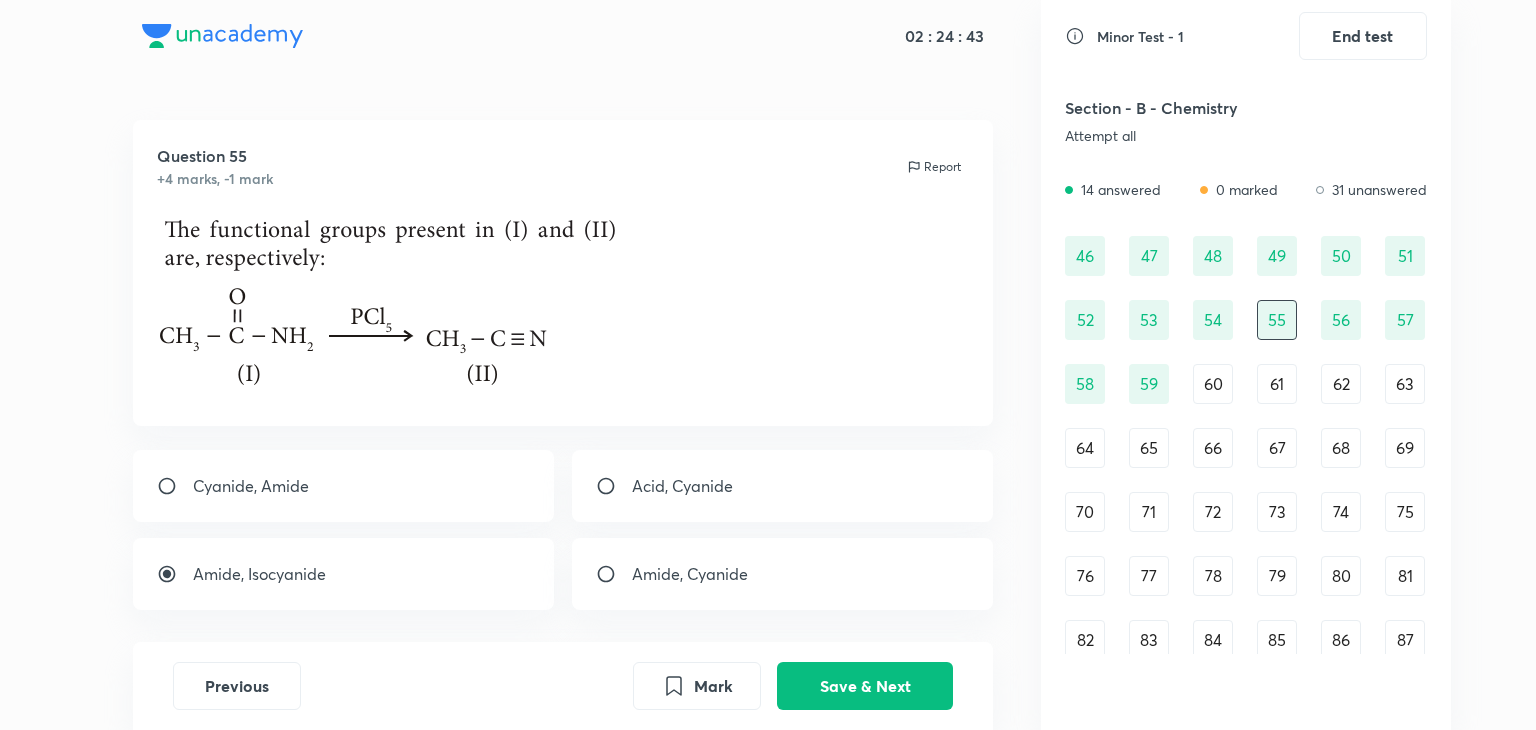click on "Amide, Cyanide" at bounding box center [690, 574] 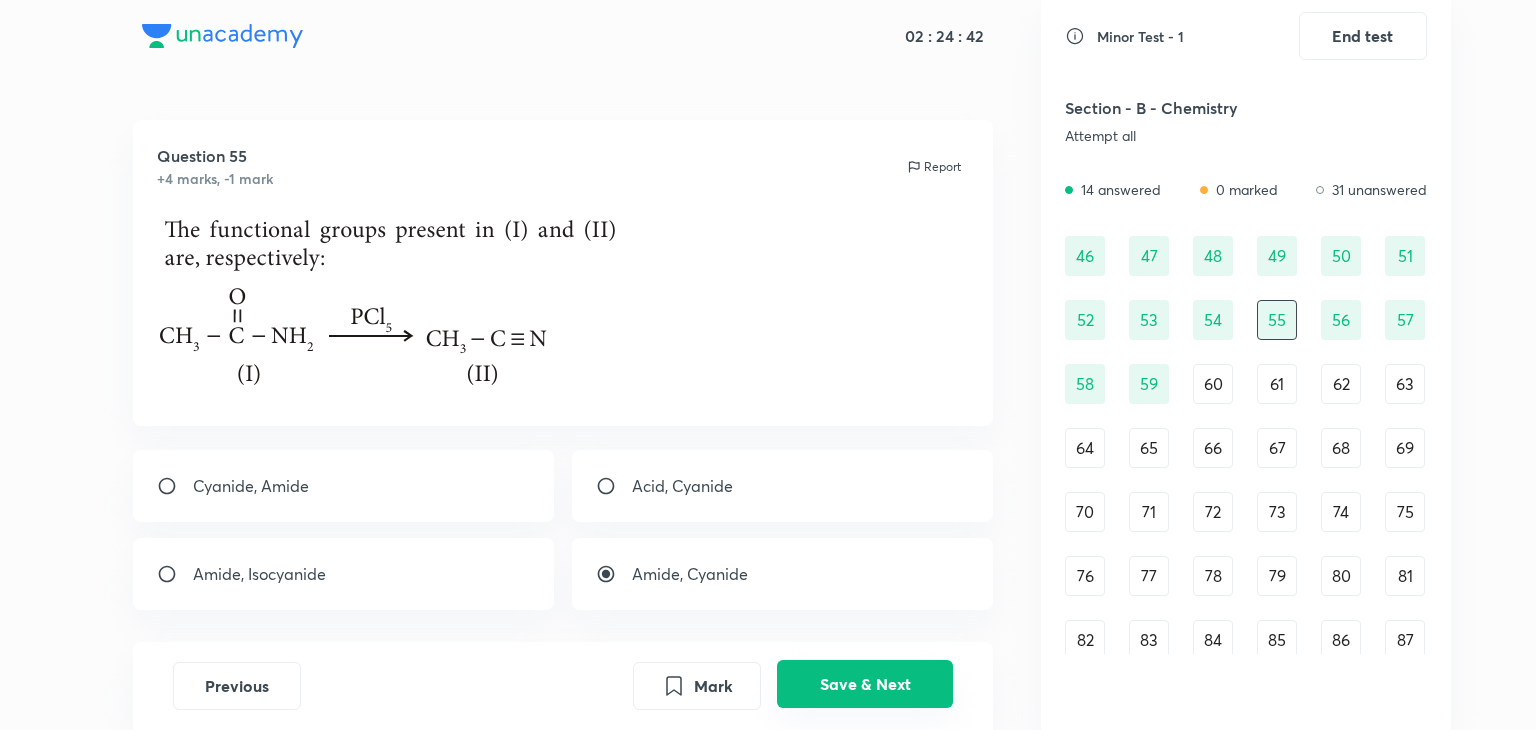 click on "Save & Next" at bounding box center (865, 684) 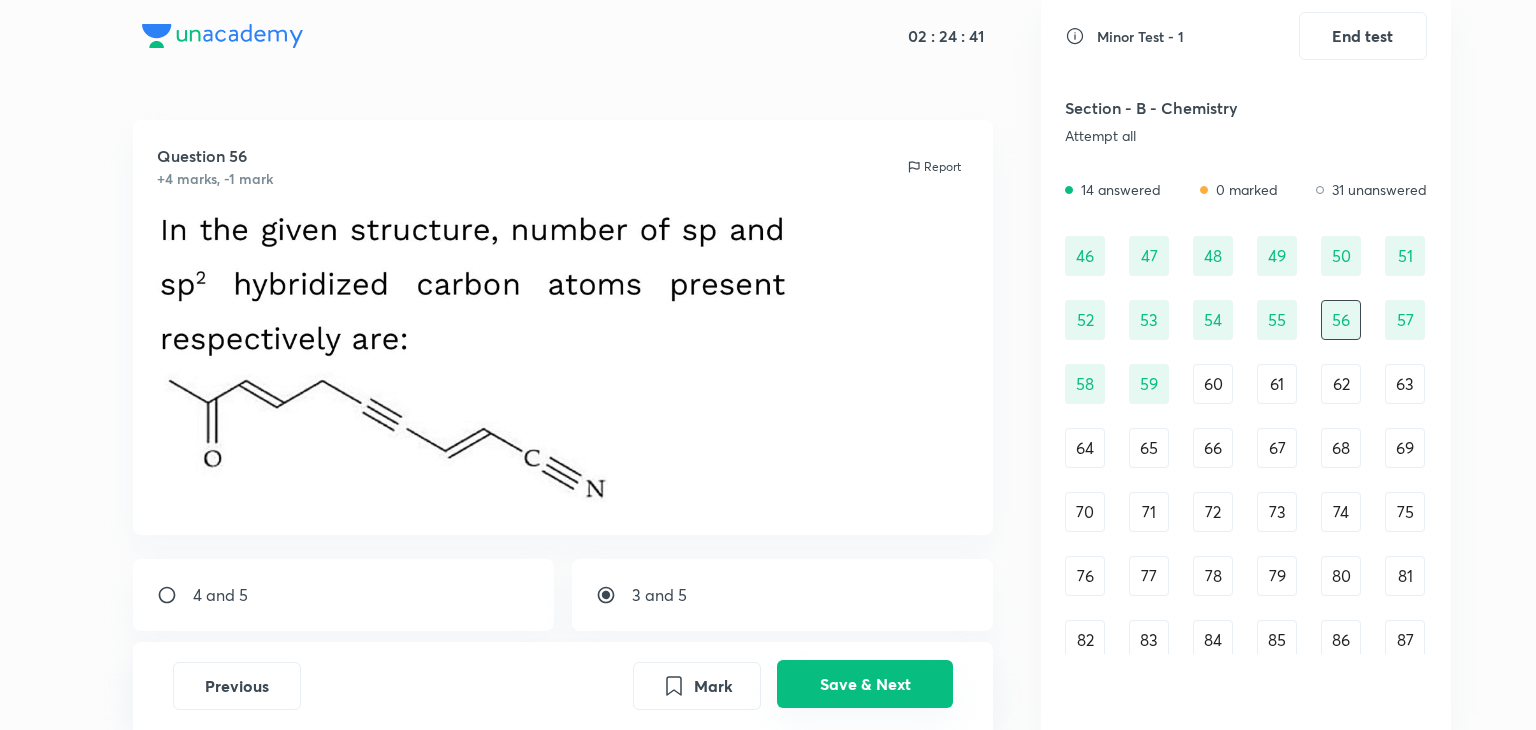 click on "Save & Next" at bounding box center [865, 684] 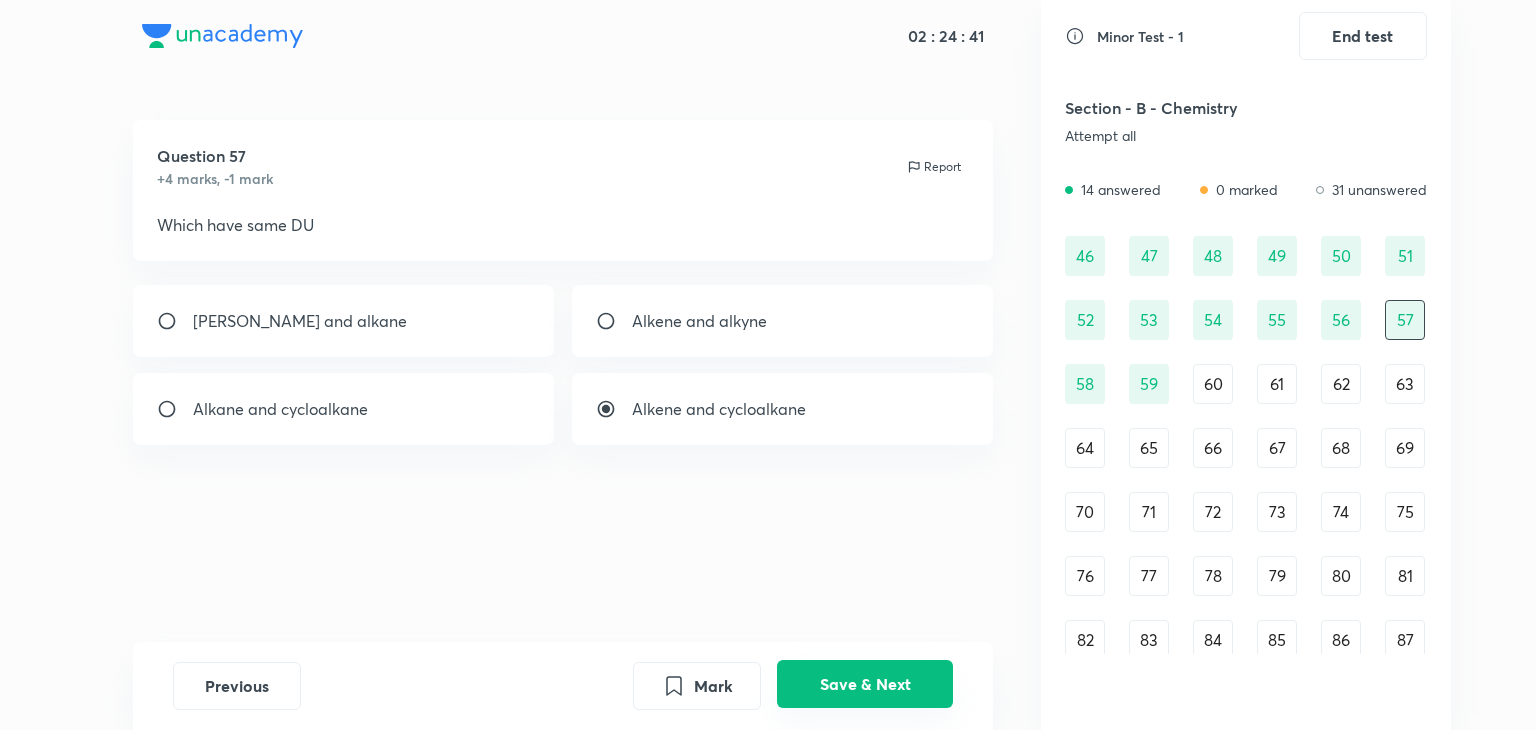 click on "Save & Next" at bounding box center (865, 684) 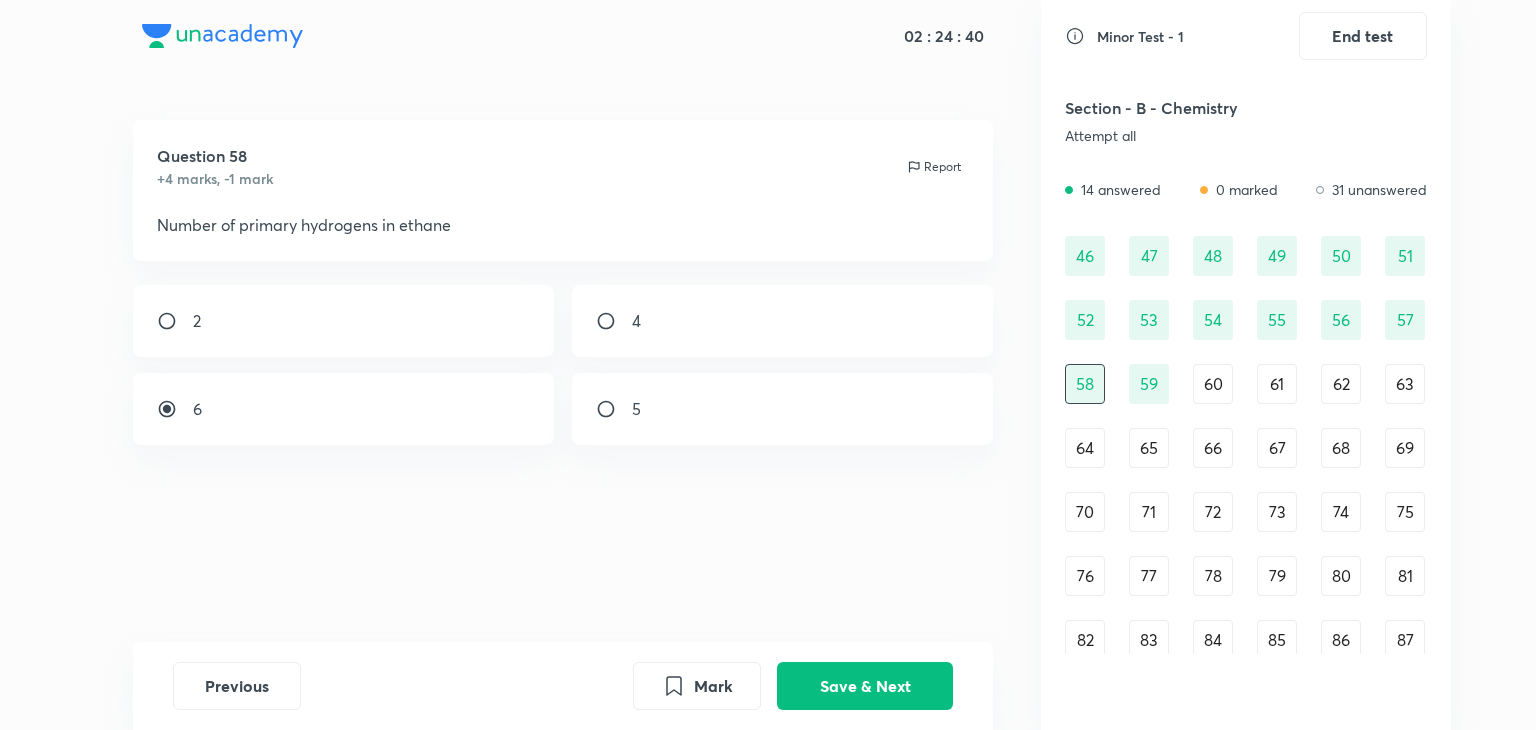 click on "60" at bounding box center (1213, 384) 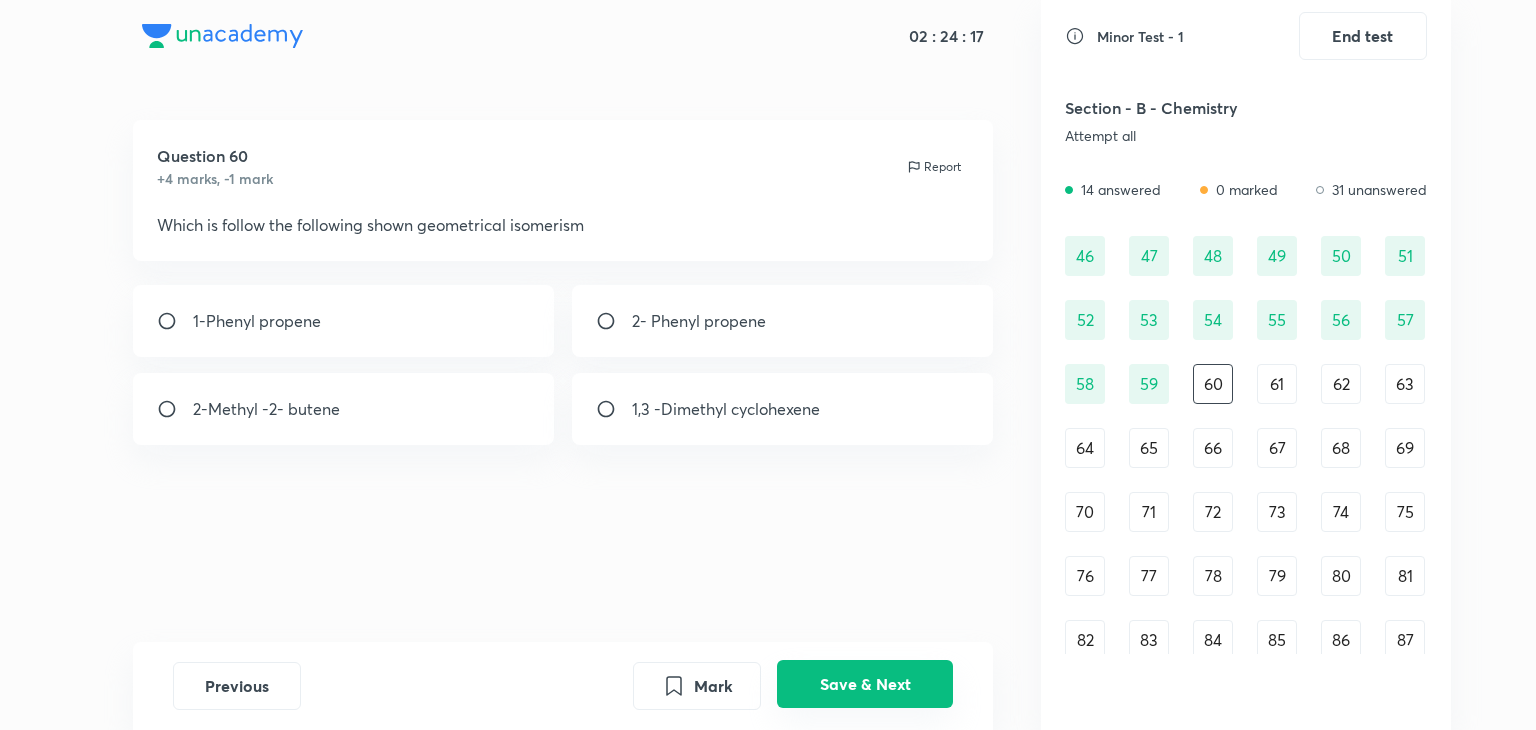 click on "Save & Next" at bounding box center (865, 684) 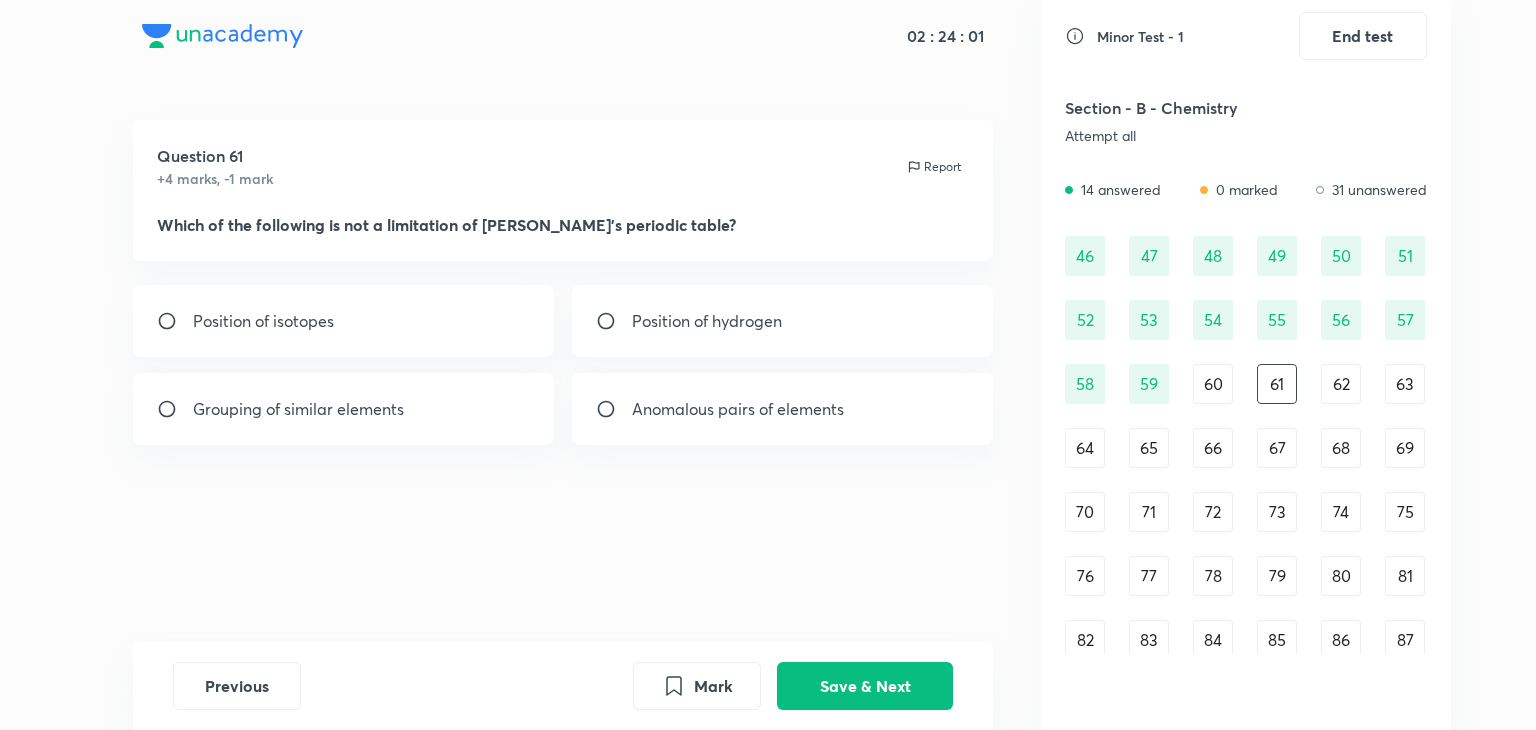 click on "Position of isotopes" at bounding box center (344, 321) 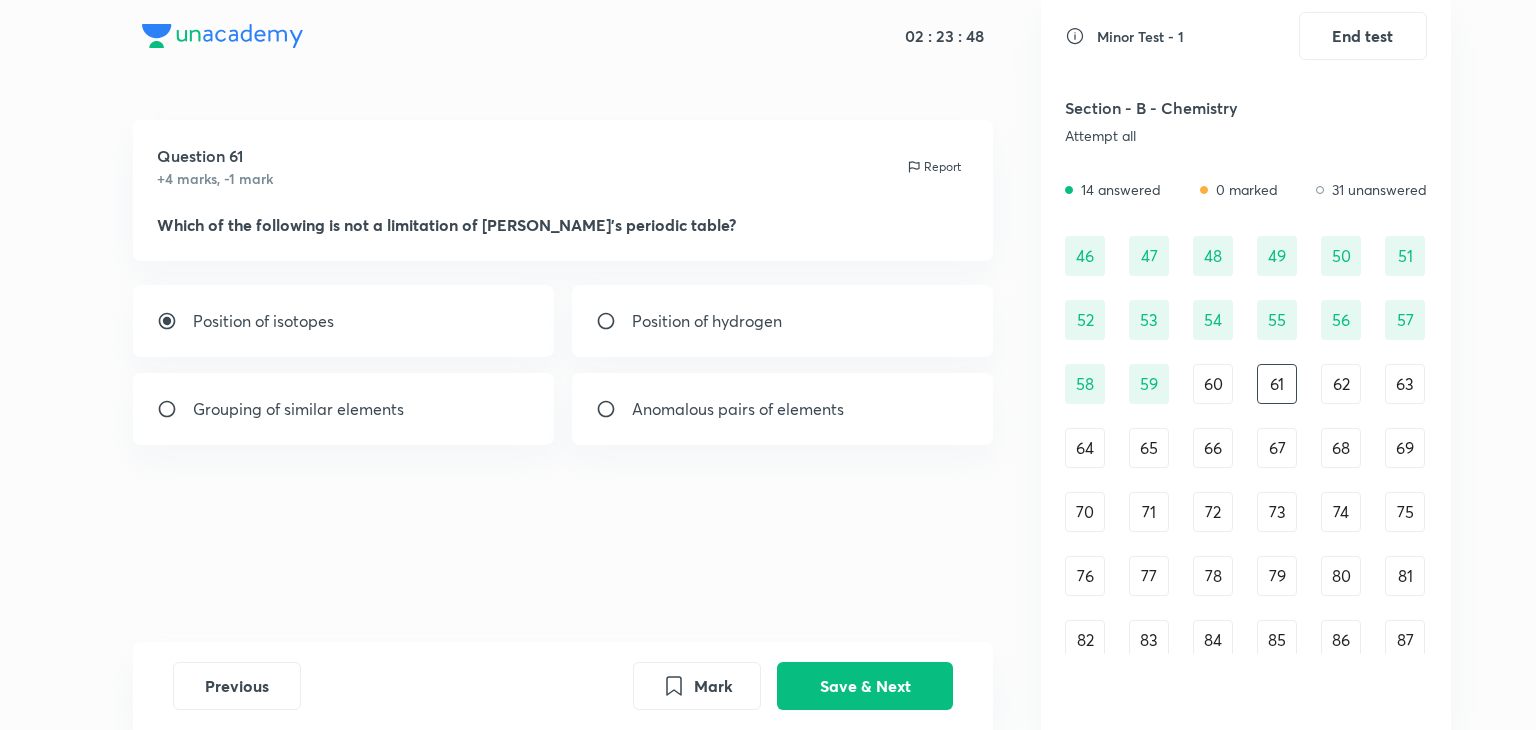 click on "Grouping of similar elements" at bounding box center (344, 409) 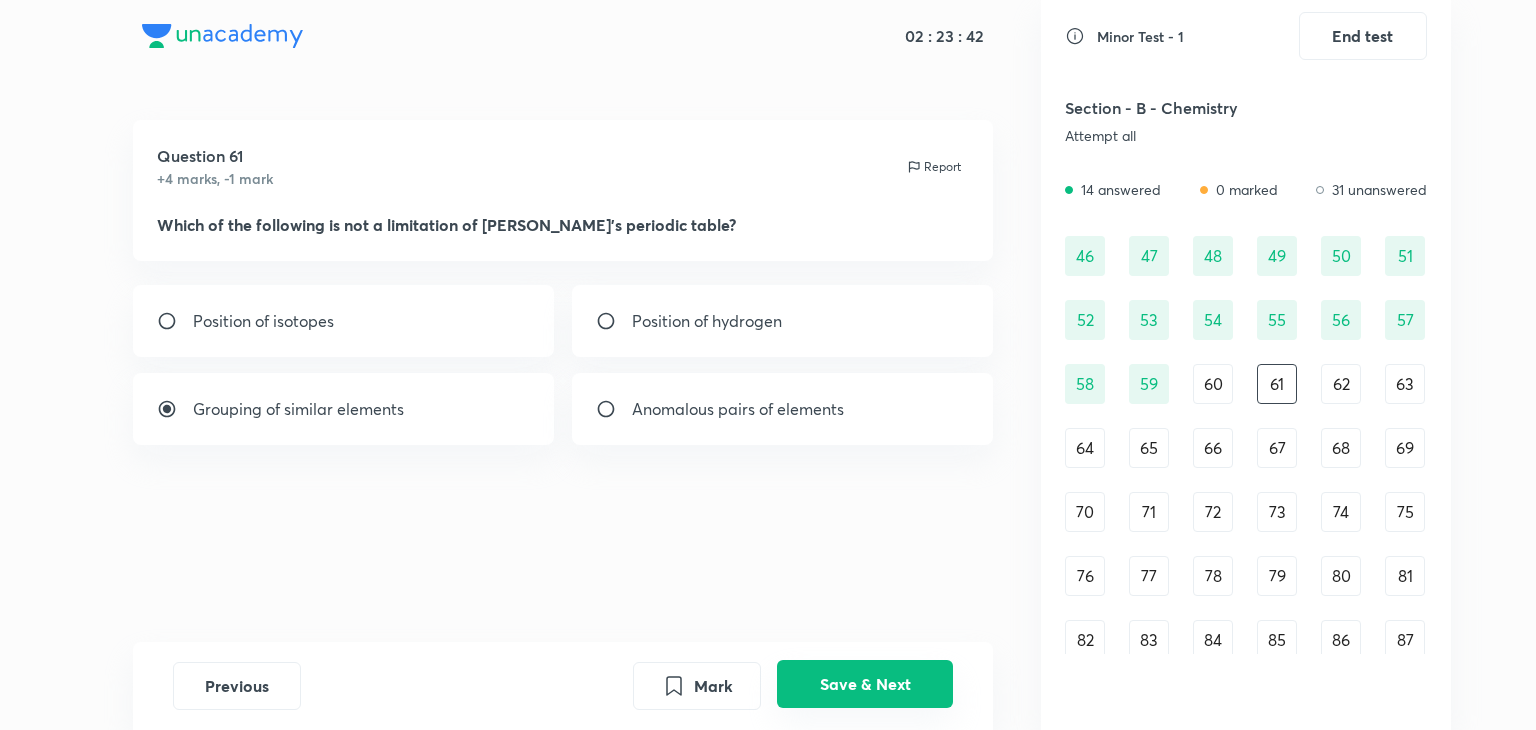 click on "Save & Next" at bounding box center [865, 684] 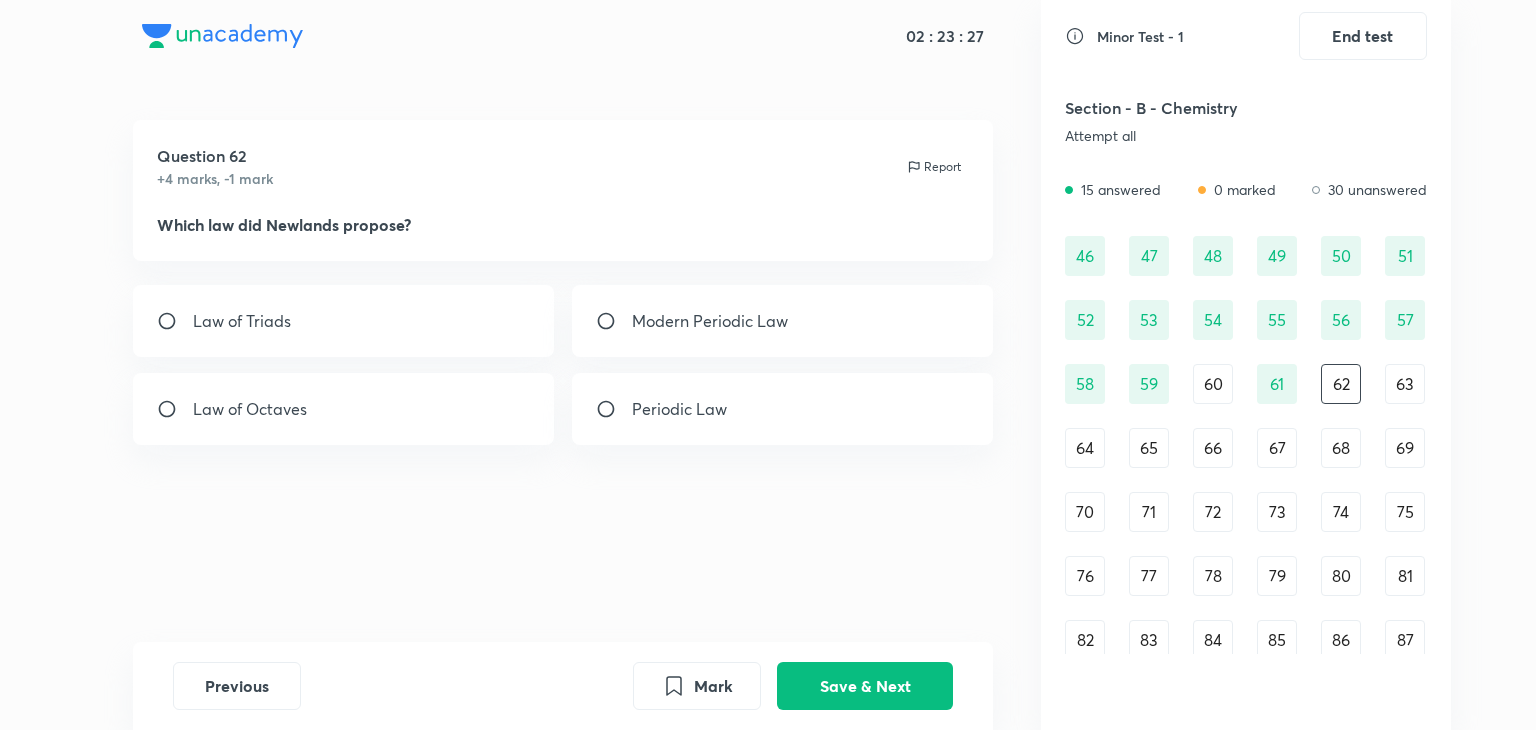 click on "Modern Periodic Law" at bounding box center [710, 321] 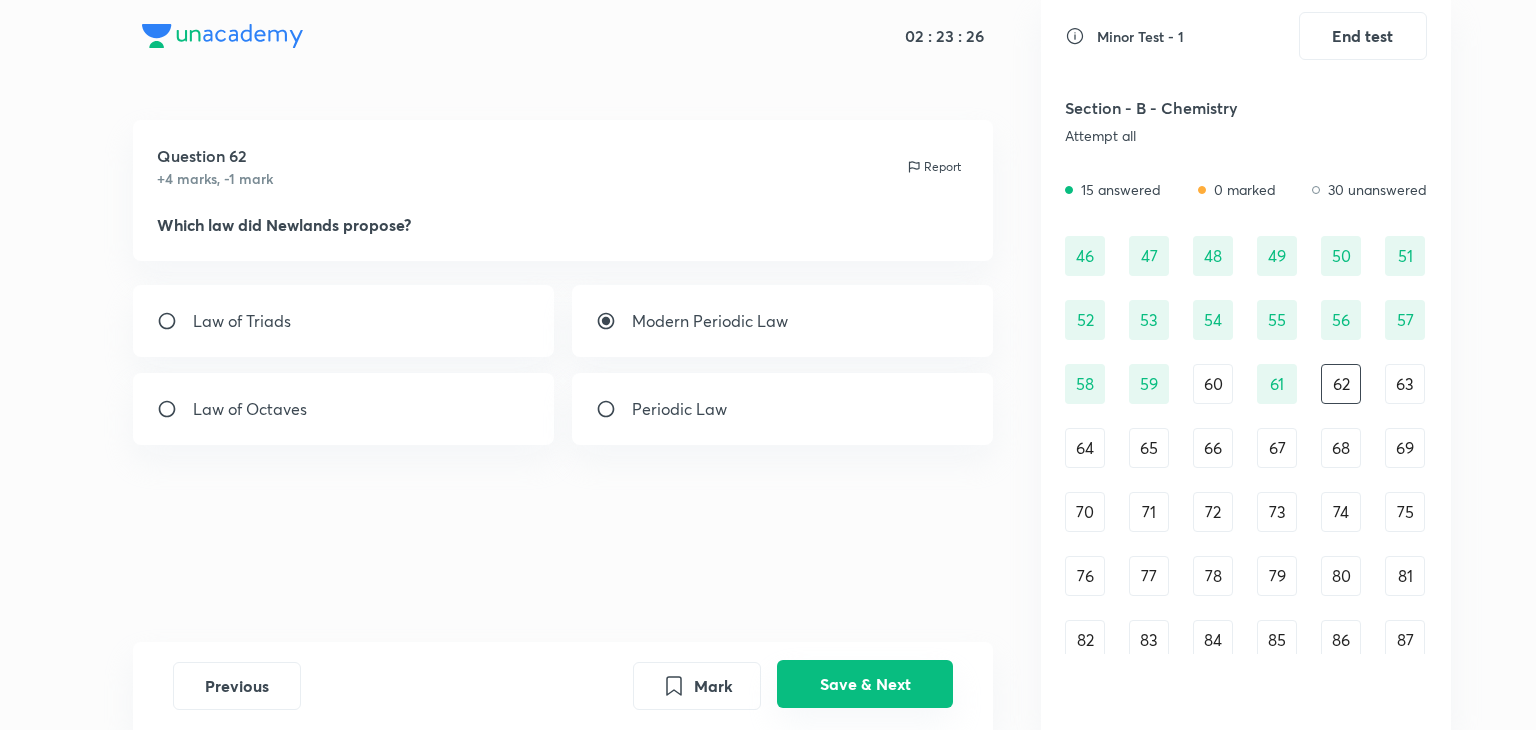 click on "Save & Next" at bounding box center [865, 684] 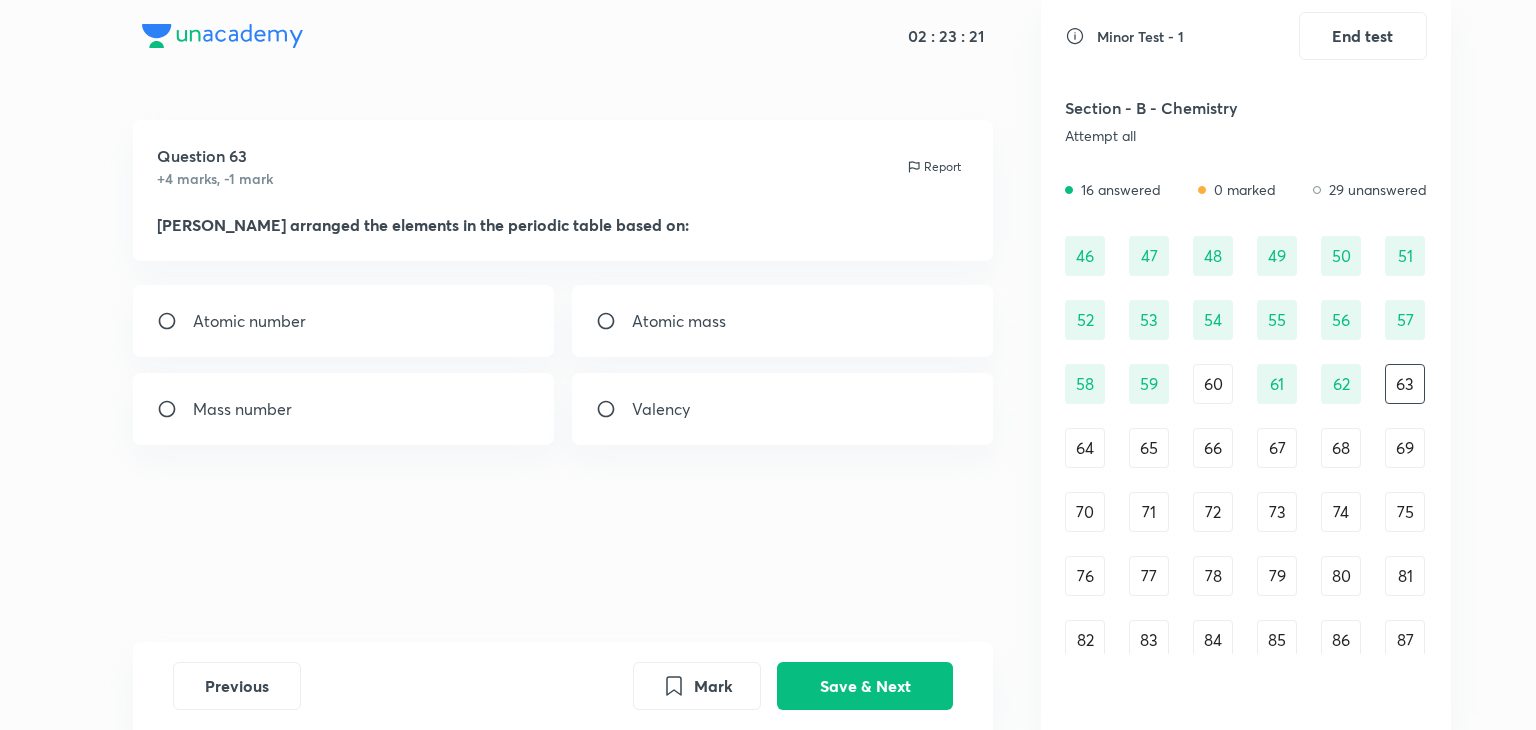 click on "Atomic number" at bounding box center (344, 321) 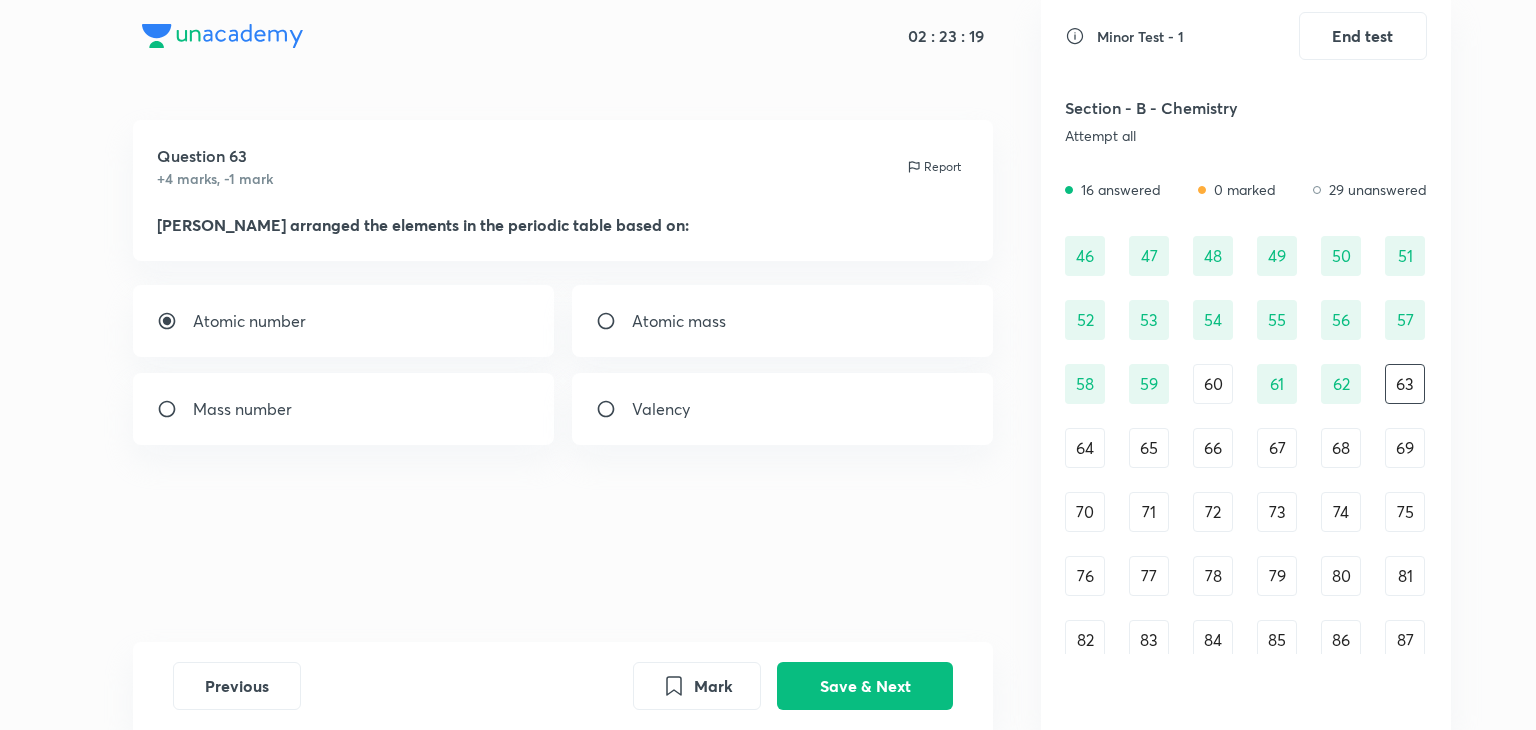 click on "Previous Mark Save & Next" at bounding box center [563, 686] 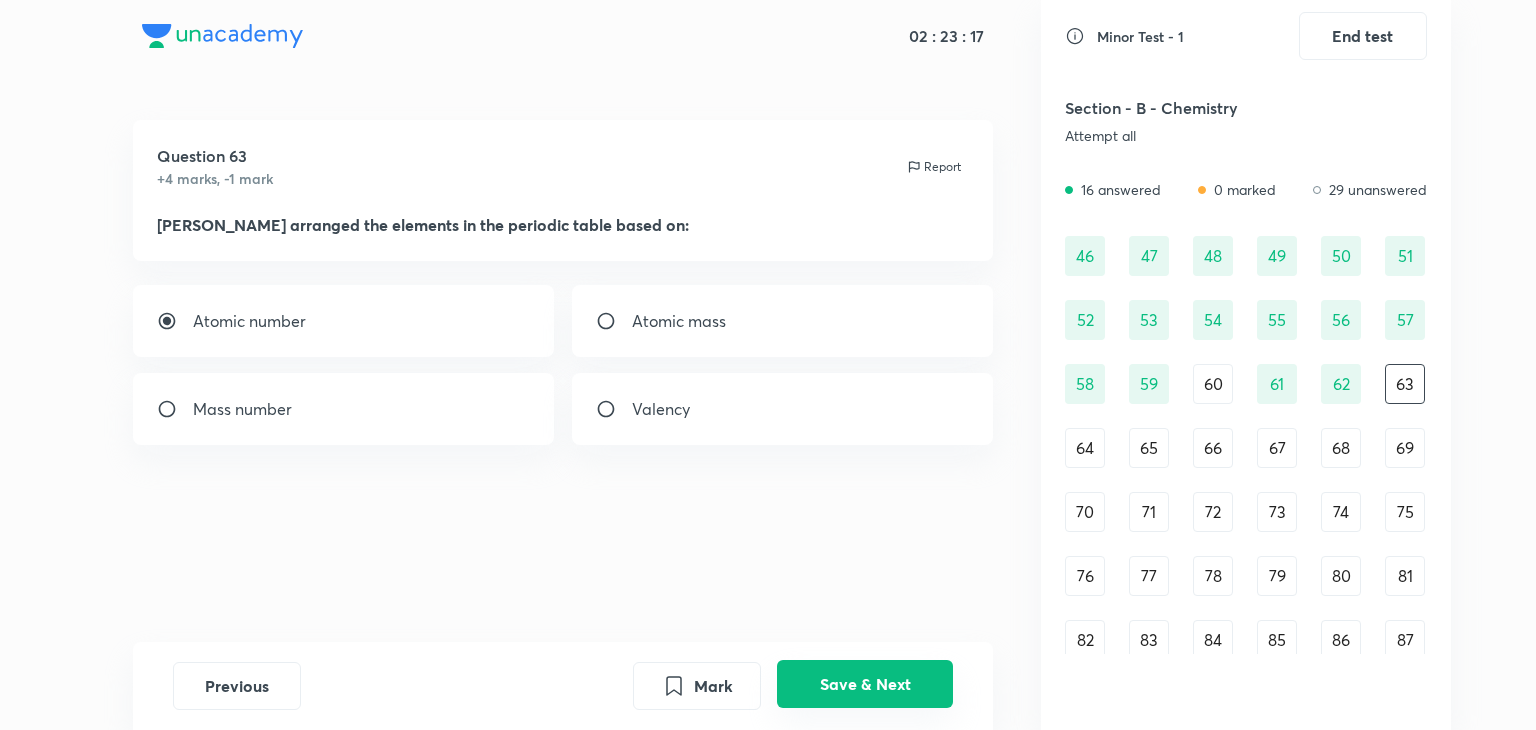 click on "Save & Next" at bounding box center [865, 684] 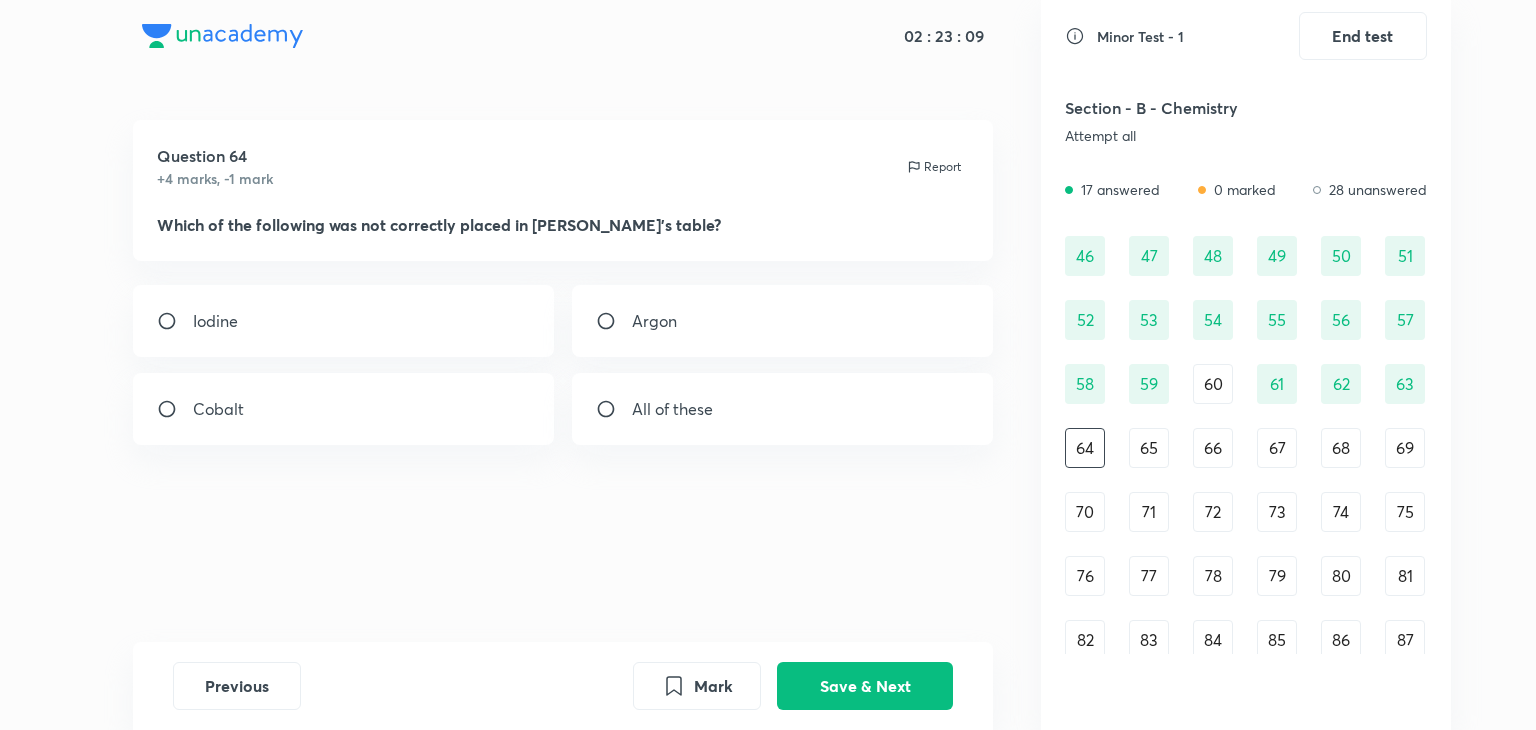click at bounding box center (614, 409) 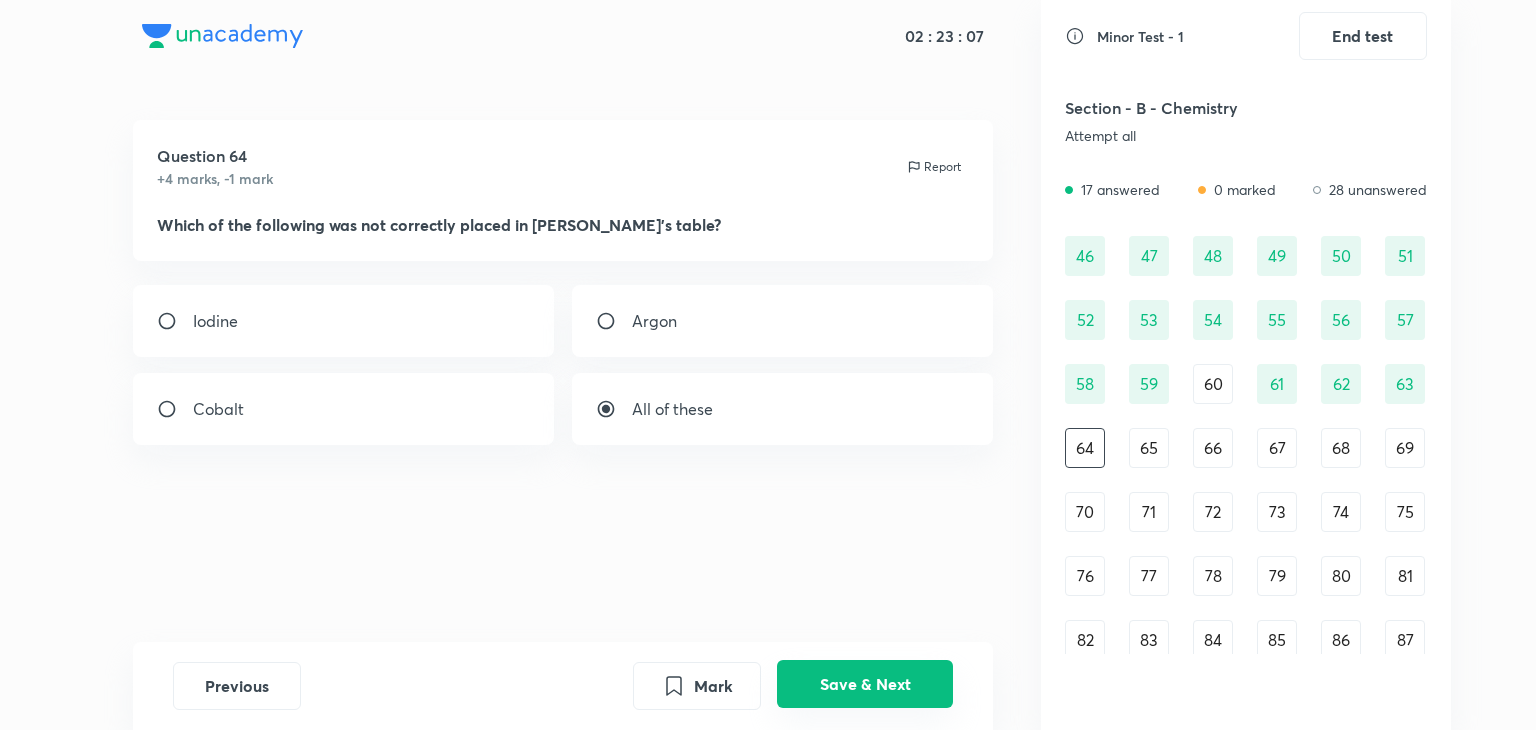 click on "Save & Next" at bounding box center (865, 684) 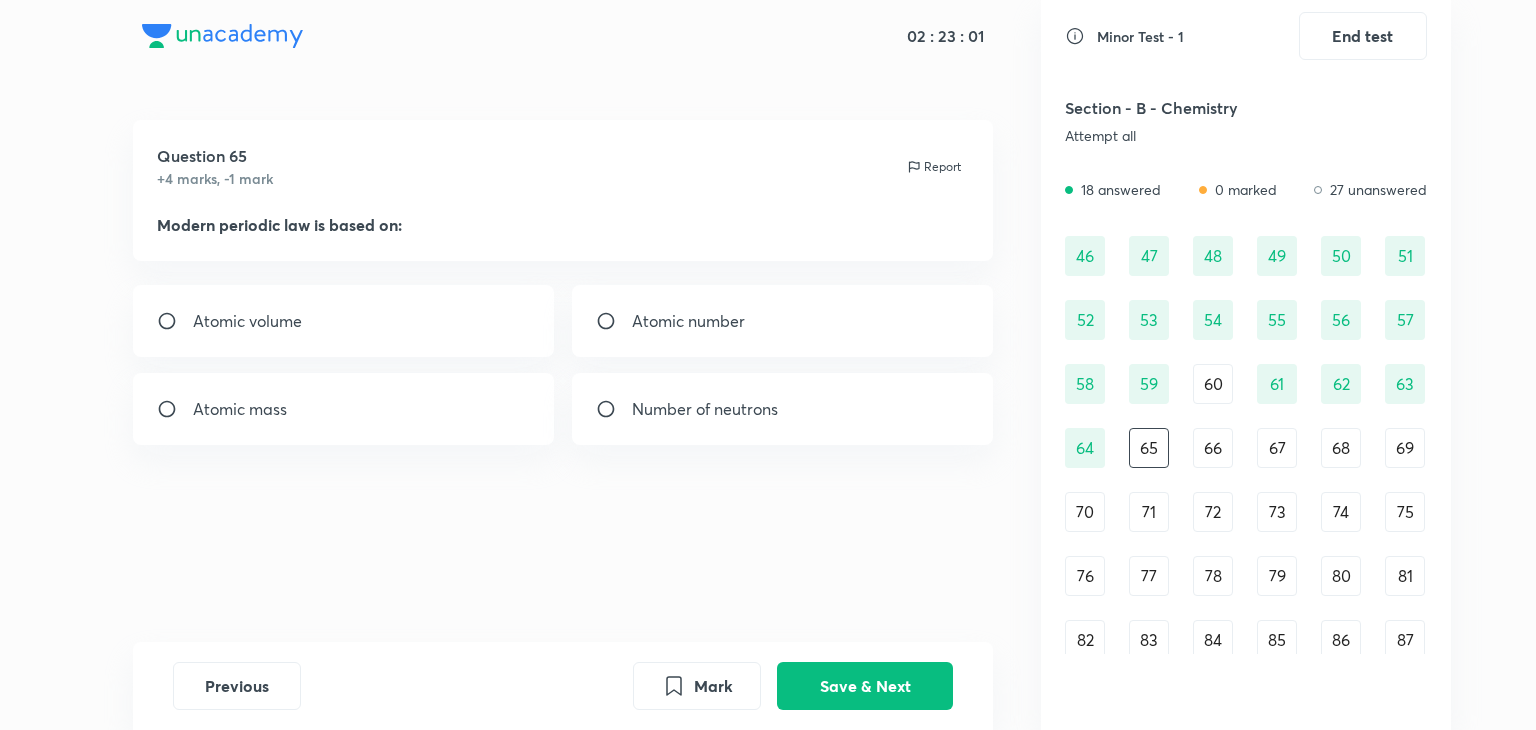click at bounding box center [614, 321] 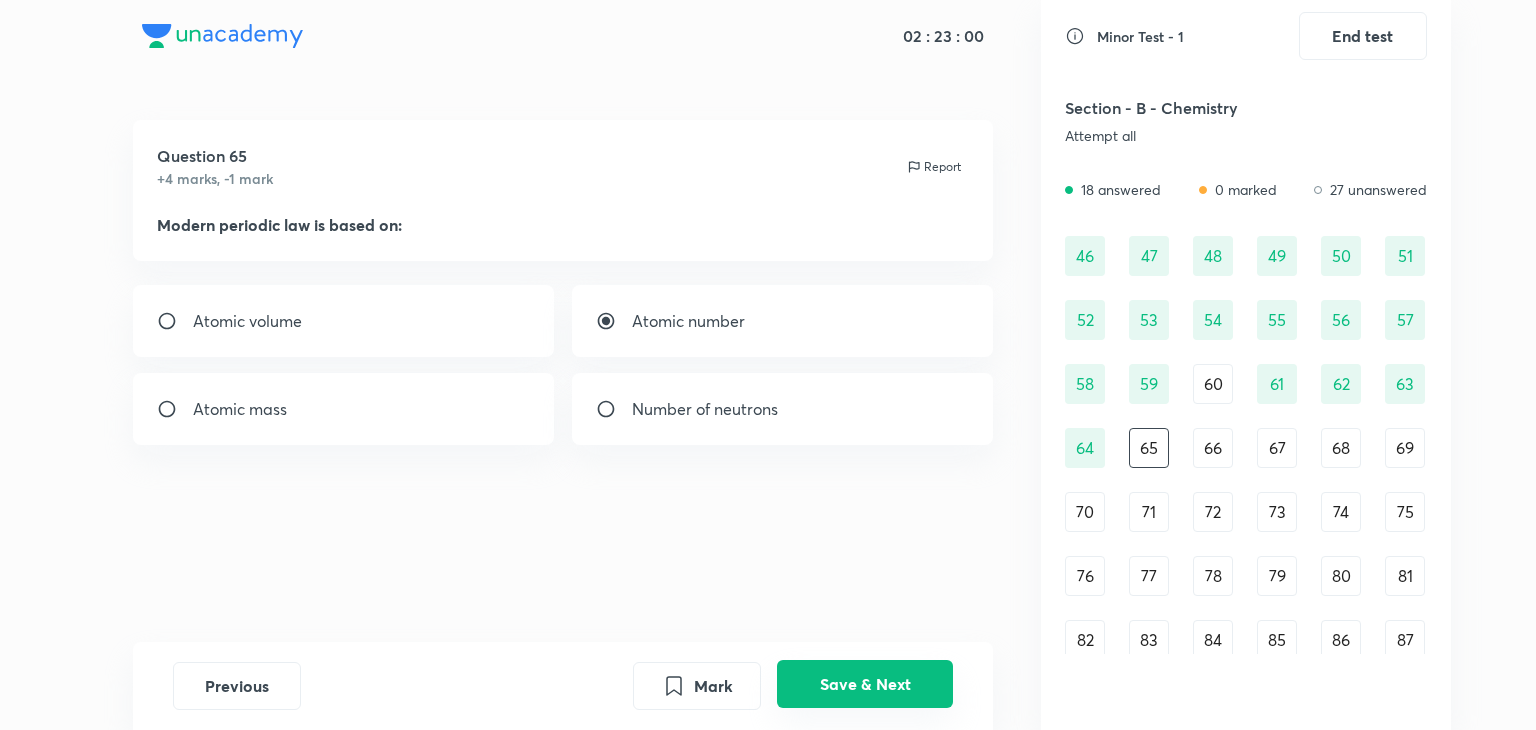 click on "Save & Next" at bounding box center (865, 684) 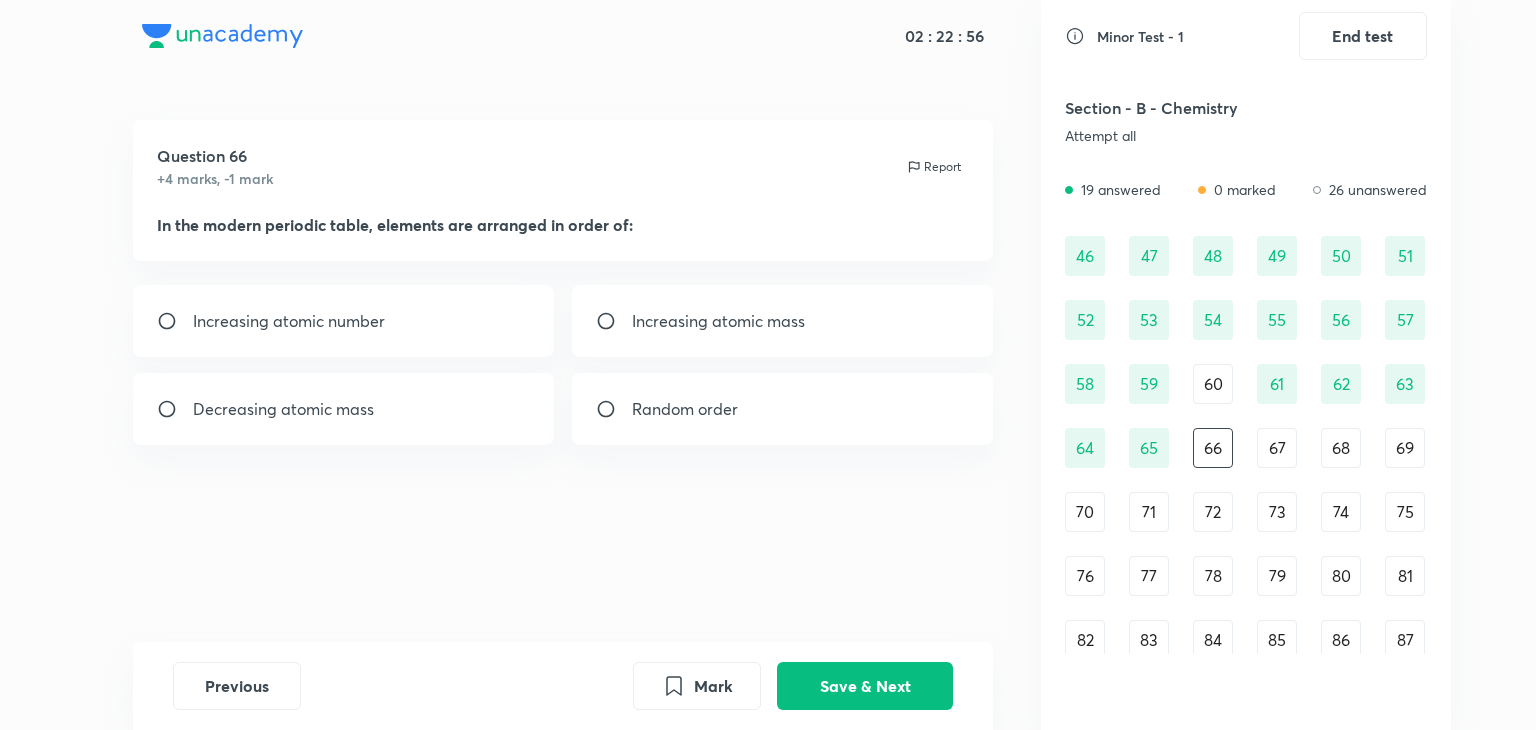 click on "Increasing atomic number" at bounding box center [289, 321] 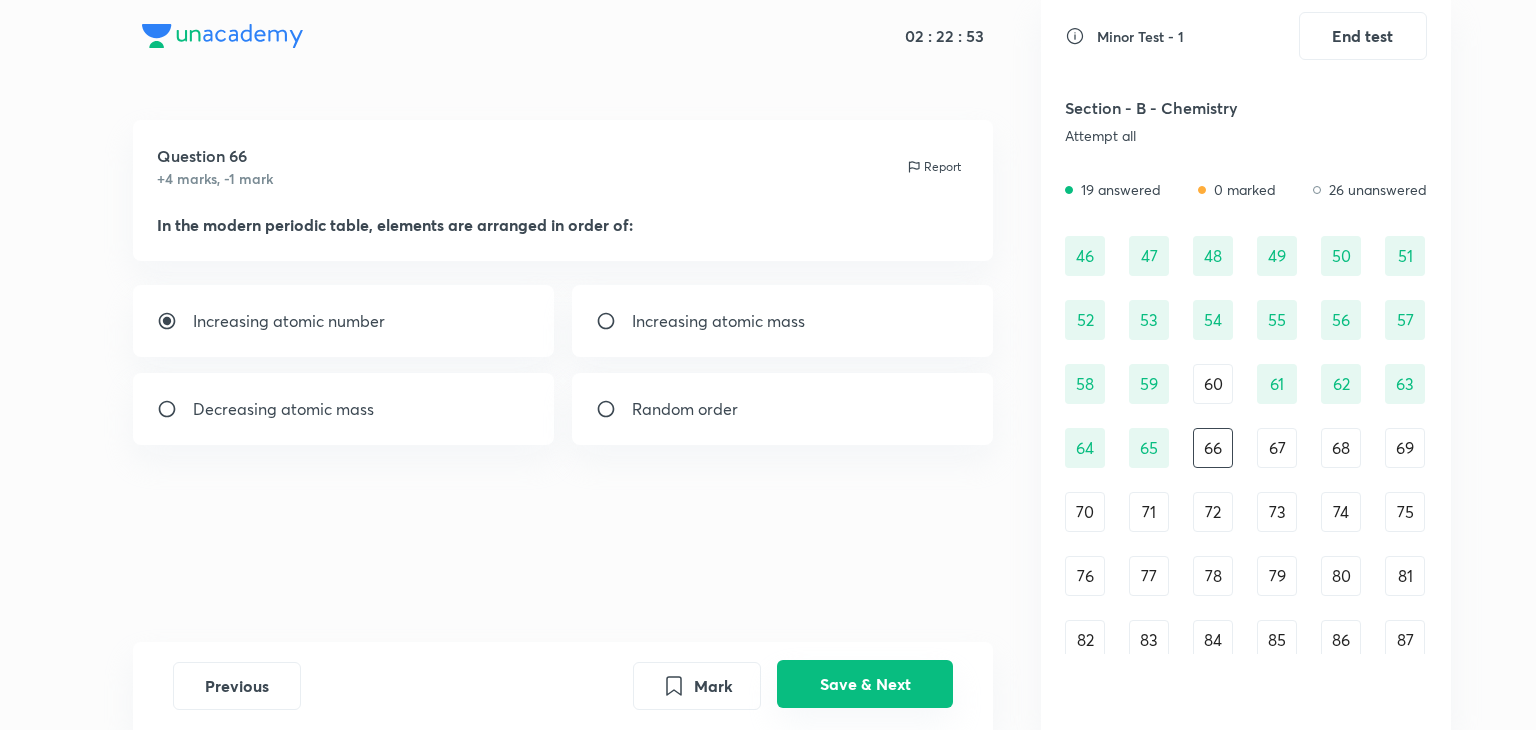 click on "Save & Next" at bounding box center [865, 684] 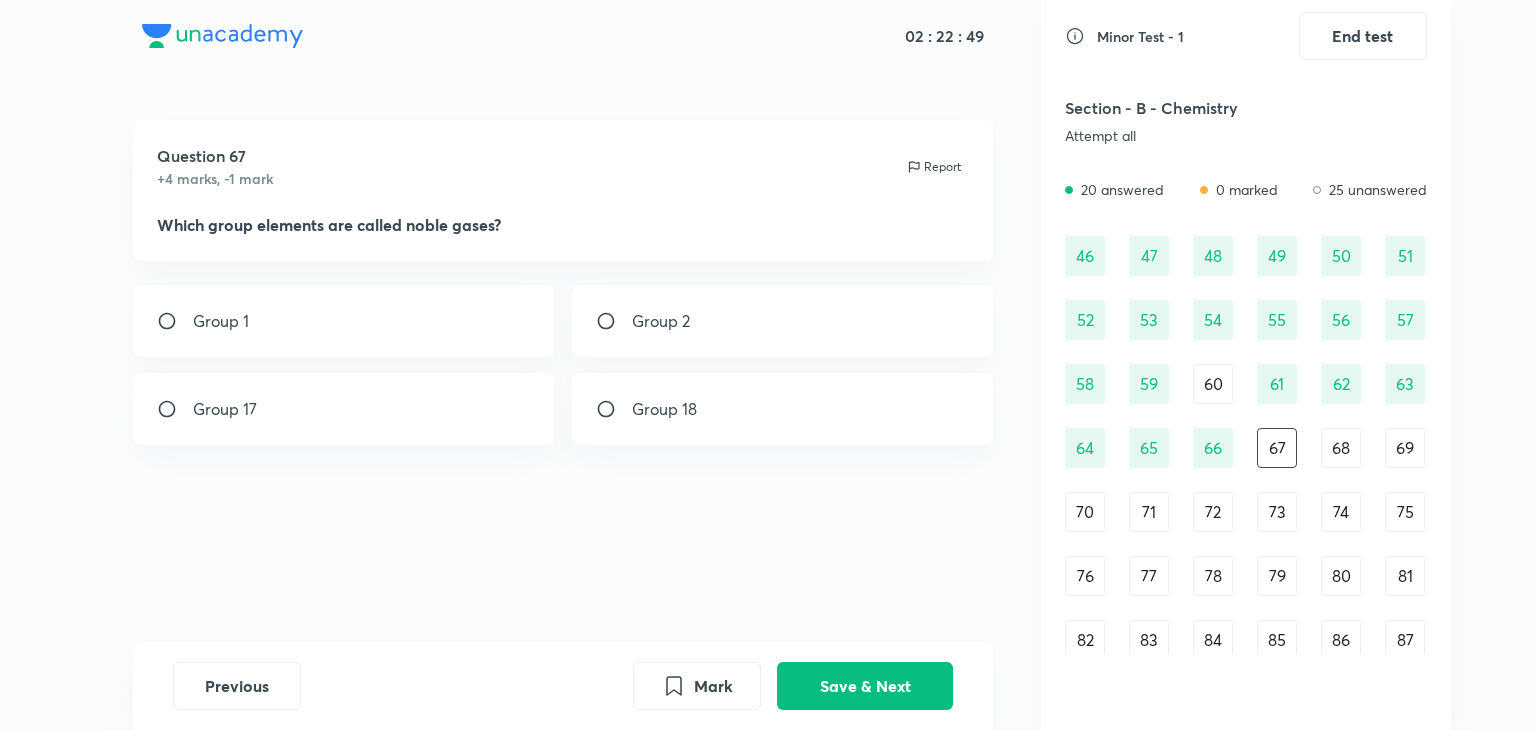 click on "Group 18" at bounding box center [783, 409] 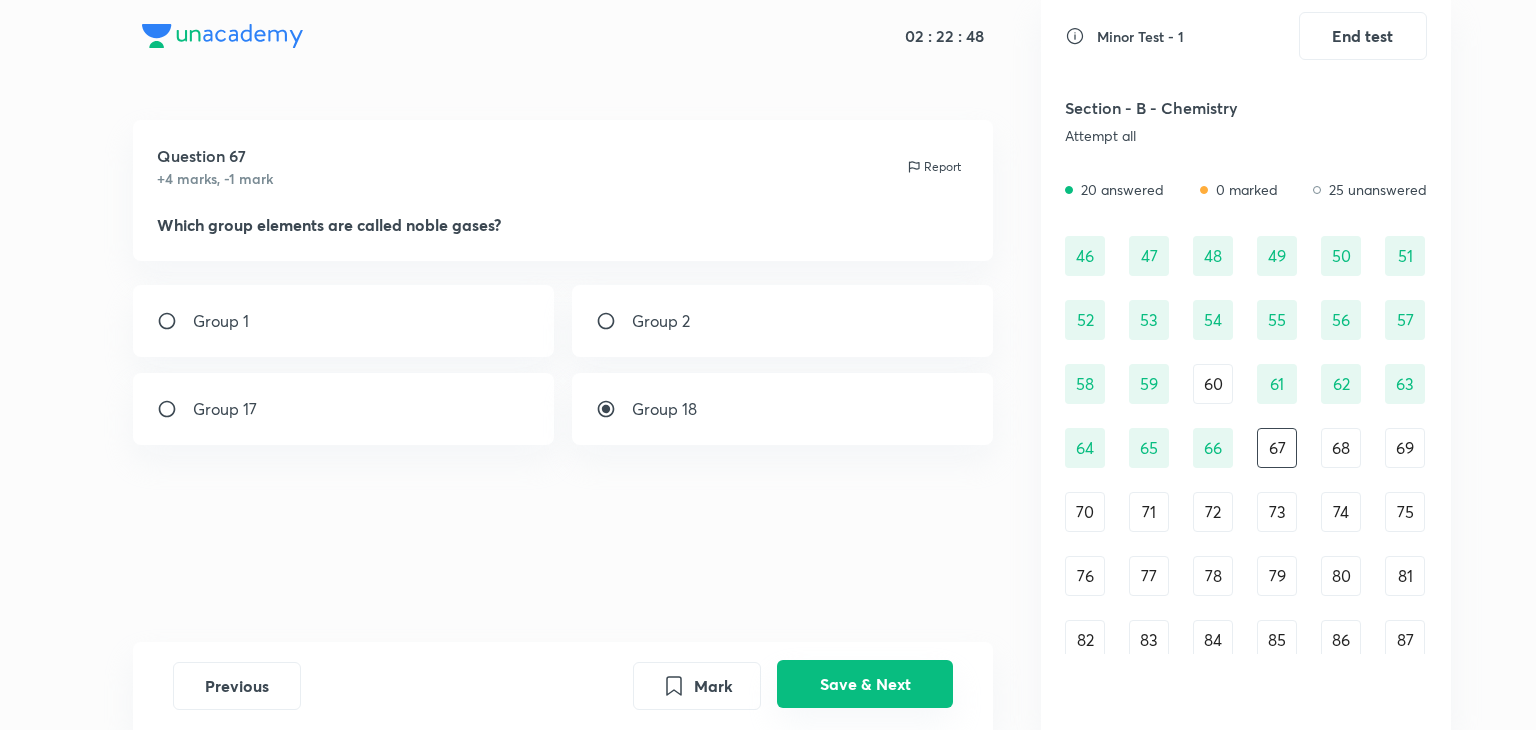 click on "Save & Next" at bounding box center [865, 684] 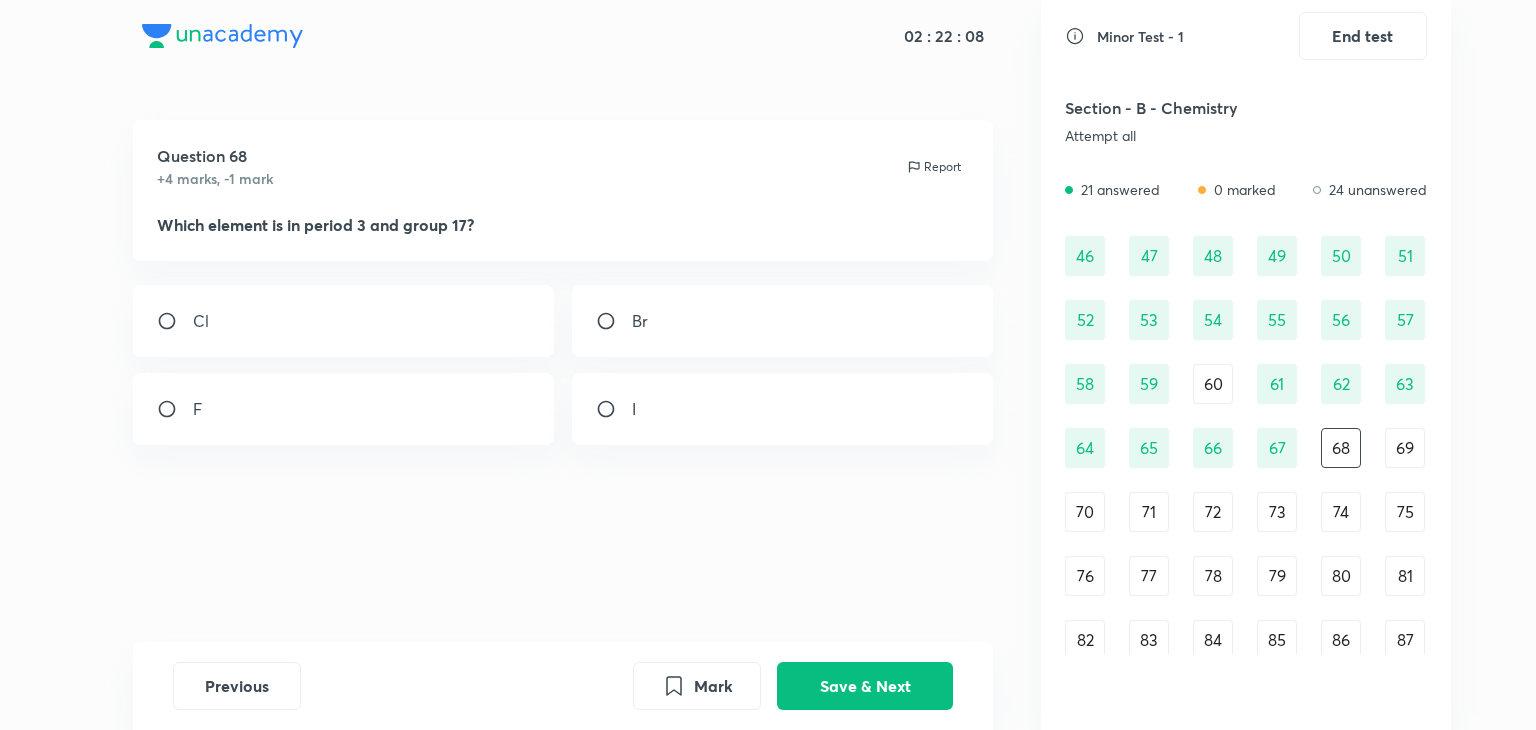 click on "Cl" at bounding box center [344, 321] 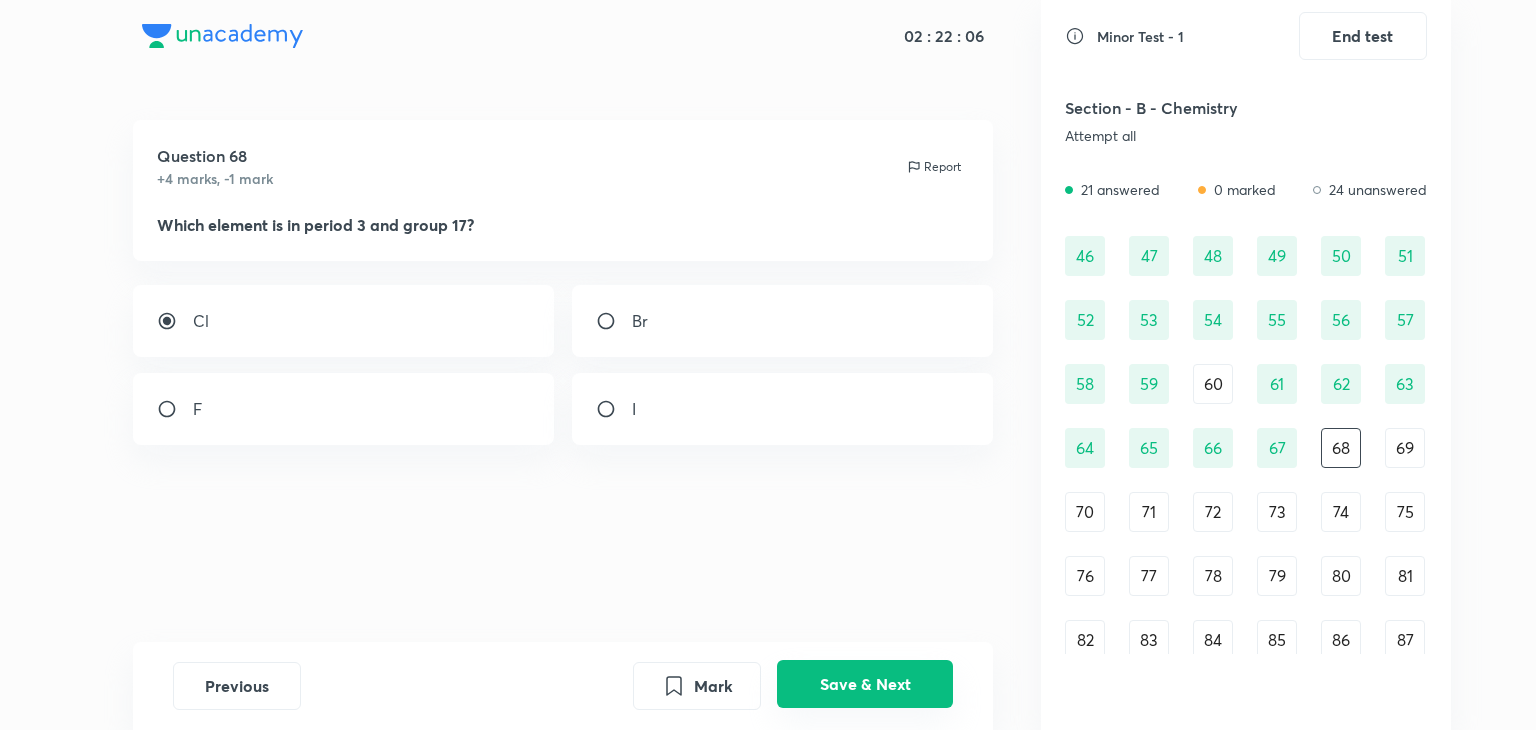 click on "Save & Next" at bounding box center (865, 684) 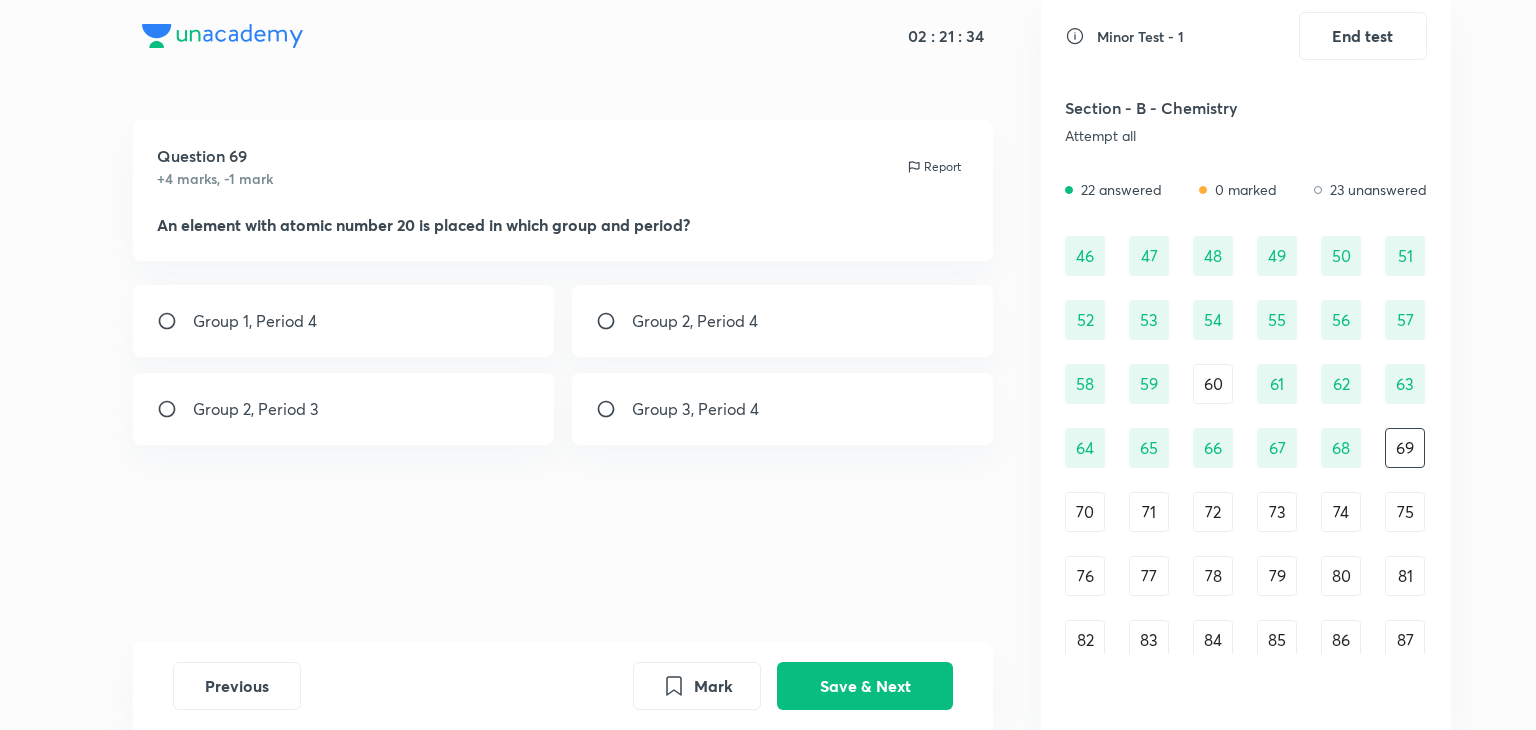 click on "Group 2, Period 4" at bounding box center (695, 321) 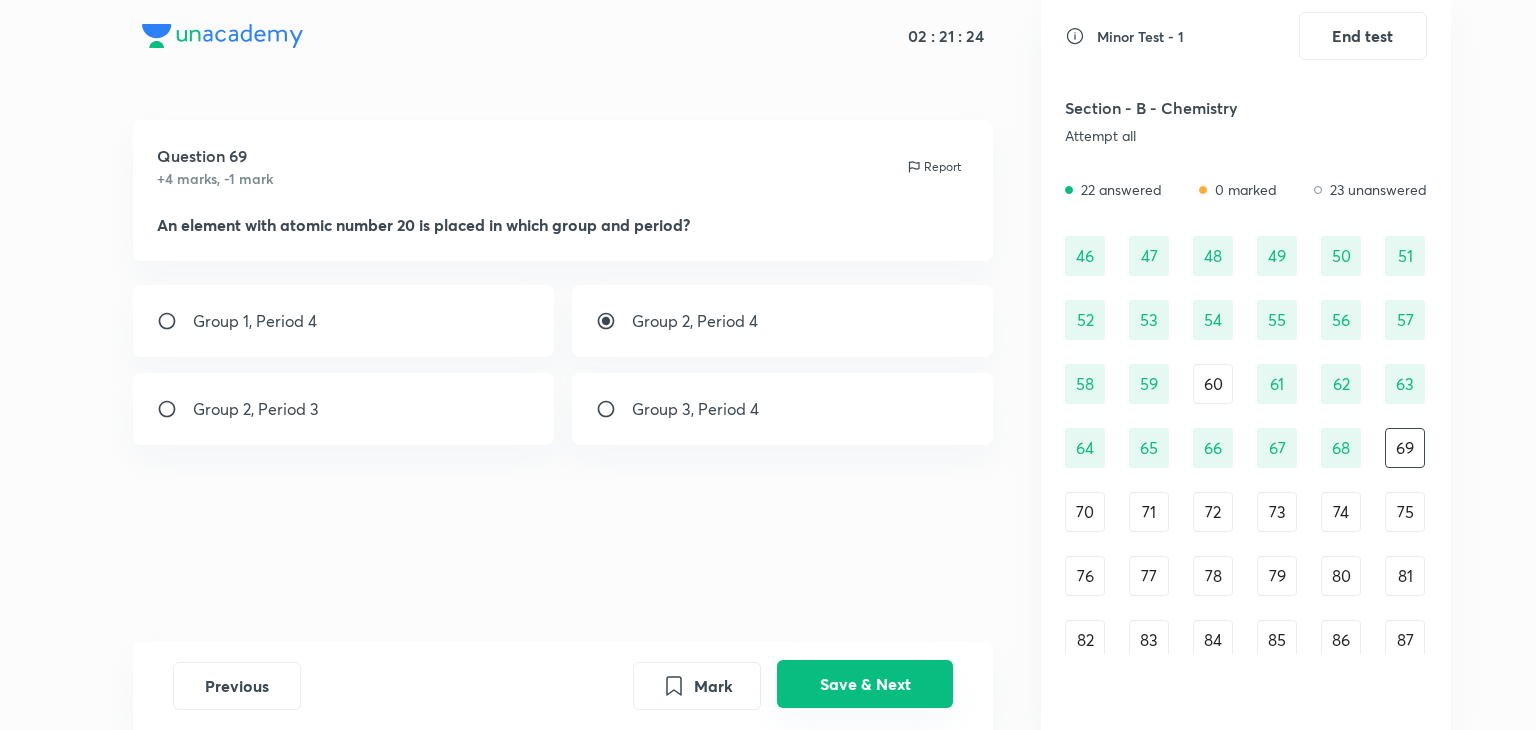 click on "Save & Next" at bounding box center (865, 684) 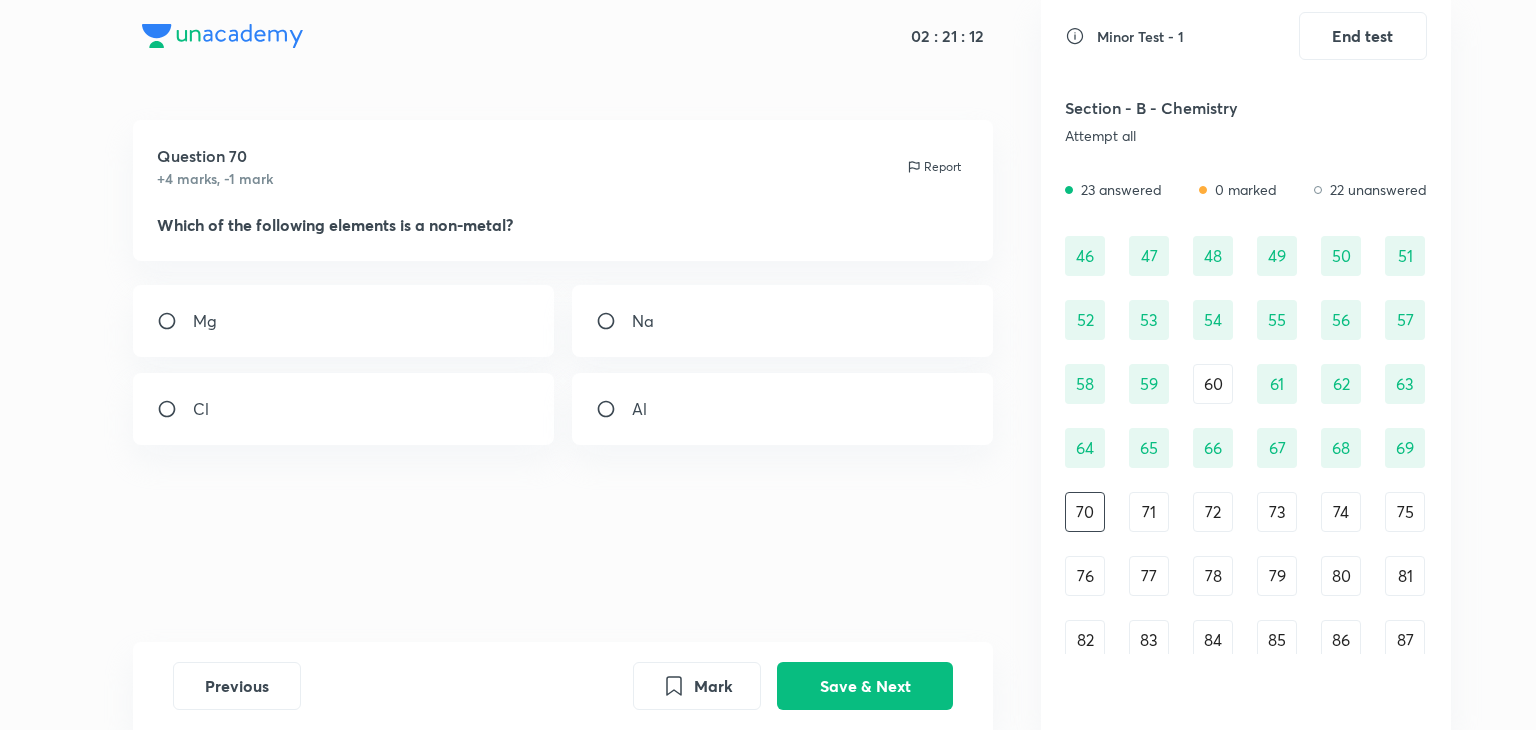 click on "Cl" at bounding box center [344, 409] 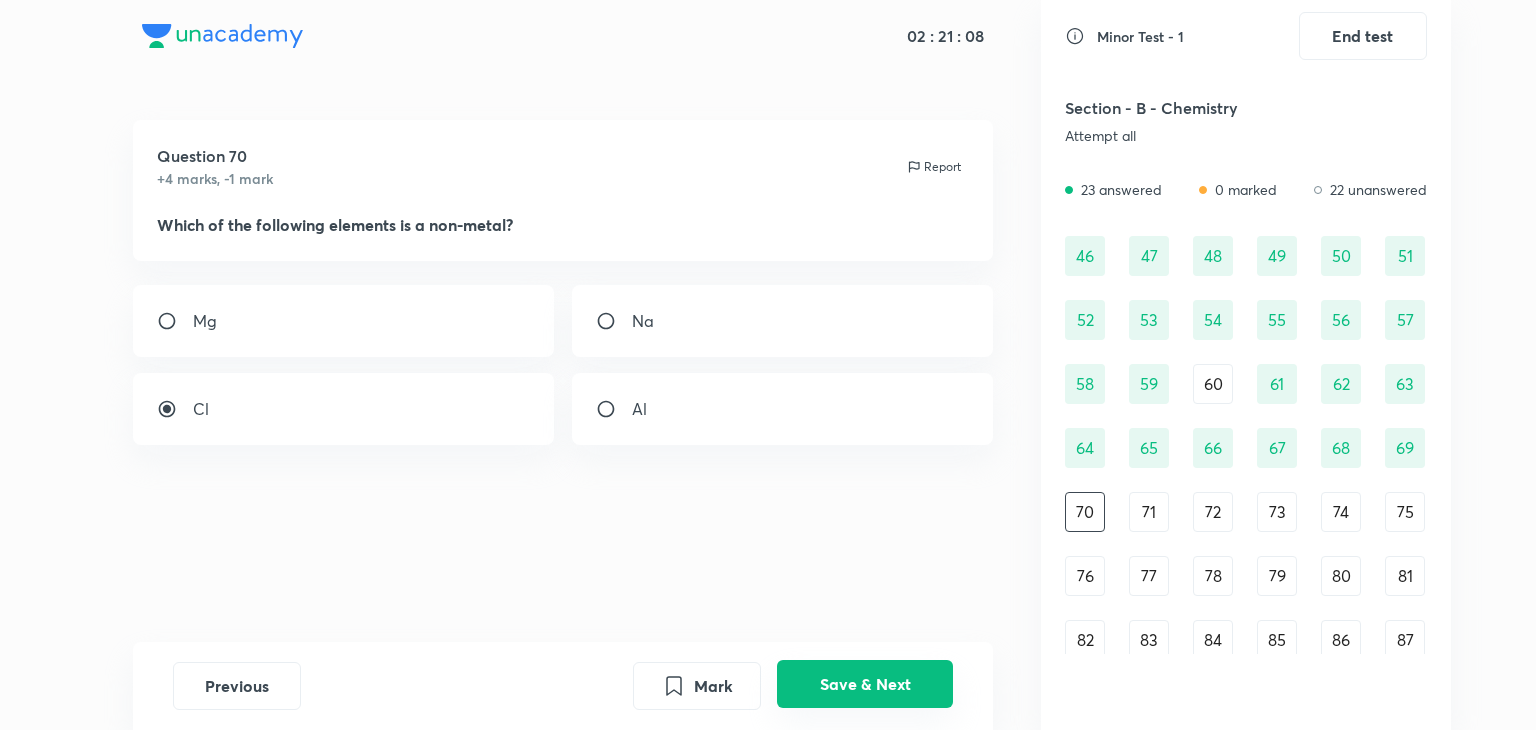 click on "Save & Next" at bounding box center [865, 684] 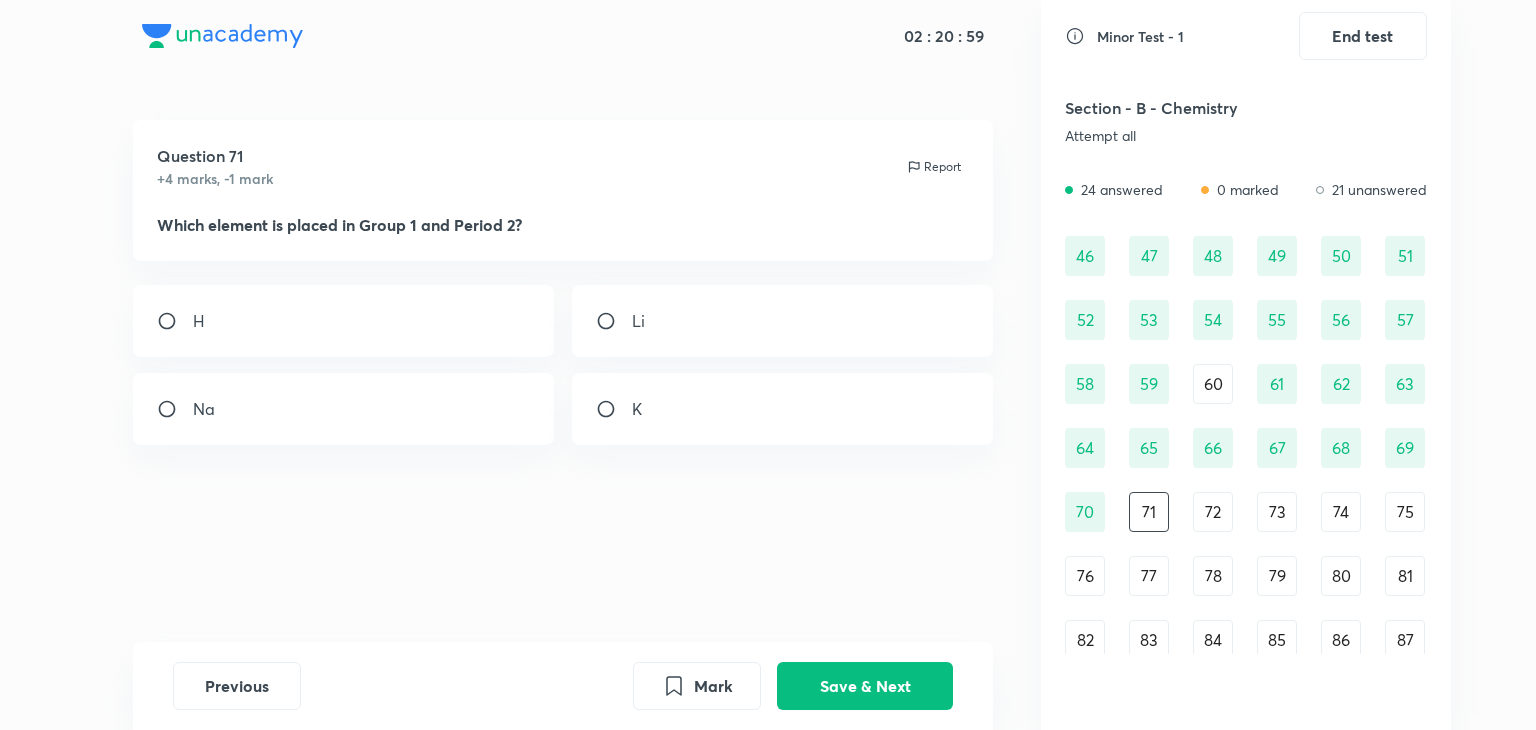 click on "Li" at bounding box center (783, 321) 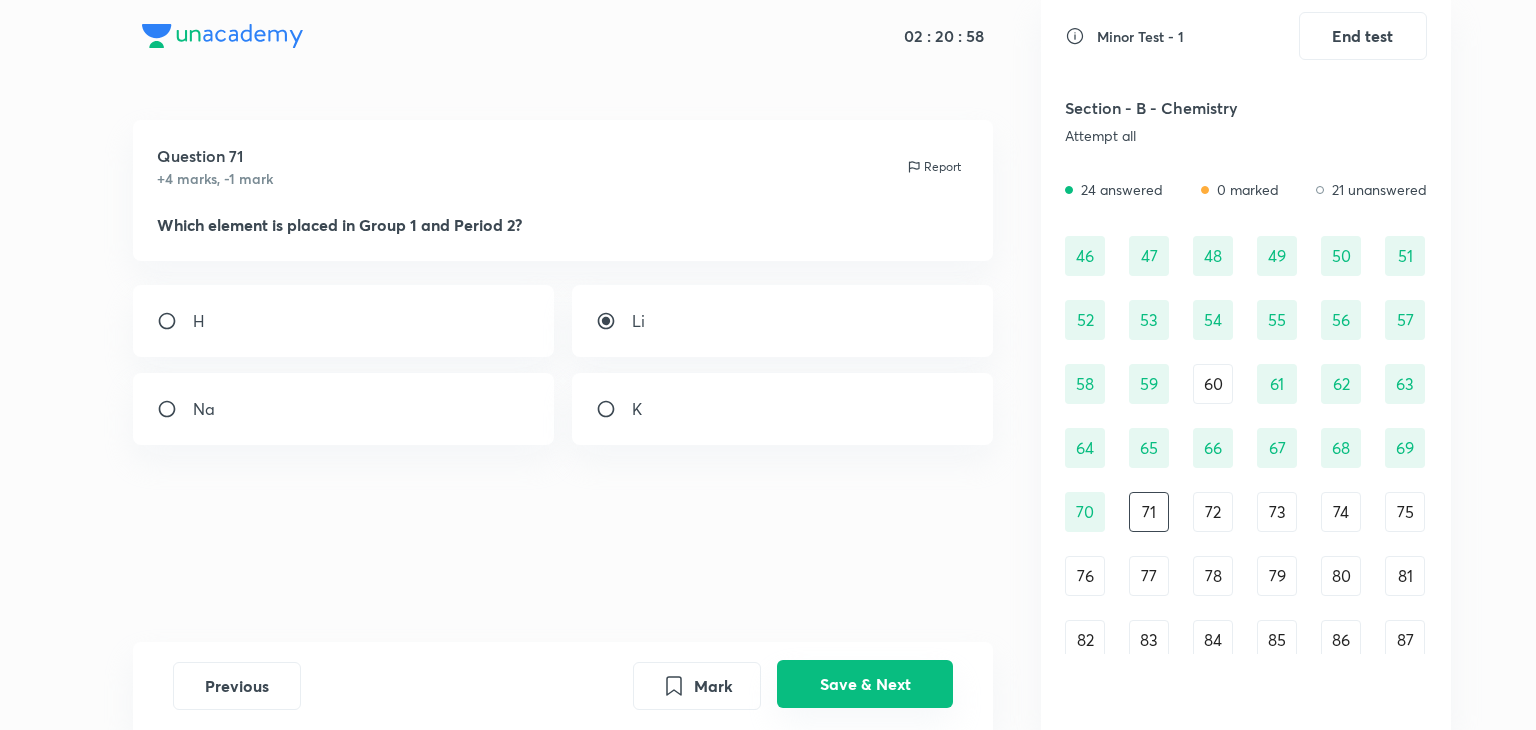click on "Save & Next" at bounding box center (865, 684) 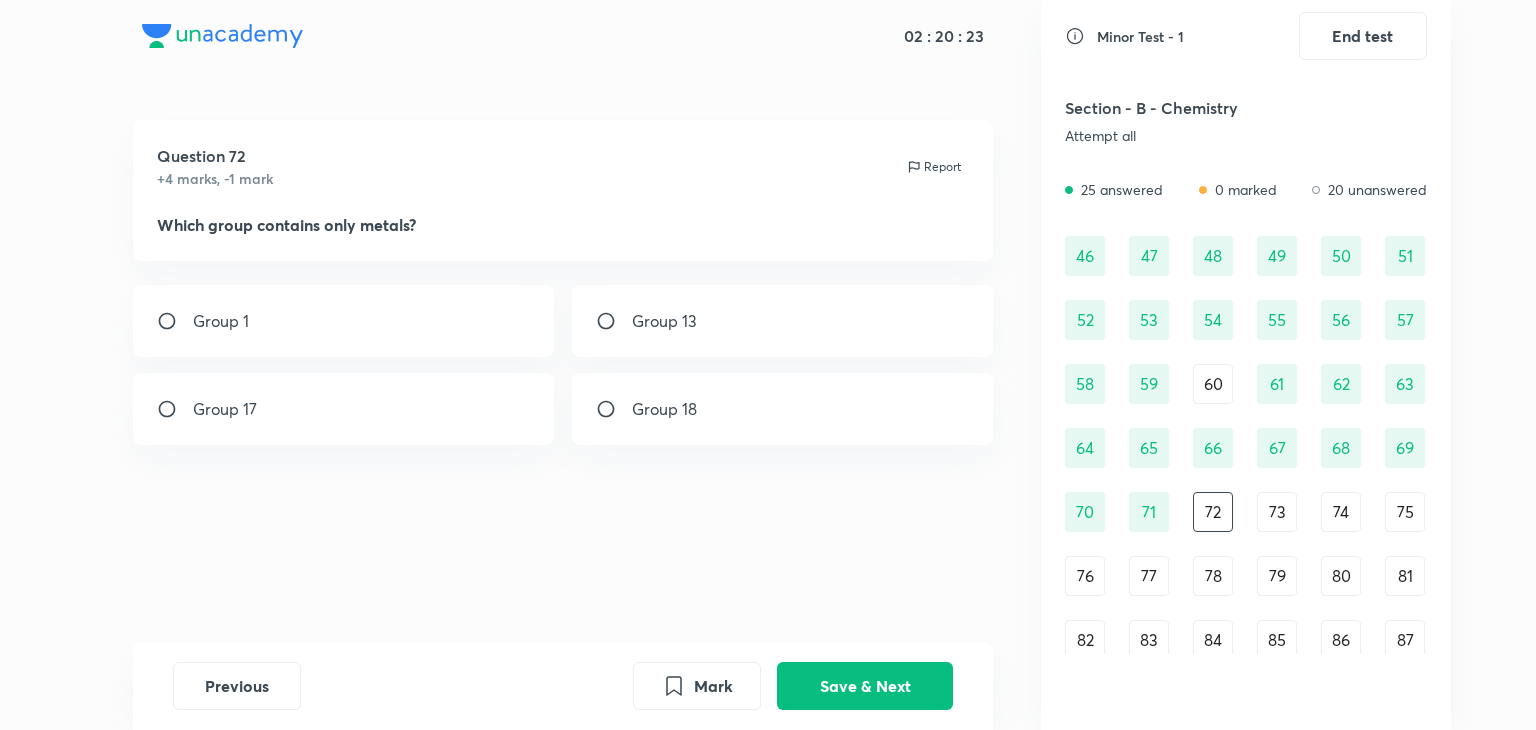 click on "Group 1" at bounding box center [344, 321] 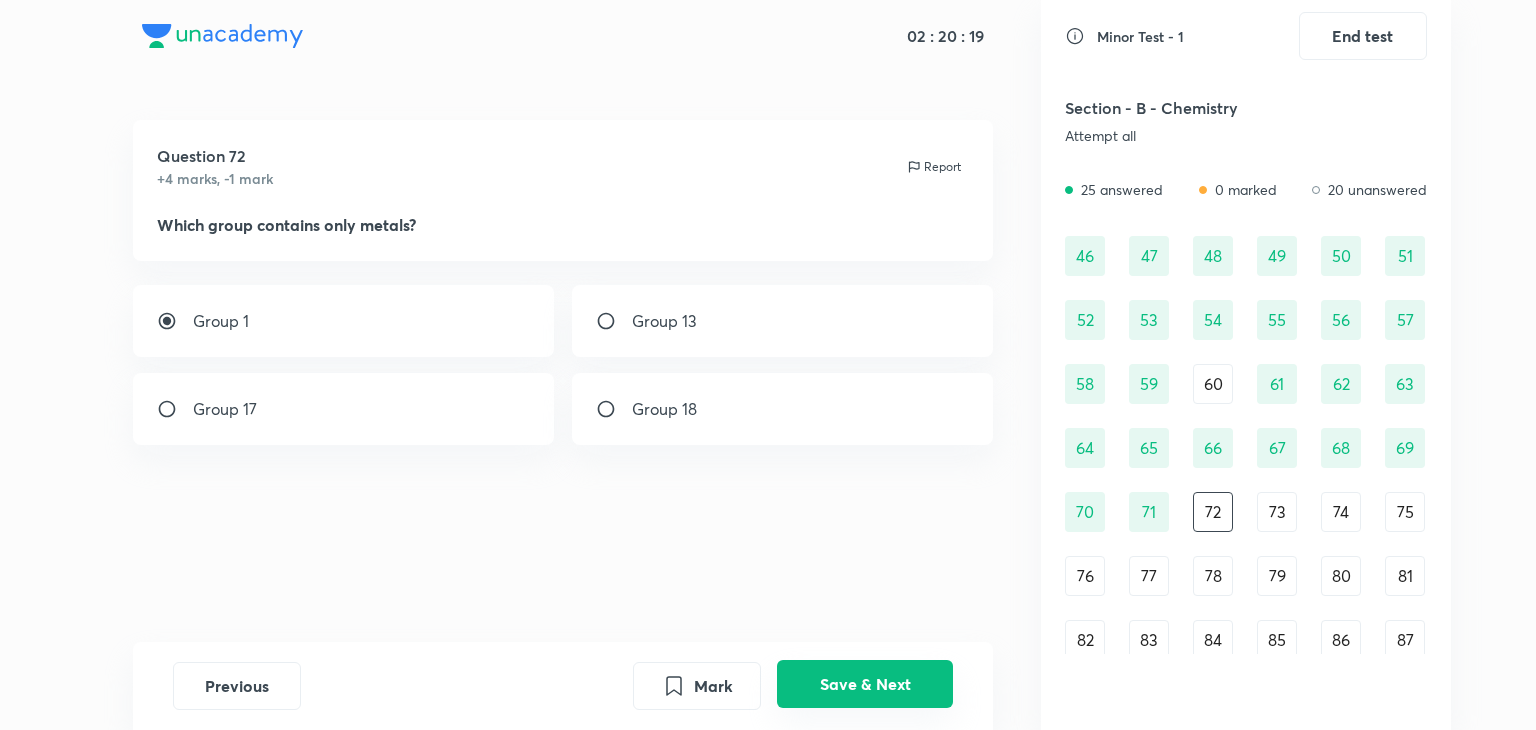 click on "Save & Next" at bounding box center [865, 684] 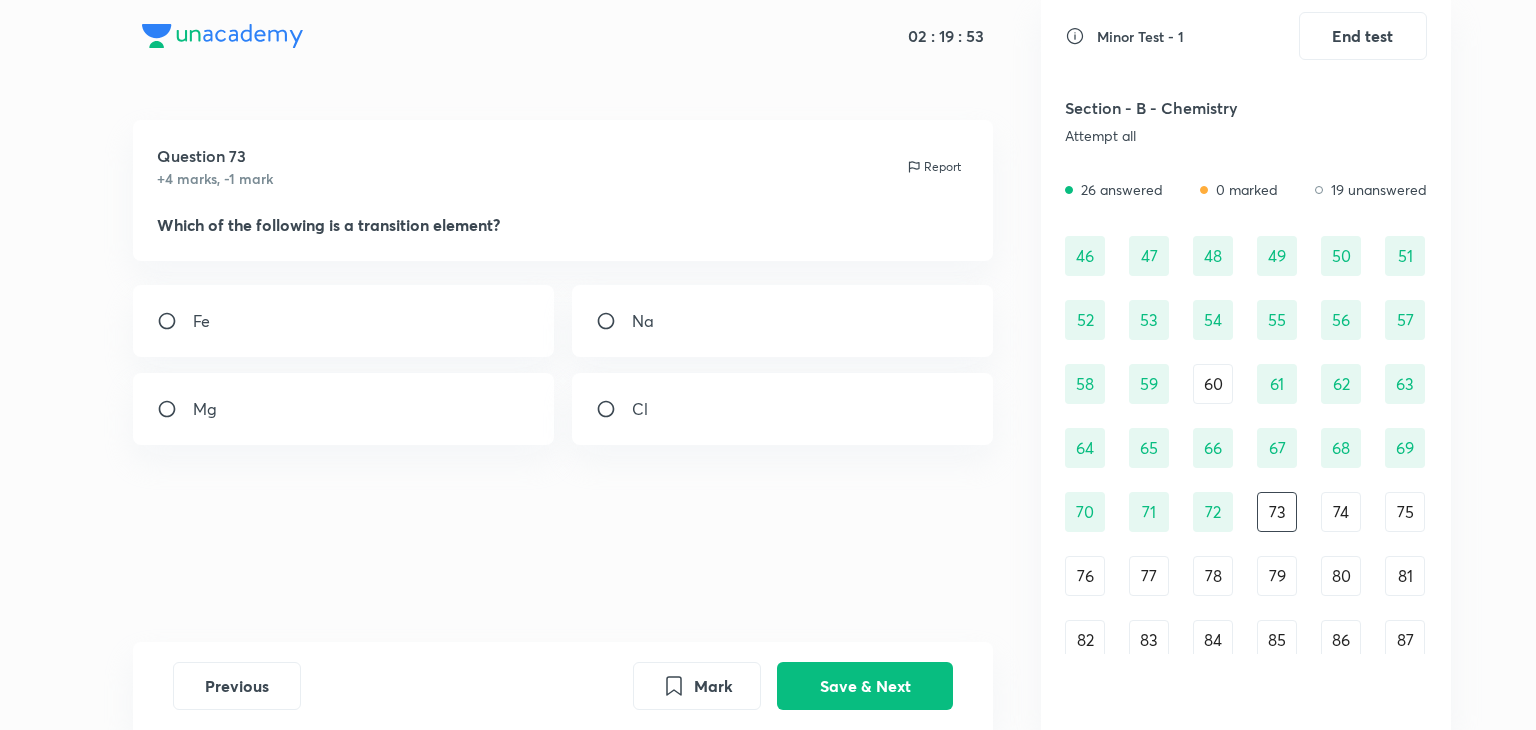 click on "Fe" at bounding box center (344, 321) 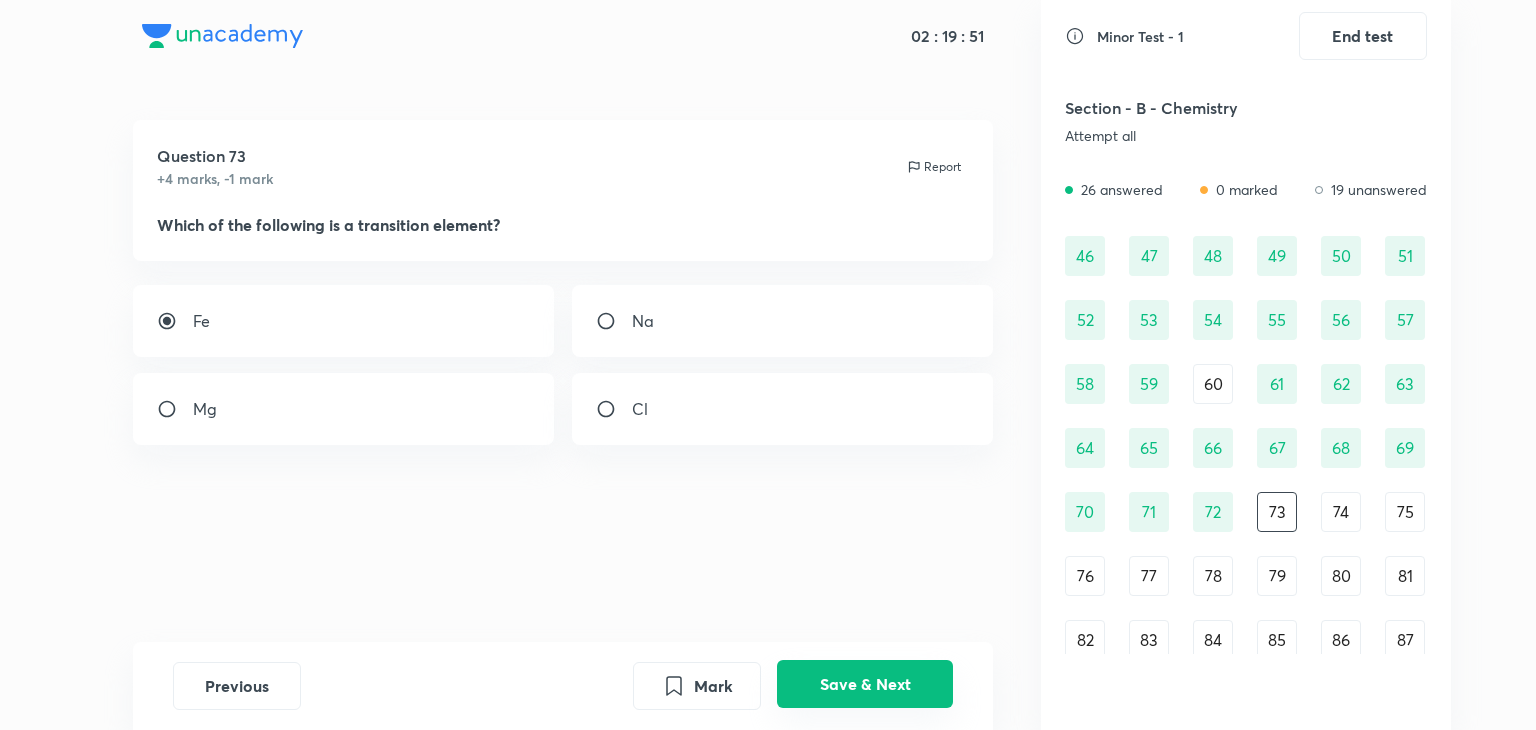 click on "Save & Next" at bounding box center [865, 684] 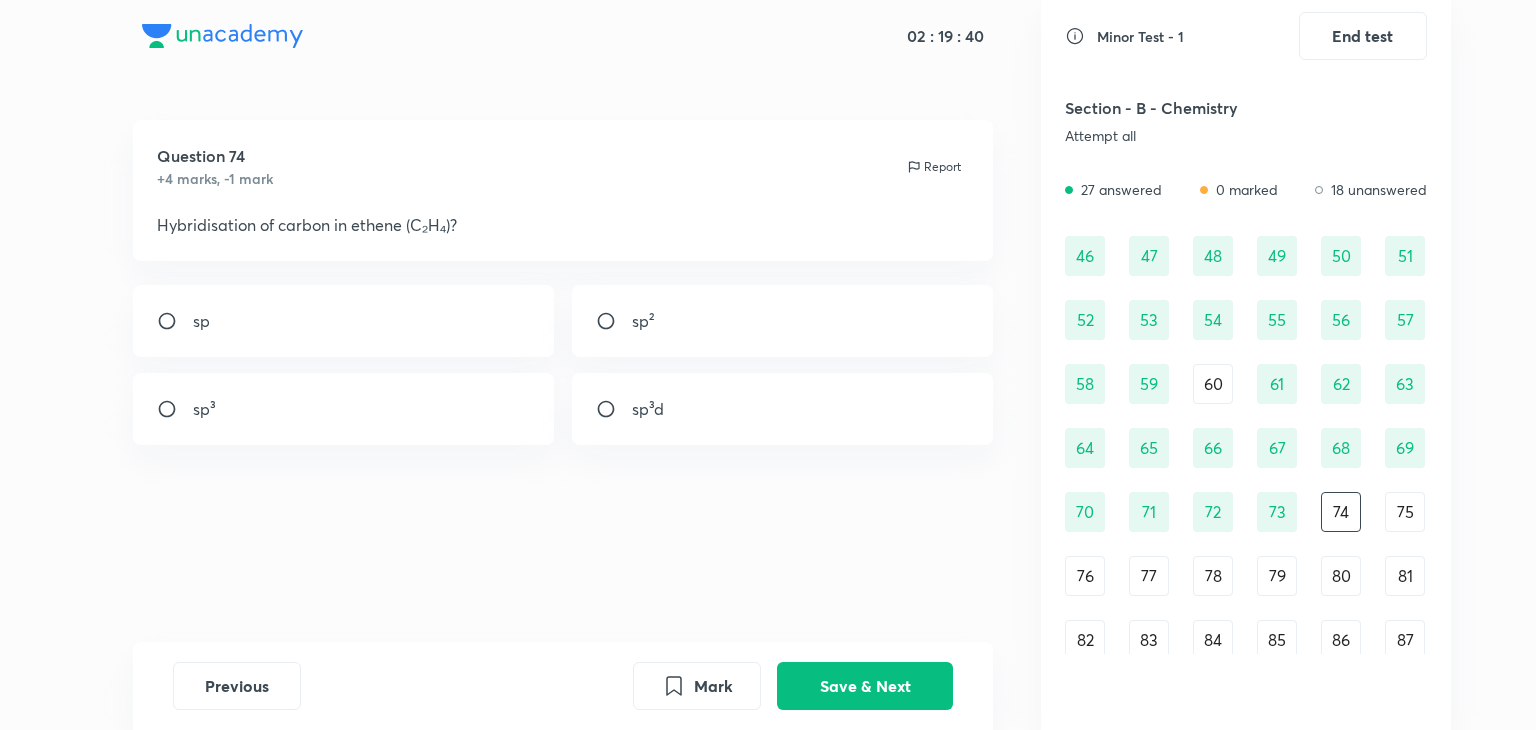 click at bounding box center [614, 321] 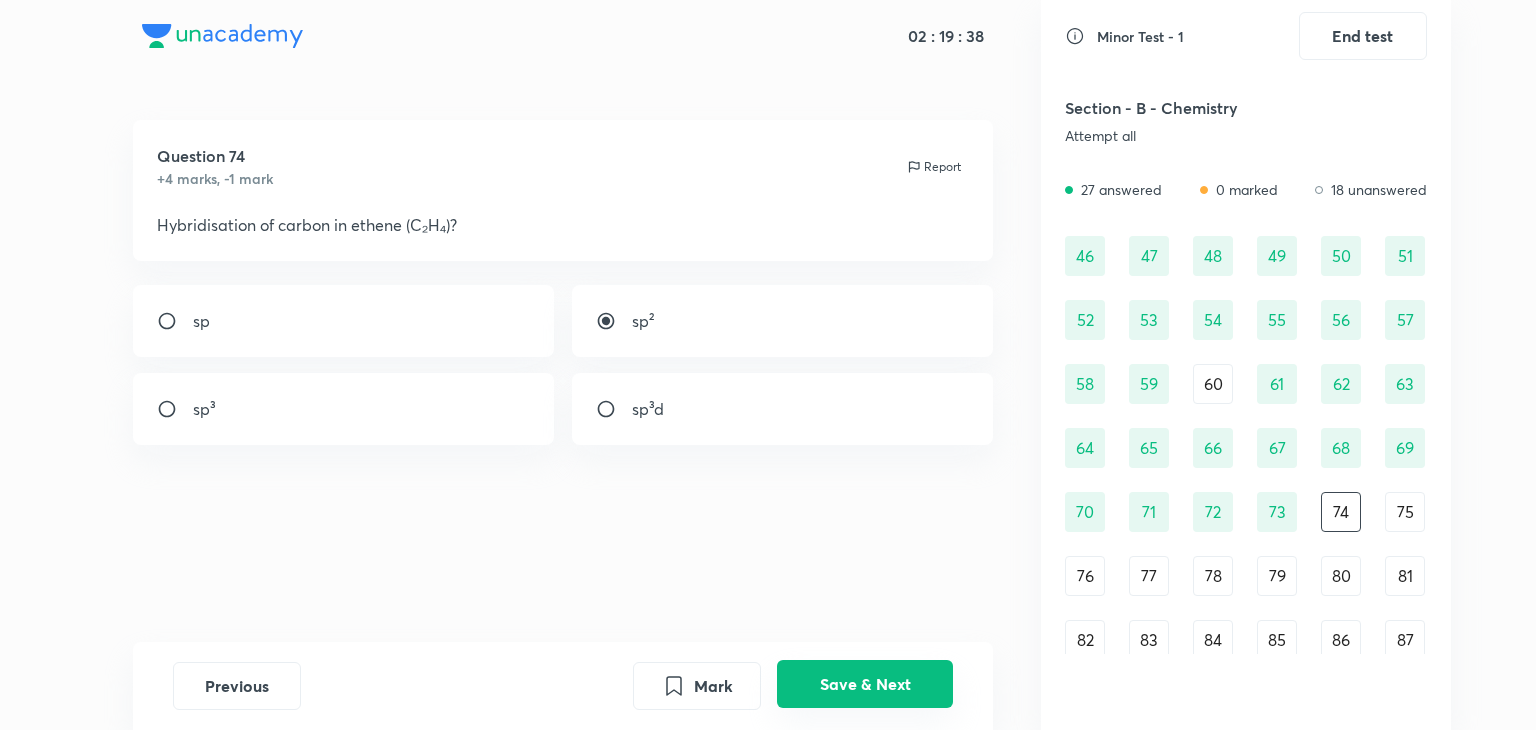 click on "Save & Next" at bounding box center [865, 684] 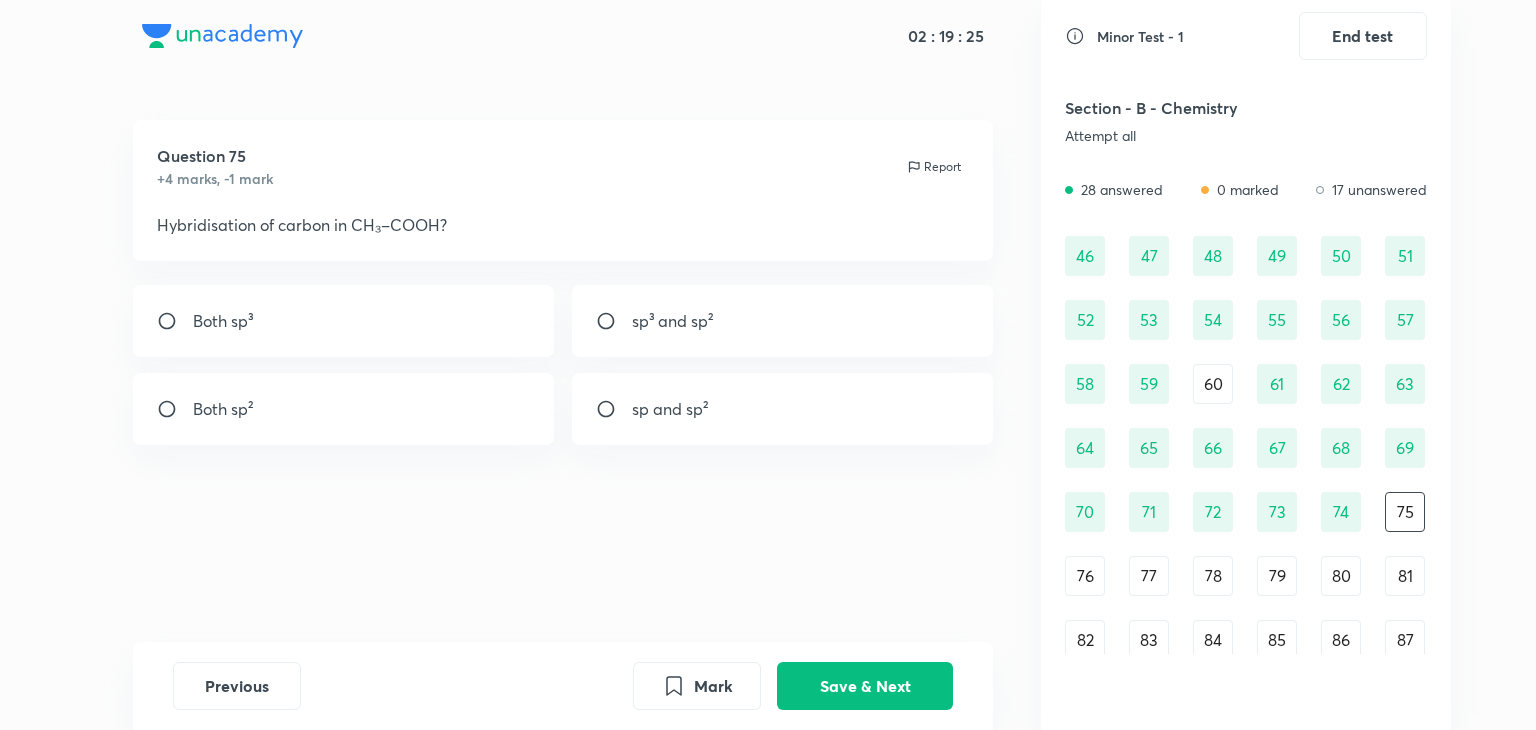click on "sp³ and sp²" at bounding box center [672, 321] 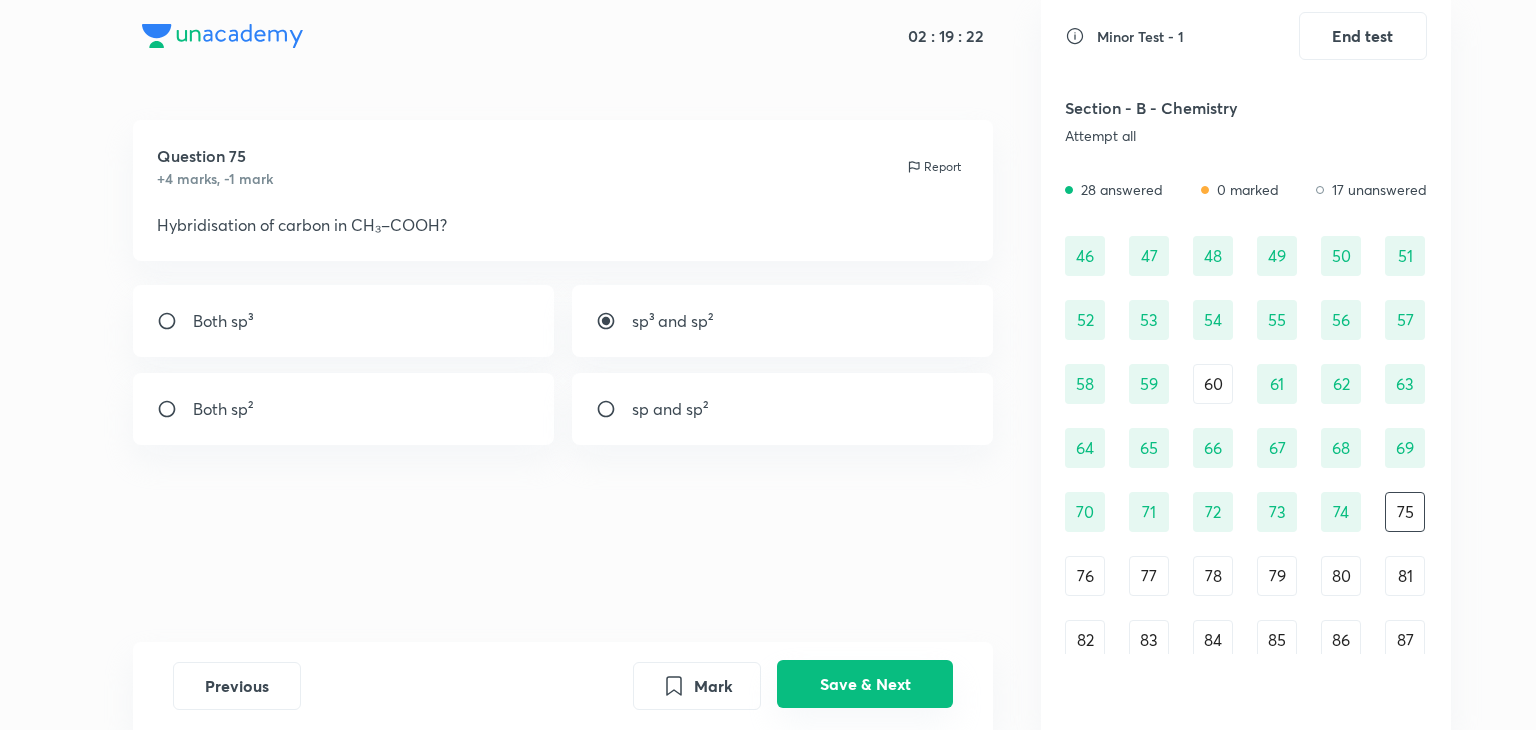 click on "Save & Next" at bounding box center [865, 684] 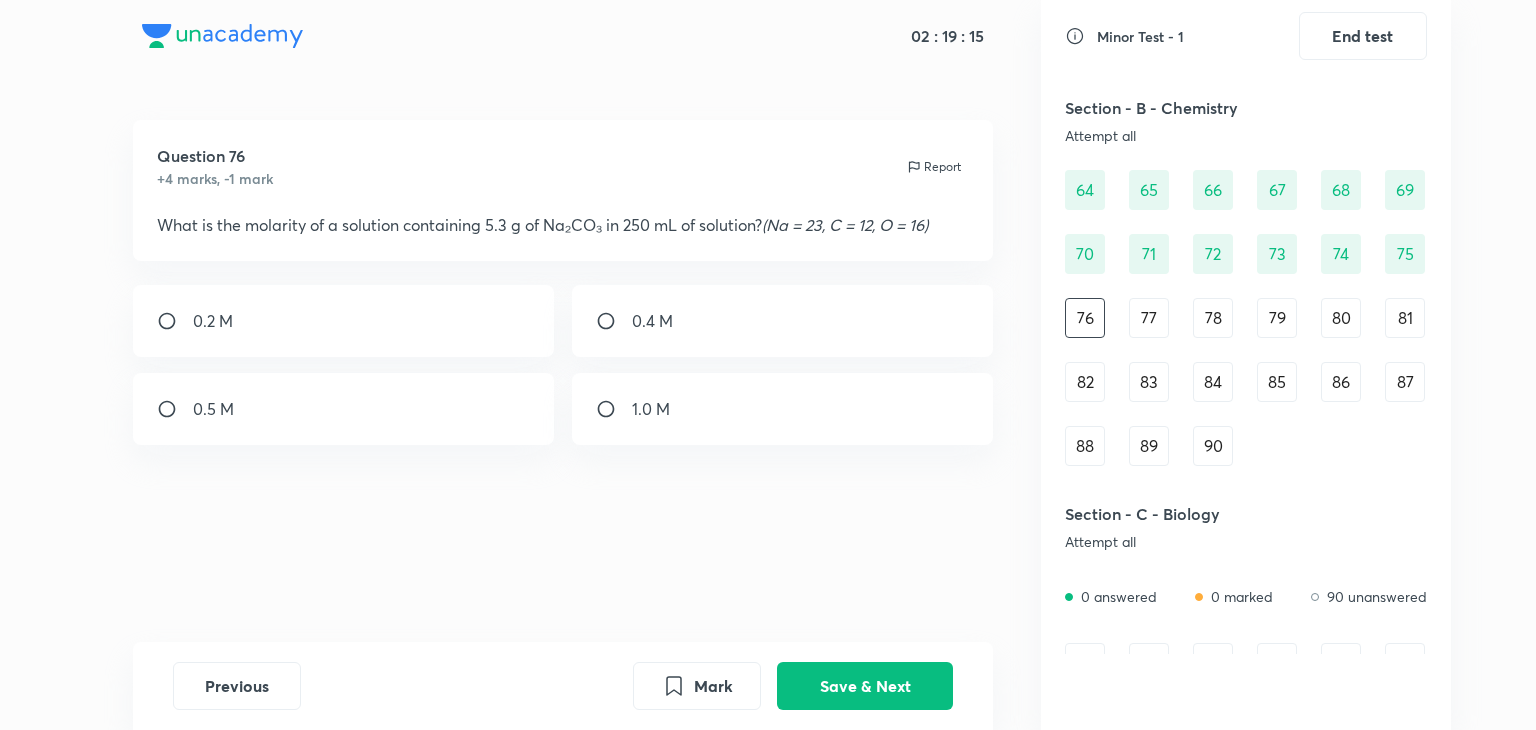 scroll, scrollTop: 926, scrollLeft: 0, axis: vertical 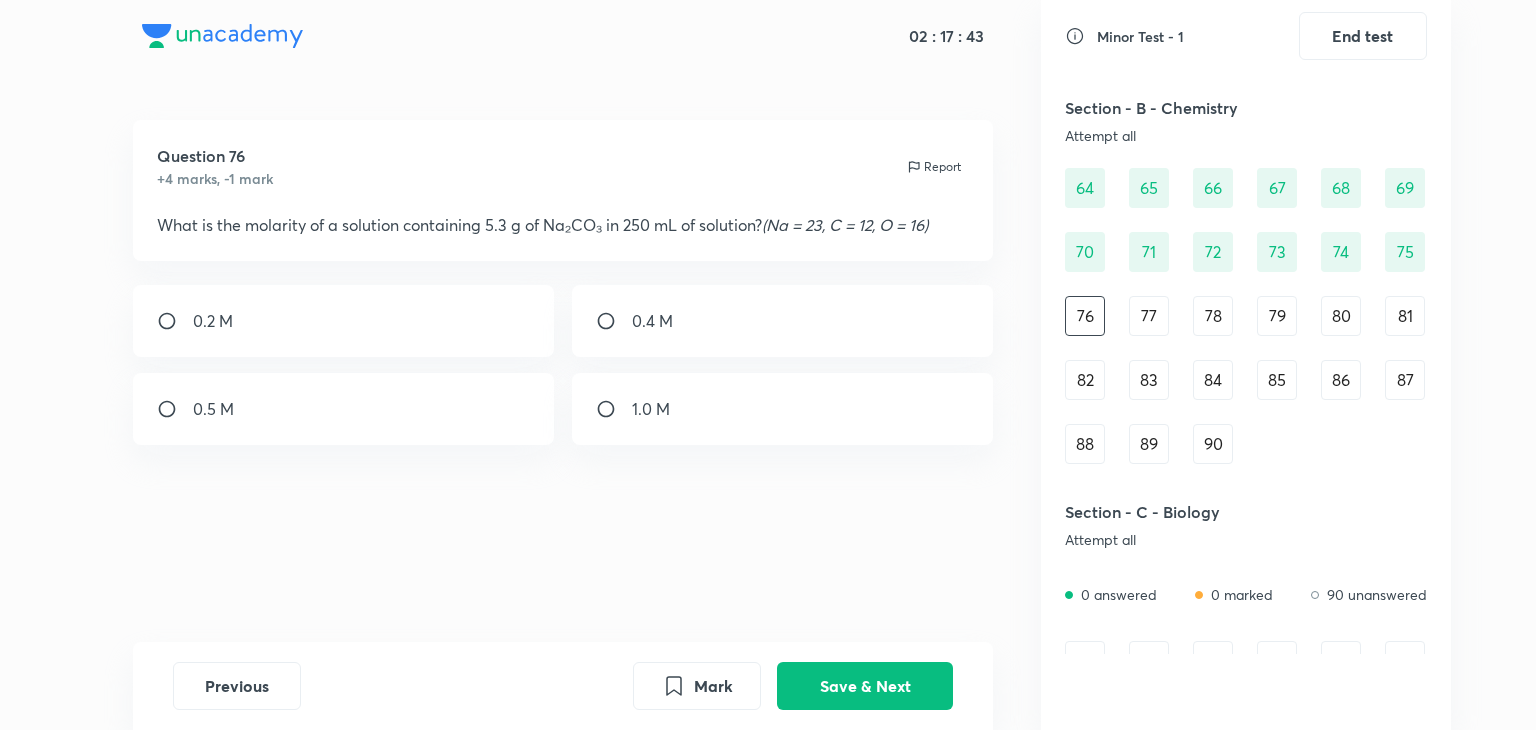 click on "0.5 M" at bounding box center [344, 409] 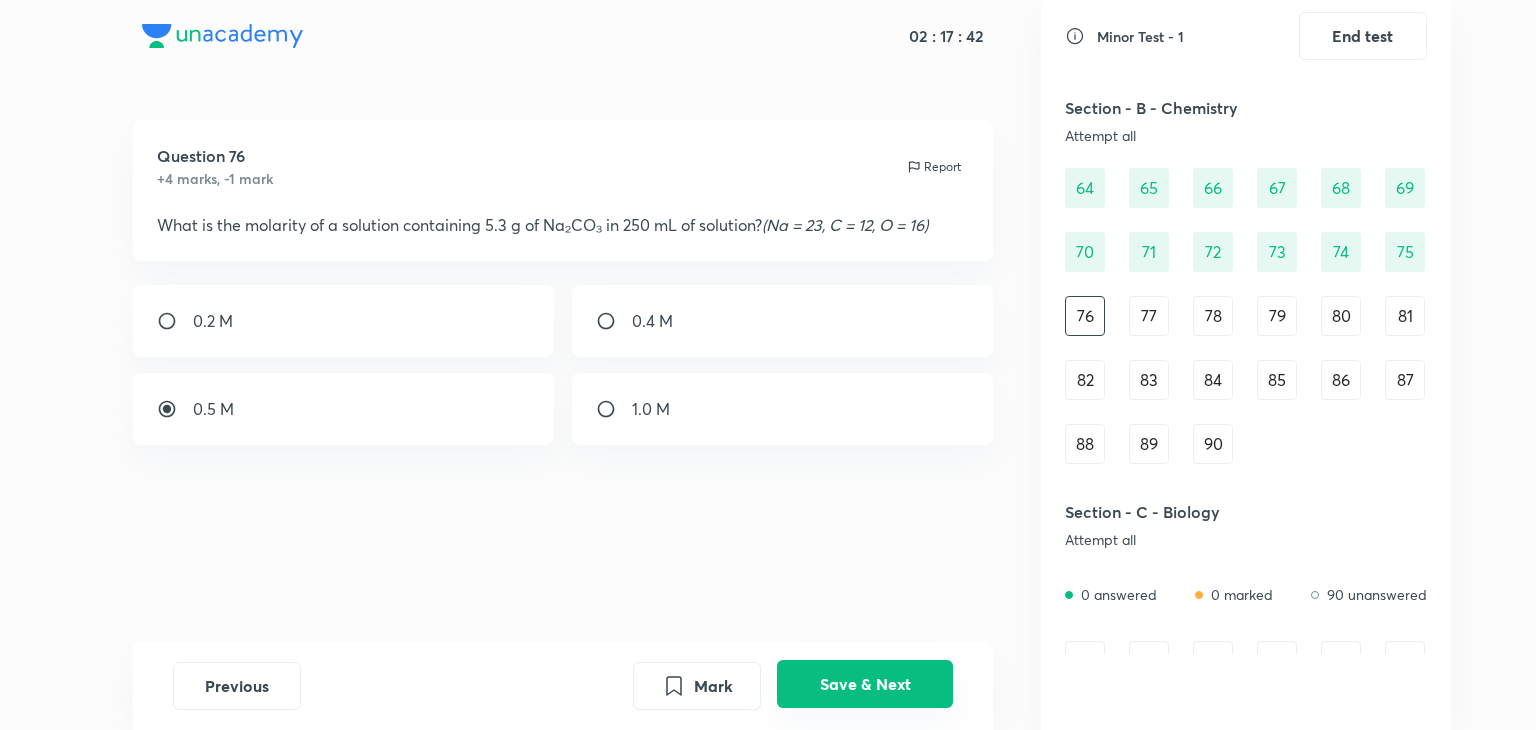 click on "Save & Next" at bounding box center [865, 684] 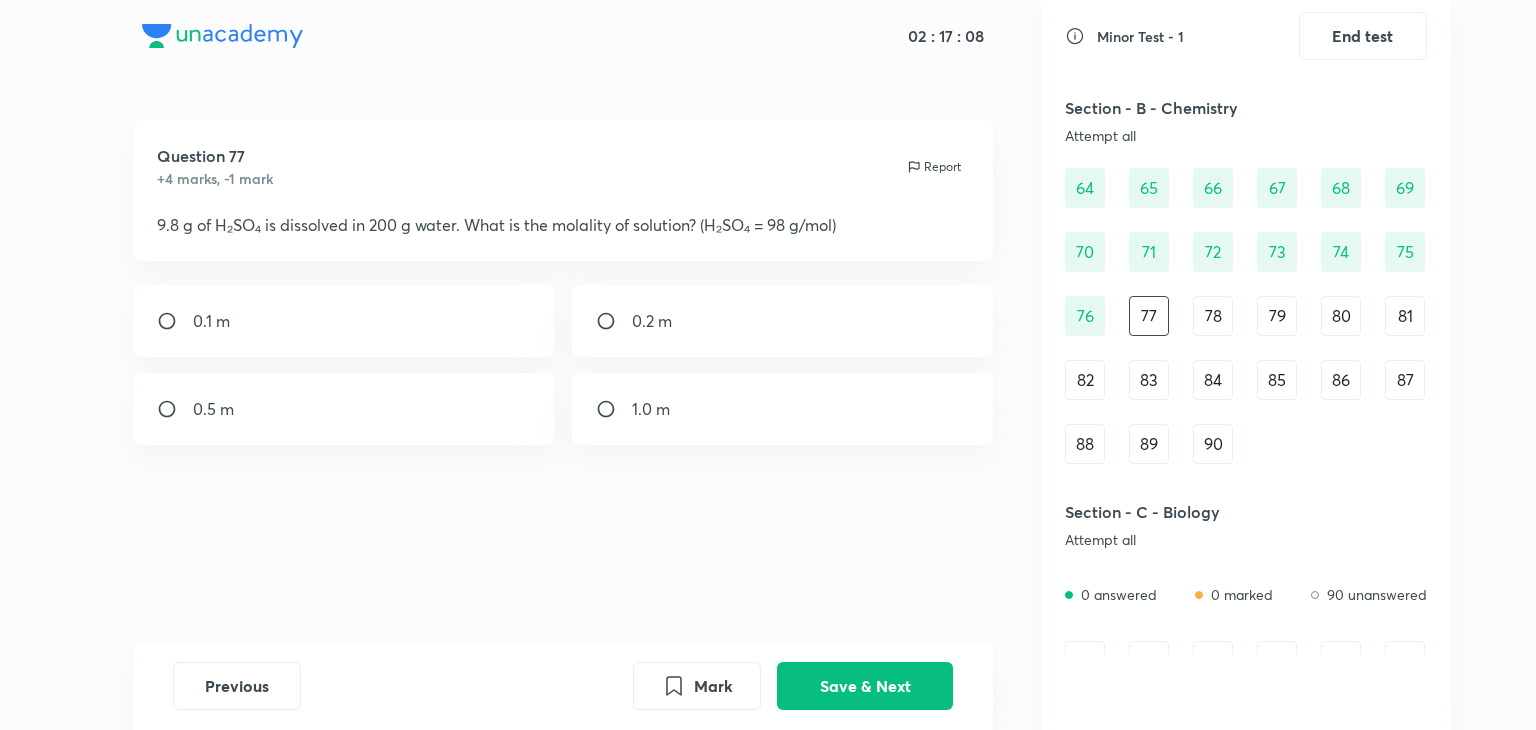 click on "0.5 m" at bounding box center [344, 409] 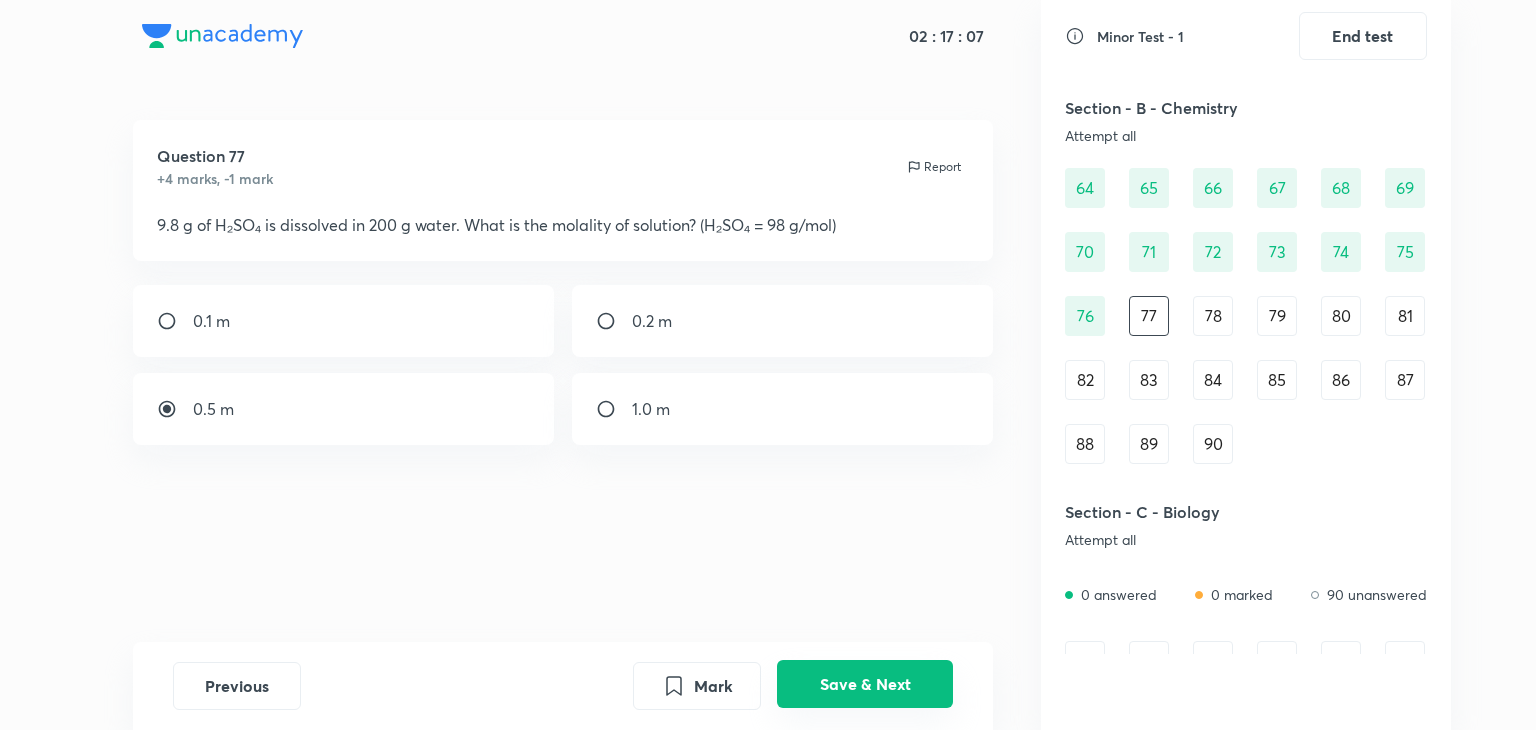 click on "Save & Next" at bounding box center [865, 684] 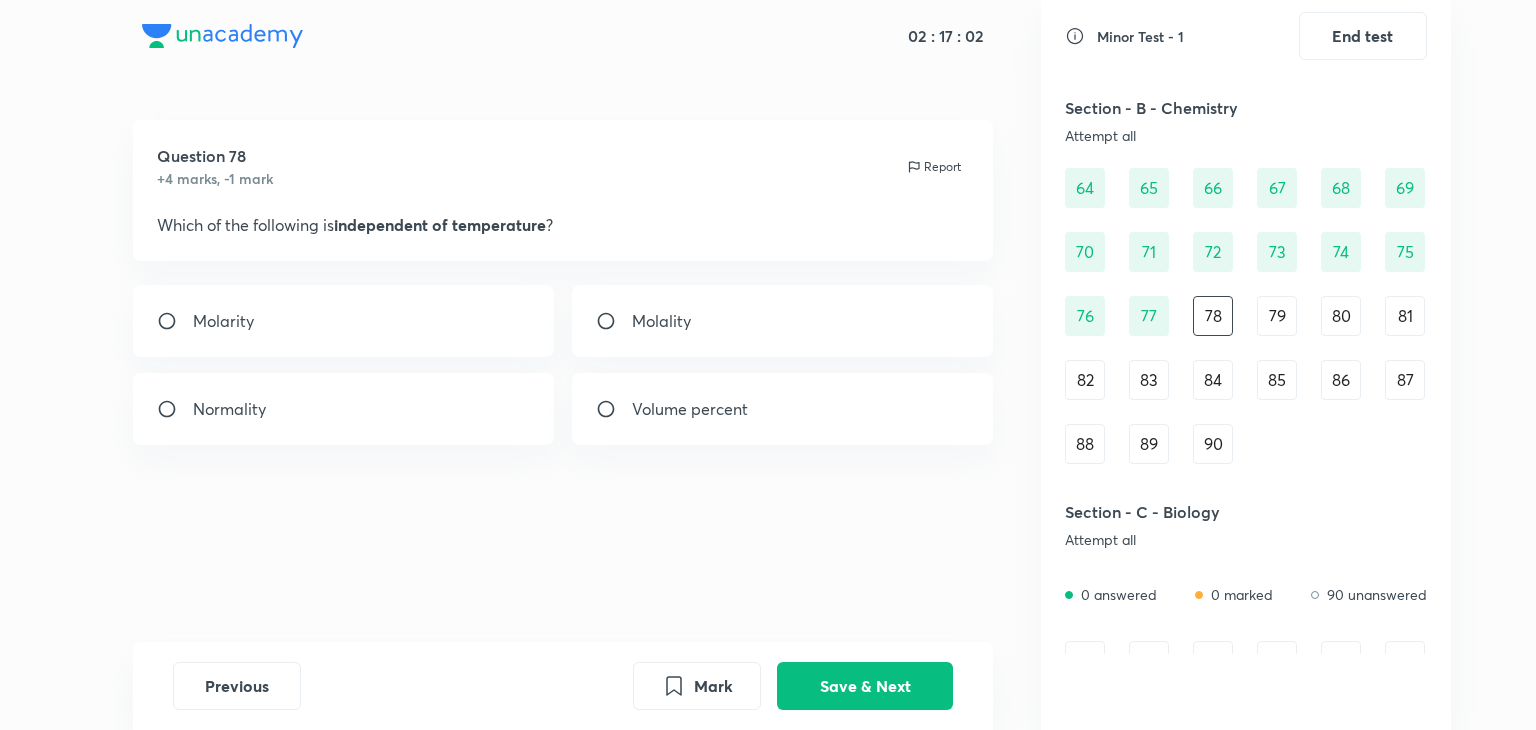 click on "Molality" at bounding box center [661, 321] 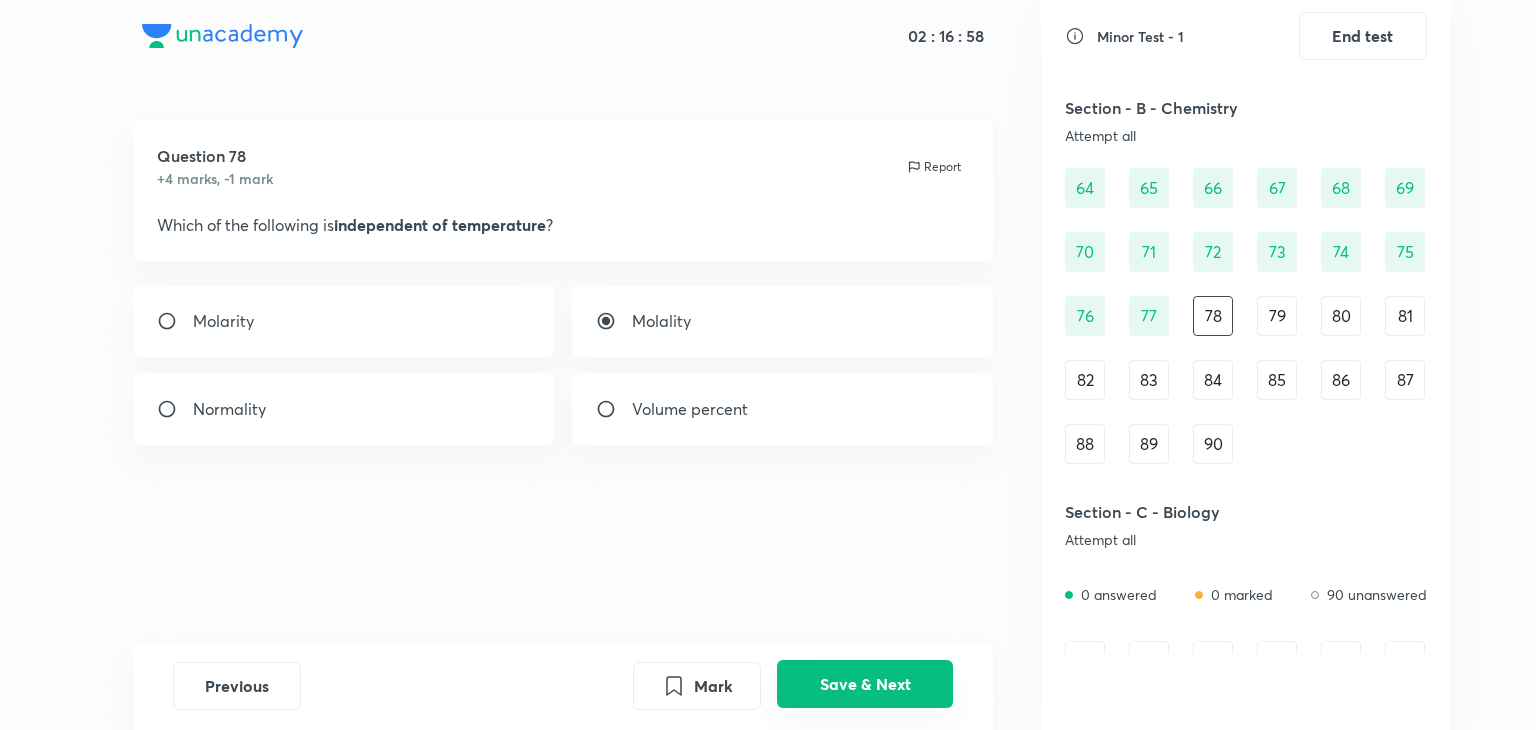 click on "Save & Next" at bounding box center [865, 684] 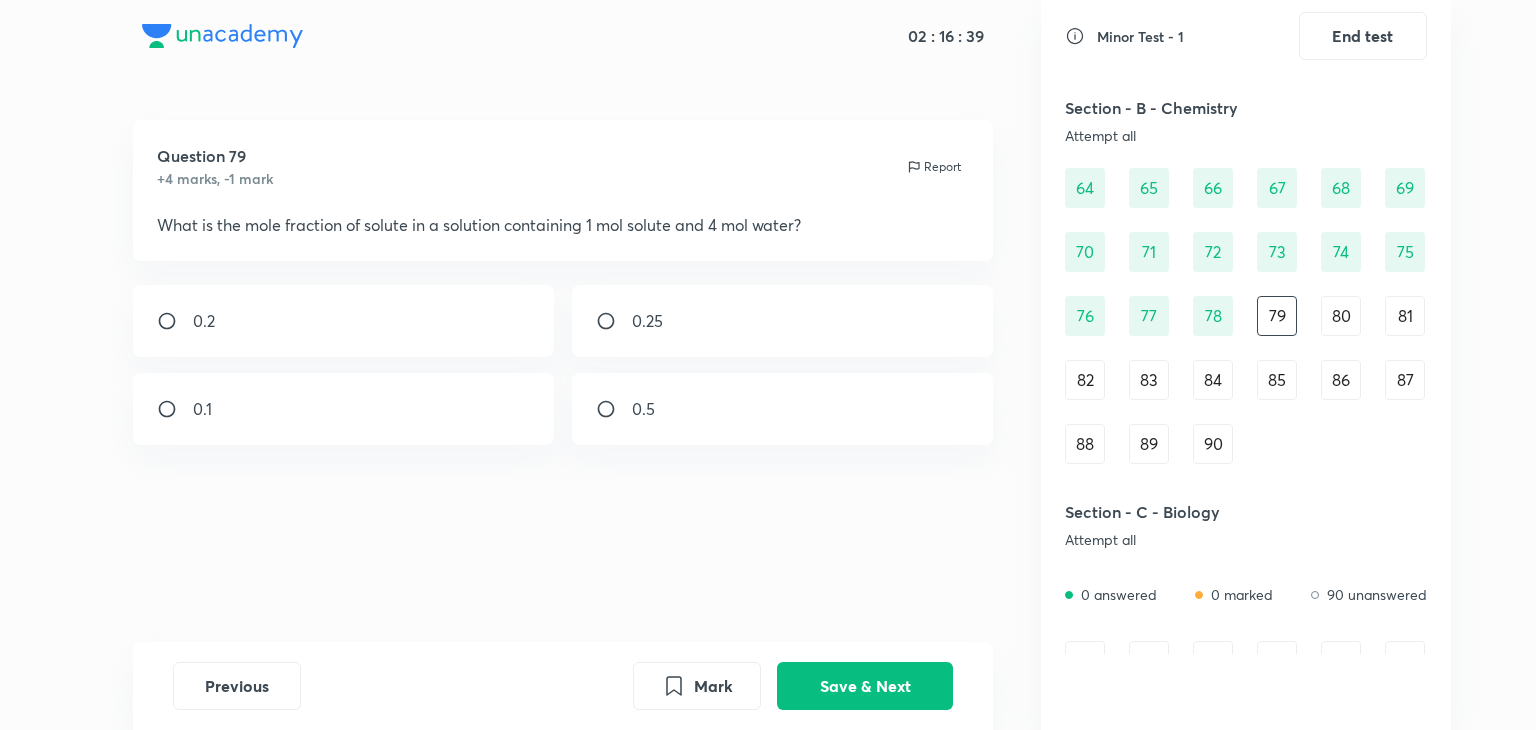 click on "0.25" at bounding box center (783, 321) 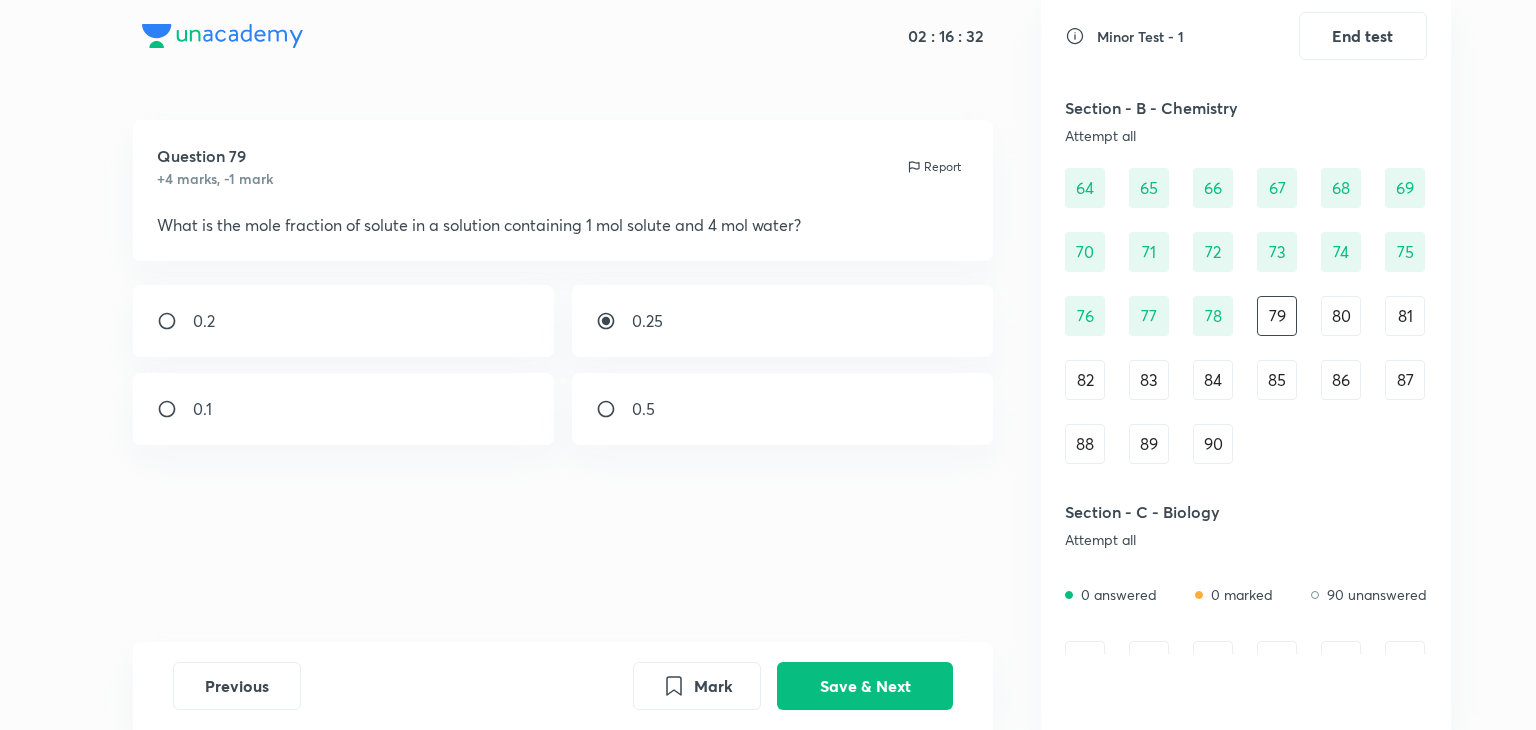 click on "0.2" at bounding box center [344, 321] 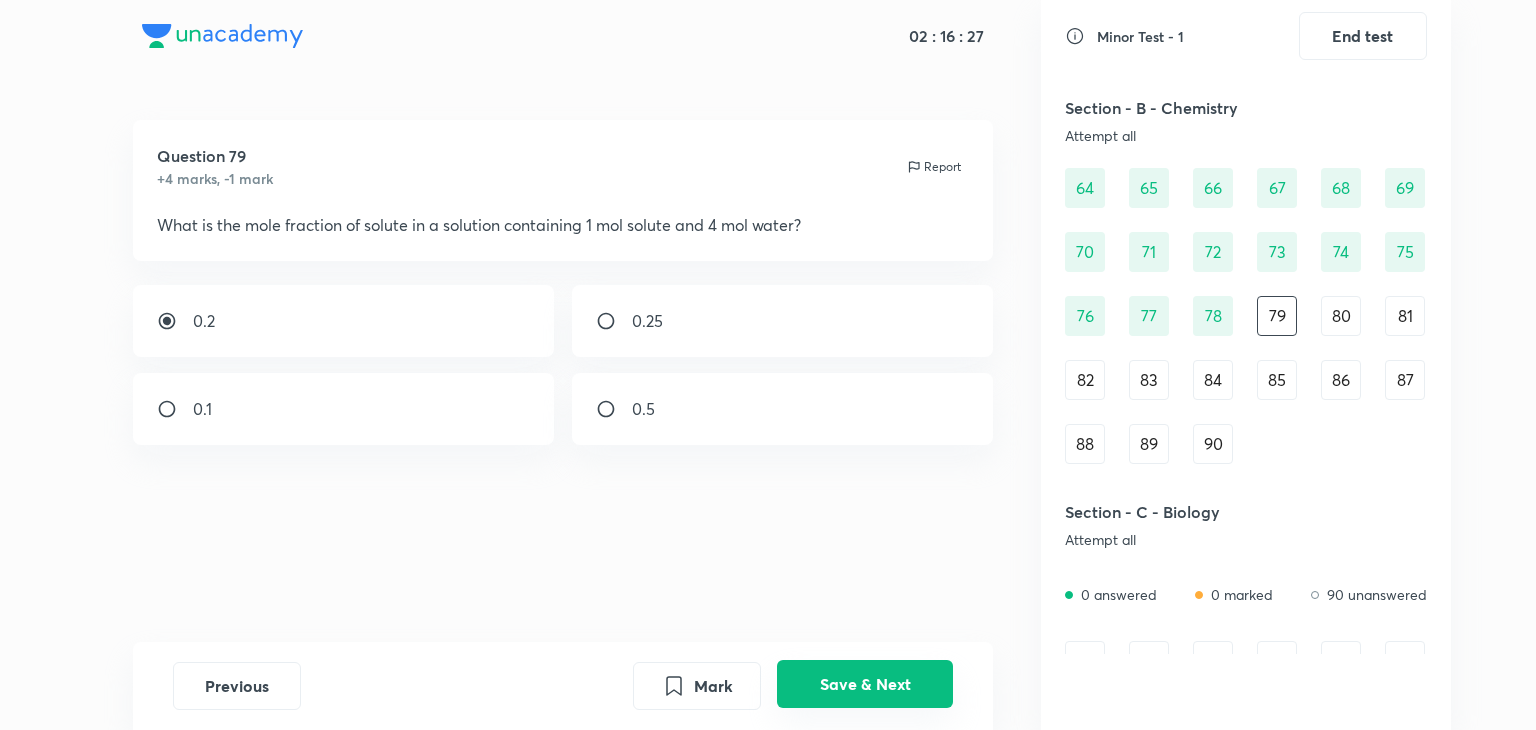 click on "Save & Next" at bounding box center (865, 684) 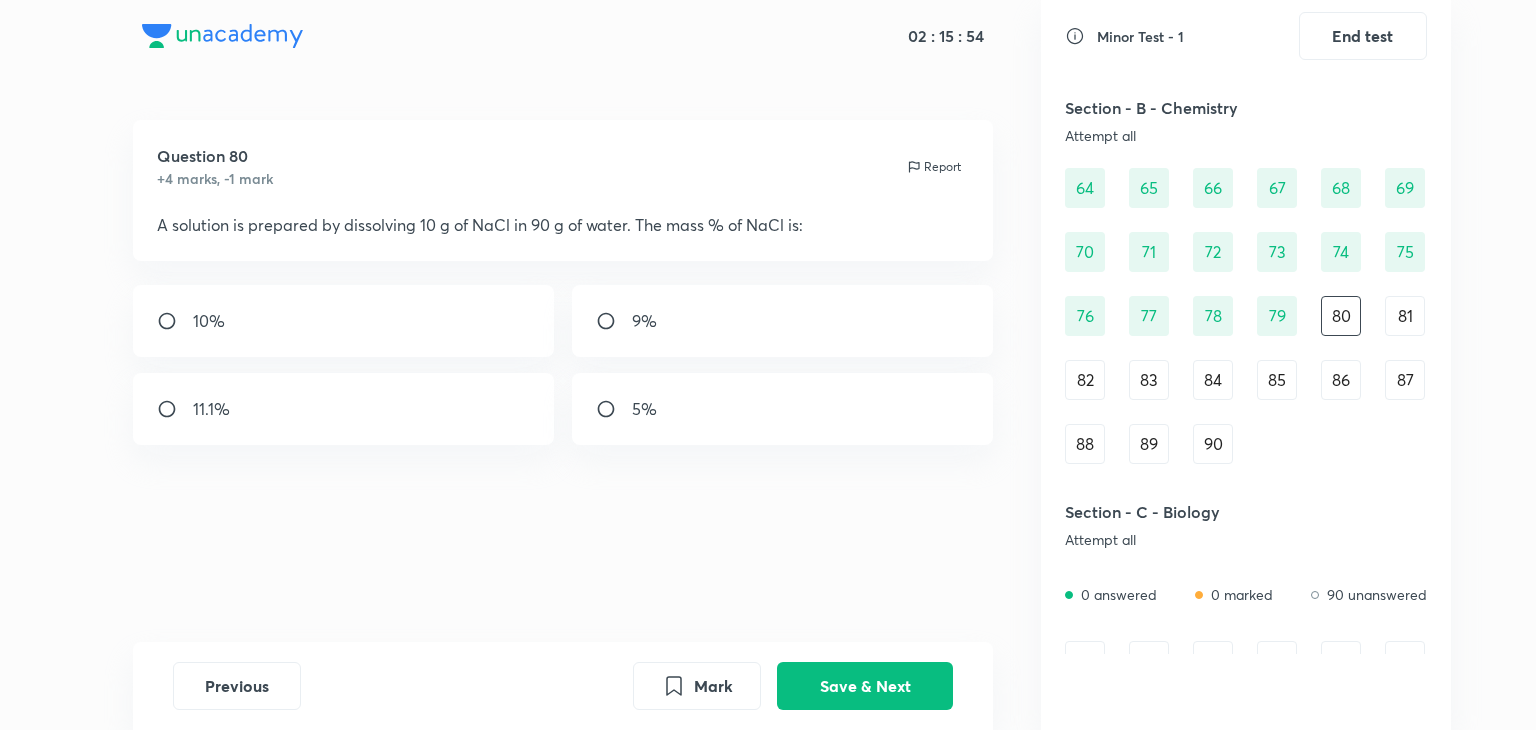 click on "10%" at bounding box center (344, 321) 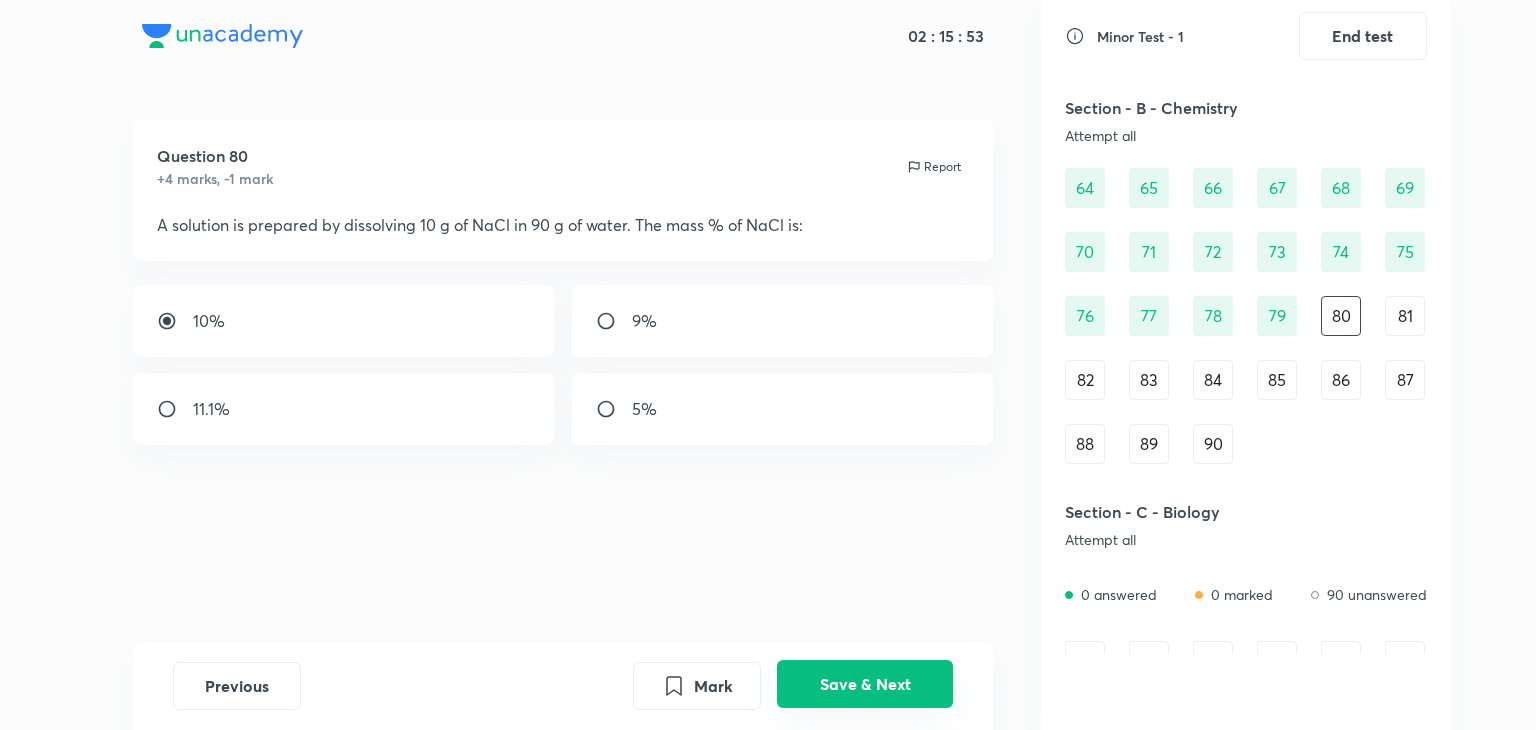 click on "Save & Next" at bounding box center (865, 684) 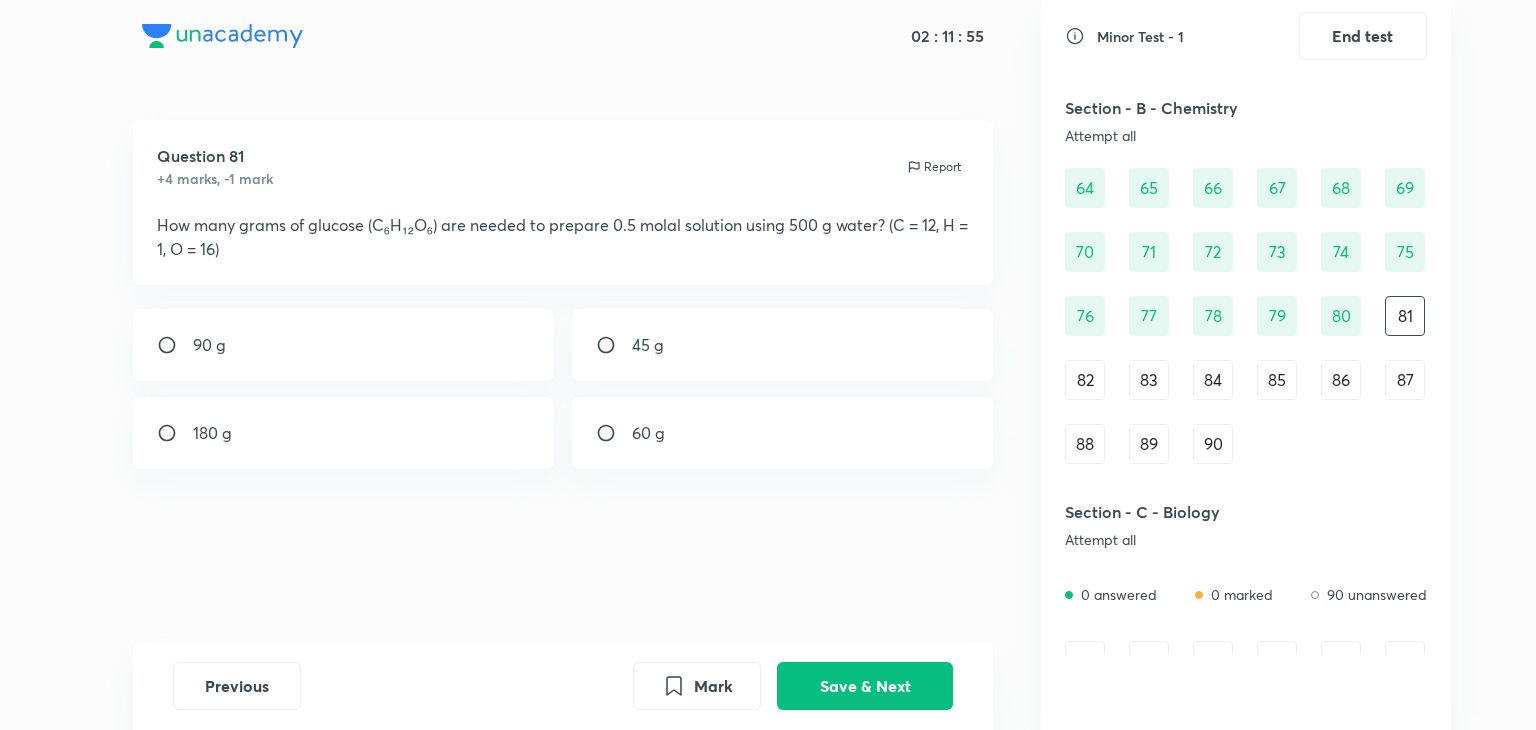 click on "45 g" at bounding box center [783, 345] 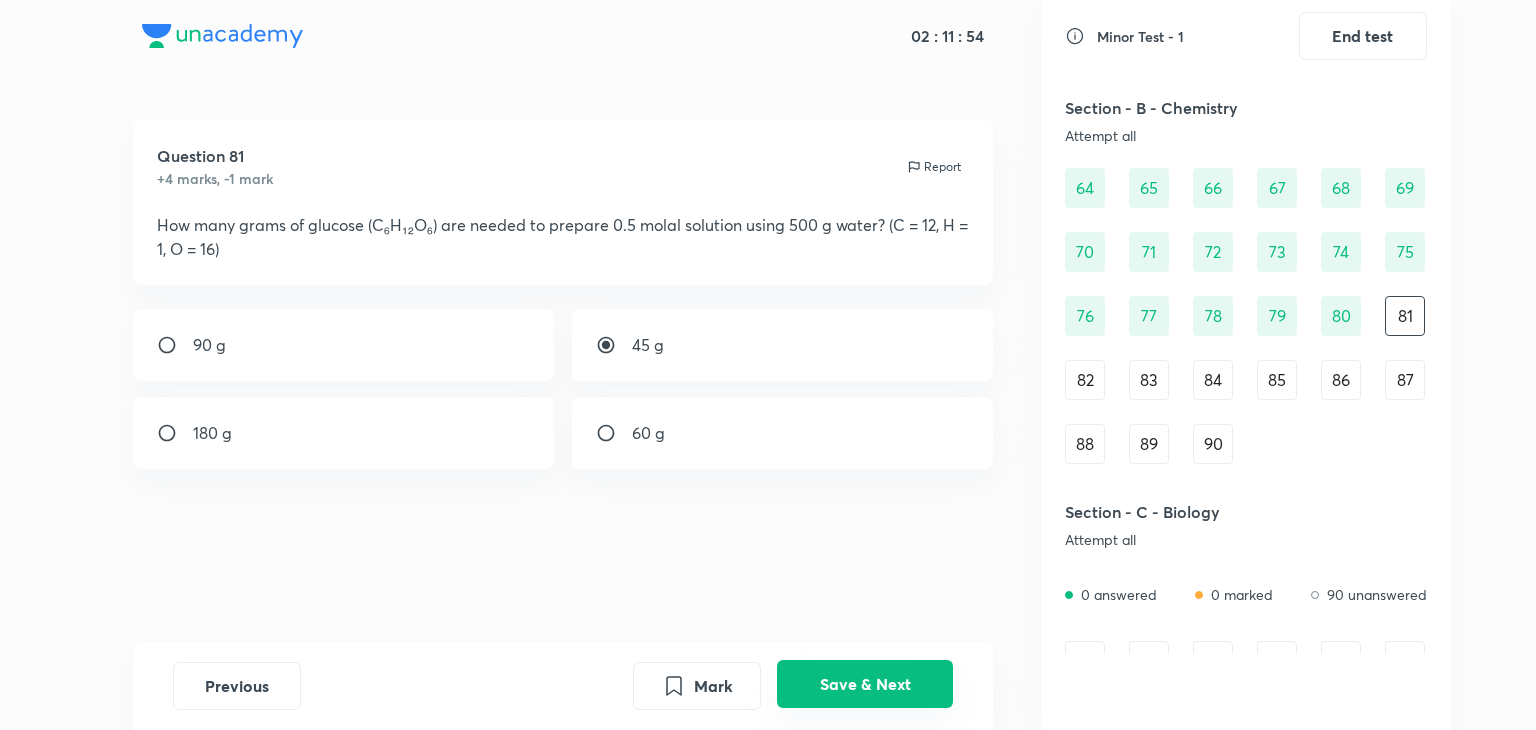 click on "Save & Next" at bounding box center [865, 684] 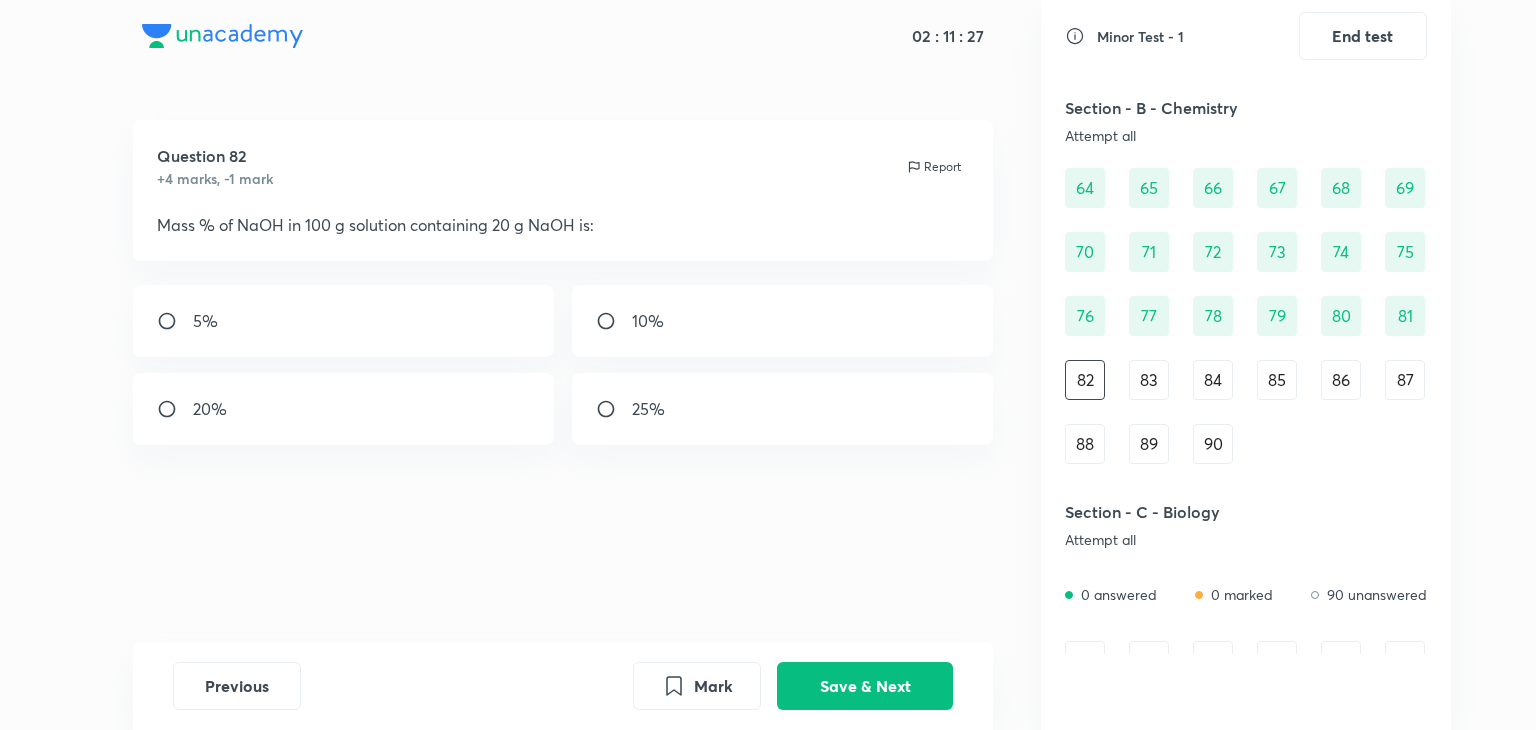 click on "20%" at bounding box center (344, 409) 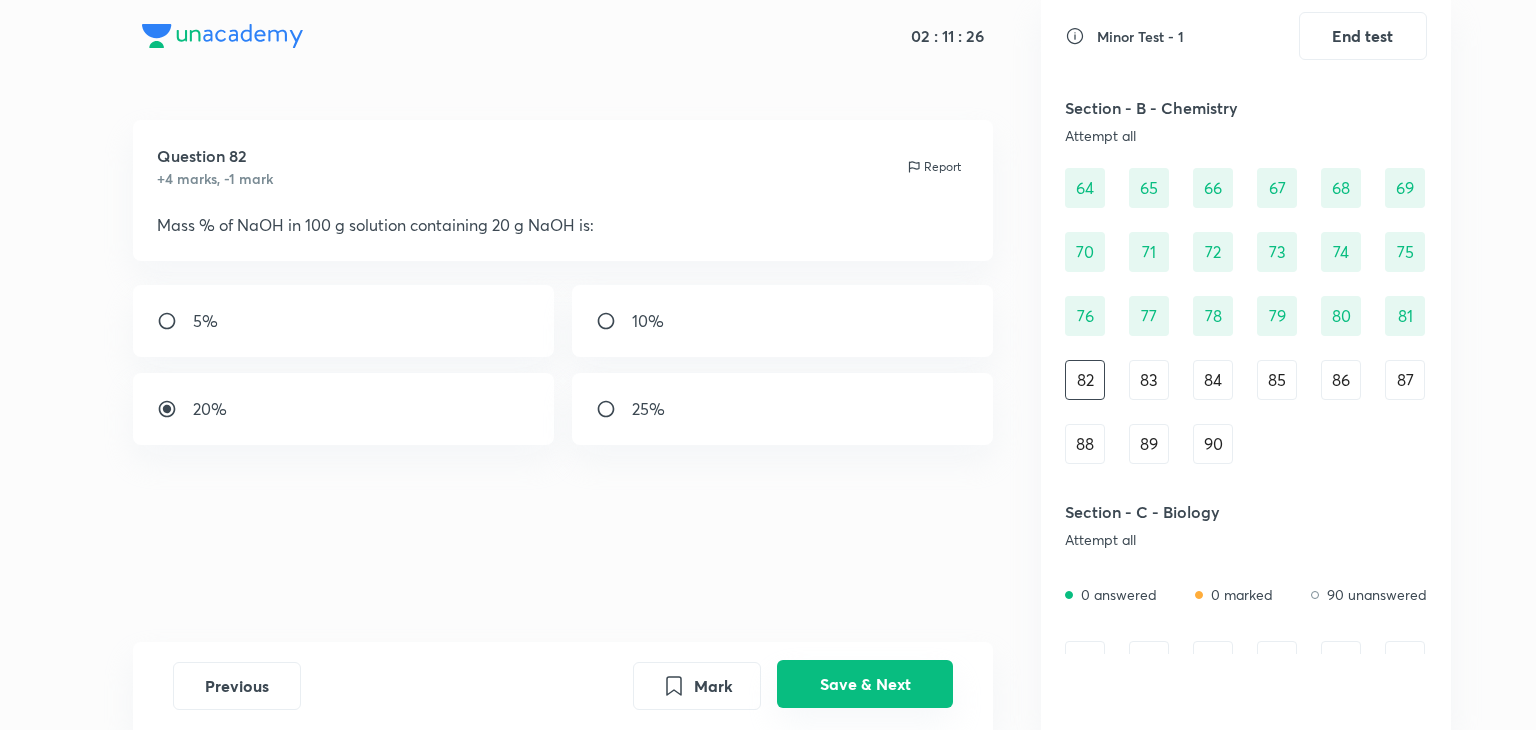 click on "Save & Next" at bounding box center (865, 684) 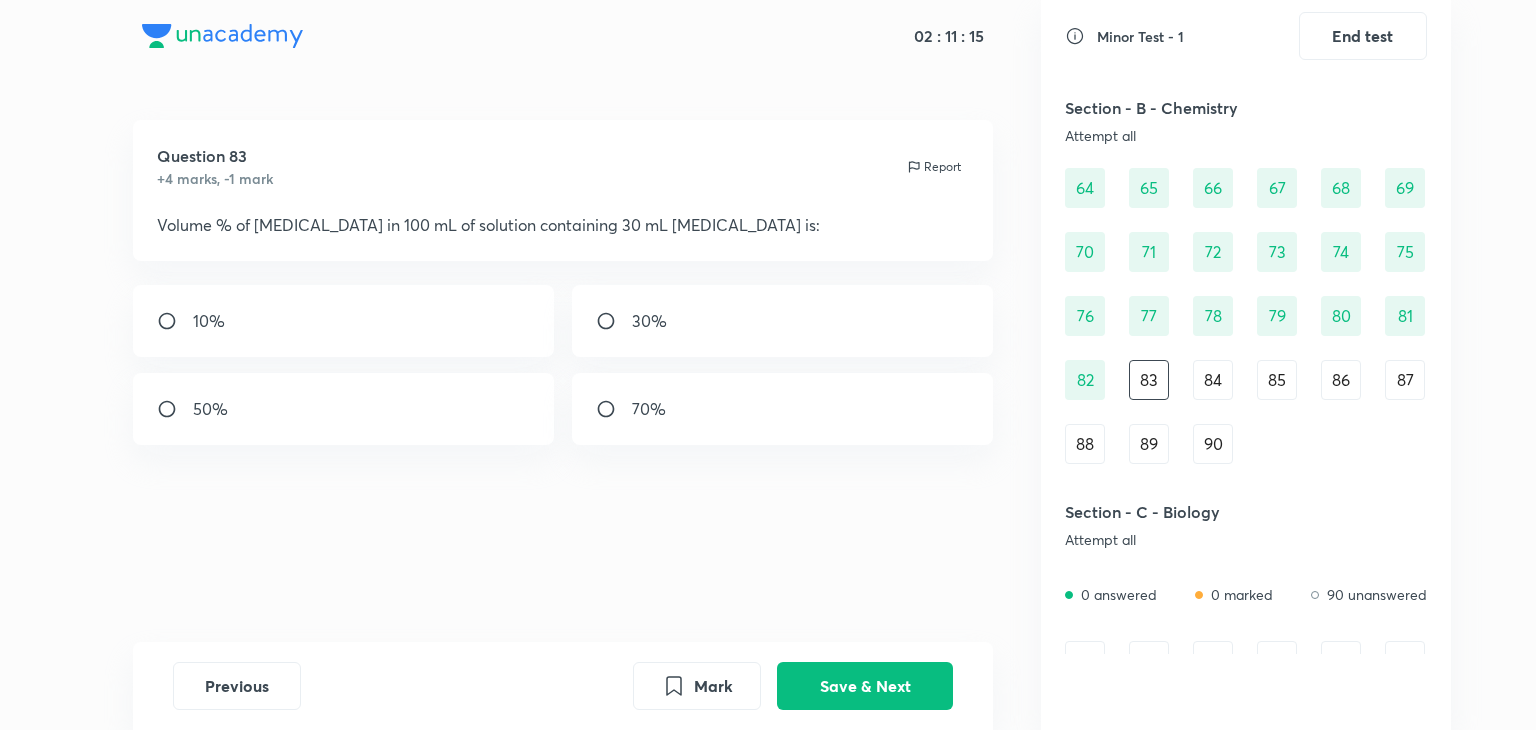 click on "30%" at bounding box center (649, 321) 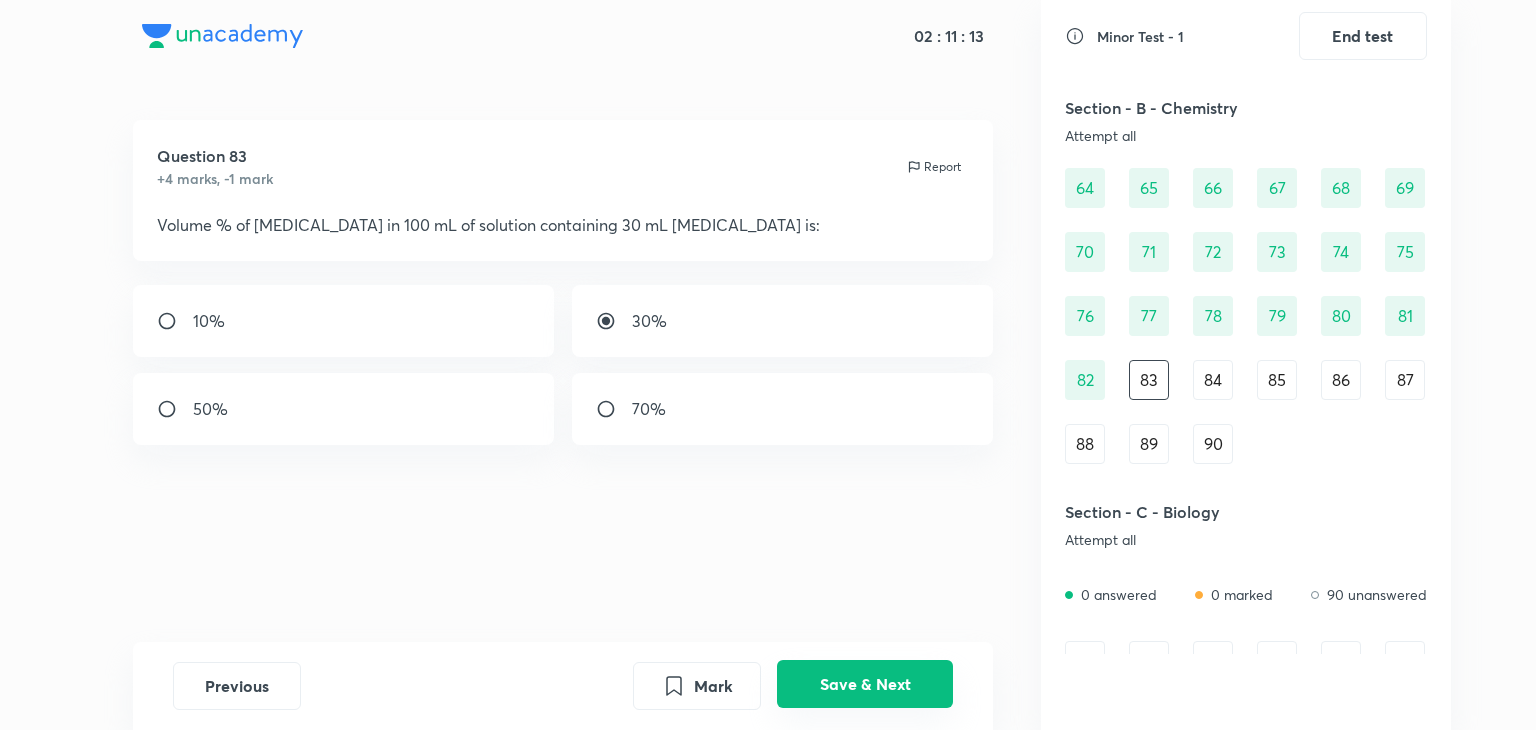 click on "Save & Next" at bounding box center (865, 684) 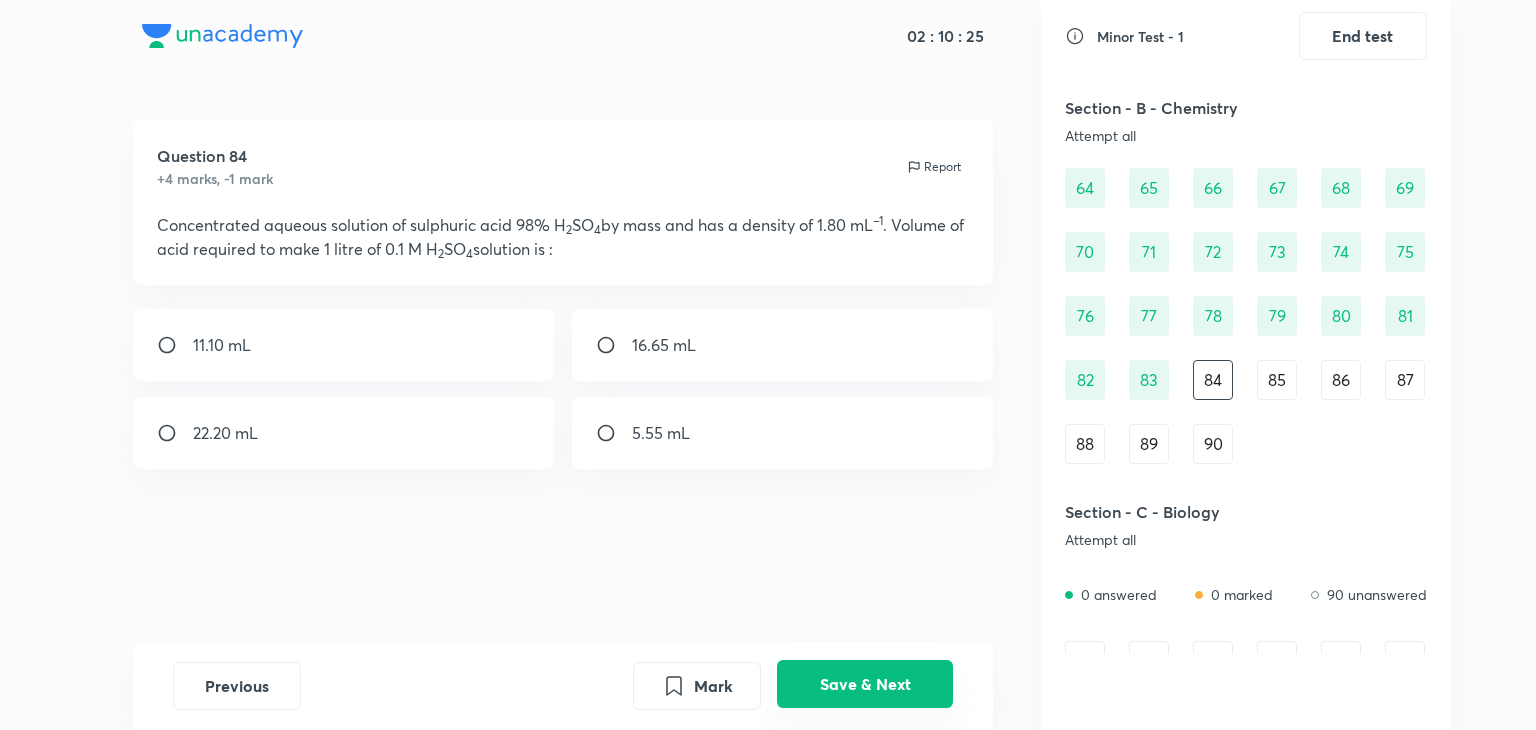 click on "Save & Next" at bounding box center (865, 684) 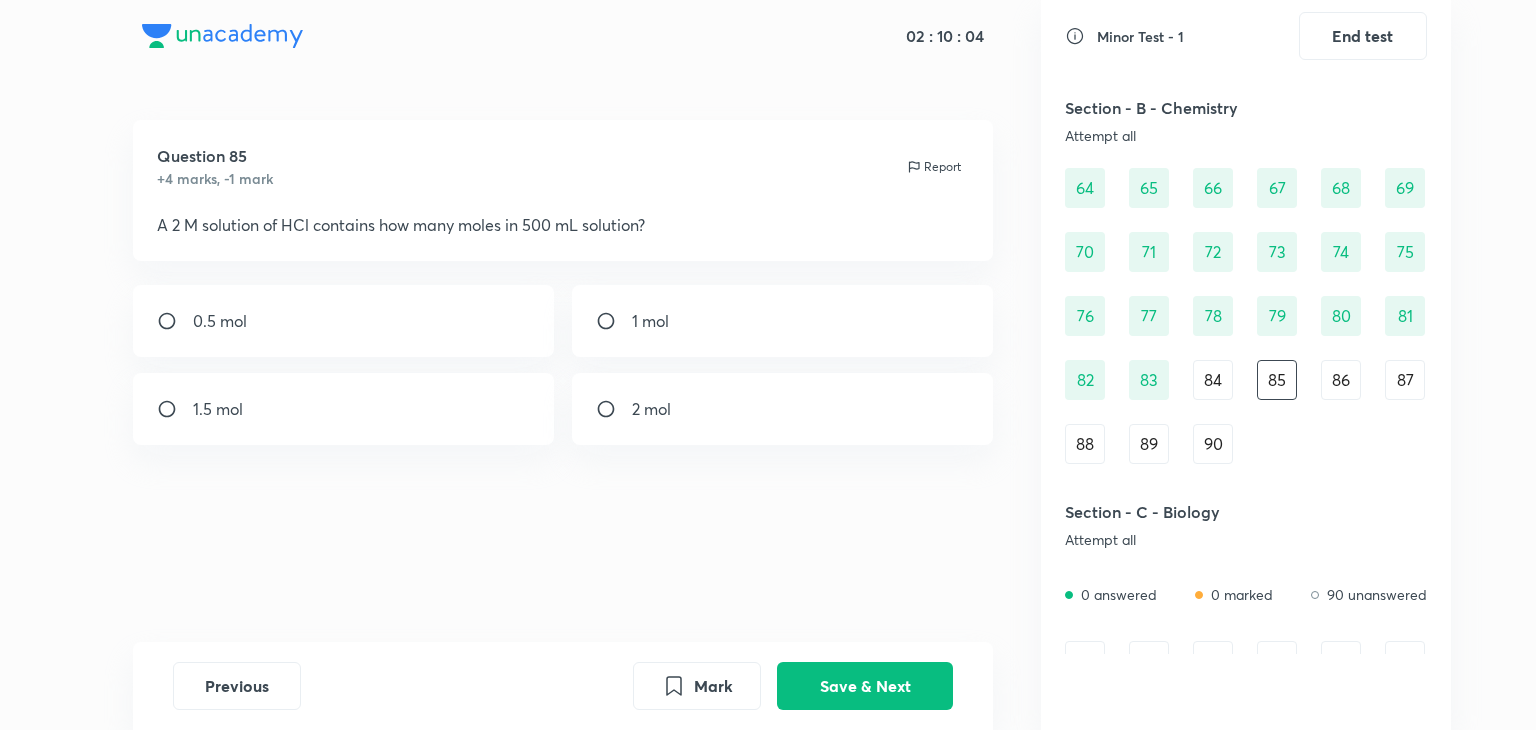 click on "1 mol" at bounding box center (783, 321) 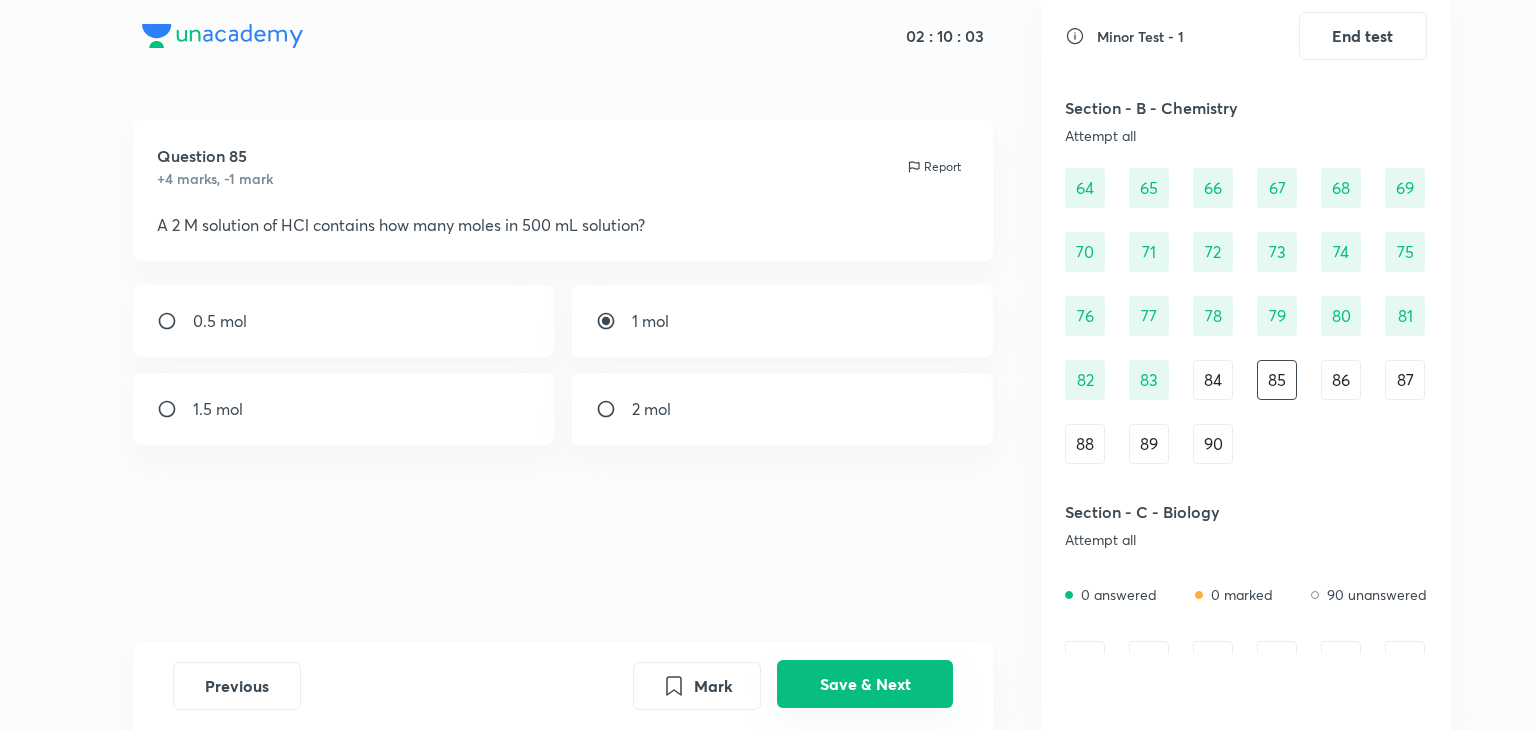 click on "Save & Next" at bounding box center (865, 684) 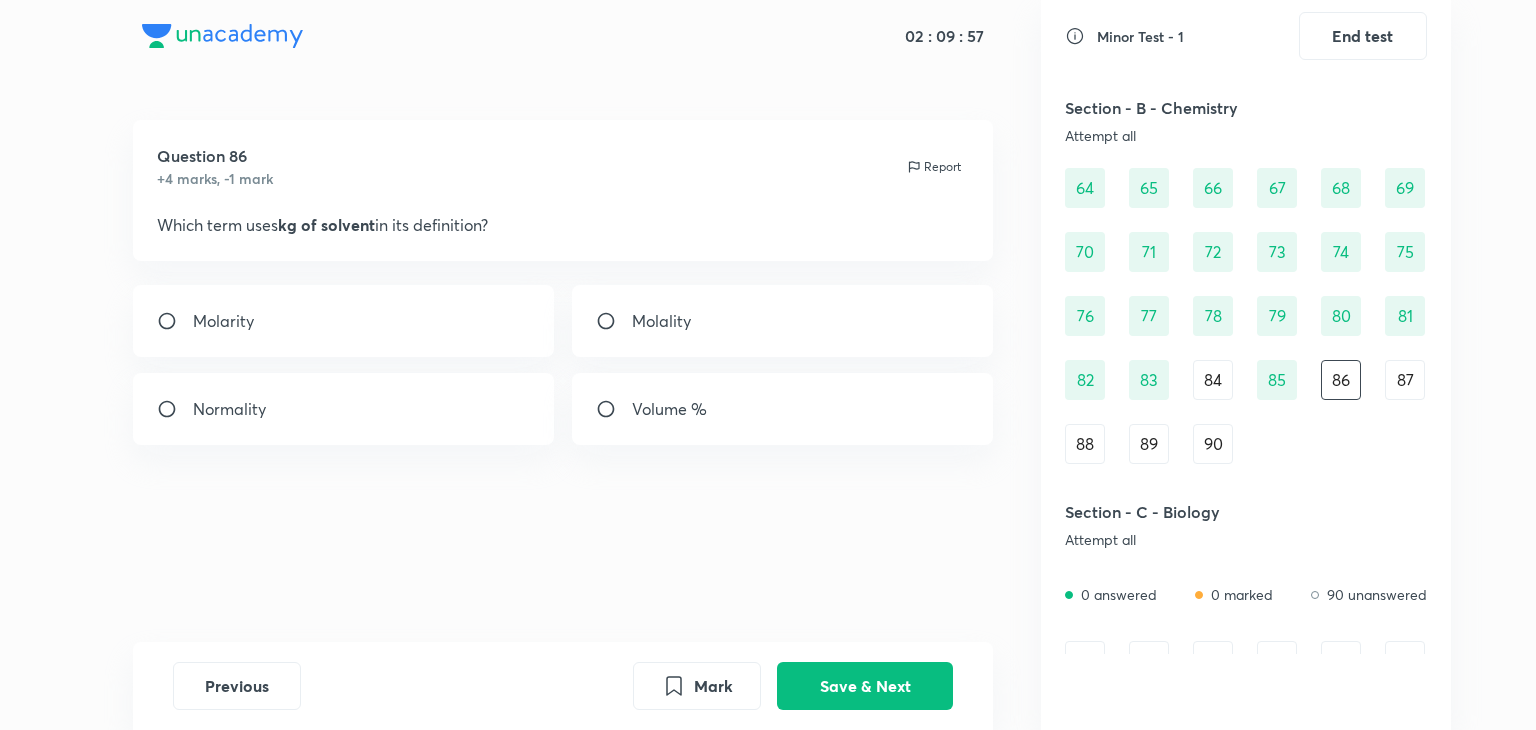 click at bounding box center (614, 321) 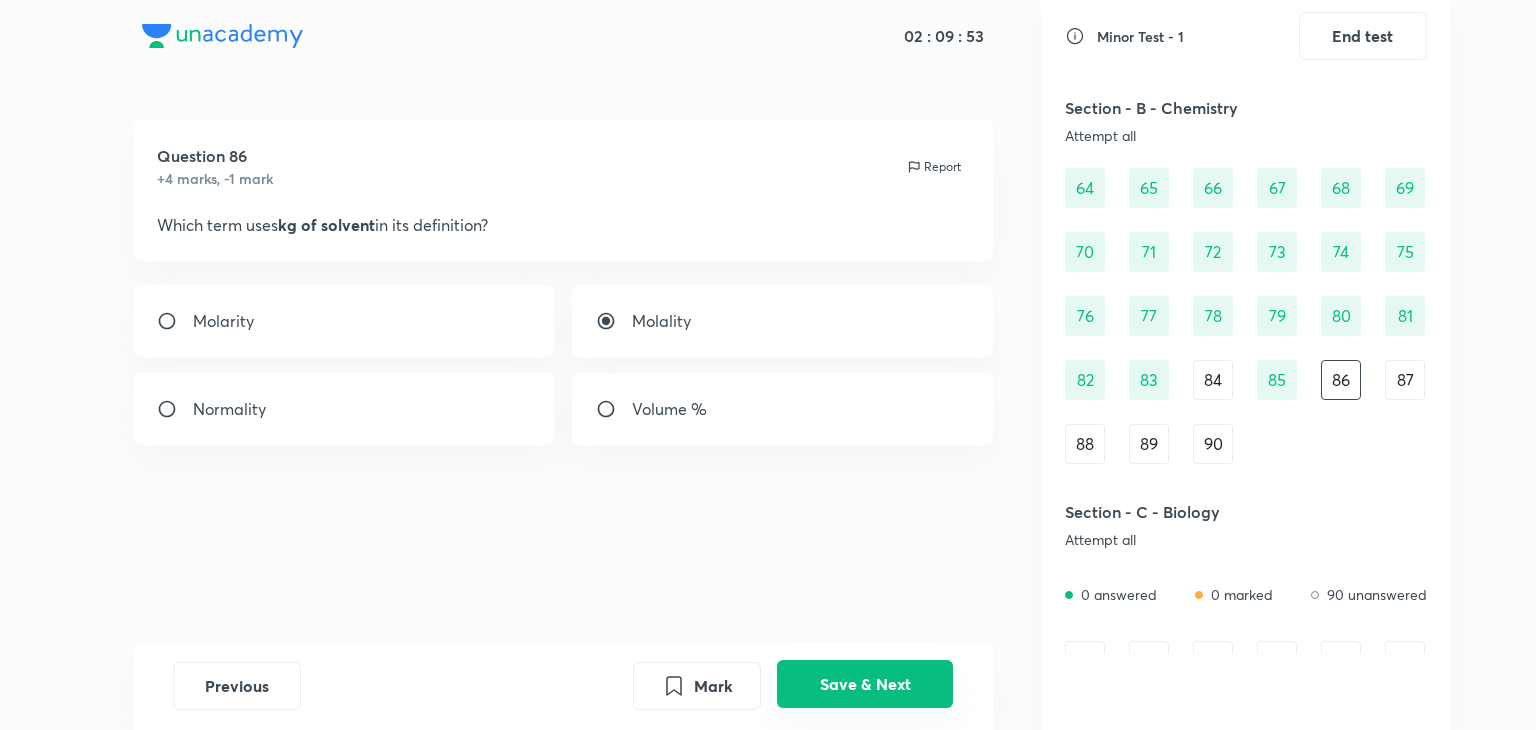 click on "Save & Next" at bounding box center (865, 684) 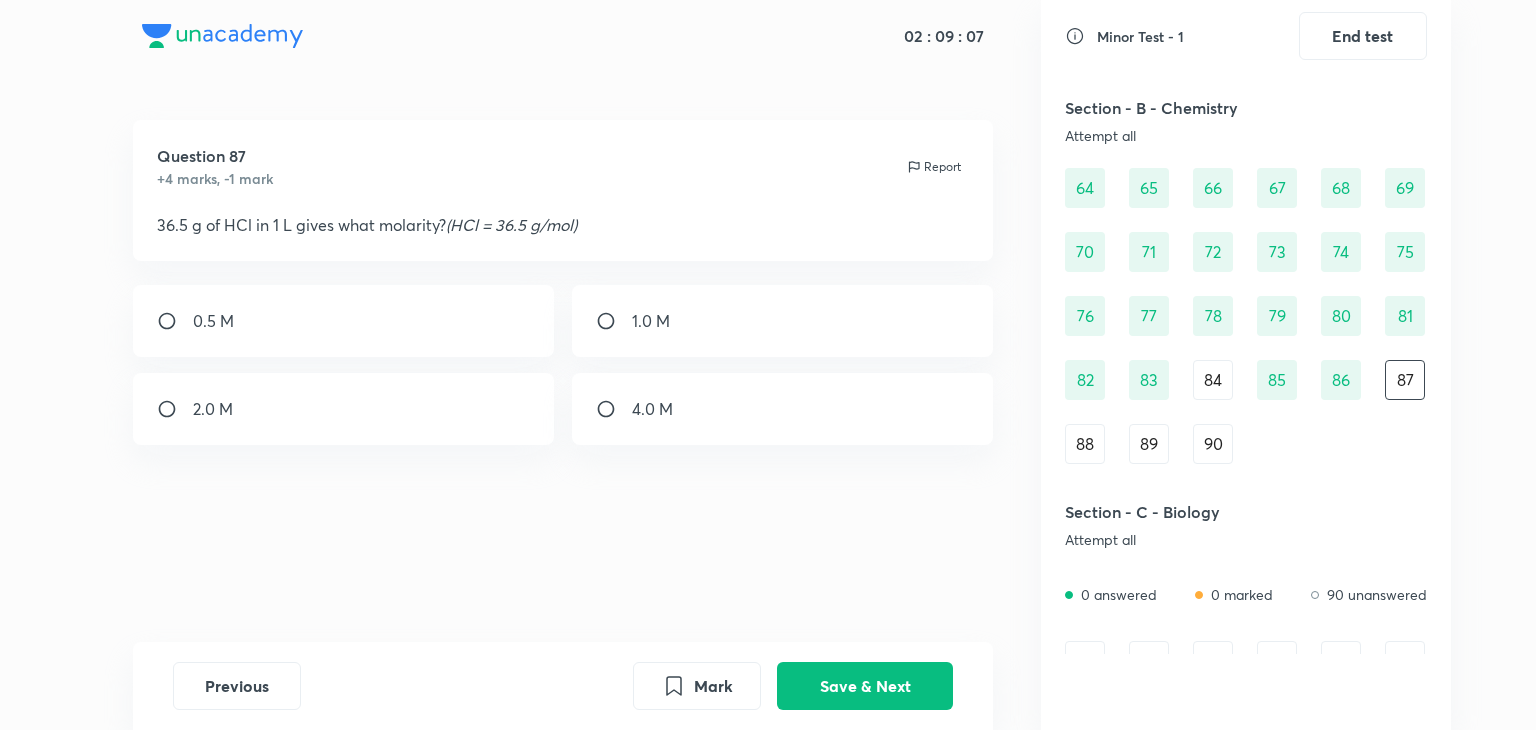 click on "2.0 M" at bounding box center (344, 409) 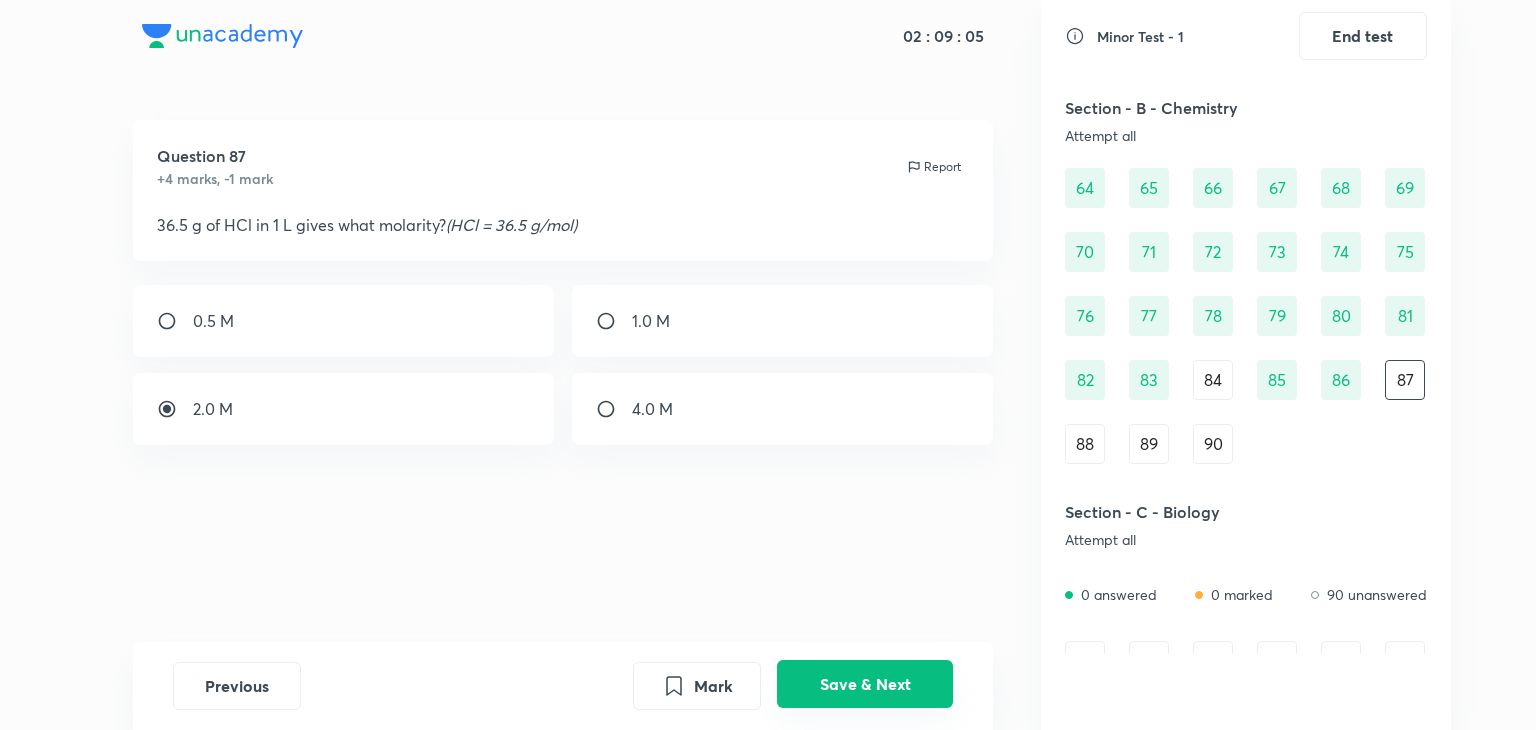 click on "Save & Next" at bounding box center (865, 684) 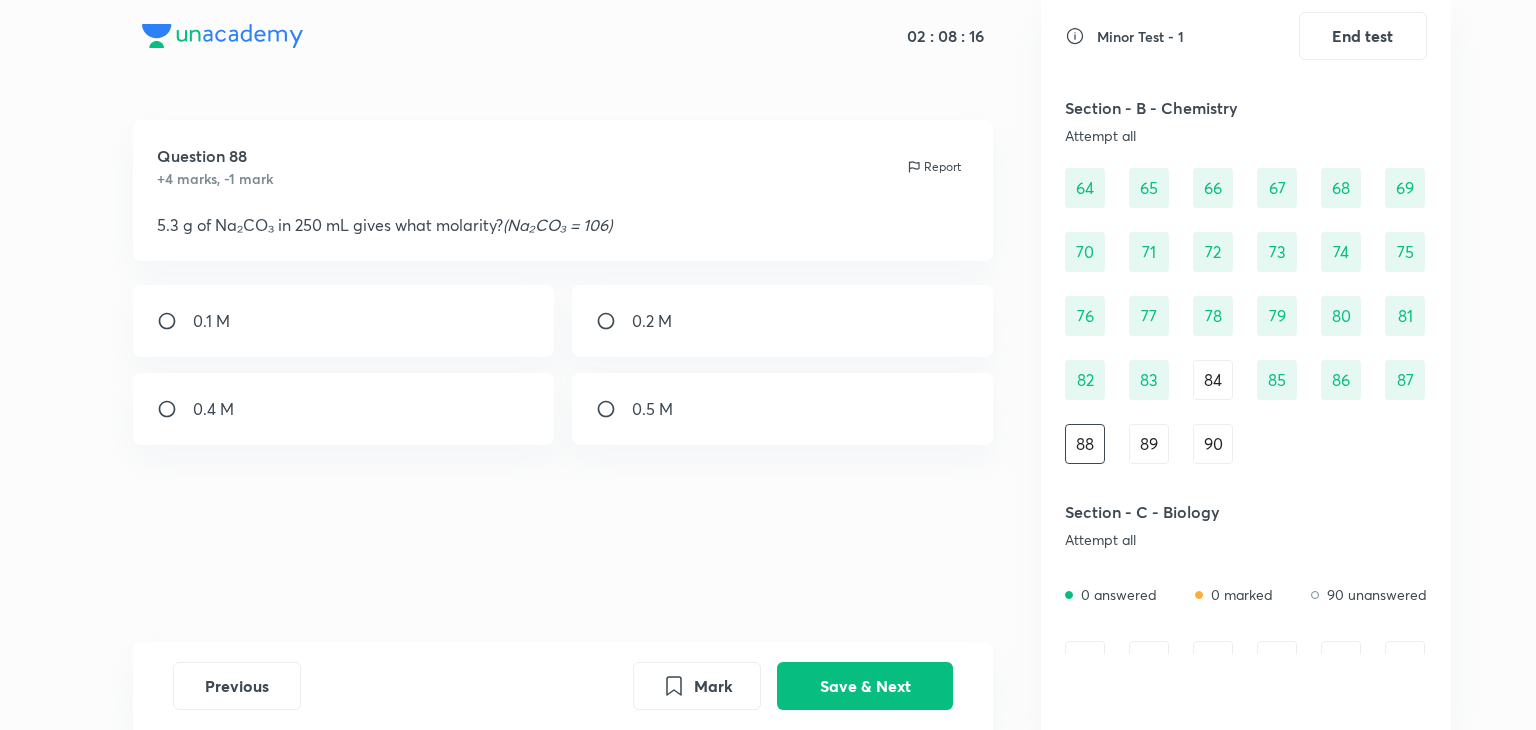 click on "0.2 M" at bounding box center (652, 321) 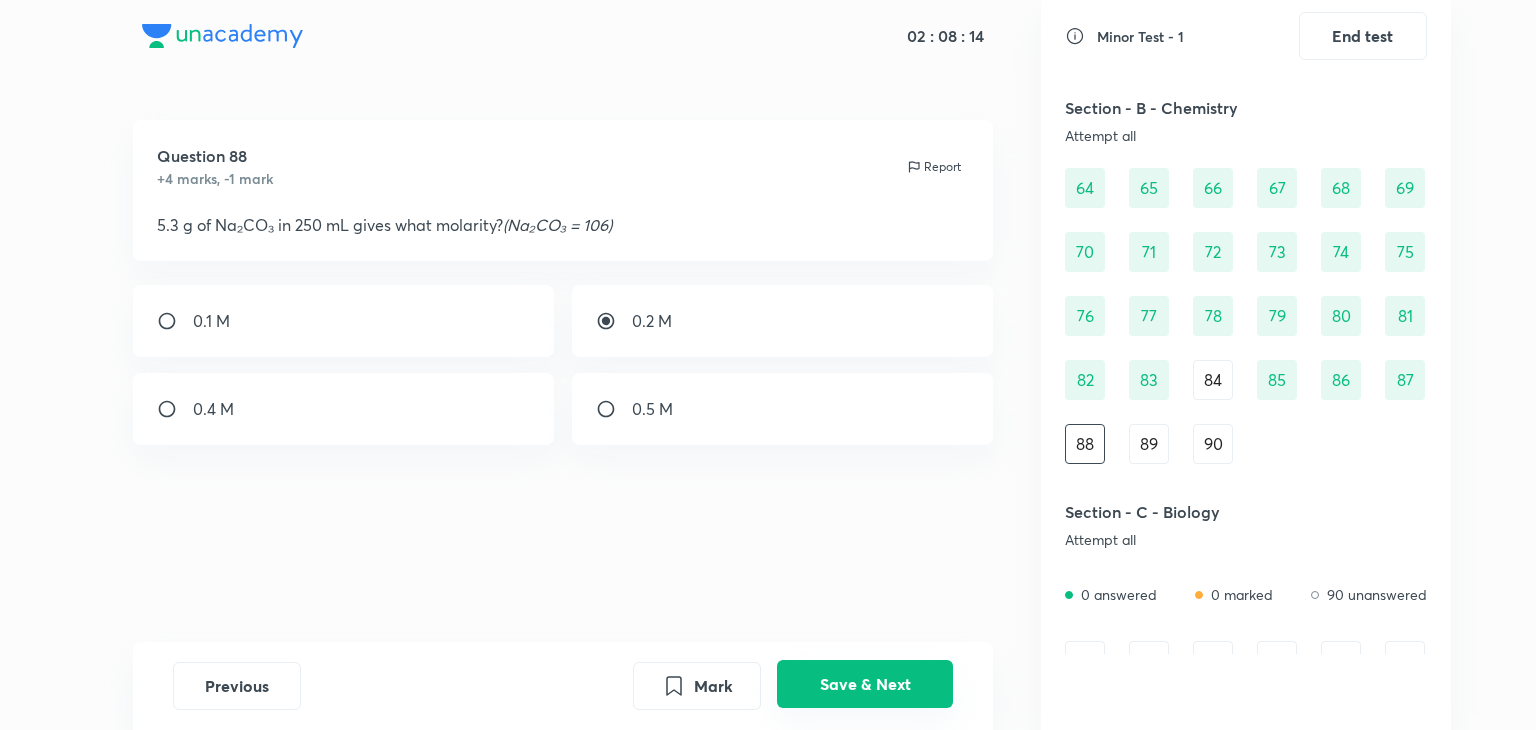 click on "Save & Next" at bounding box center (865, 684) 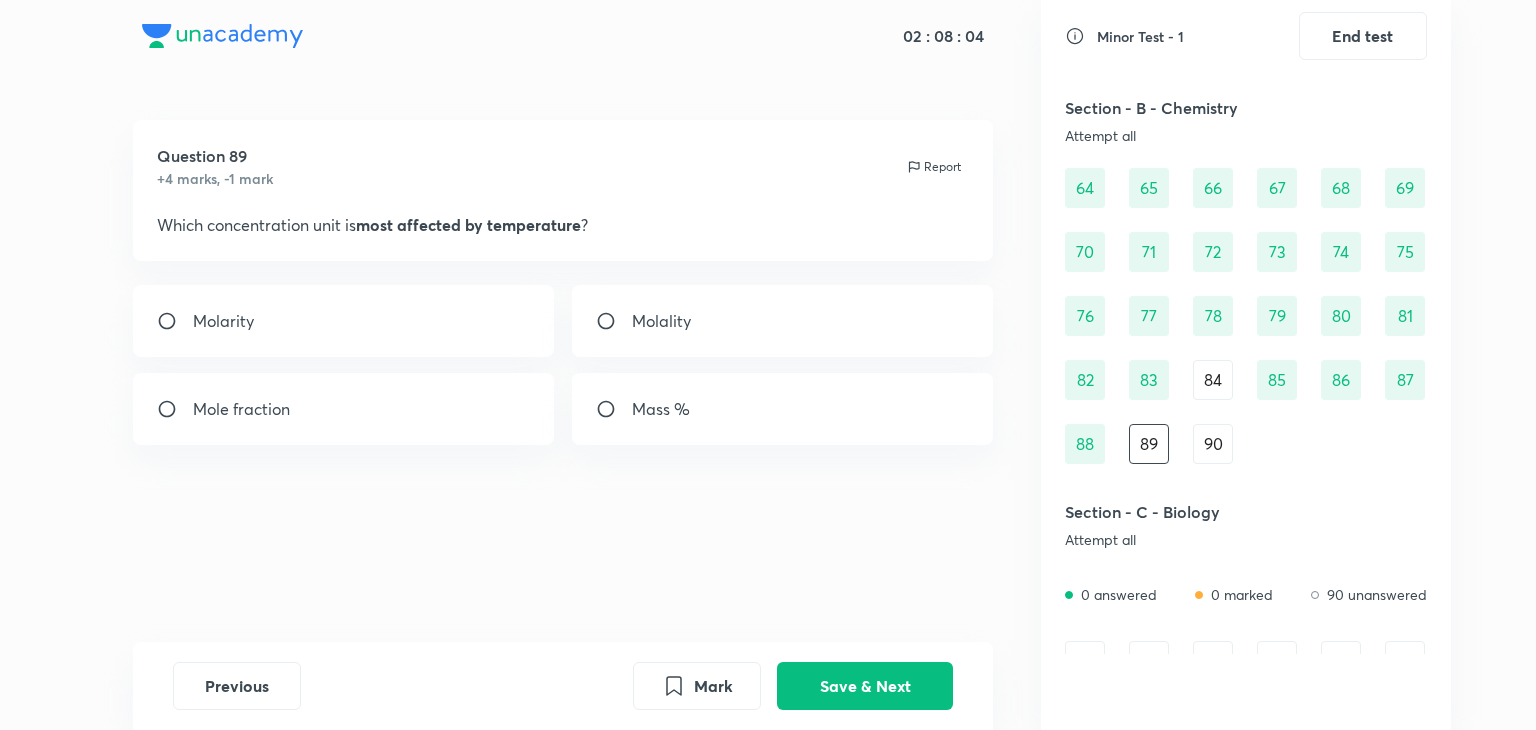 click on "Molarity" at bounding box center [344, 321] 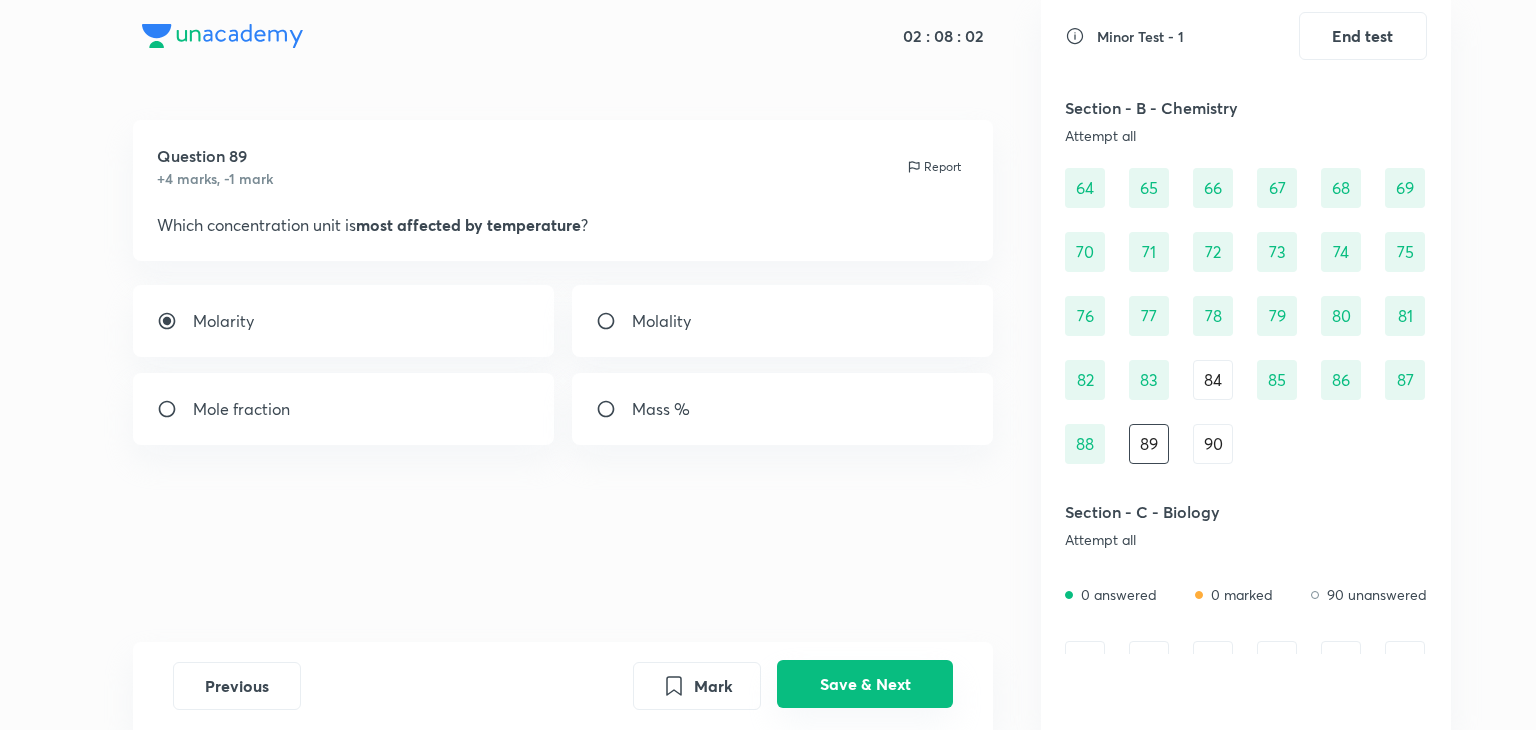 click on "Save & Next" at bounding box center [865, 684] 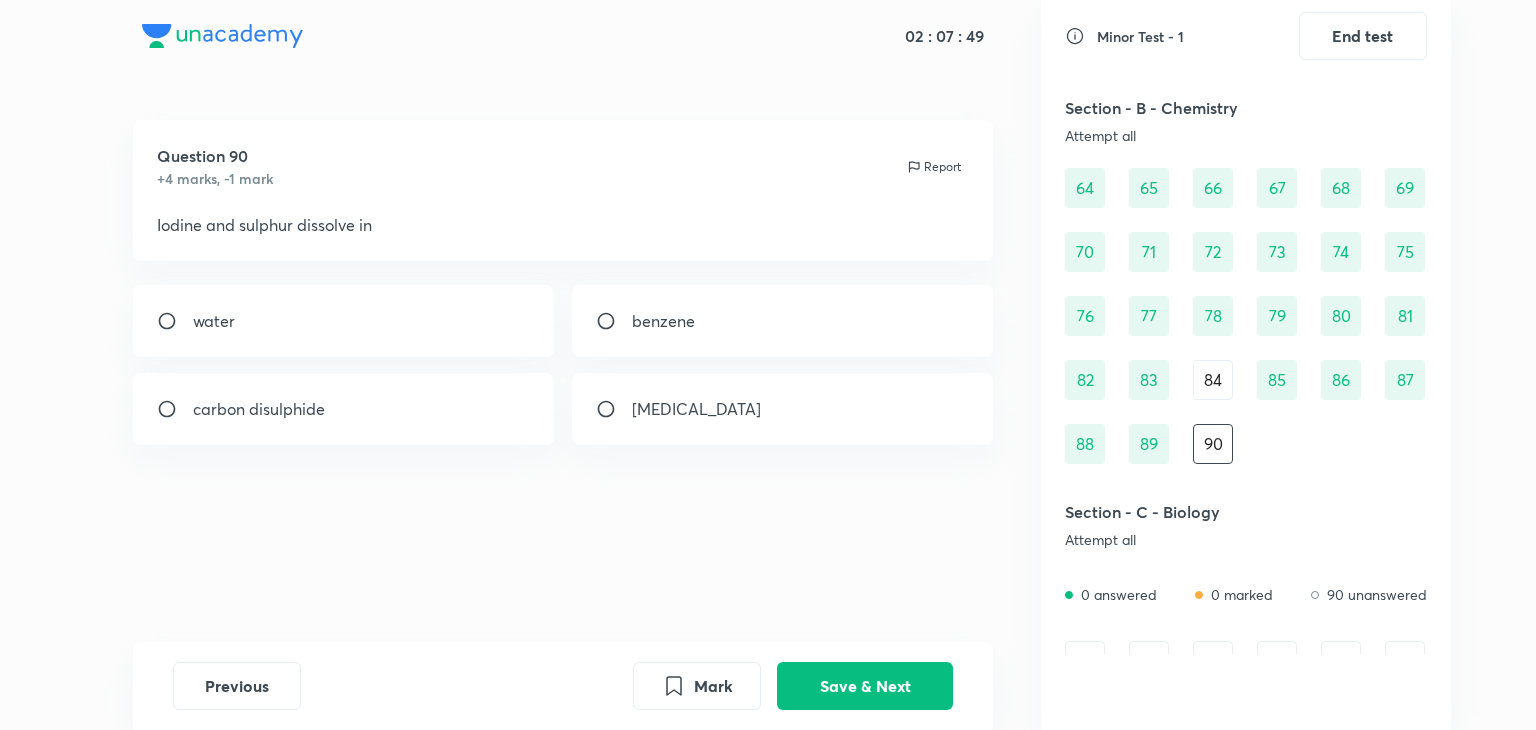 click on "benzene" at bounding box center [663, 321] 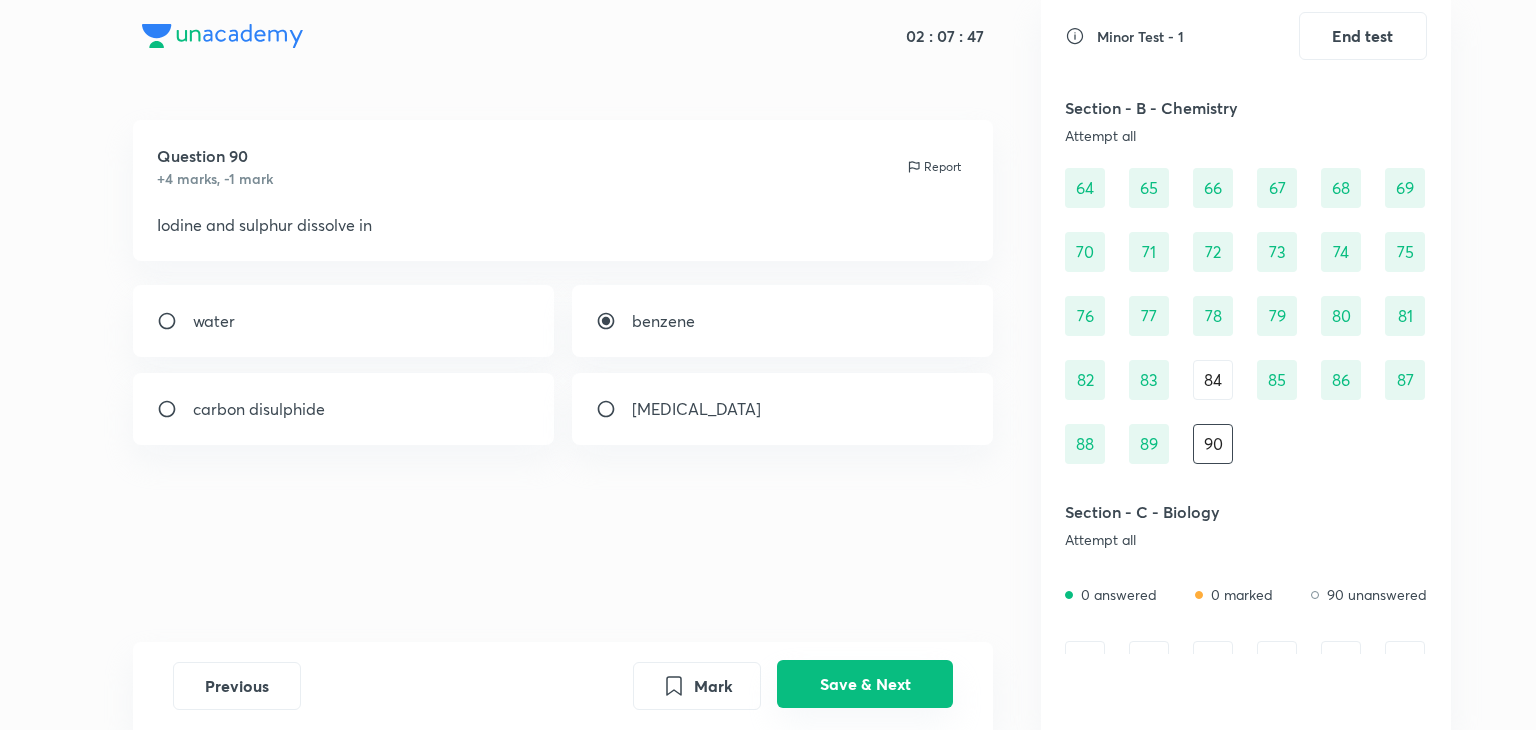 click on "Save & Next" at bounding box center (865, 684) 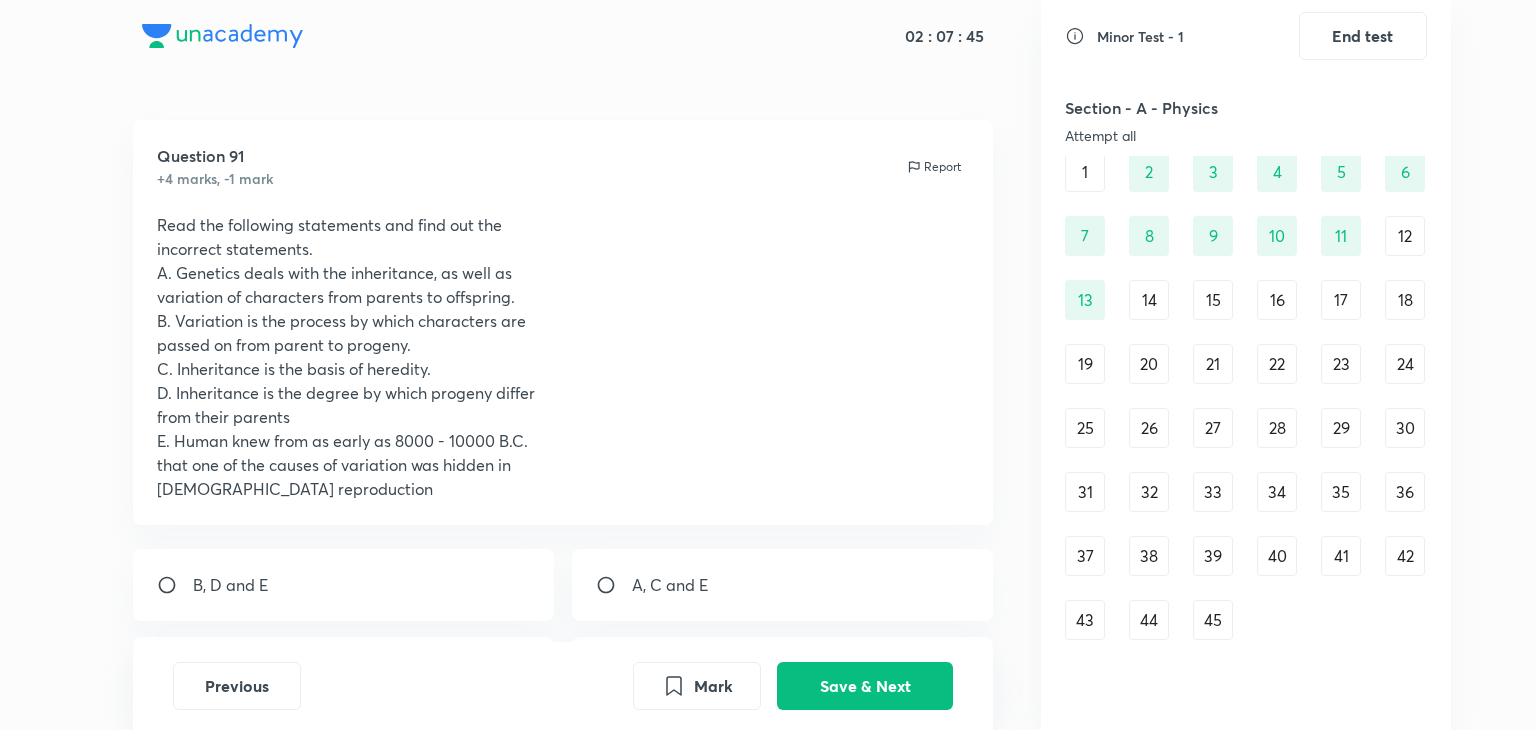 scroll, scrollTop: 0, scrollLeft: 0, axis: both 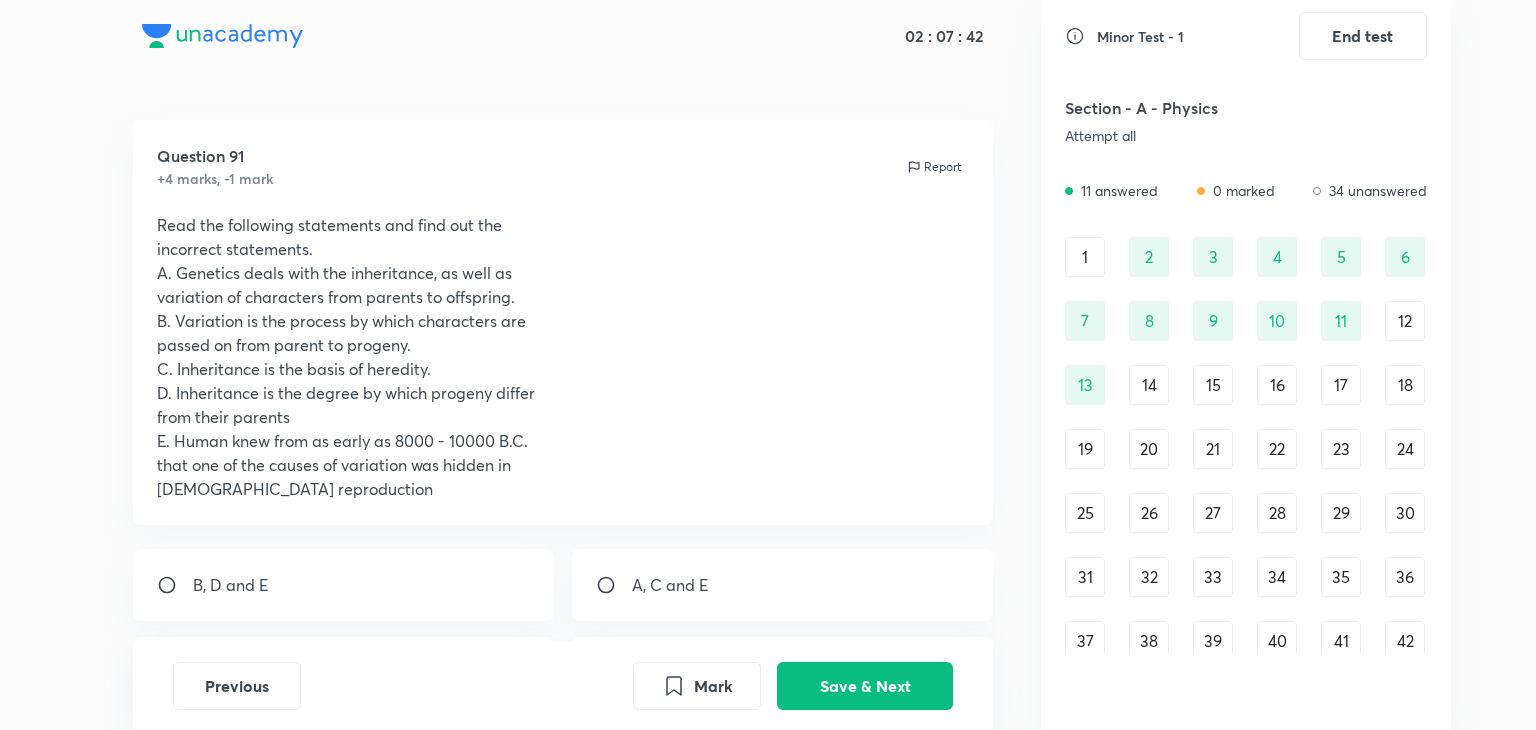click on "14" at bounding box center [1149, 385] 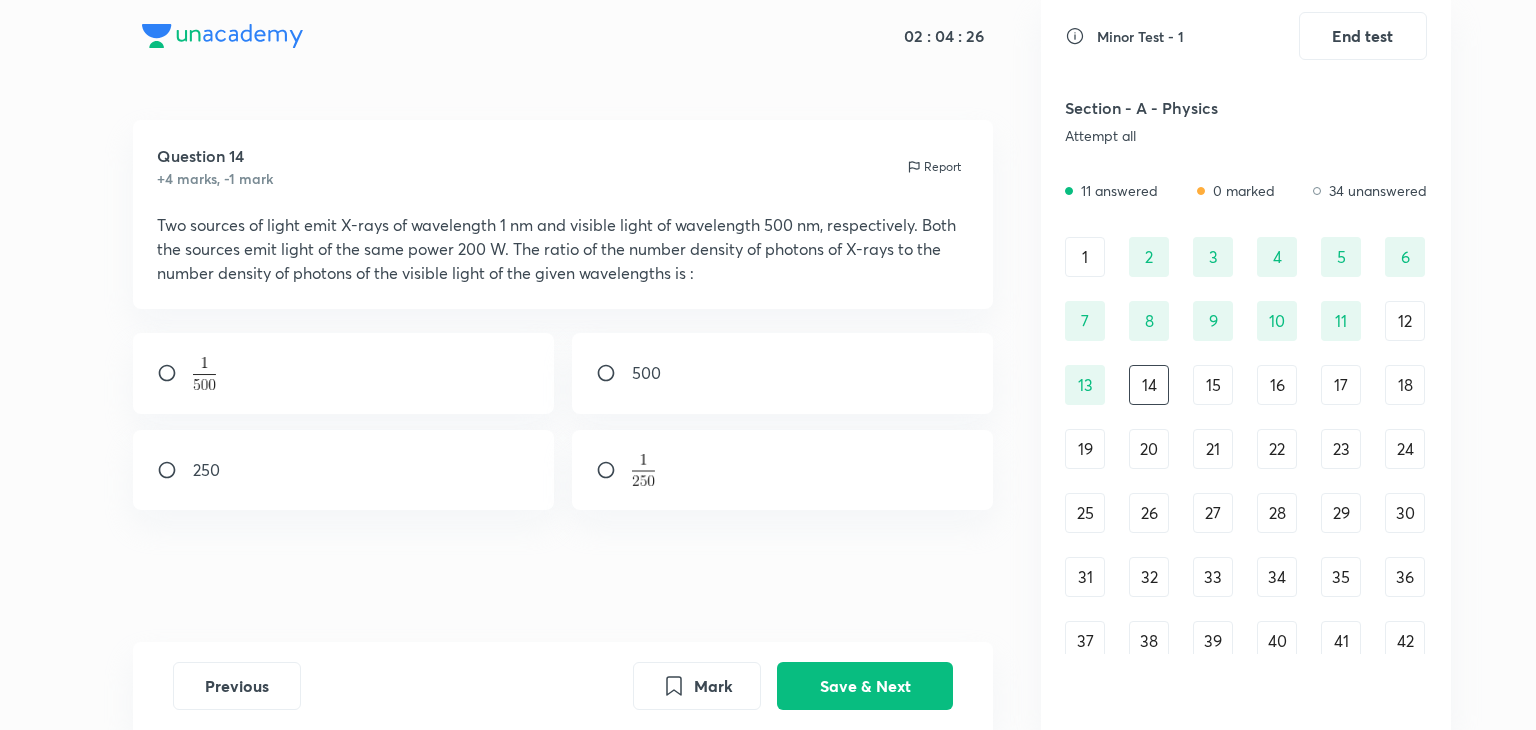click at bounding box center [344, 373] 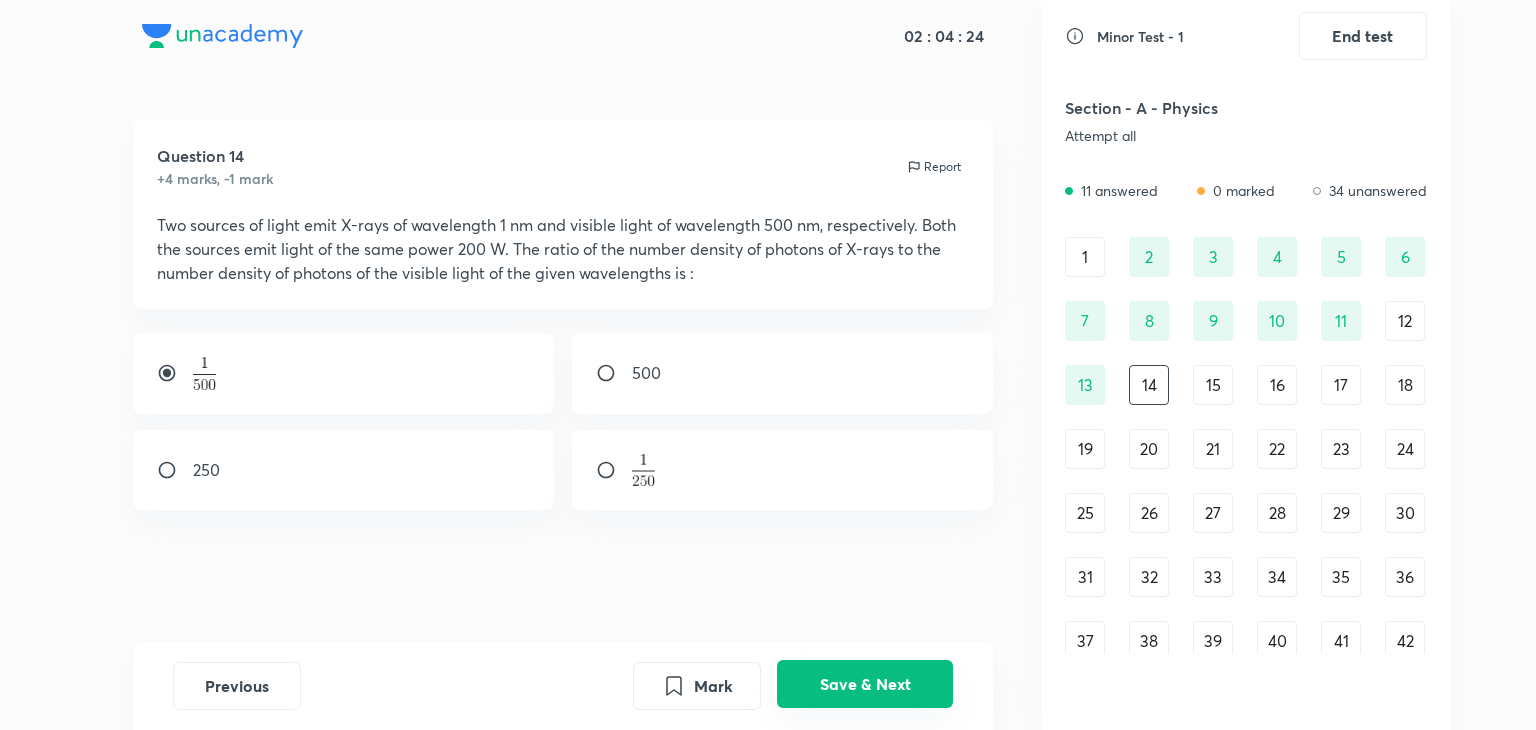 click on "Save & Next" at bounding box center (865, 684) 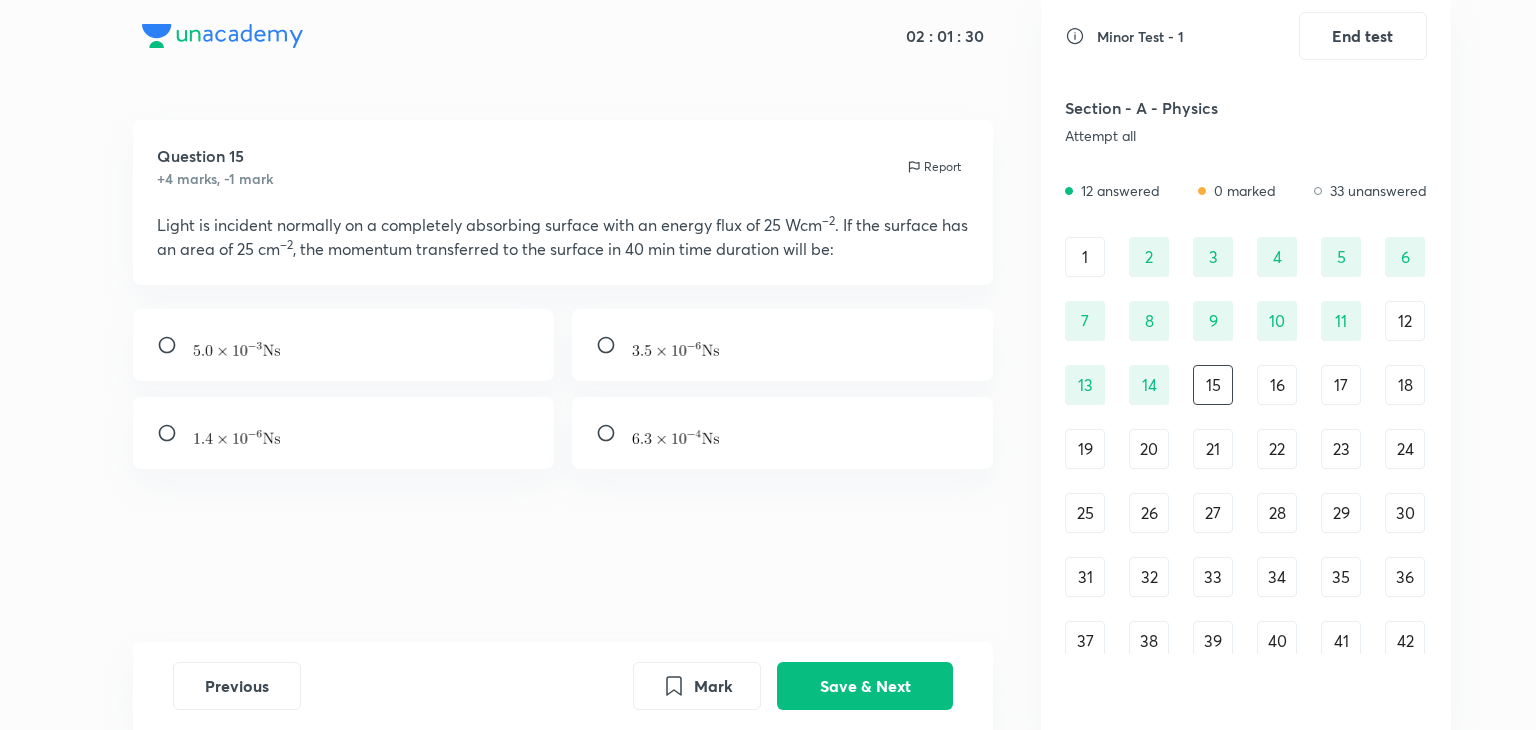 click at bounding box center [344, 345] 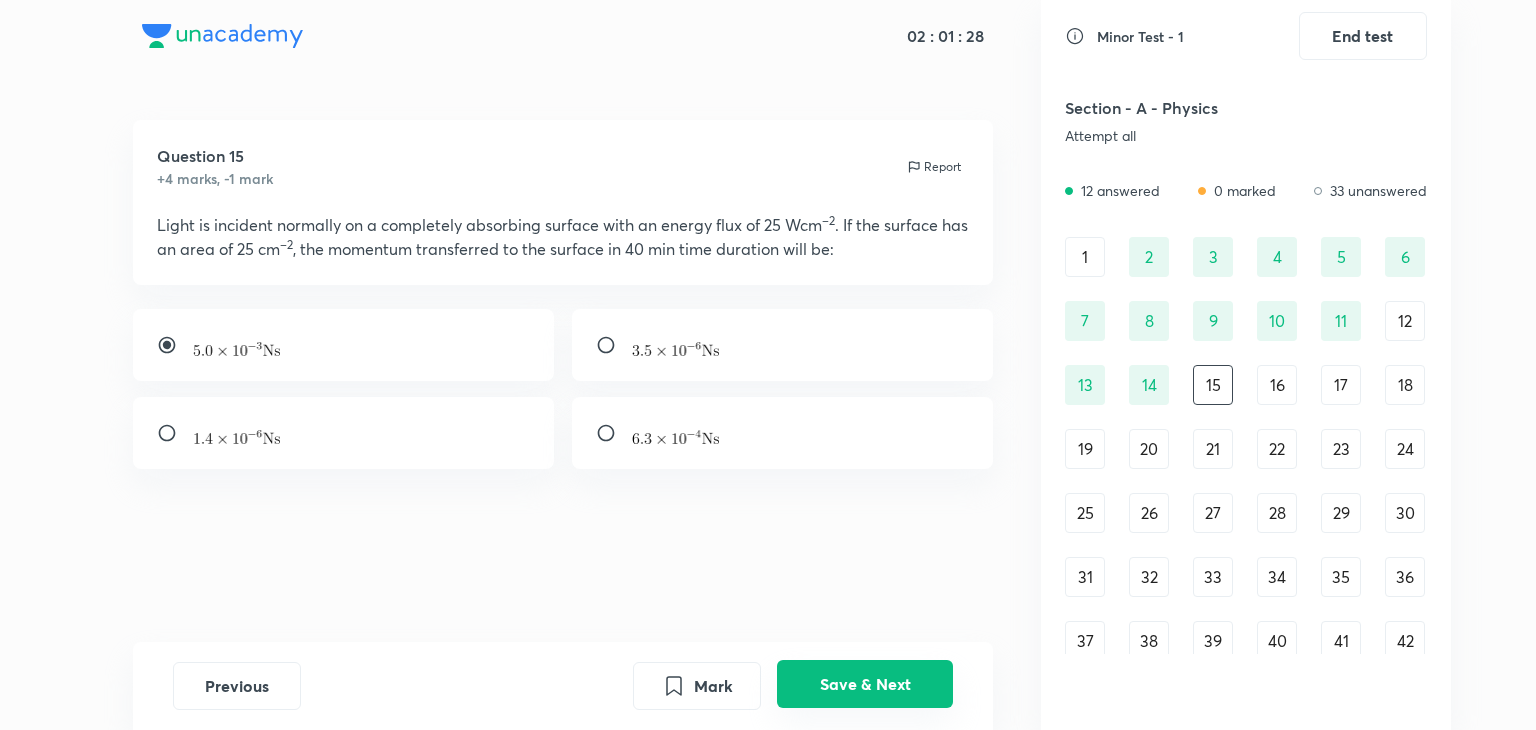 click on "Save & Next" at bounding box center [865, 684] 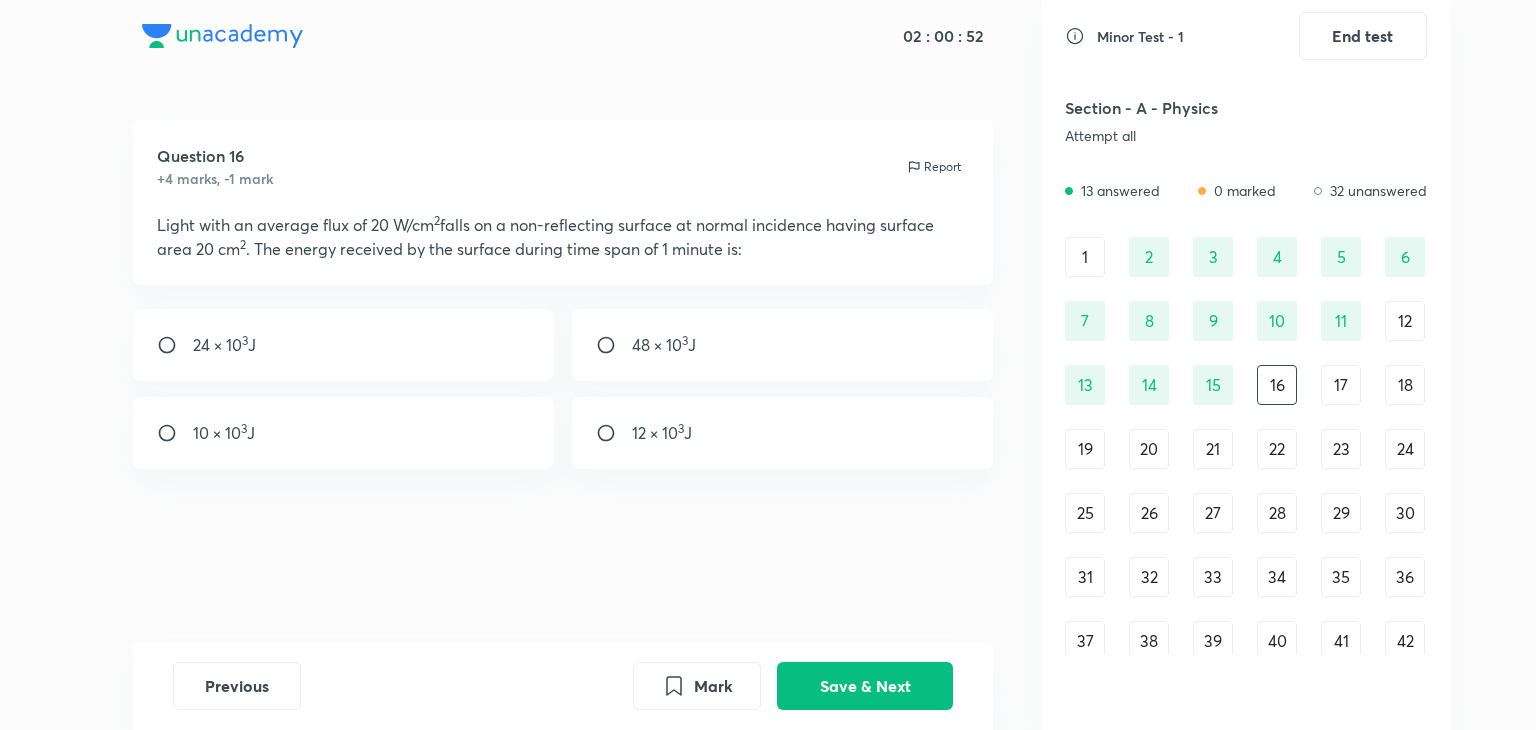 click on "24 × 10 3  J" at bounding box center (224, 345) 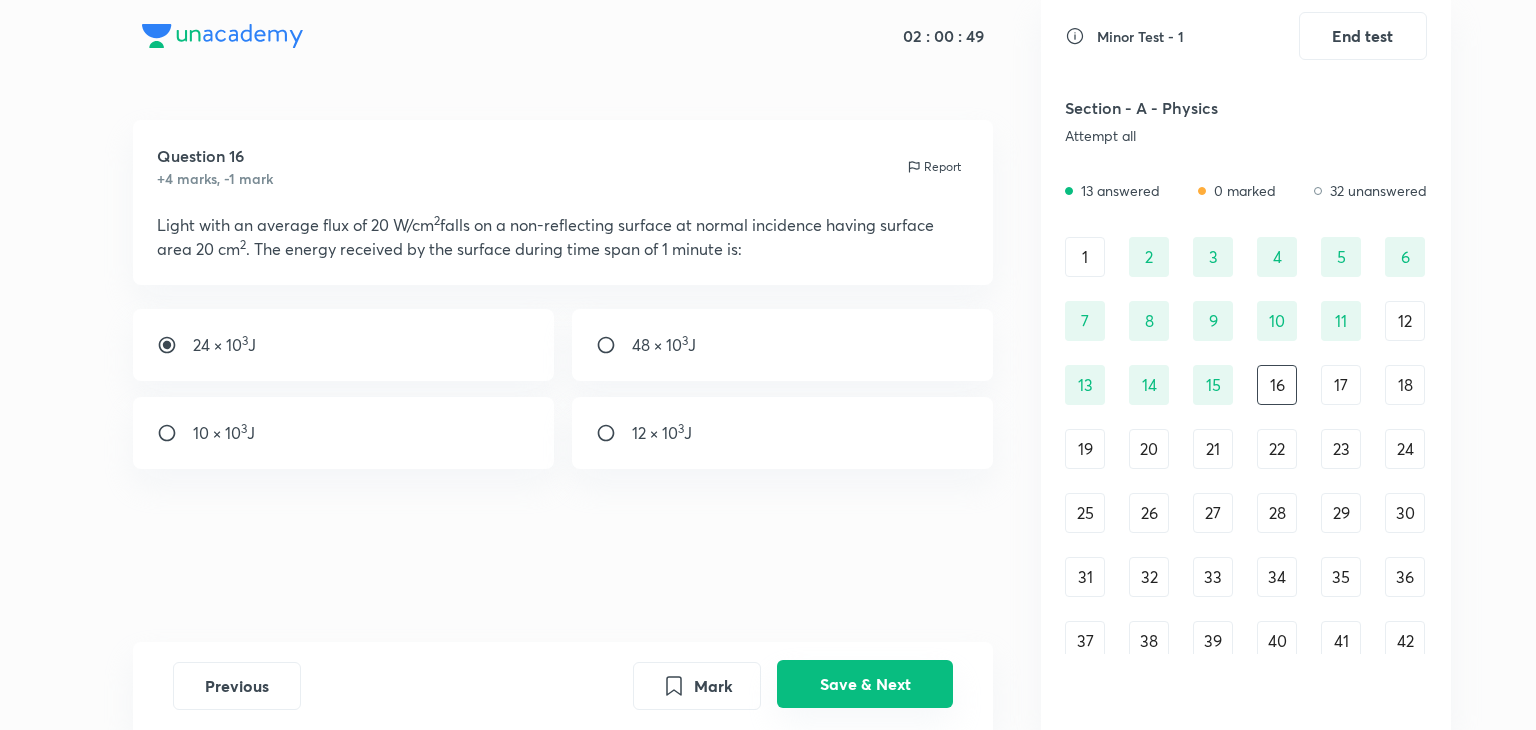 click on "Save & Next" at bounding box center [865, 684] 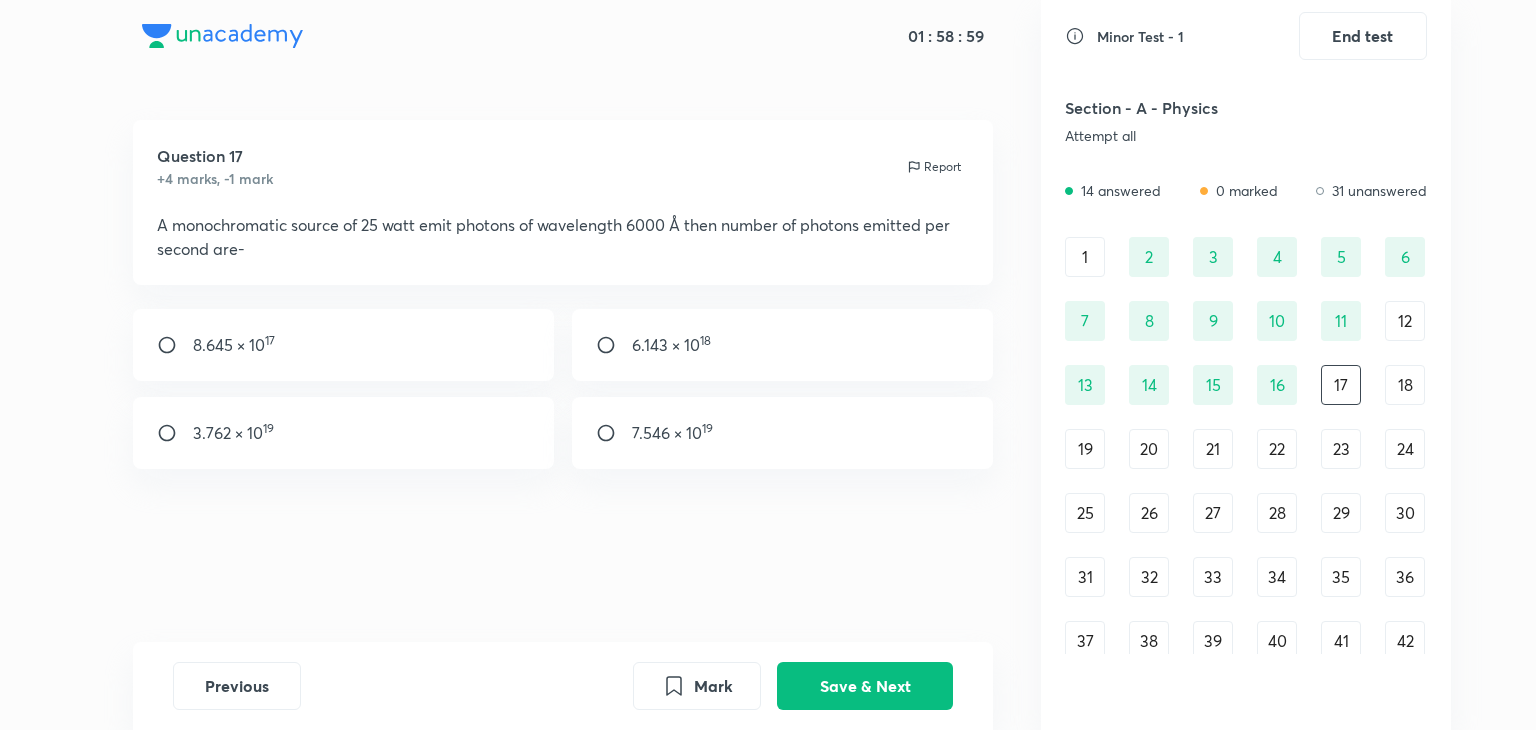 click on "3.762 × 10 19" at bounding box center (344, 433) 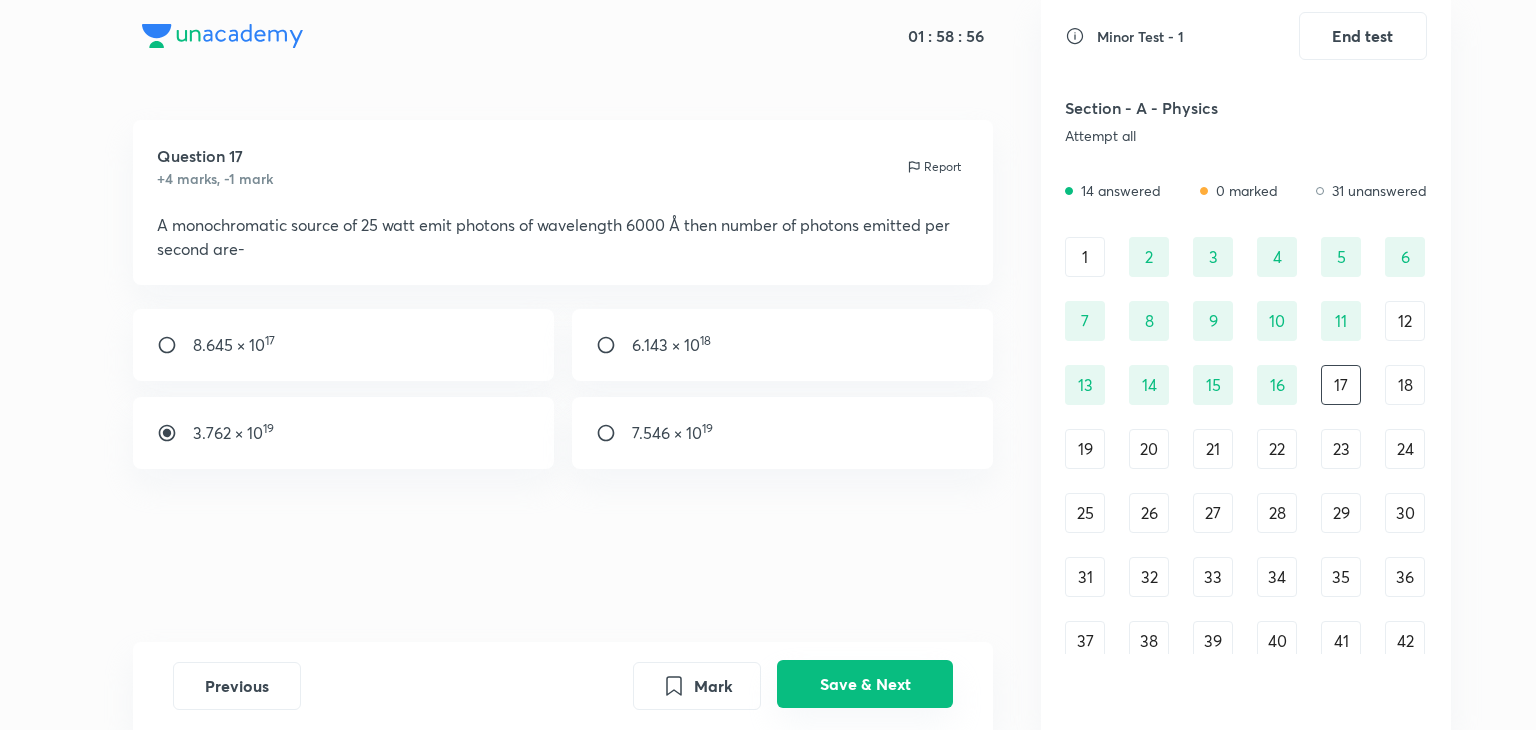 click on "Save & Next" at bounding box center (865, 684) 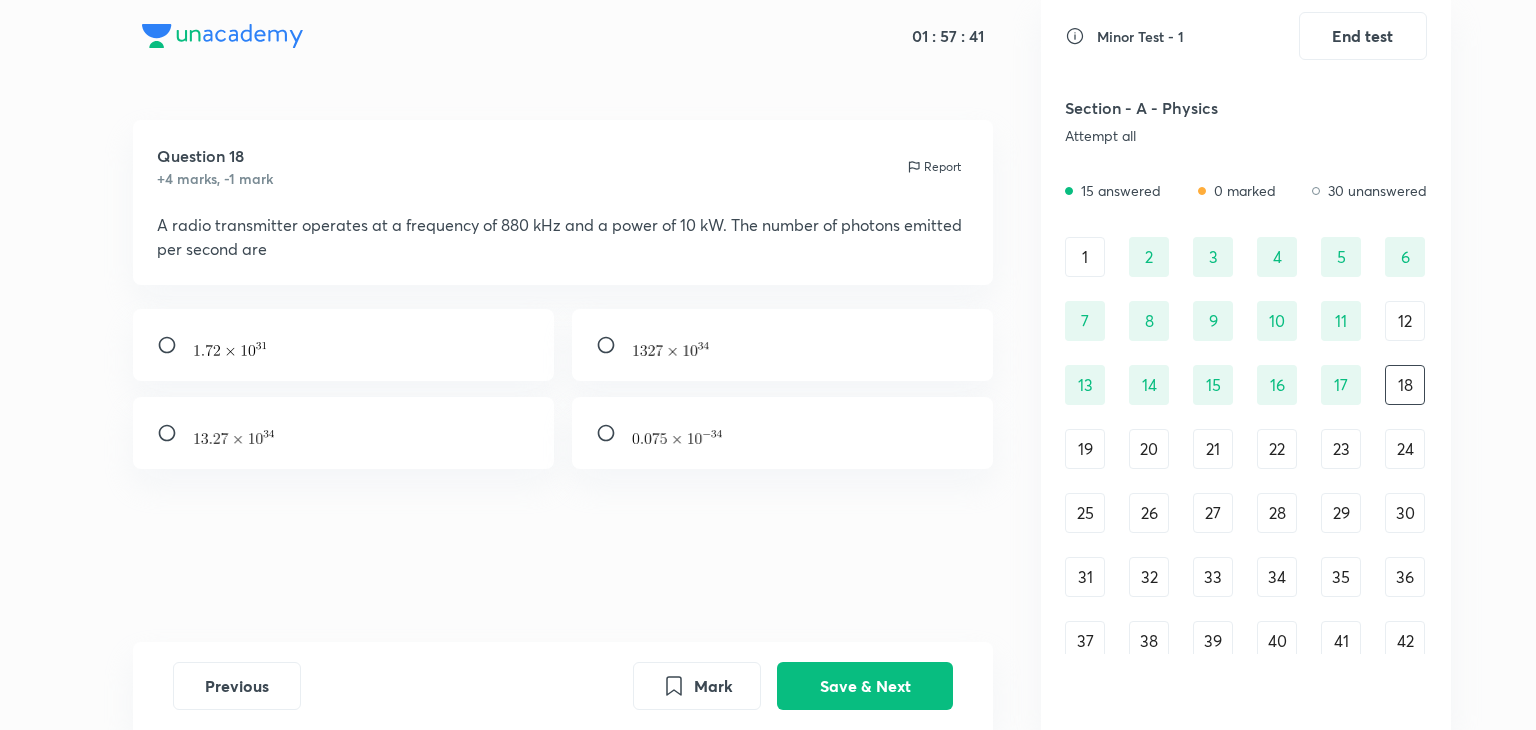 click at bounding box center (344, 345) 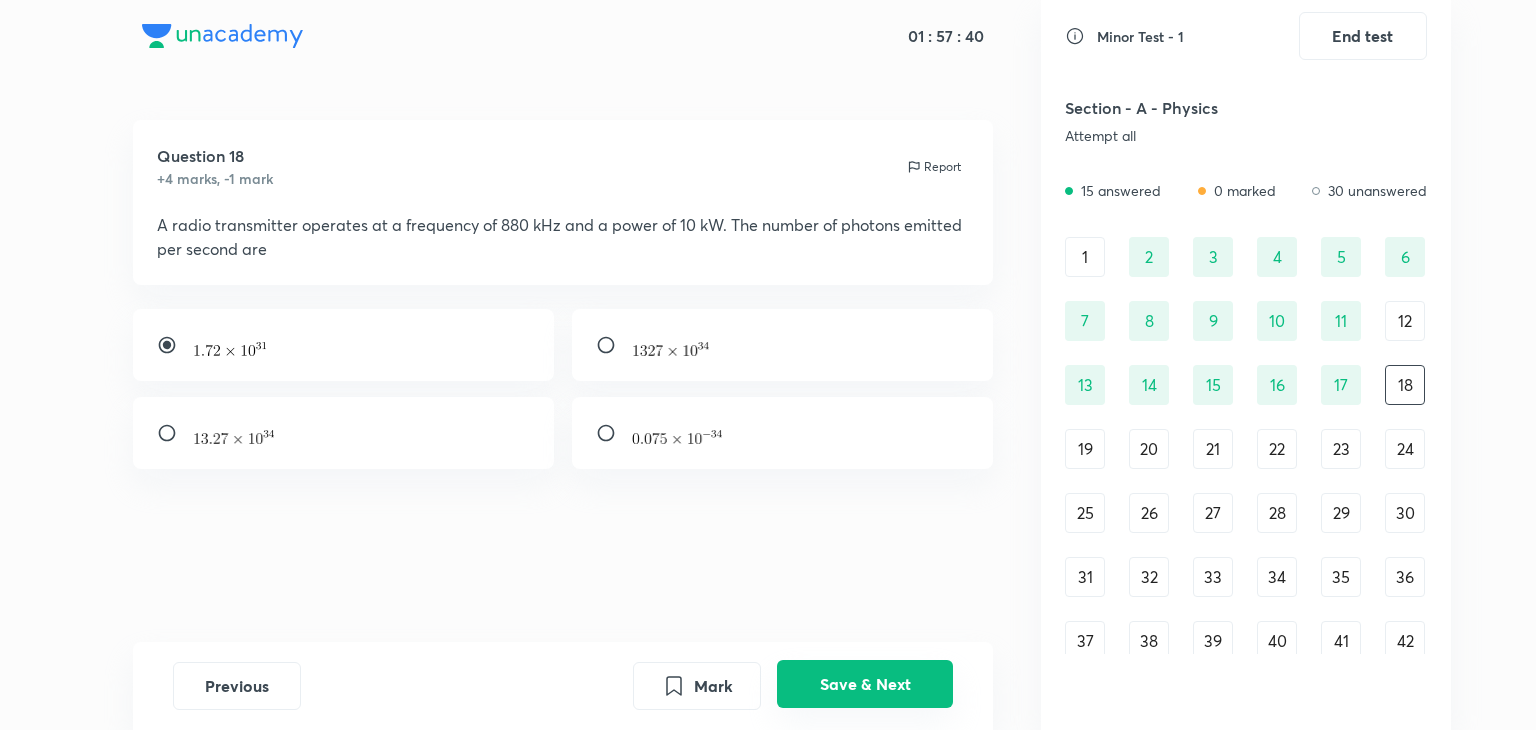 click on "Save & Next" at bounding box center (865, 684) 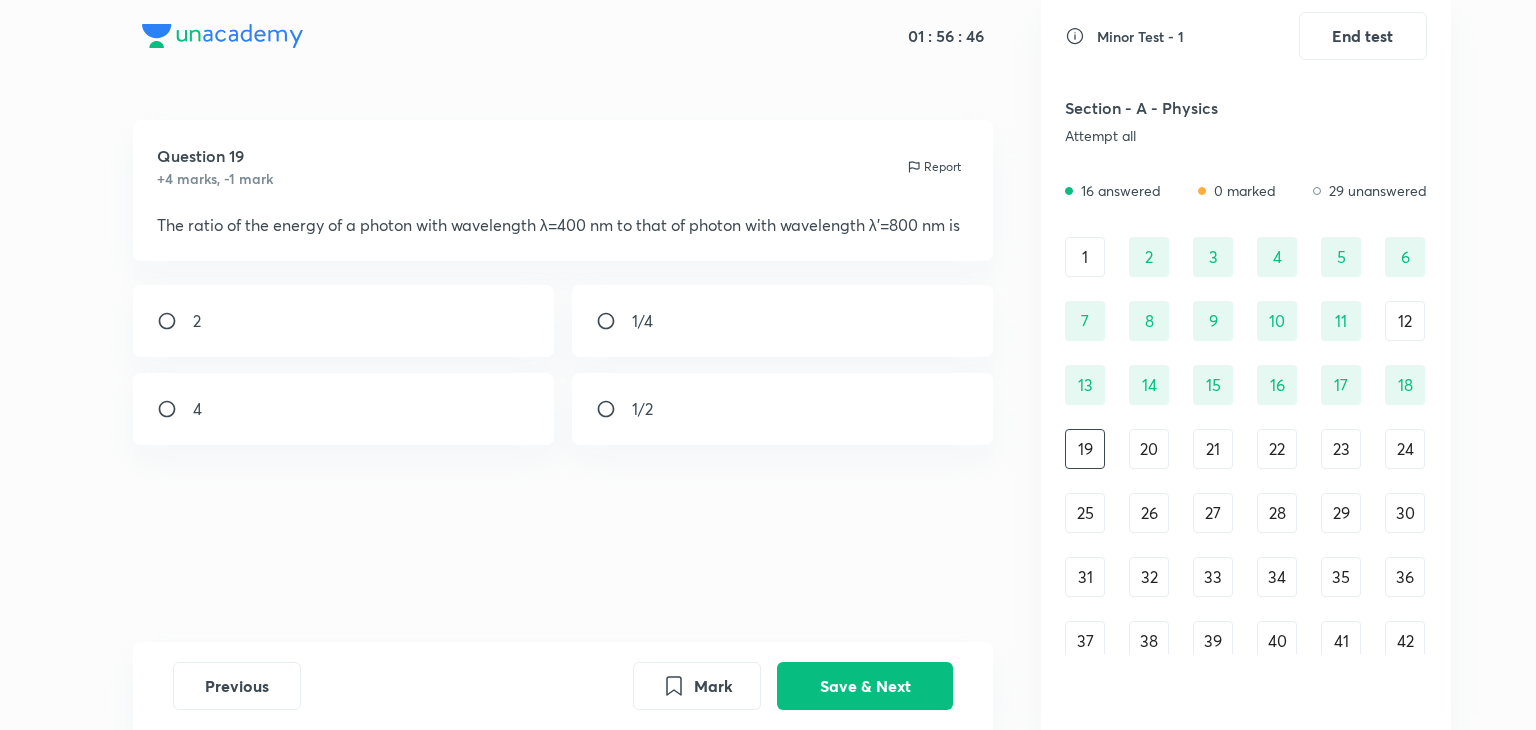 click on "2" at bounding box center (344, 321) 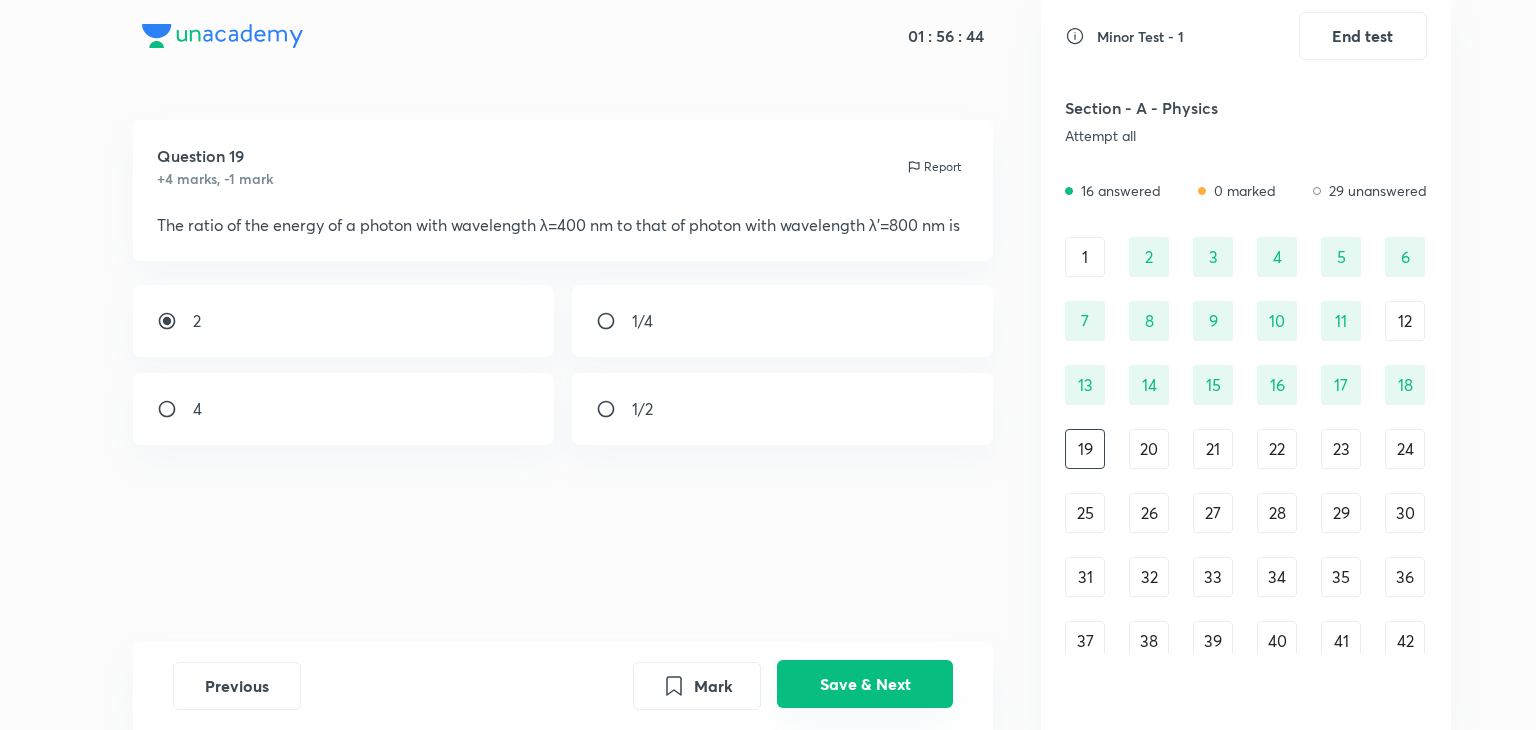 click on "Save & Next" at bounding box center (865, 684) 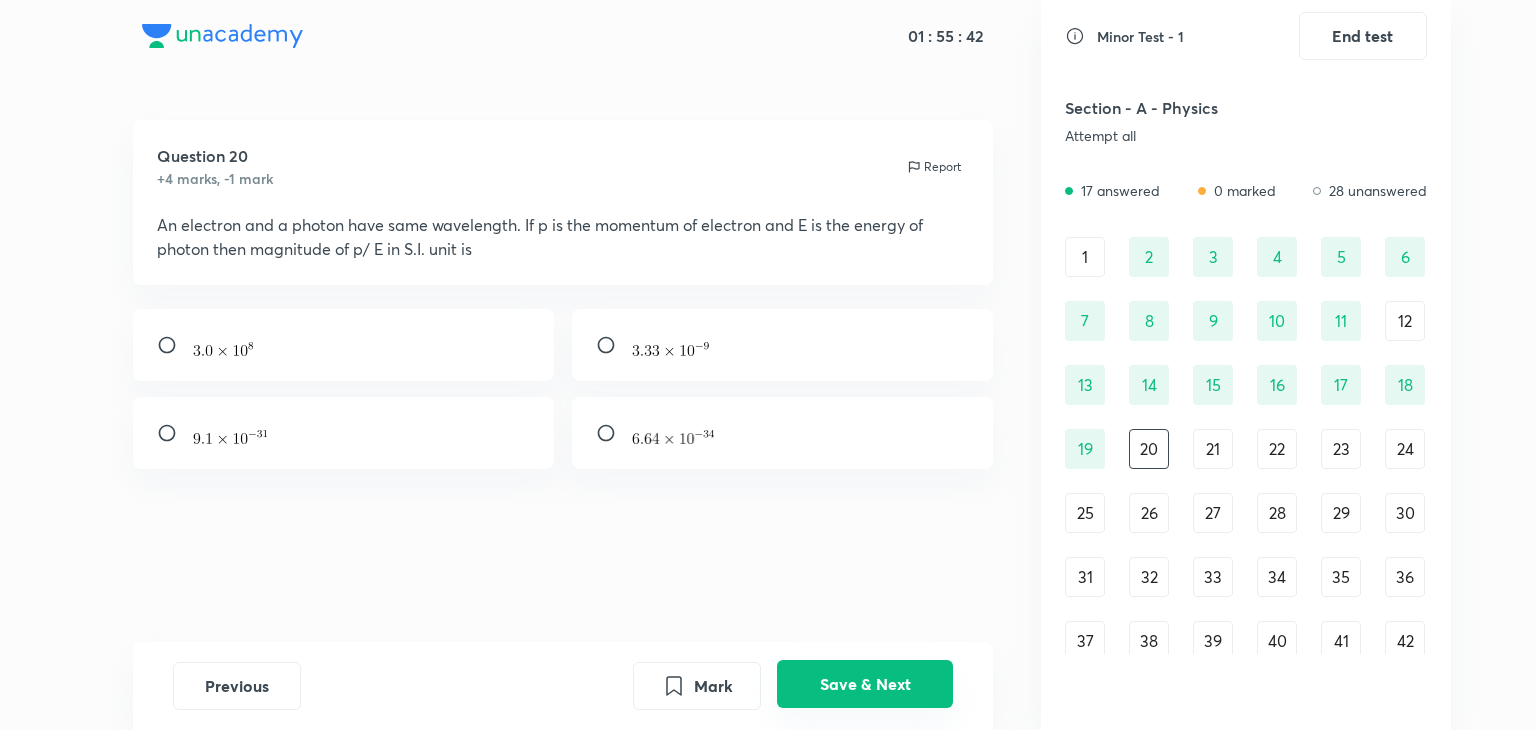 click on "Save & Next" at bounding box center (865, 684) 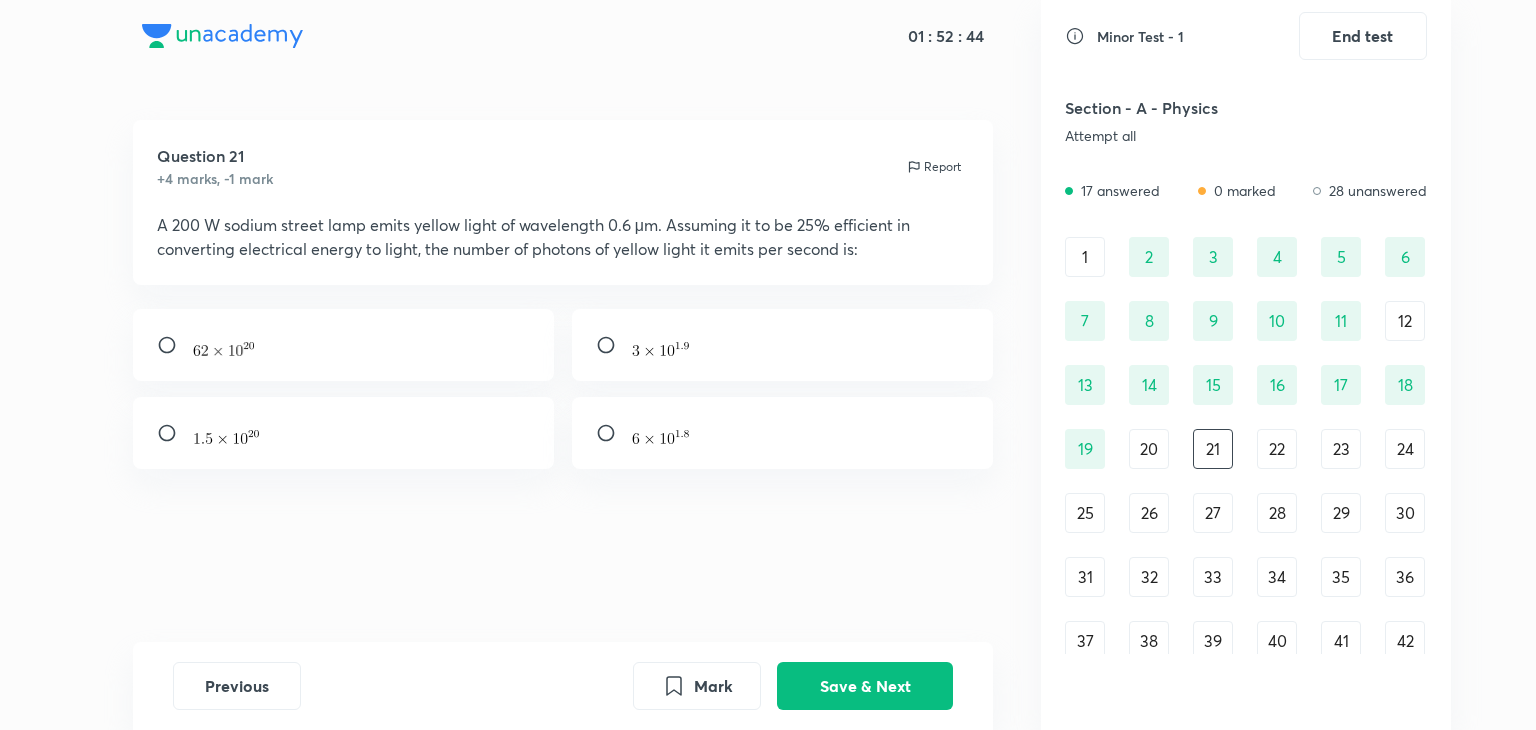 click at bounding box center (344, 345) 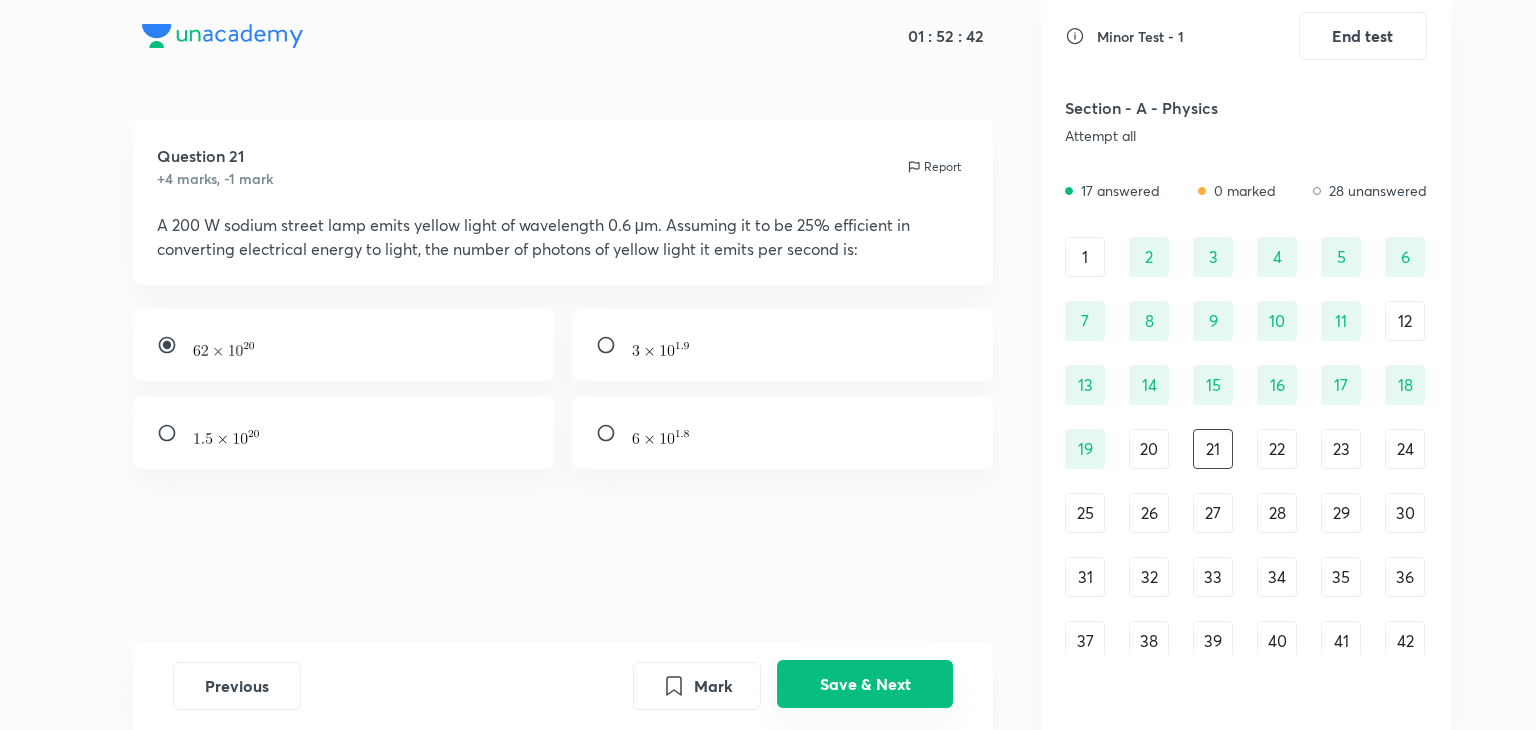 click on "Save & Next" at bounding box center [865, 684] 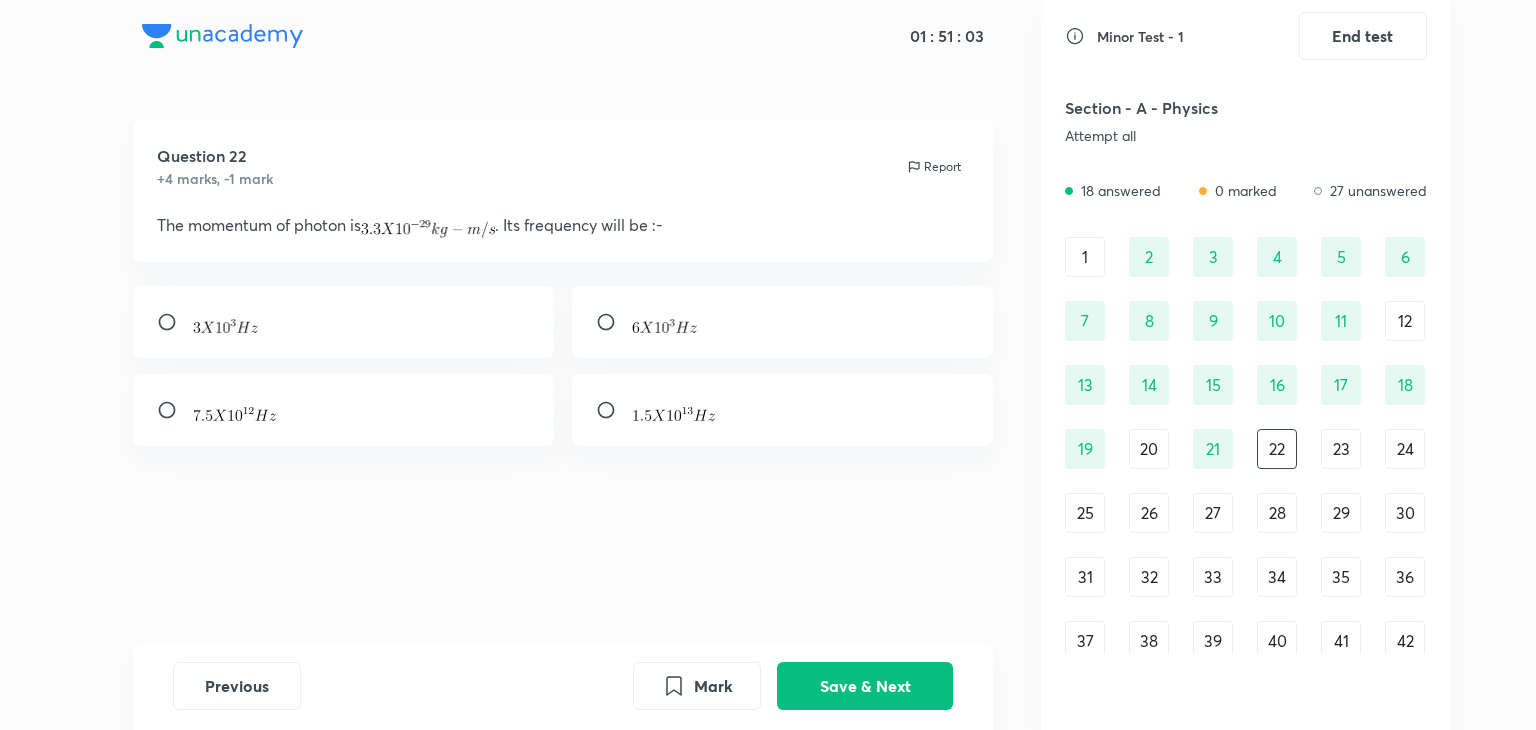 click at bounding box center (673, 414) 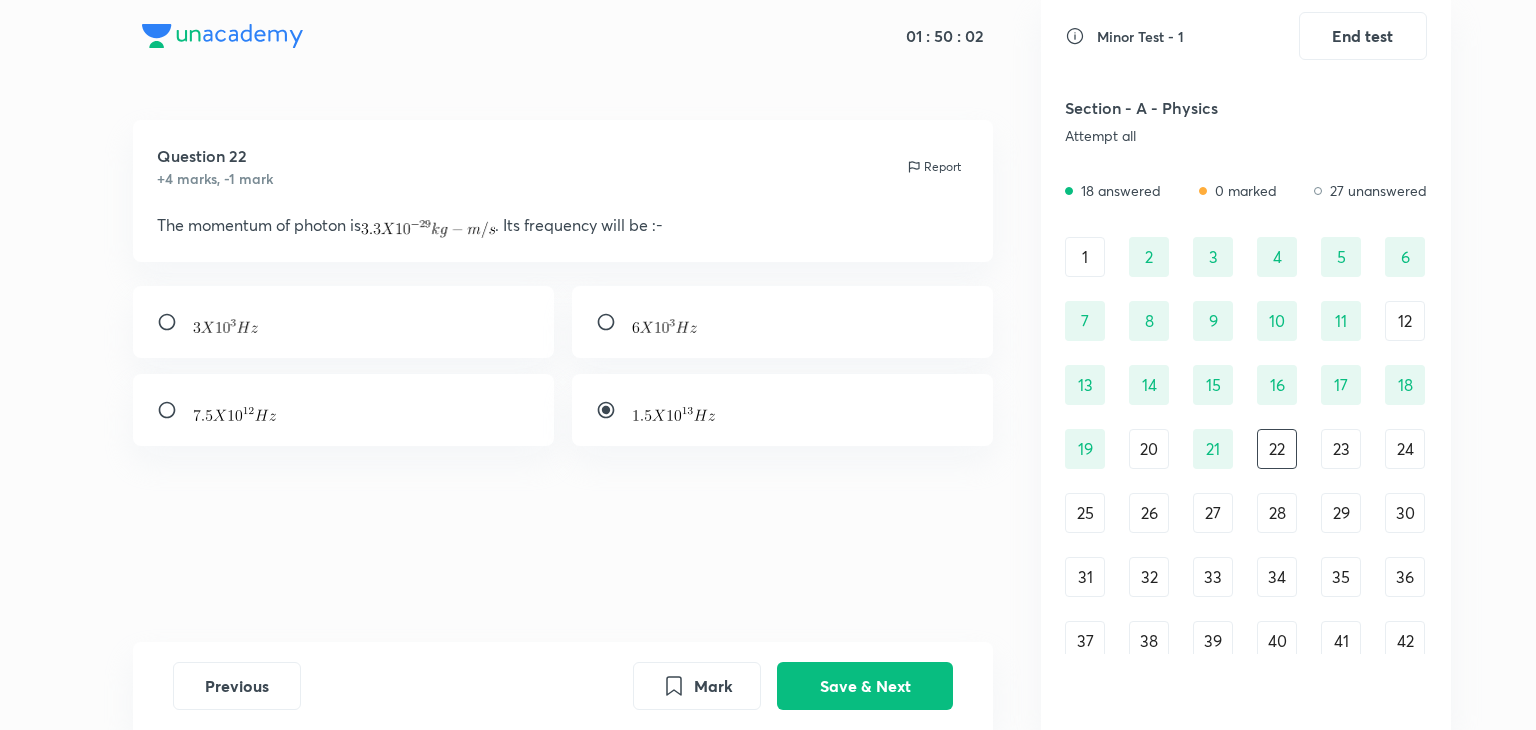 click at bounding box center (783, 322) 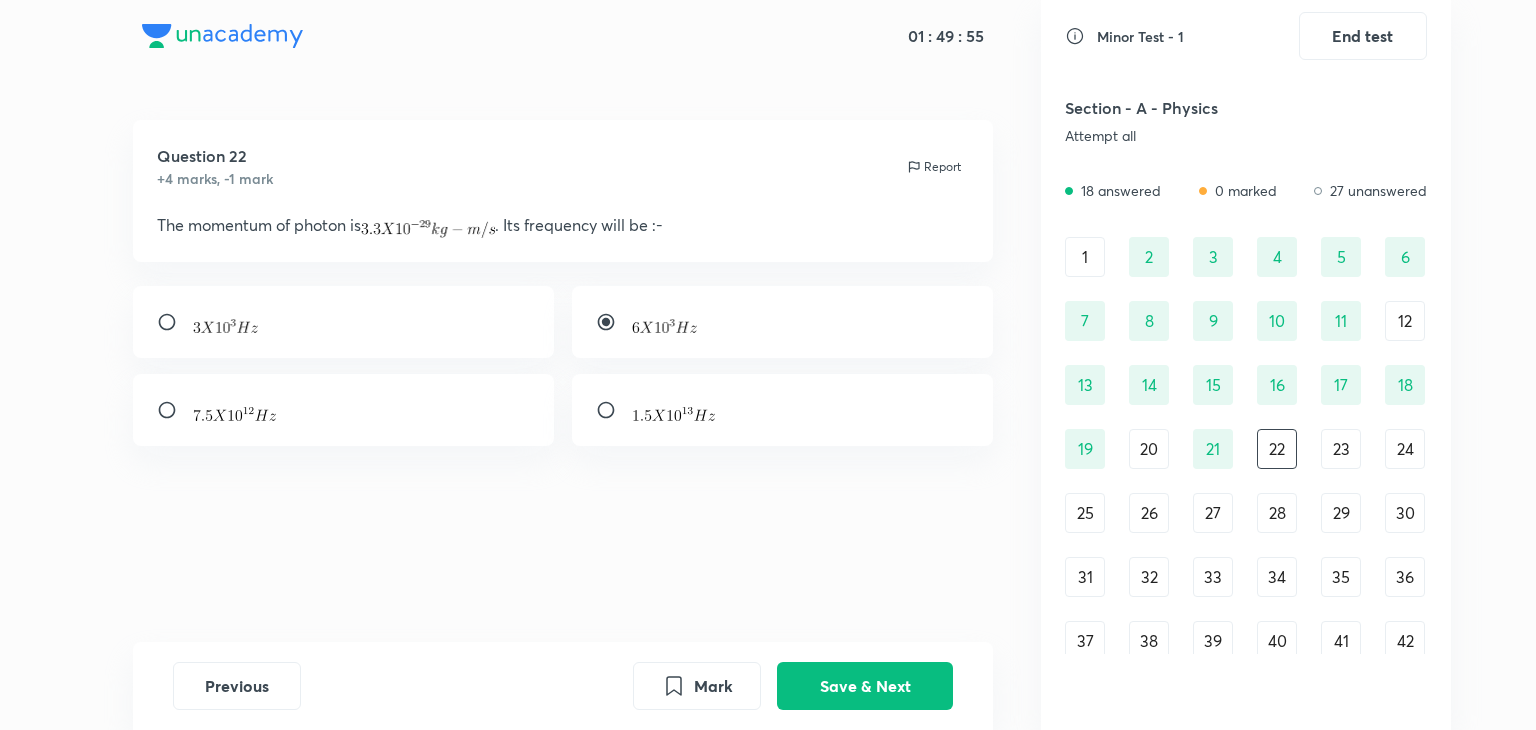click at bounding box center (783, 410) 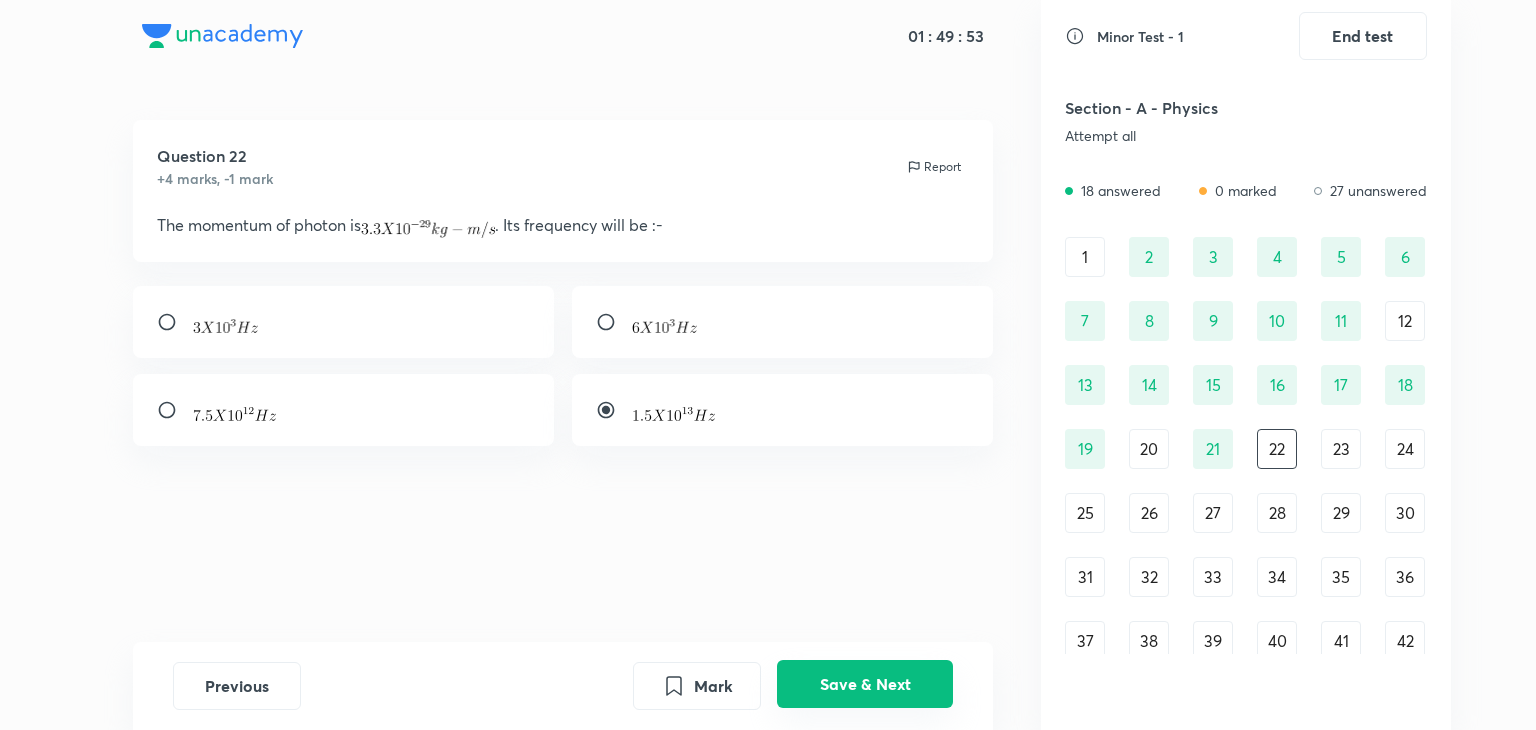 click on "Save & Next" at bounding box center (865, 684) 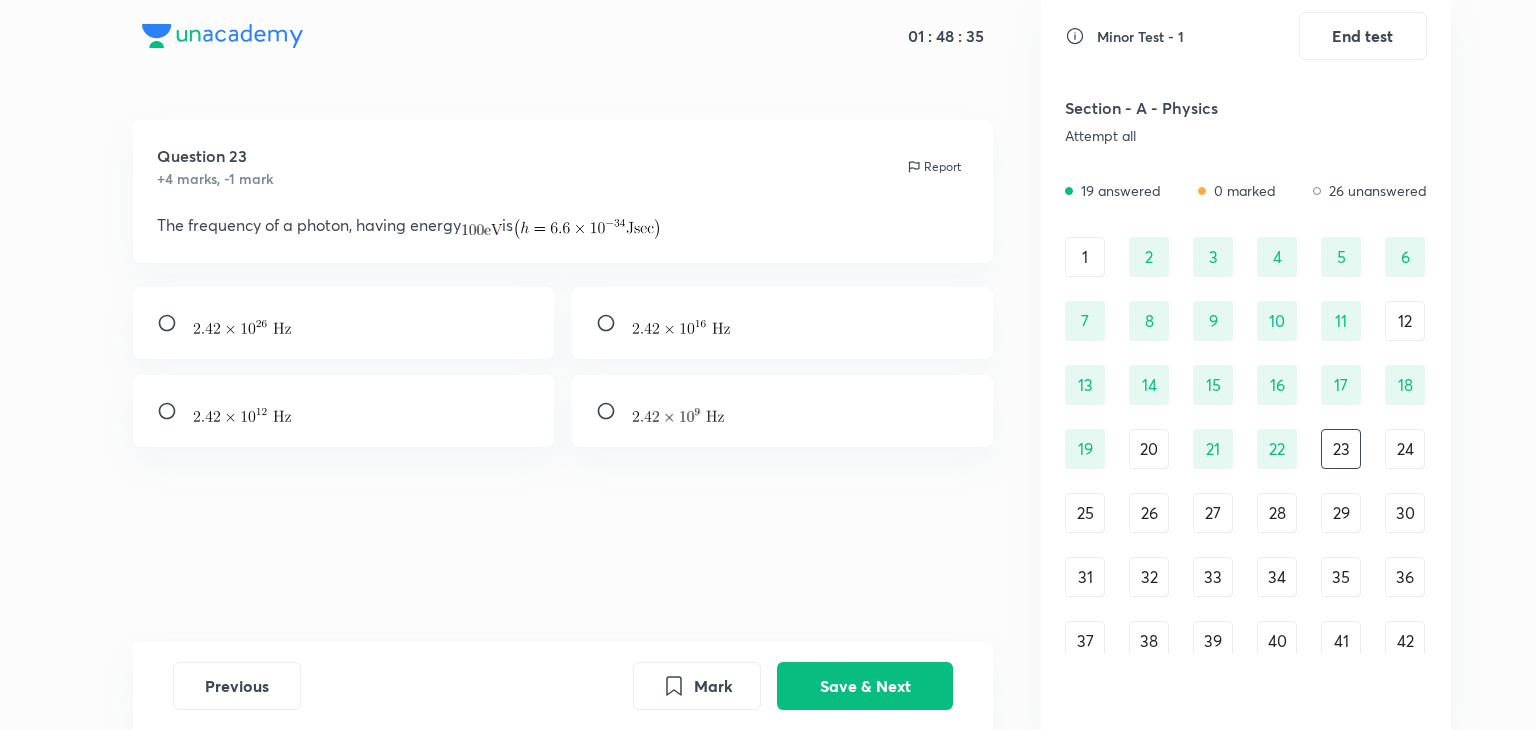 click at bounding box center [681, 327] 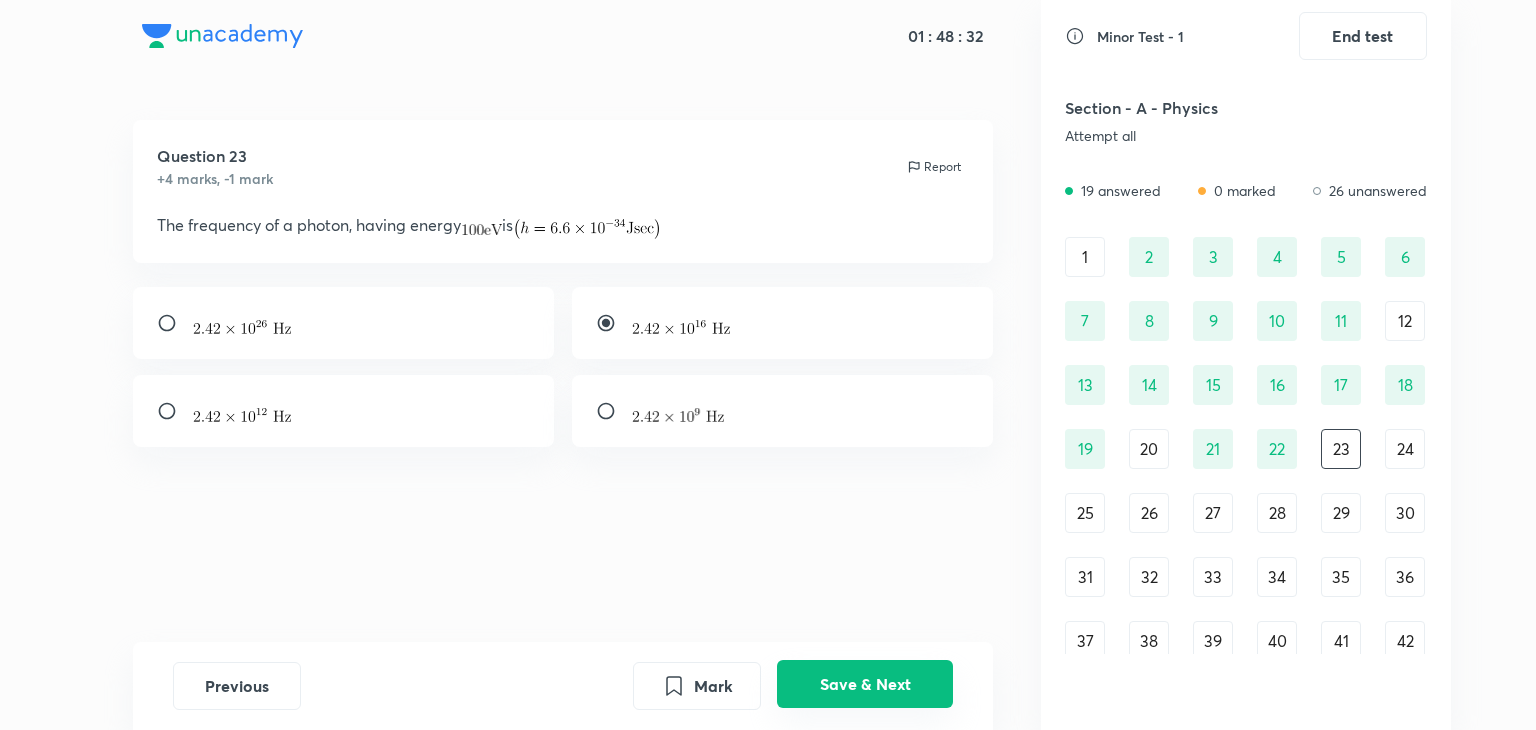 click on "Save & Next" at bounding box center [865, 684] 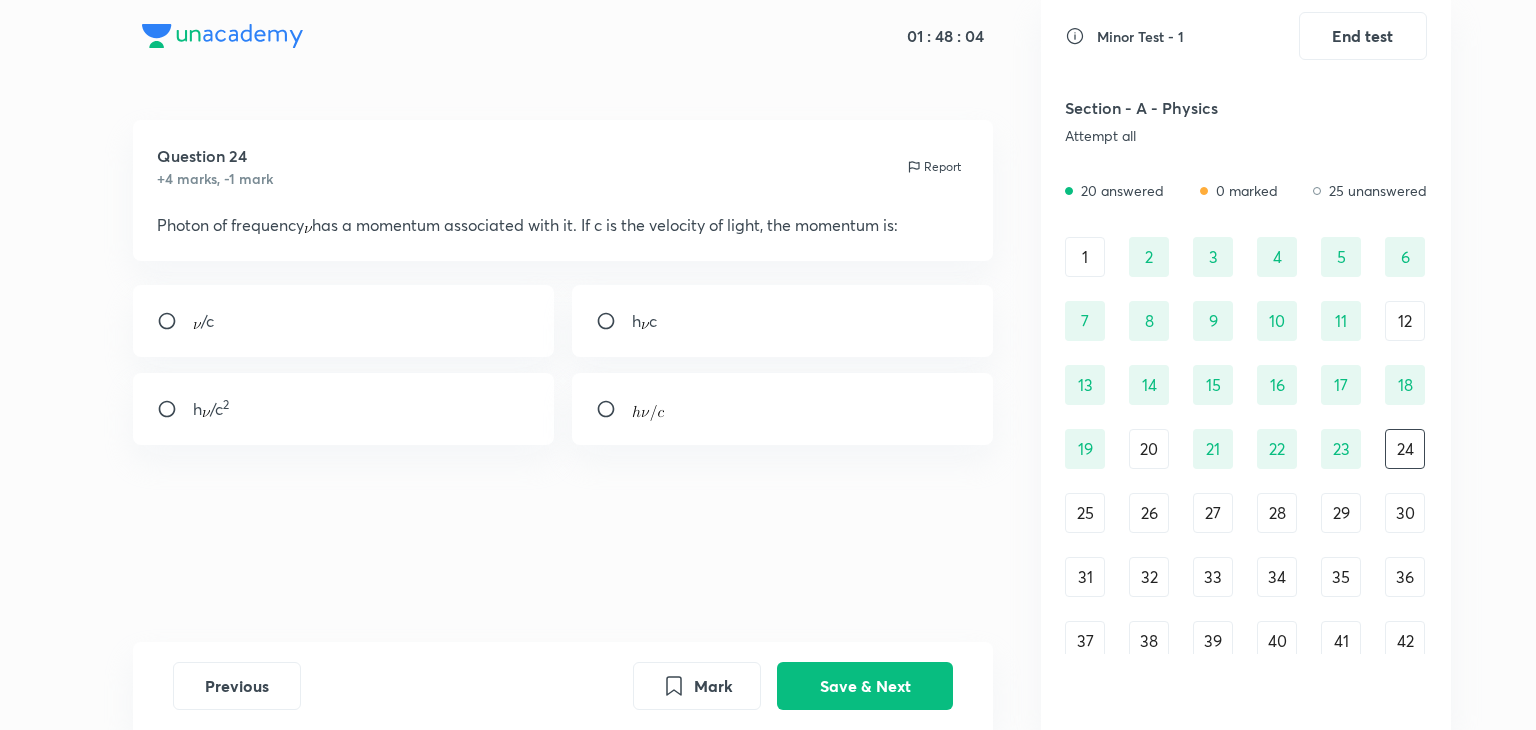 click on "h /c 2" at bounding box center (344, 409) 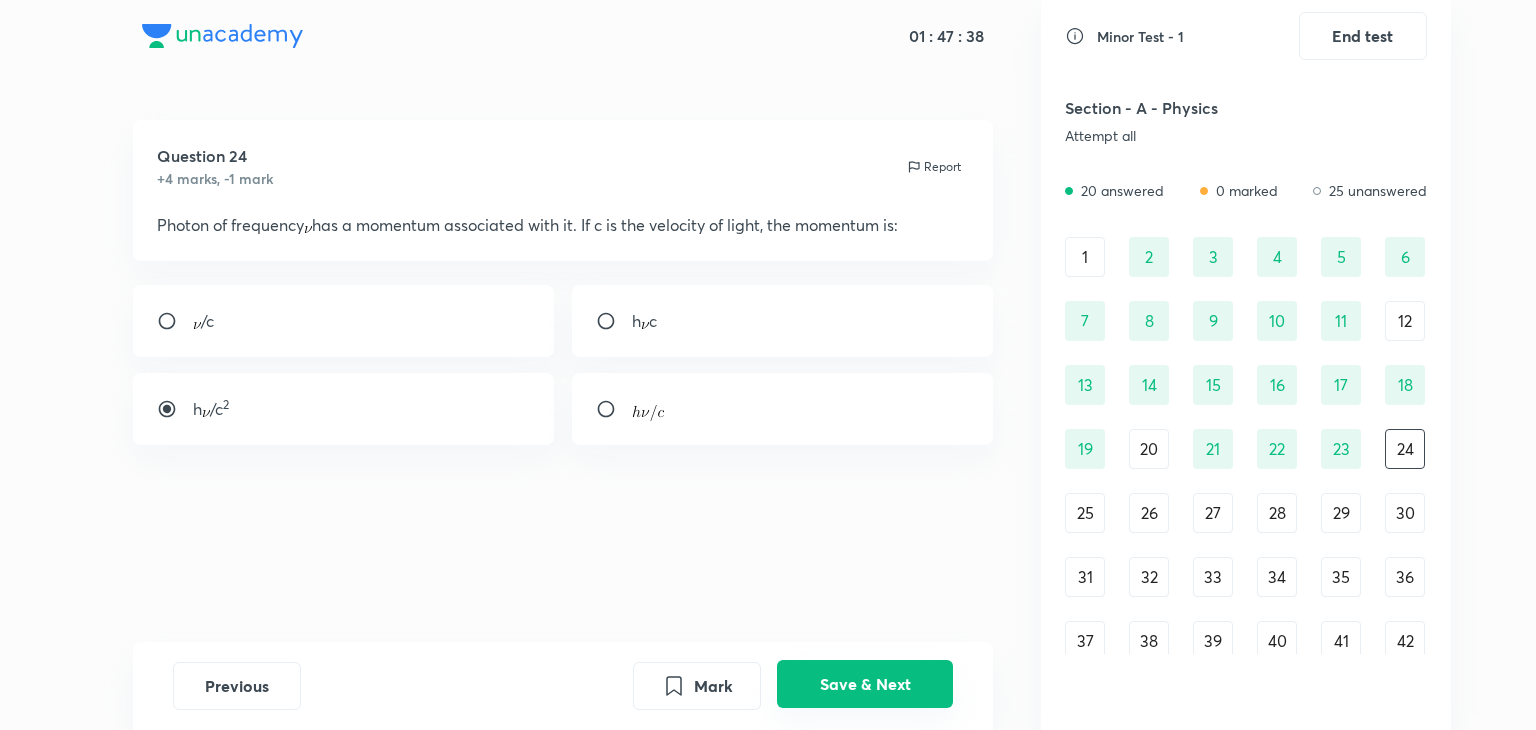 click on "Save & Next" at bounding box center (865, 684) 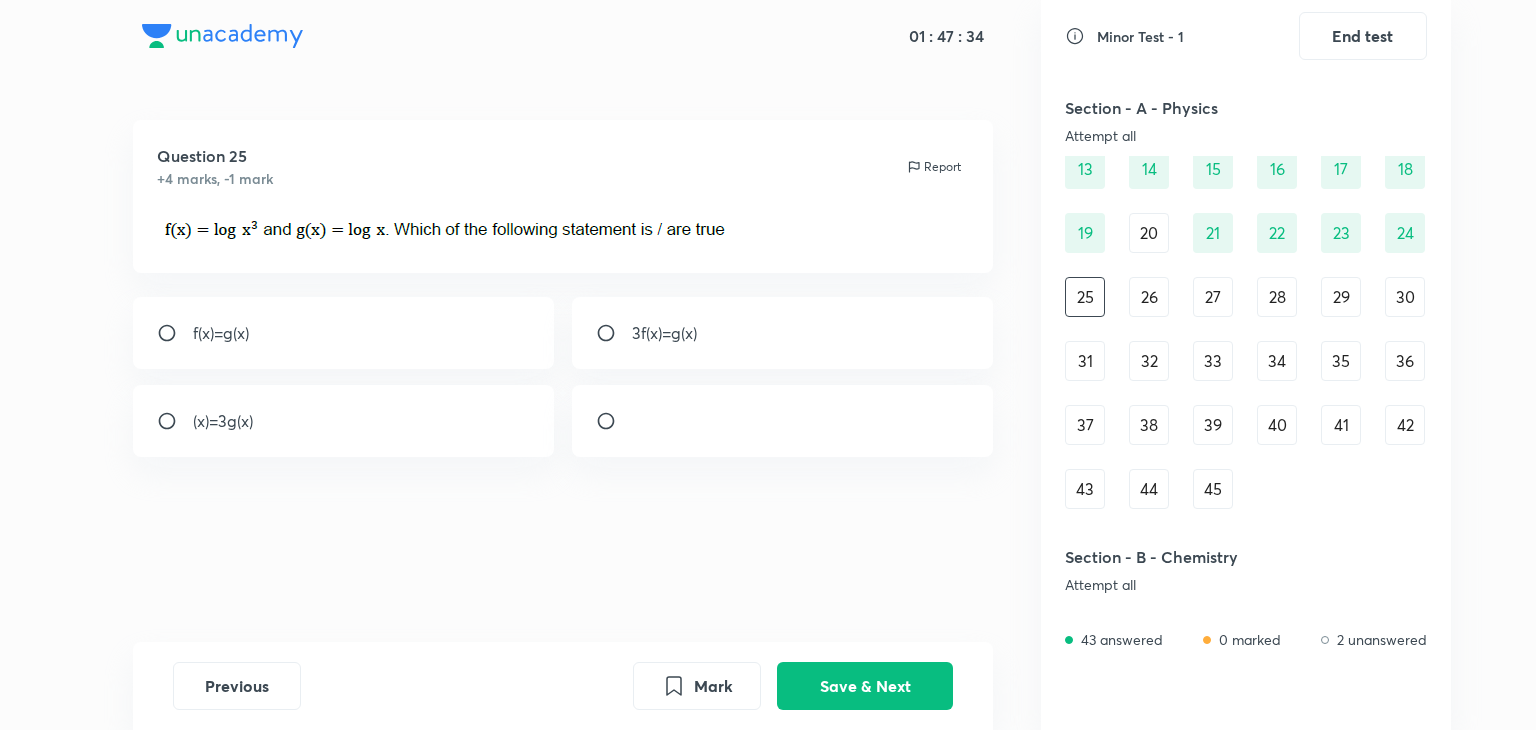 scroll, scrollTop: 218, scrollLeft: 0, axis: vertical 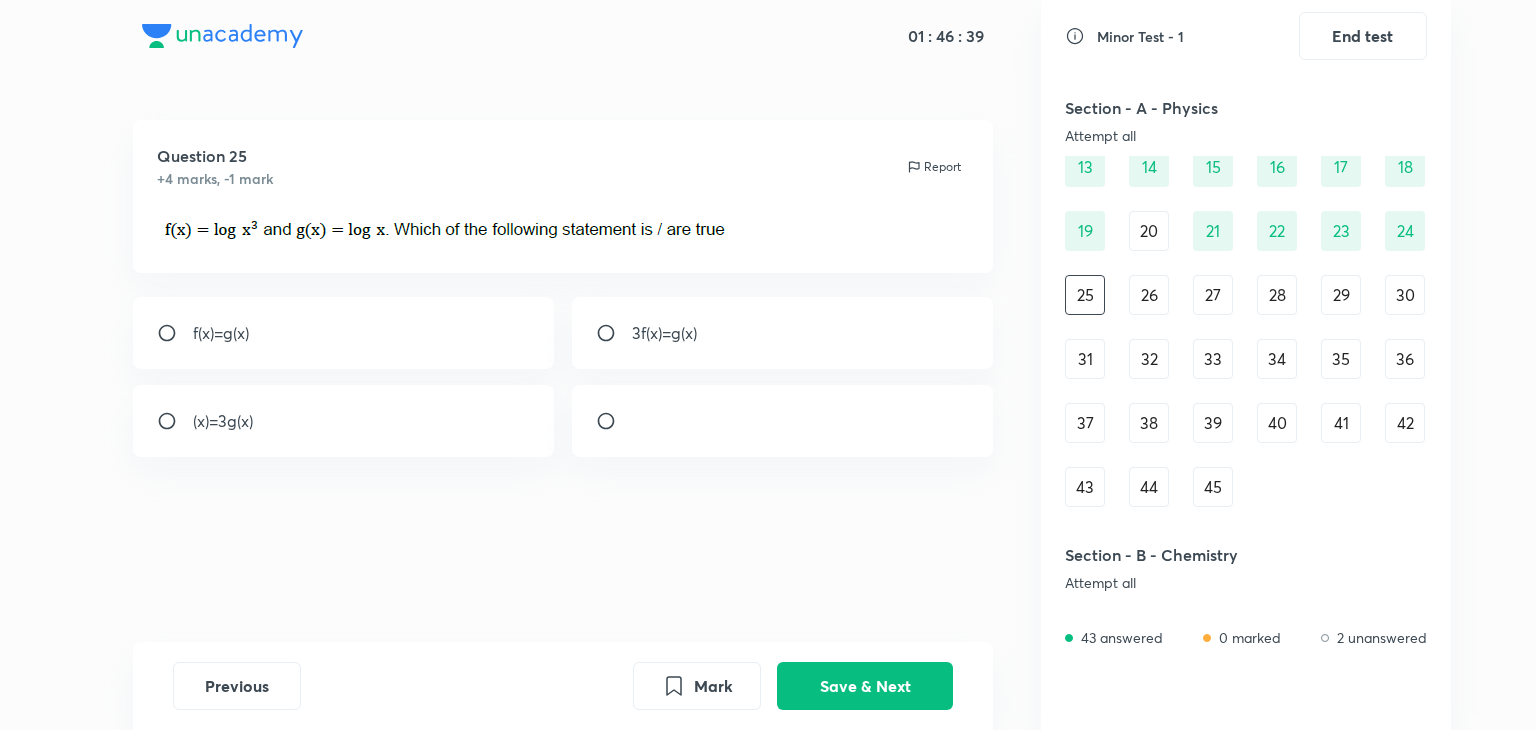 click on "3f(x)=g(x)" at bounding box center (664, 333) 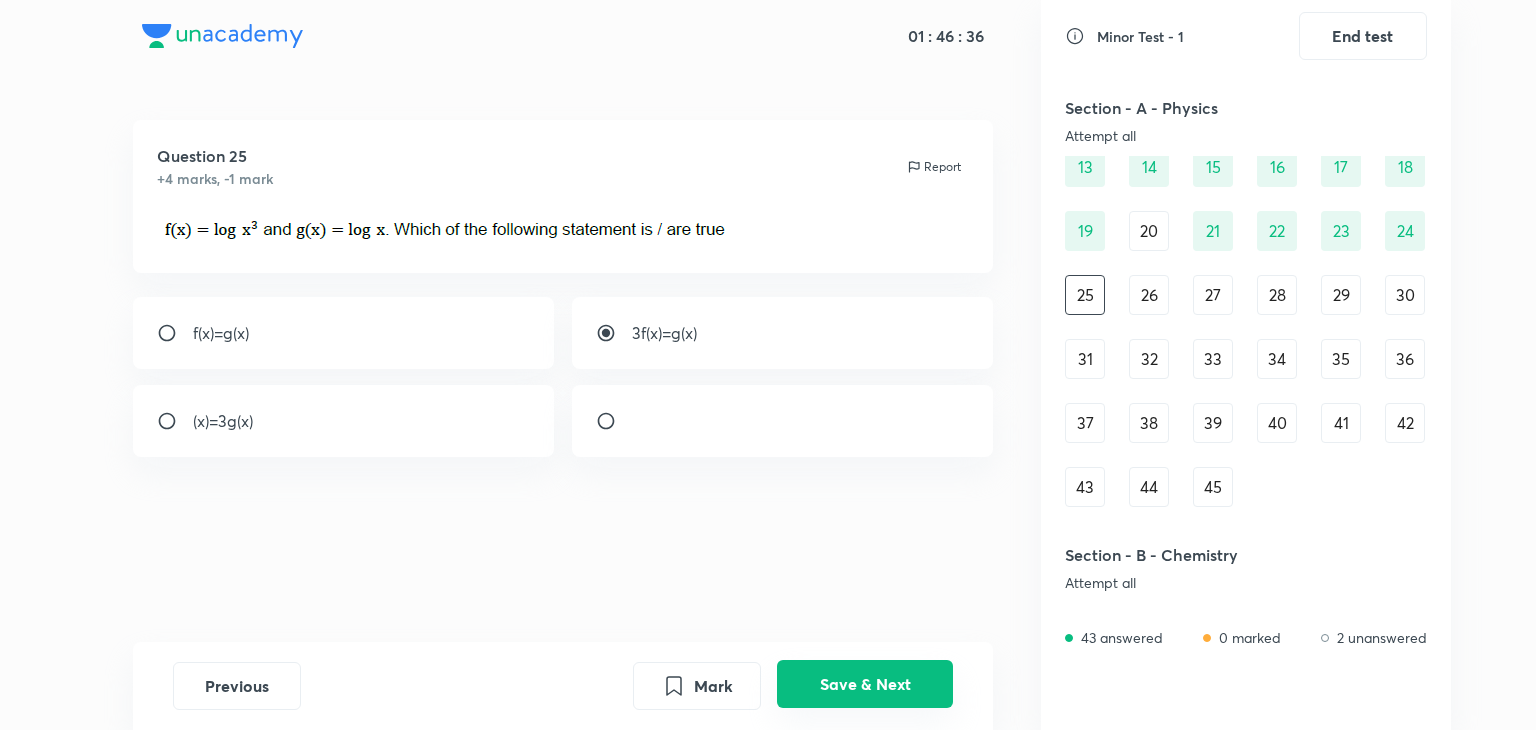 click on "Save & Next" at bounding box center [865, 684] 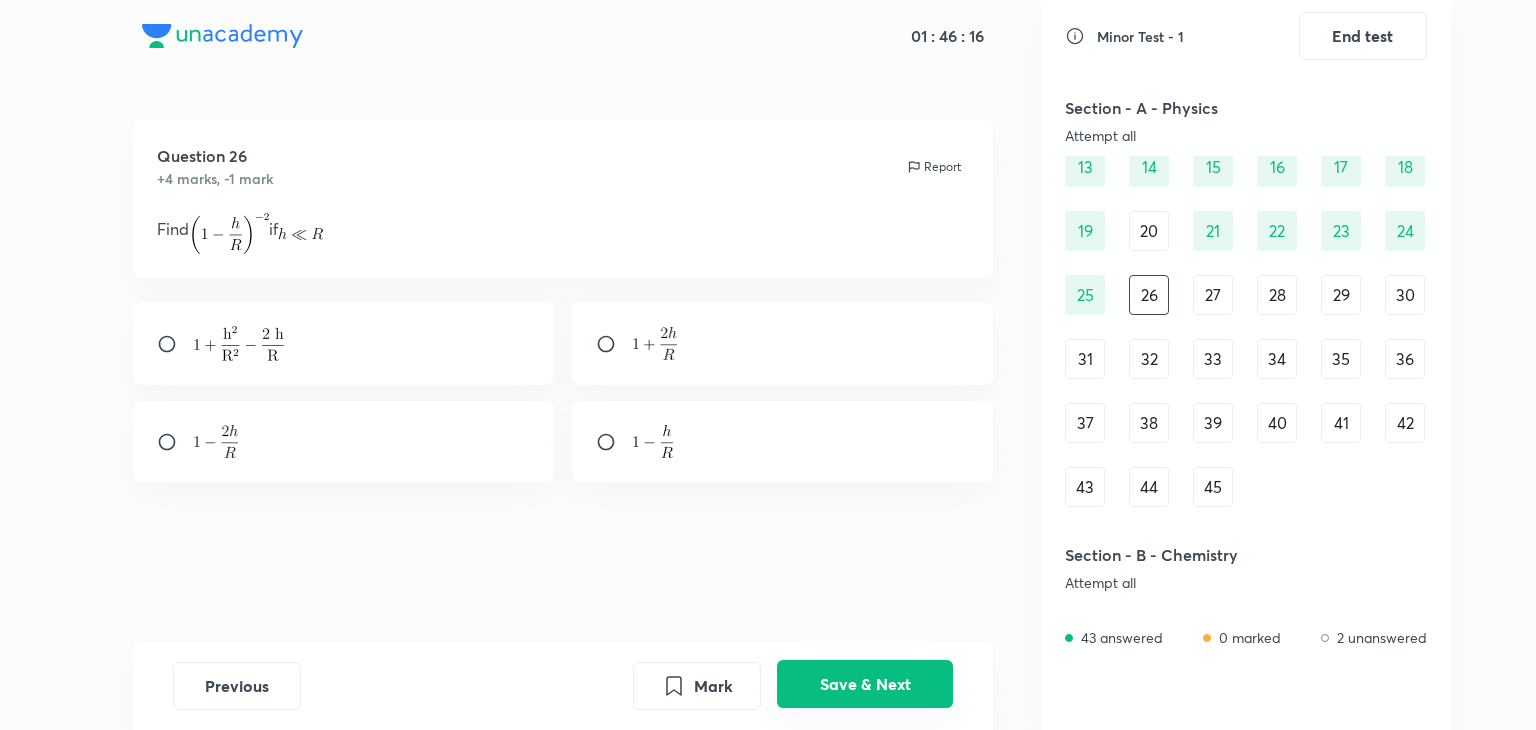 click on "Save & Next" at bounding box center (865, 684) 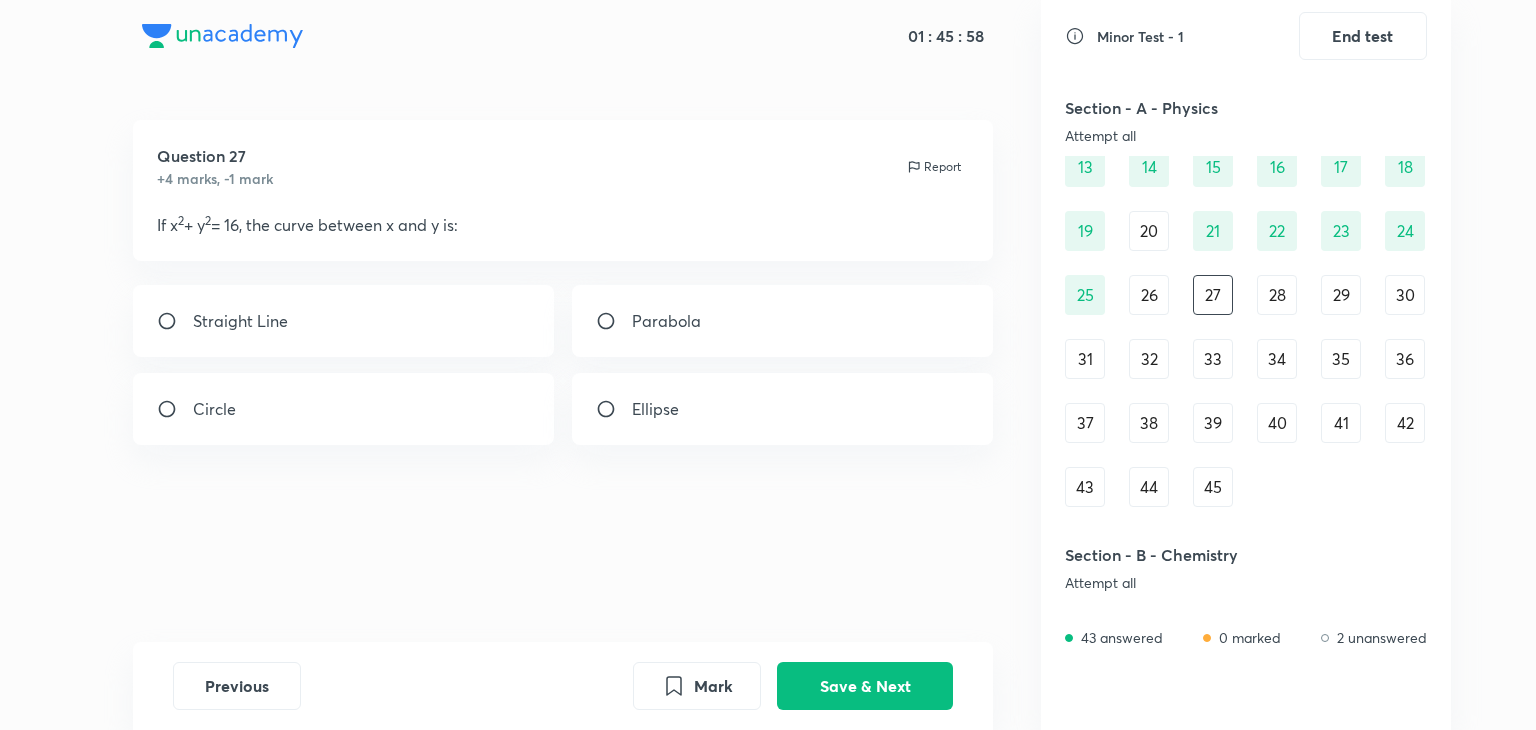 click on "Circle" at bounding box center (344, 409) 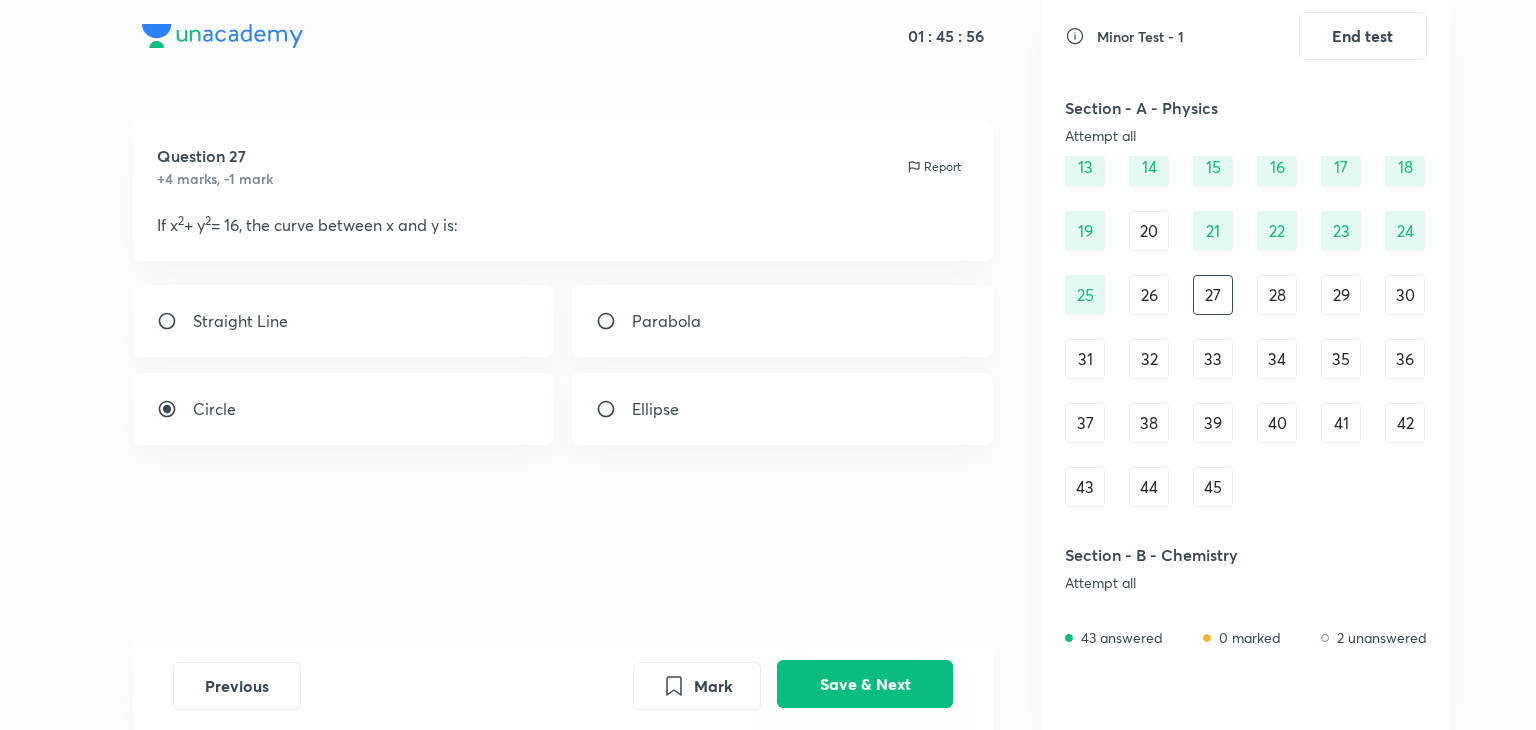 click on "Save & Next" at bounding box center (865, 684) 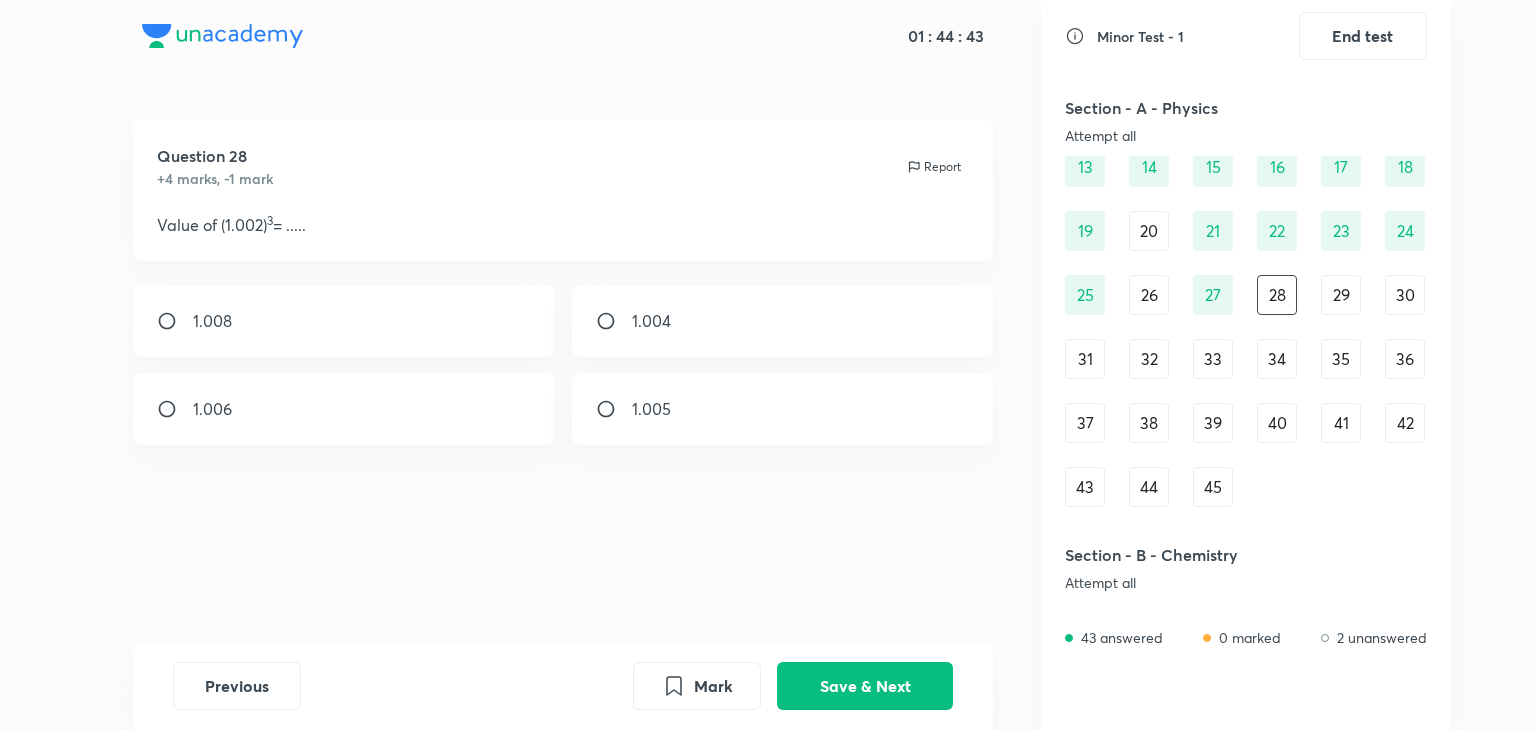click on "1.006" at bounding box center [344, 409] 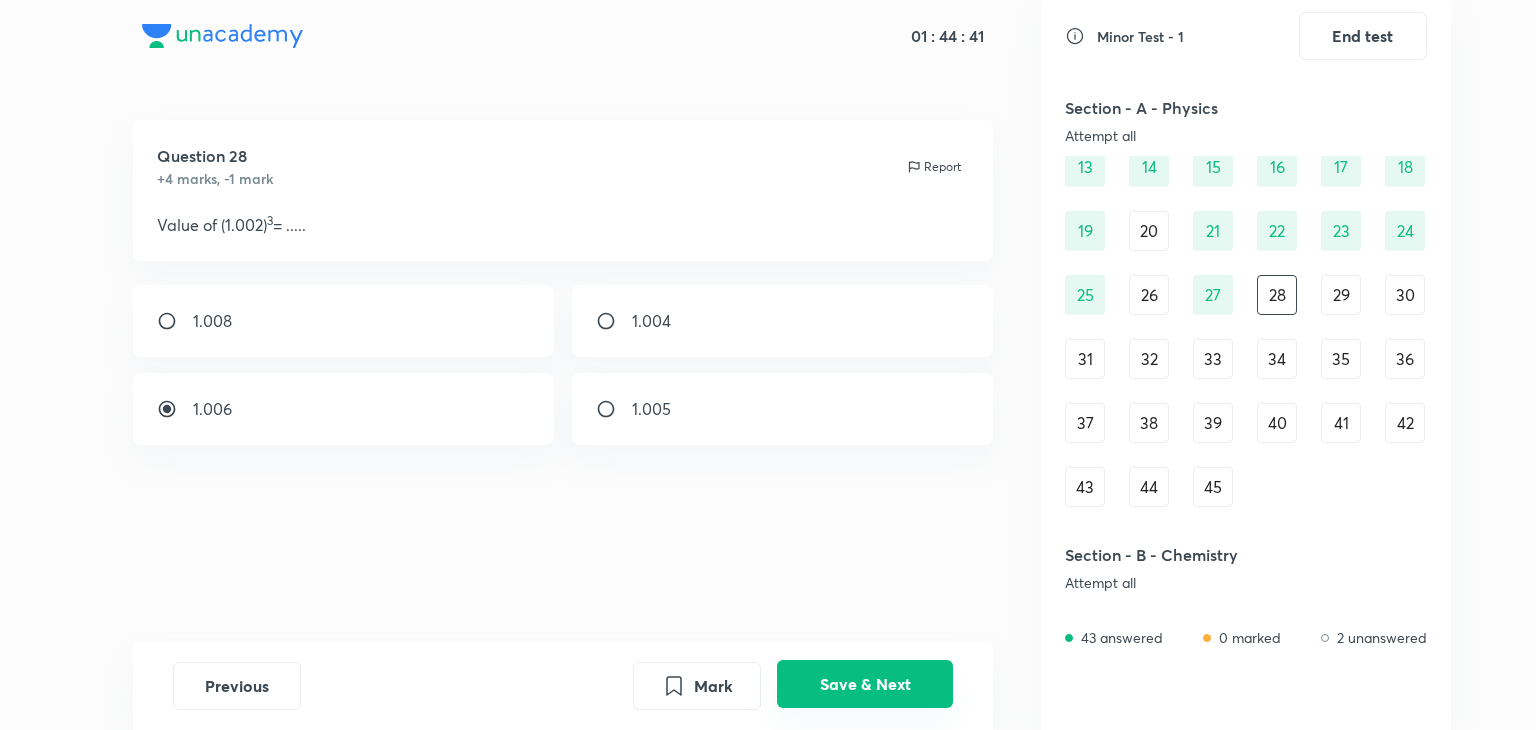 click on "Save & Next" at bounding box center [865, 684] 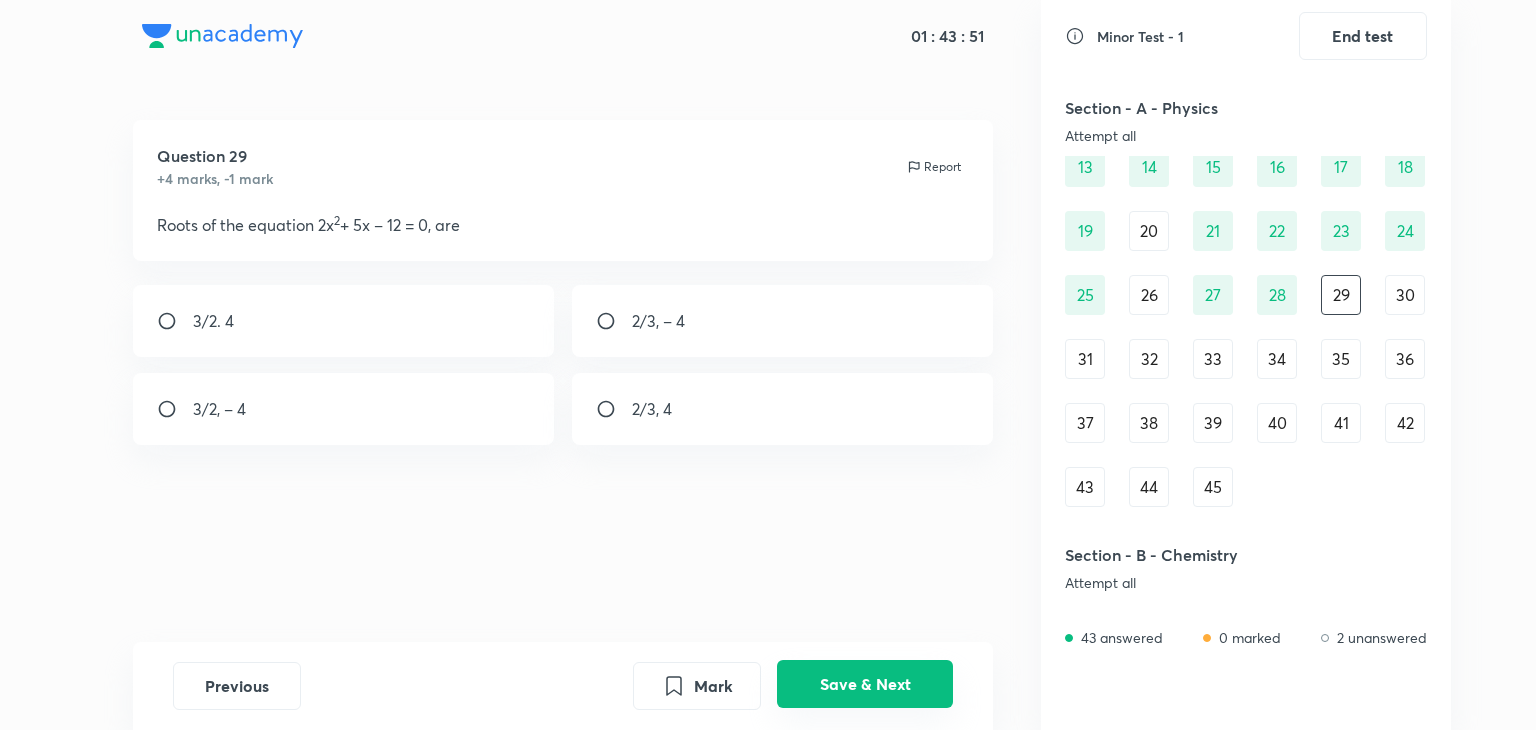 click on "Save & Next" at bounding box center (865, 684) 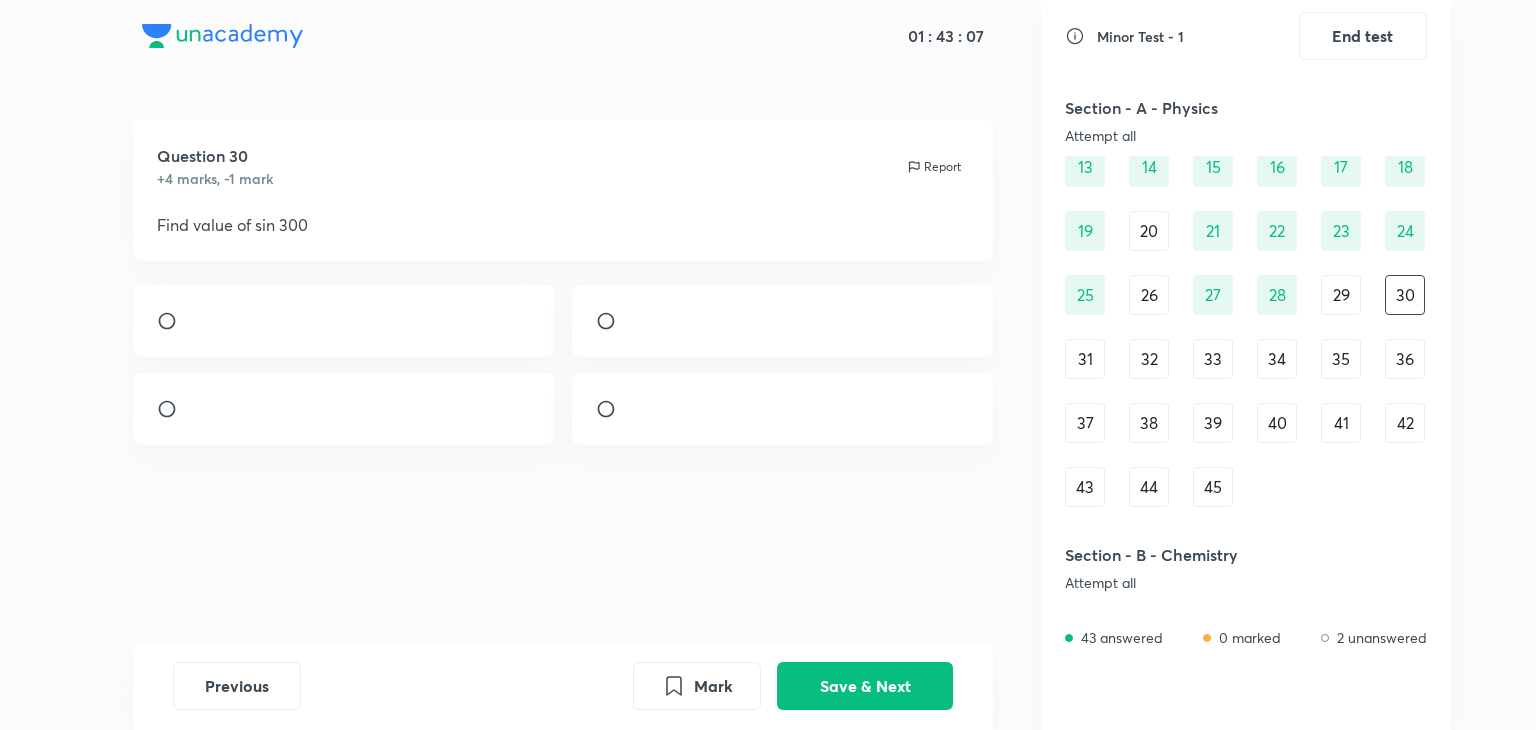 click at bounding box center [632, 326] 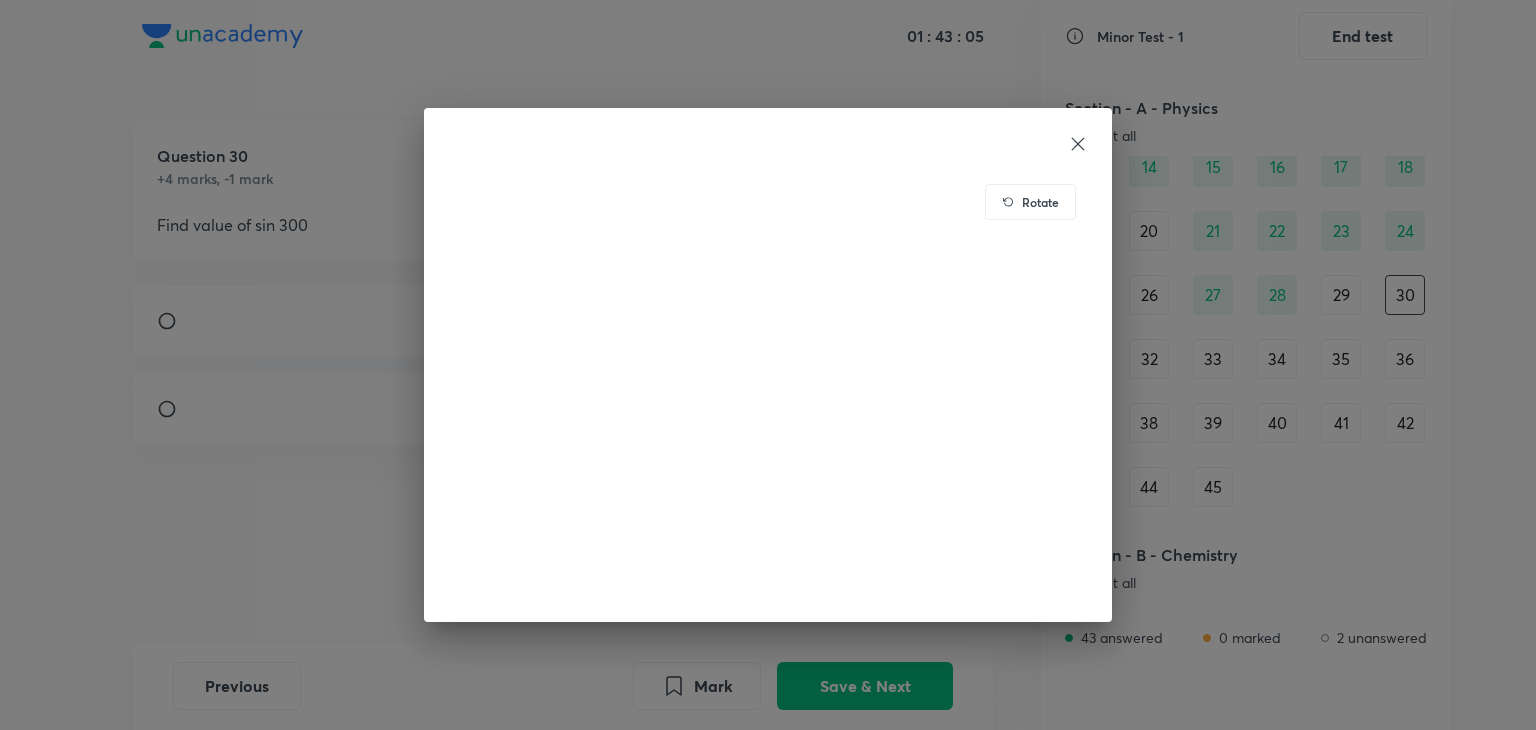 click 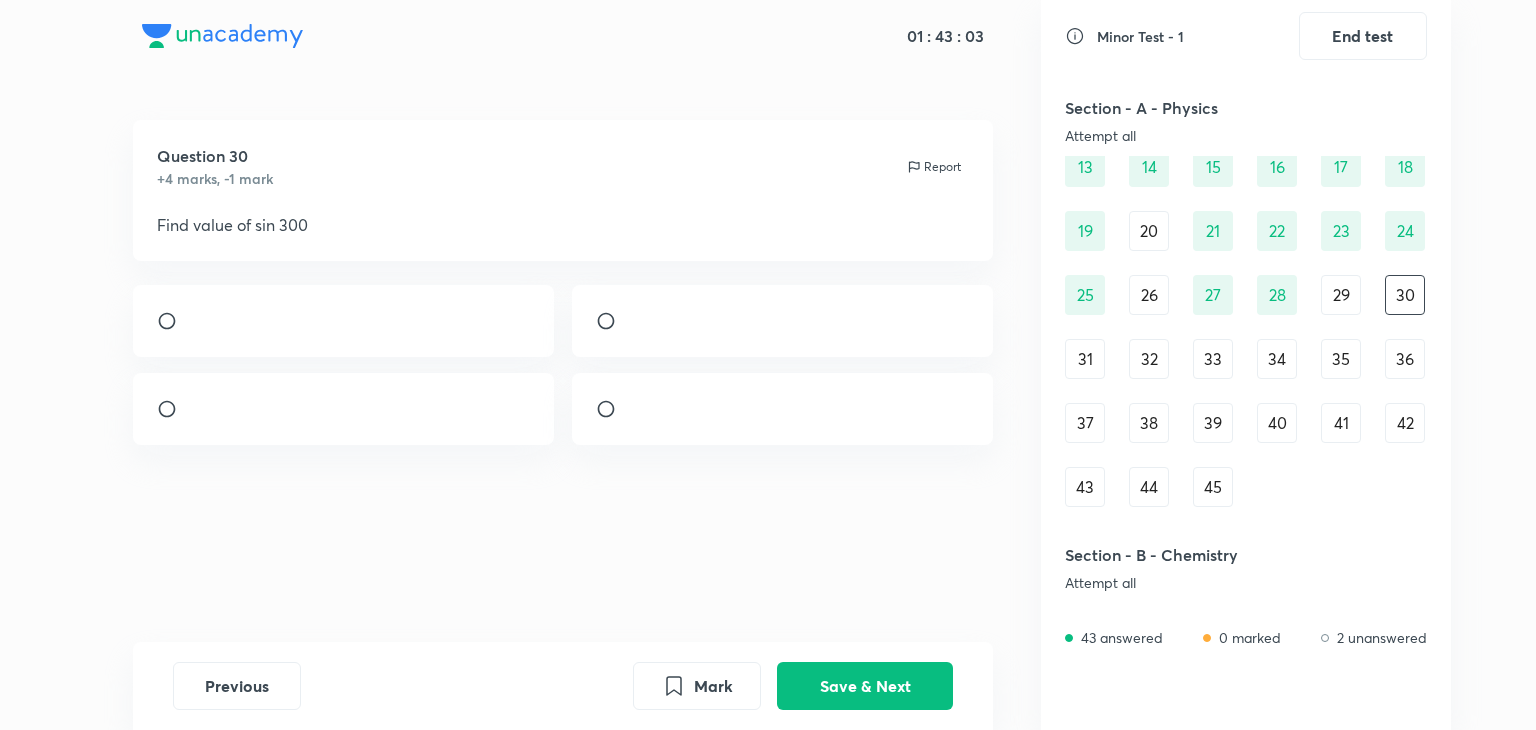 click at bounding box center (783, 321) 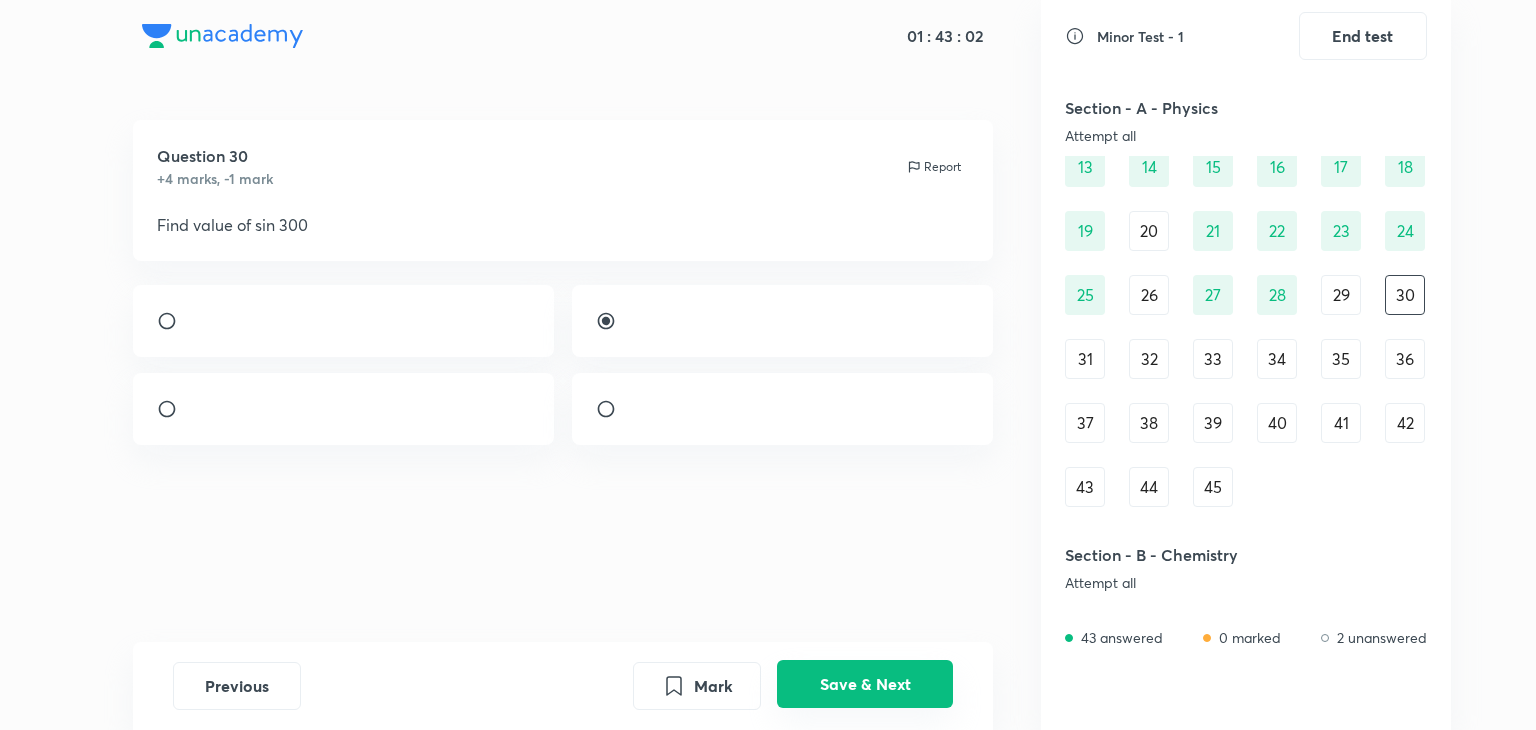 click on "Save & Next" at bounding box center (865, 684) 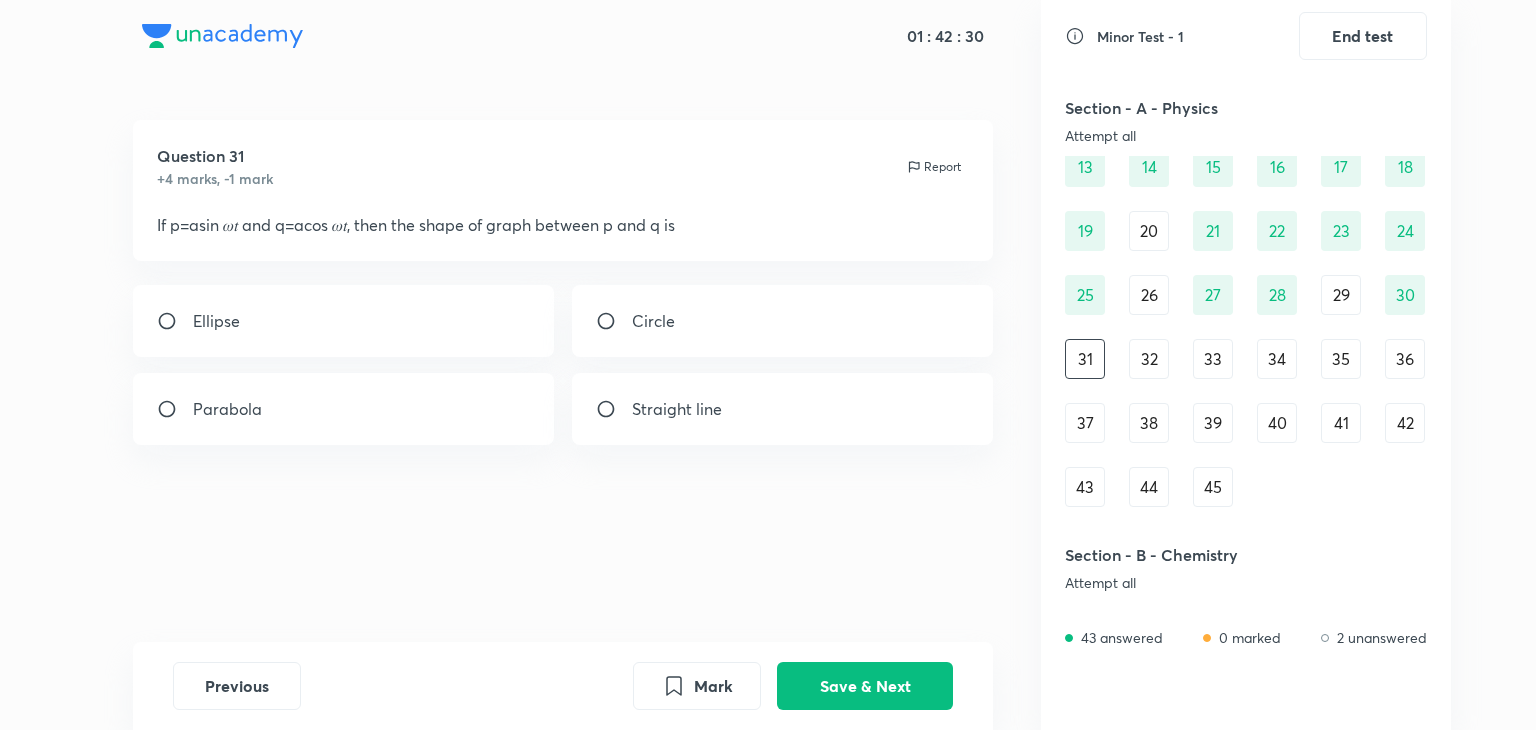 click on "26" at bounding box center (1149, 295) 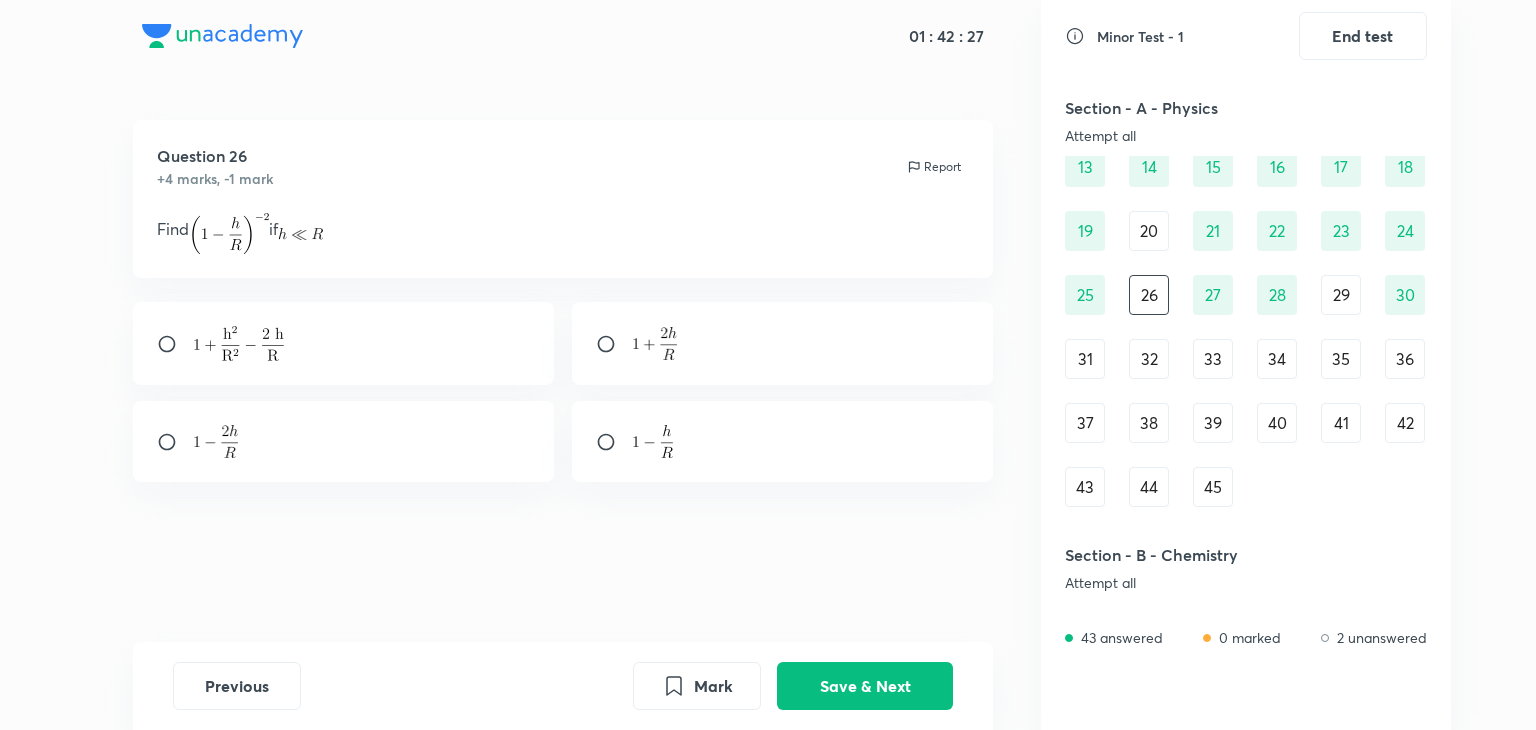 click on "29" at bounding box center (1341, 295) 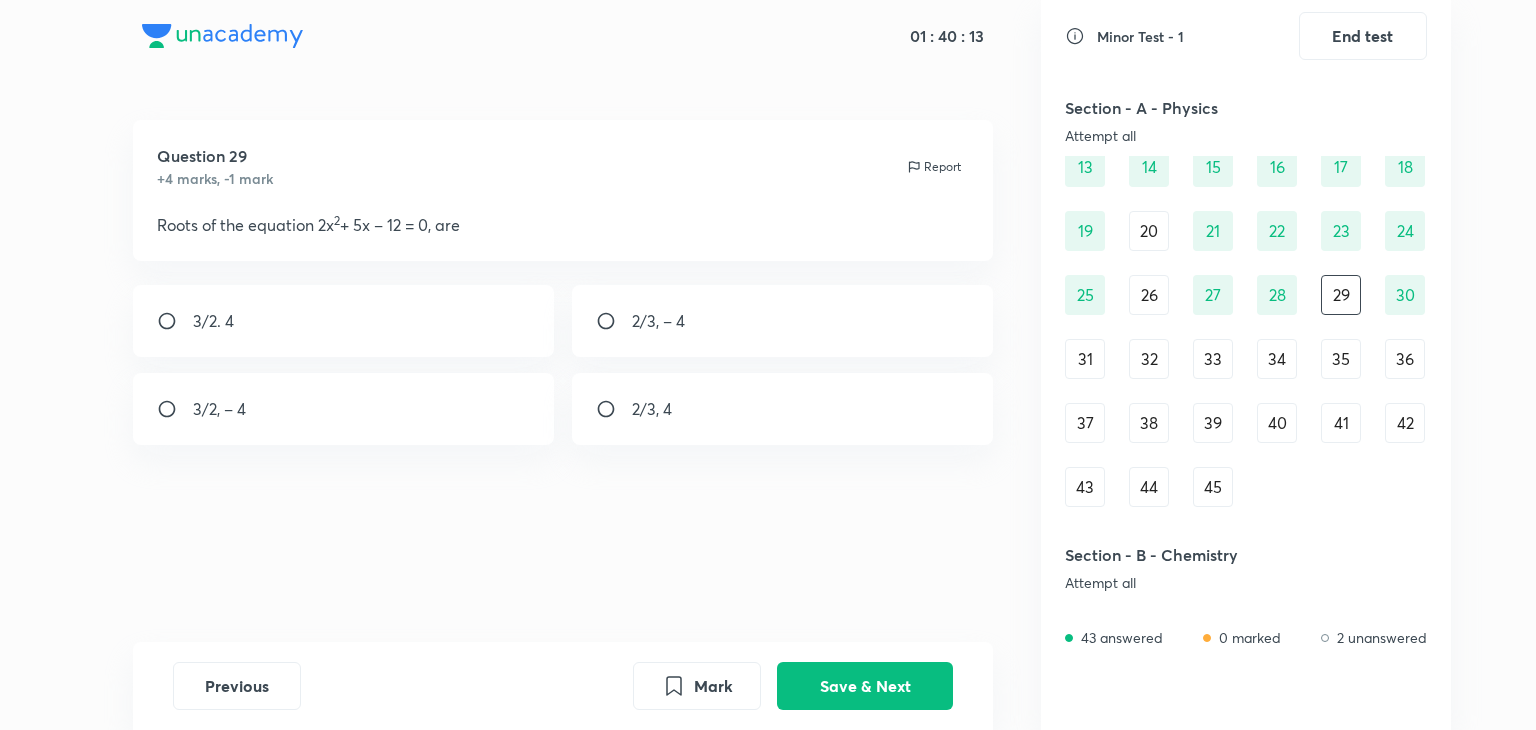 click on "3/2, – 4" at bounding box center [344, 409] 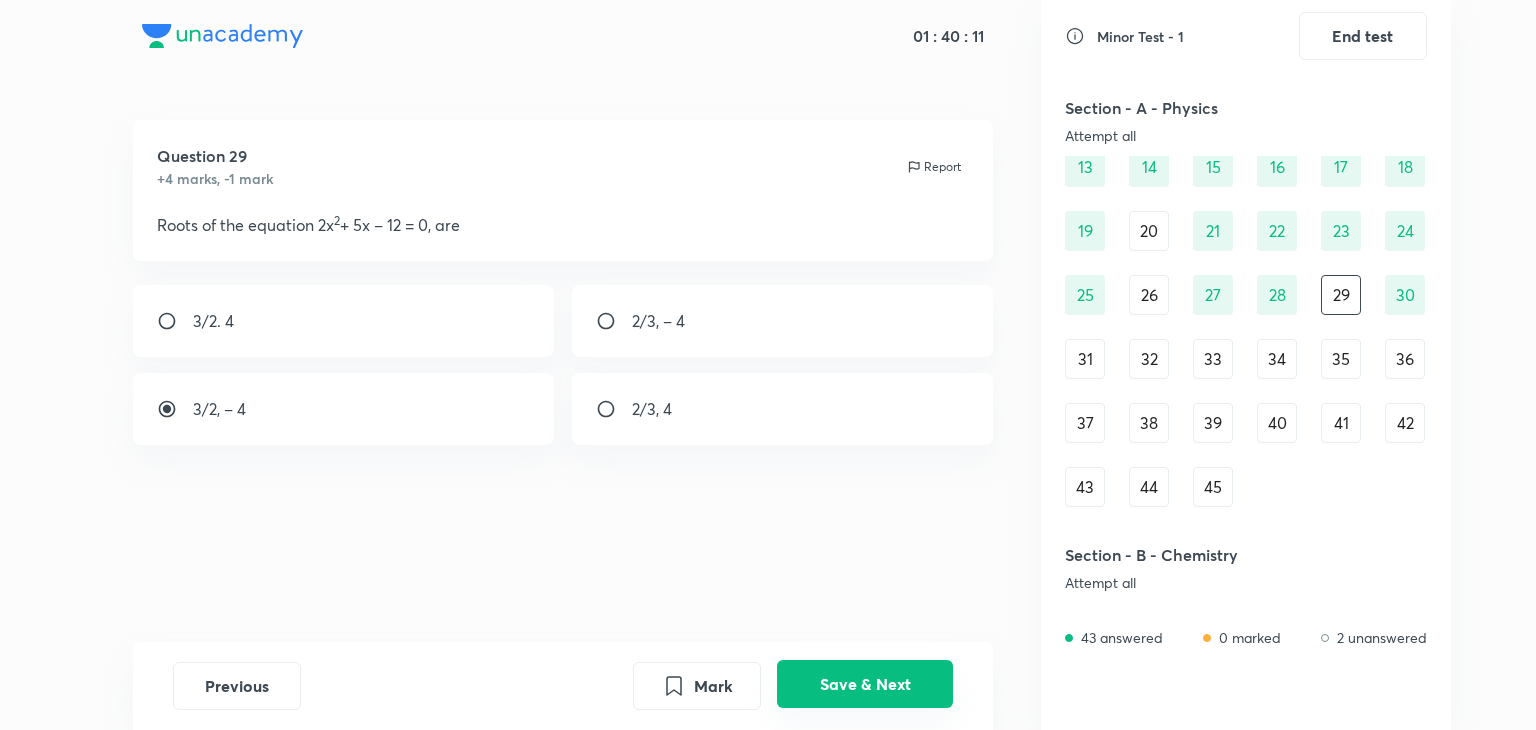 click on "Save & Next" at bounding box center (865, 684) 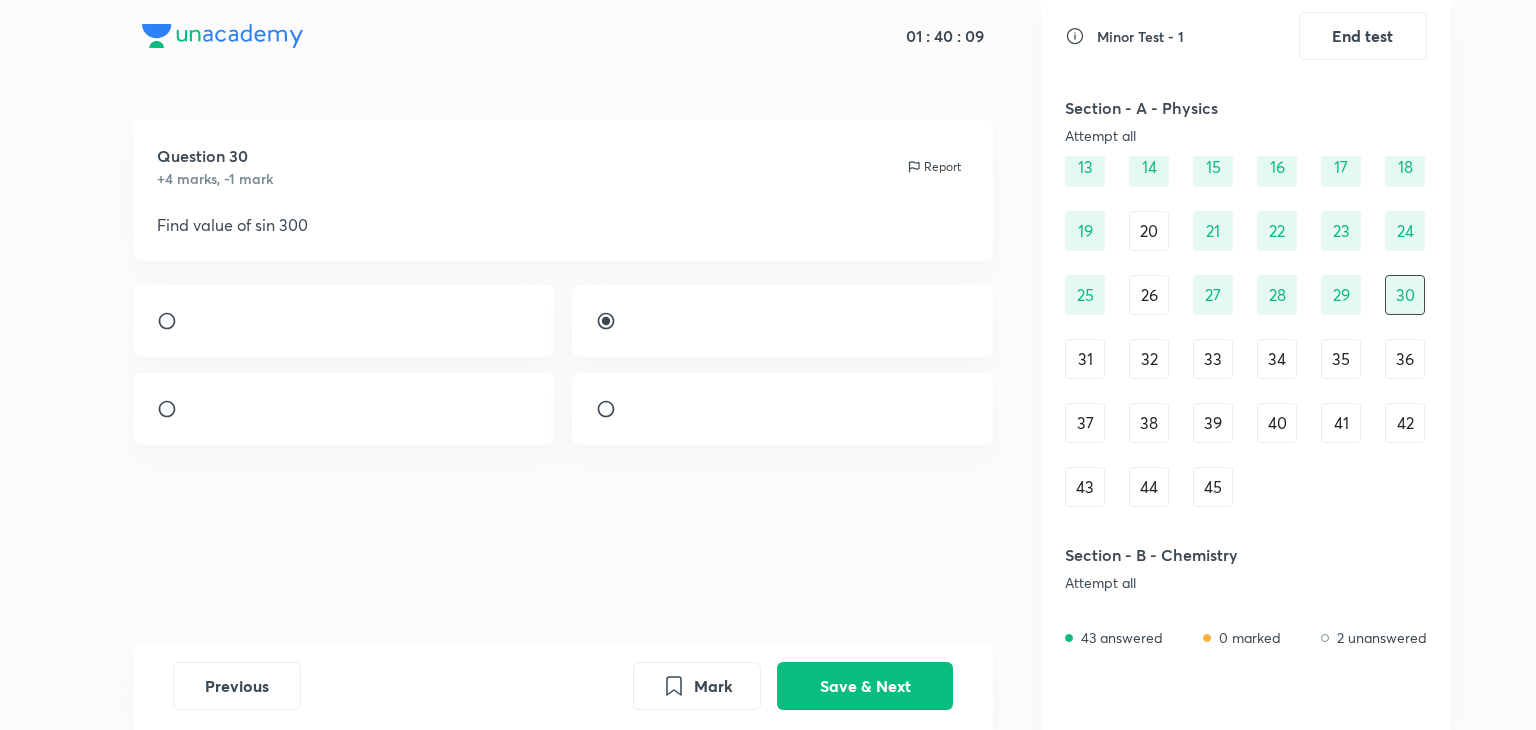 click on "31" at bounding box center (1085, 359) 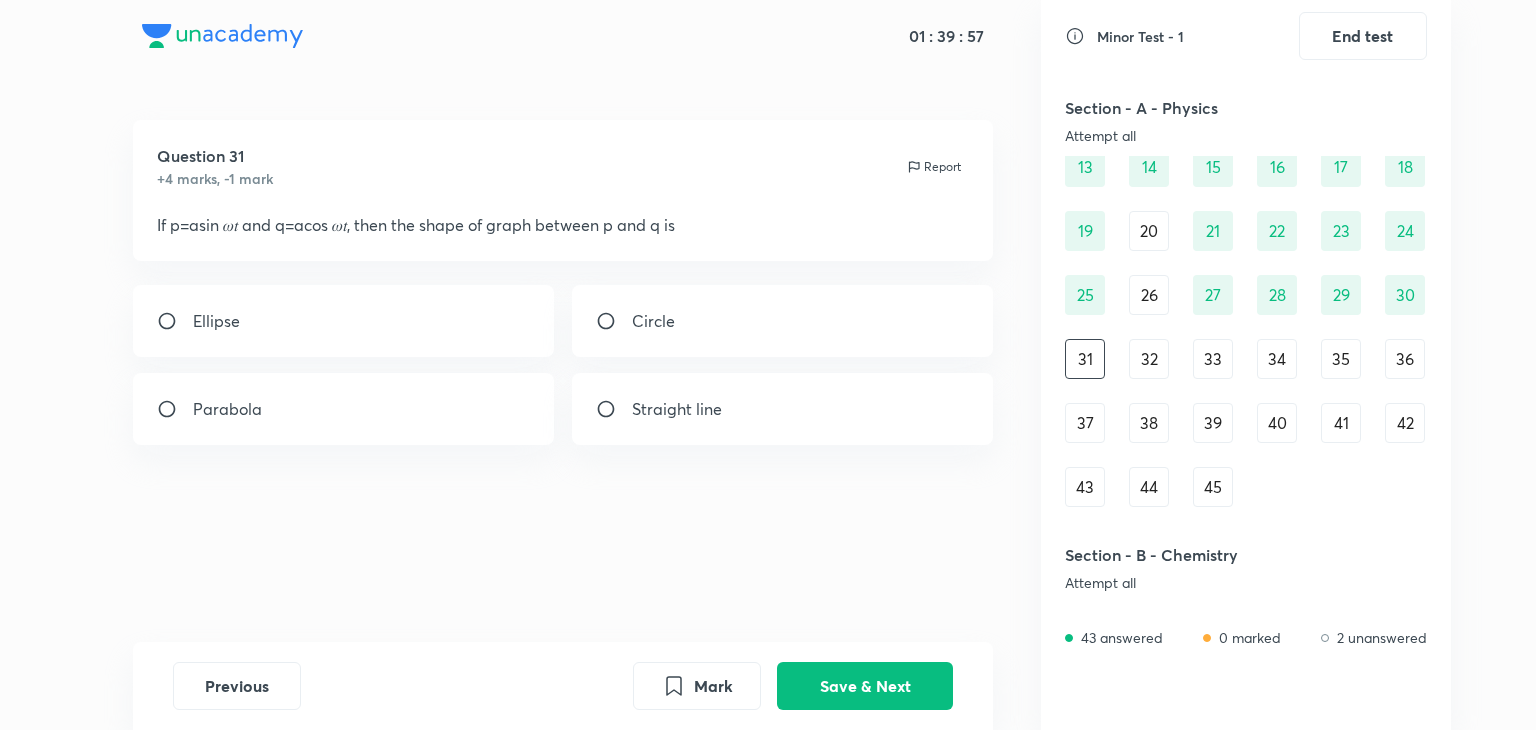 click on "32" at bounding box center (1149, 359) 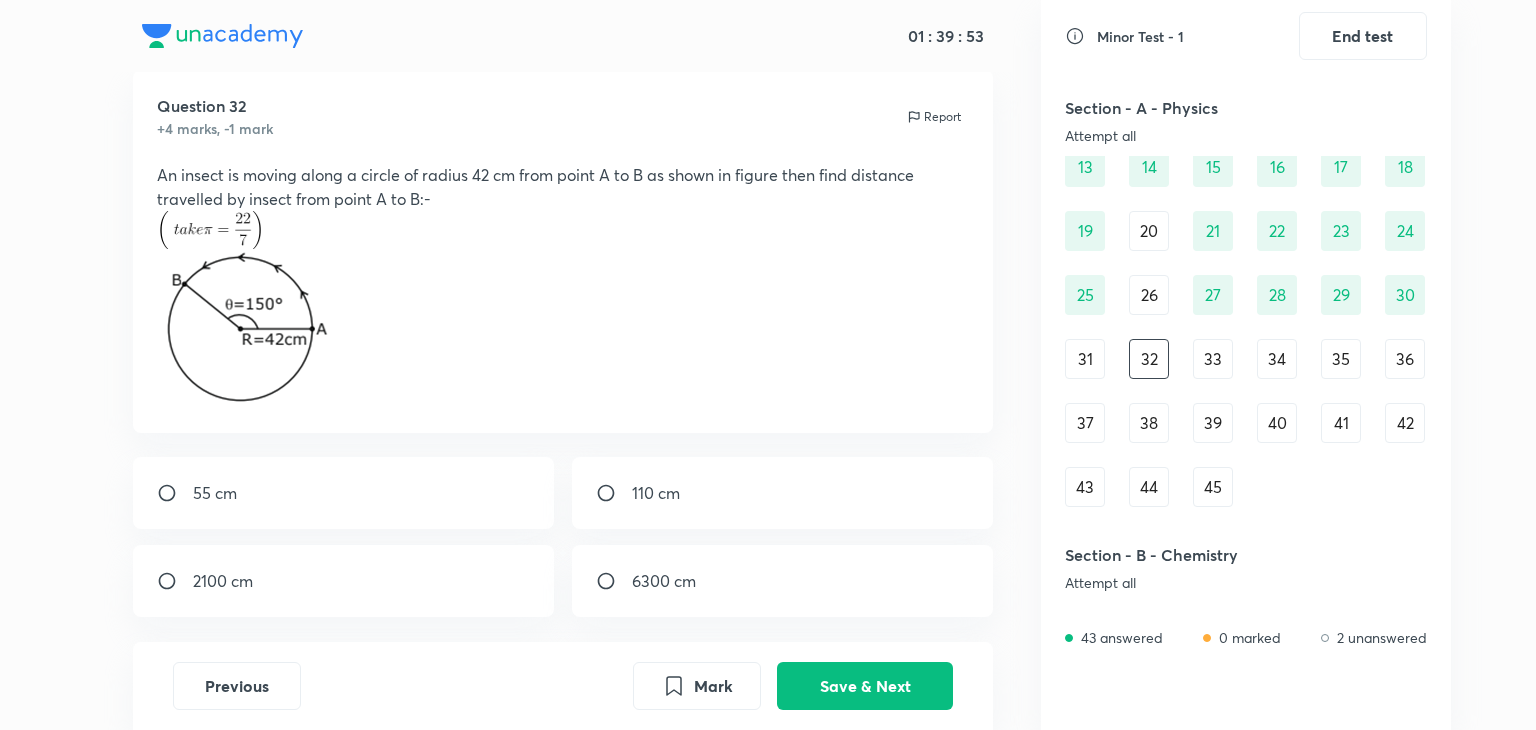 scroll, scrollTop: 48, scrollLeft: 0, axis: vertical 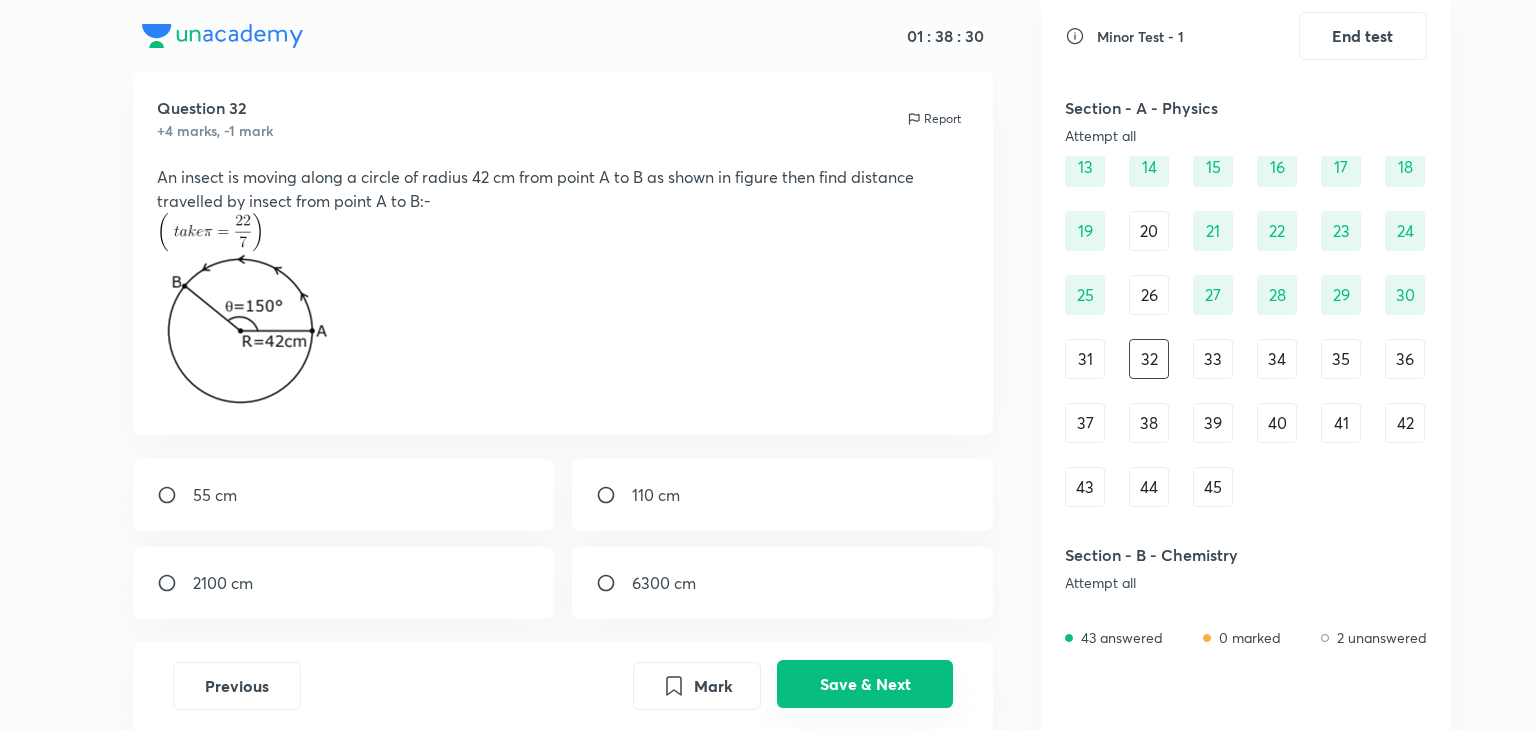 click on "Save & Next" at bounding box center [865, 684] 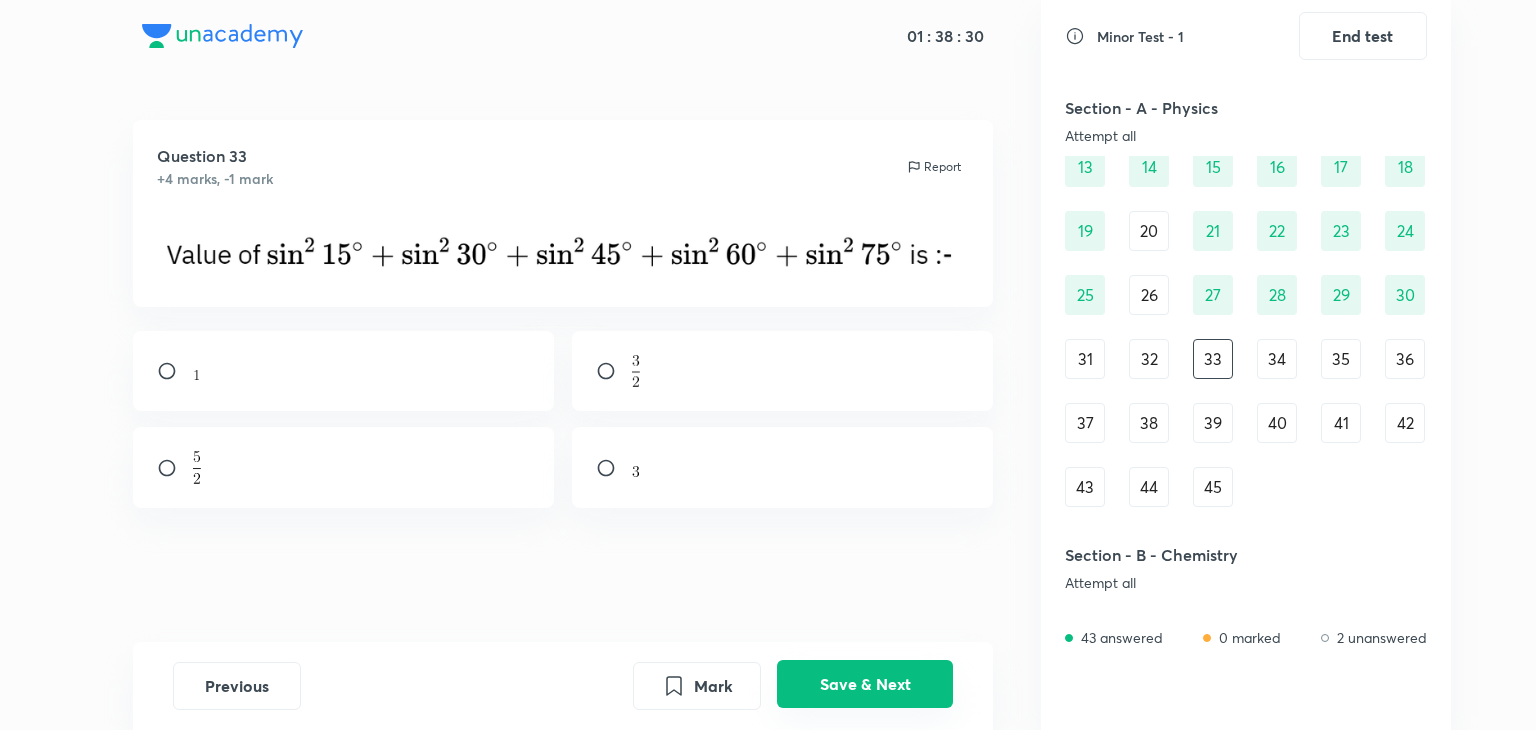 scroll, scrollTop: 0, scrollLeft: 0, axis: both 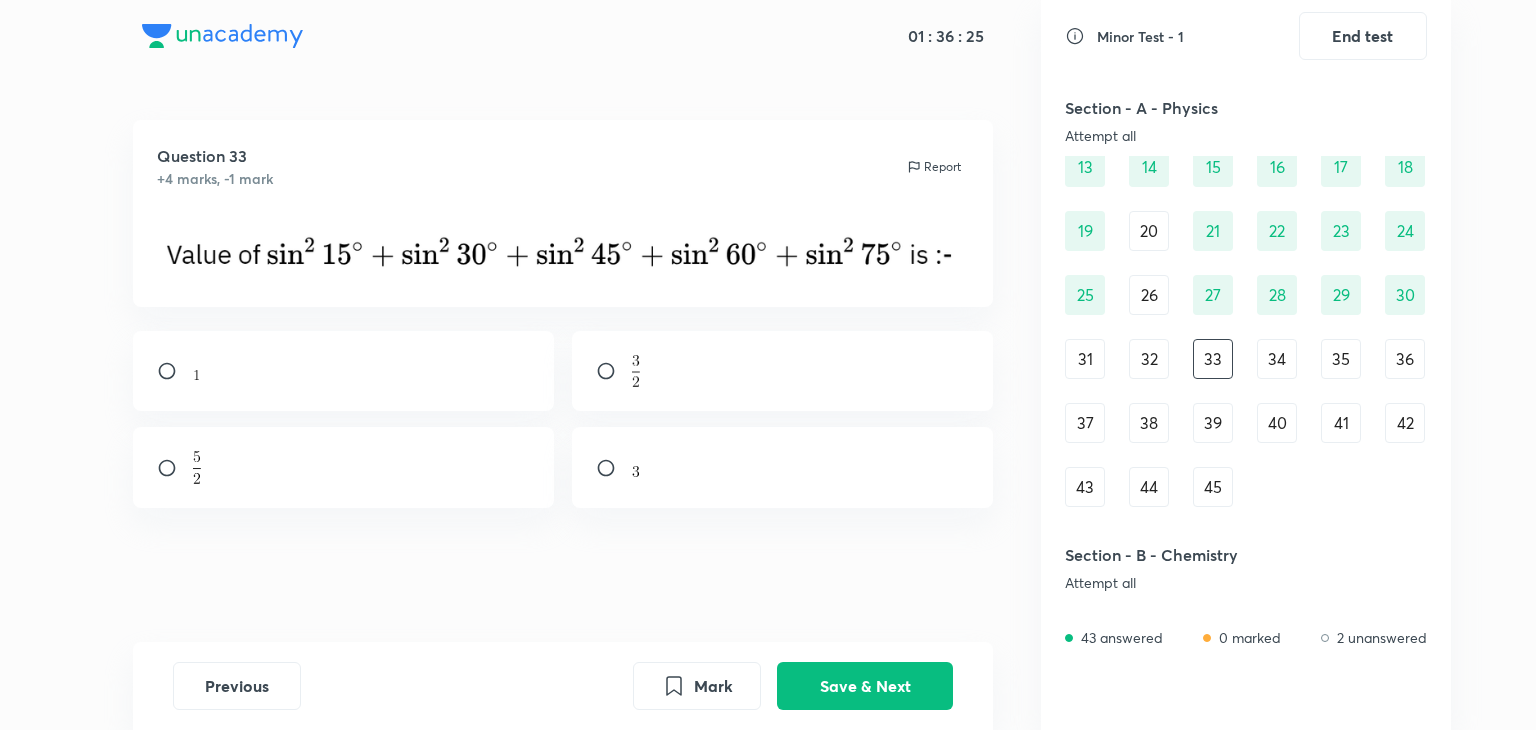 click at bounding box center (614, 371) 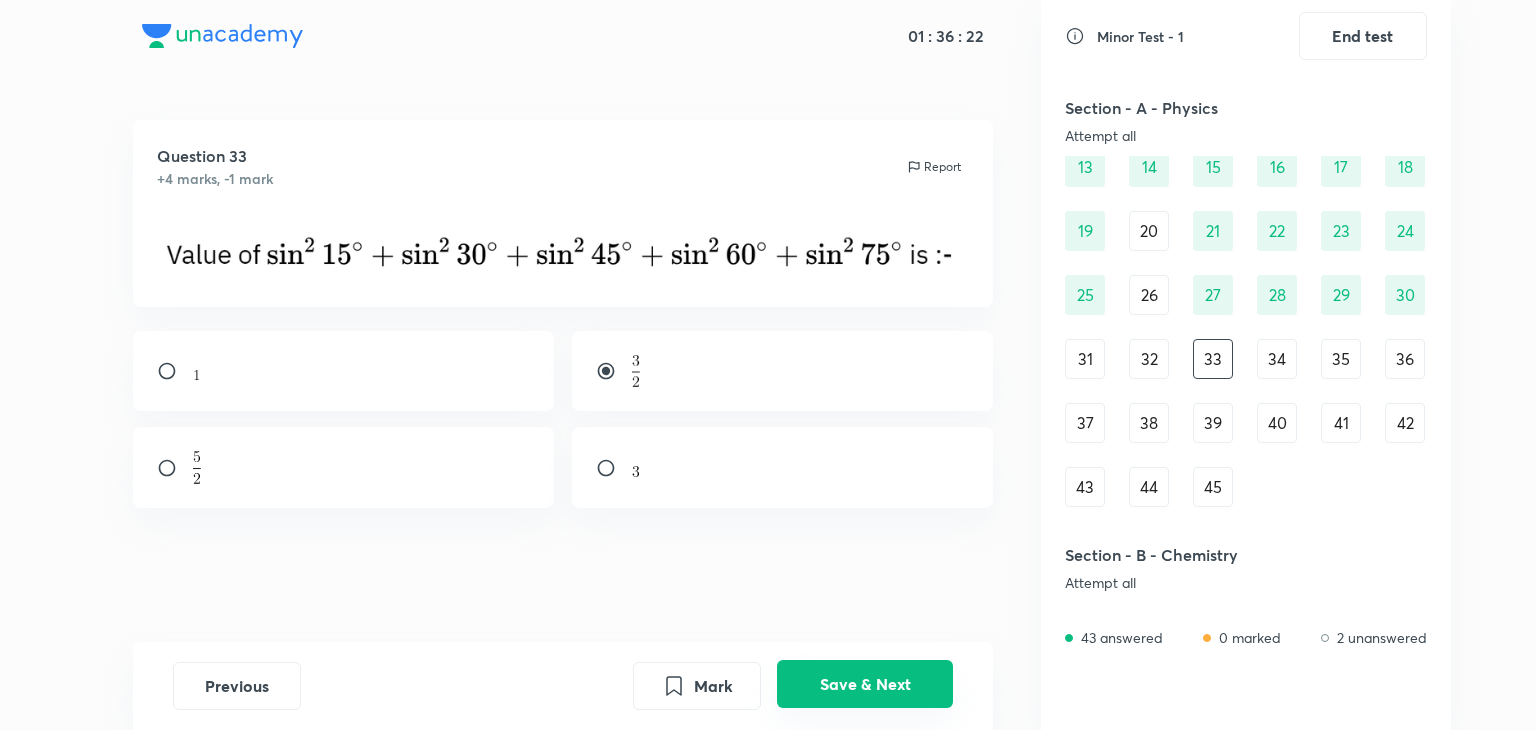 click on "Save & Next" at bounding box center (865, 684) 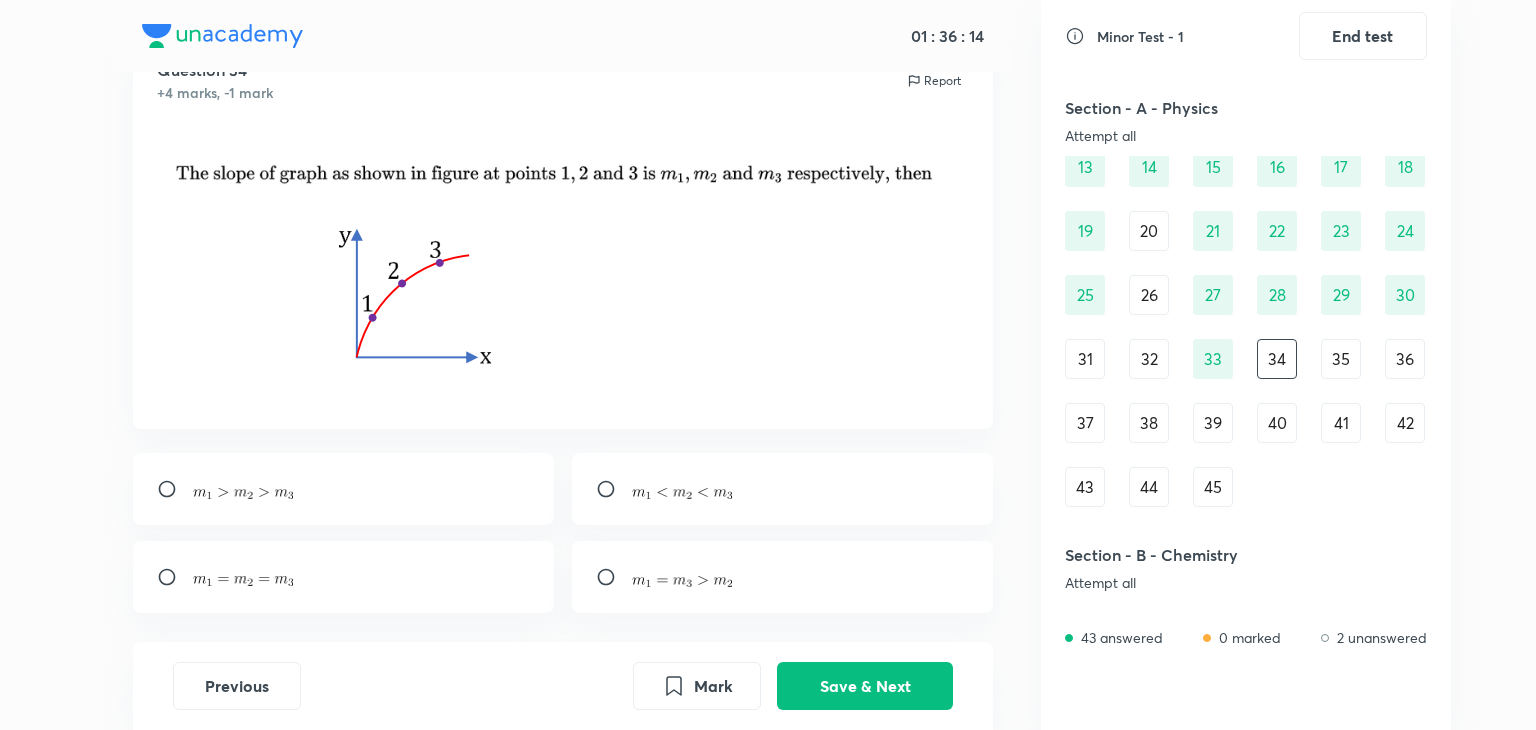 scroll, scrollTop: 90, scrollLeft: 0, axis: vertical 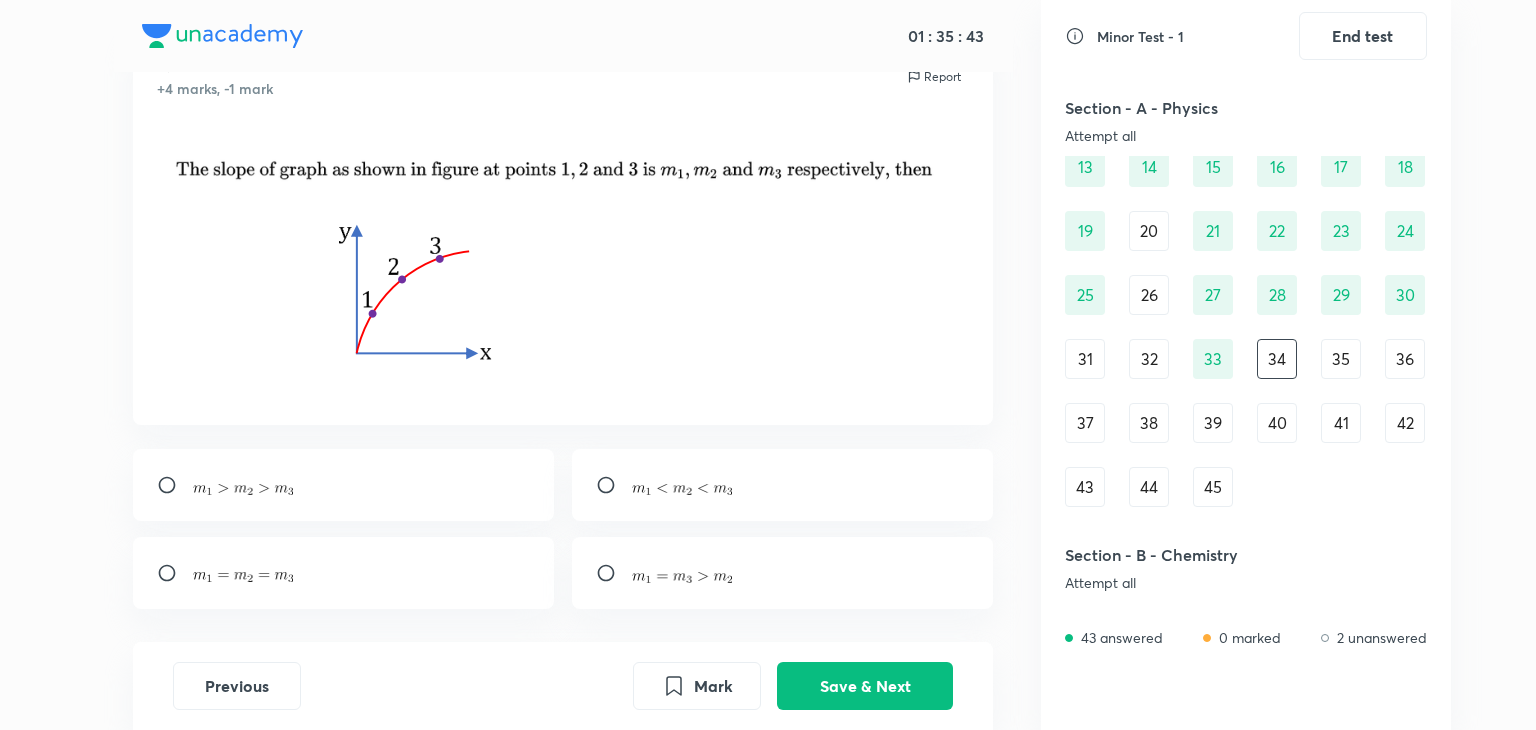 click at bounding box center [682, 489] 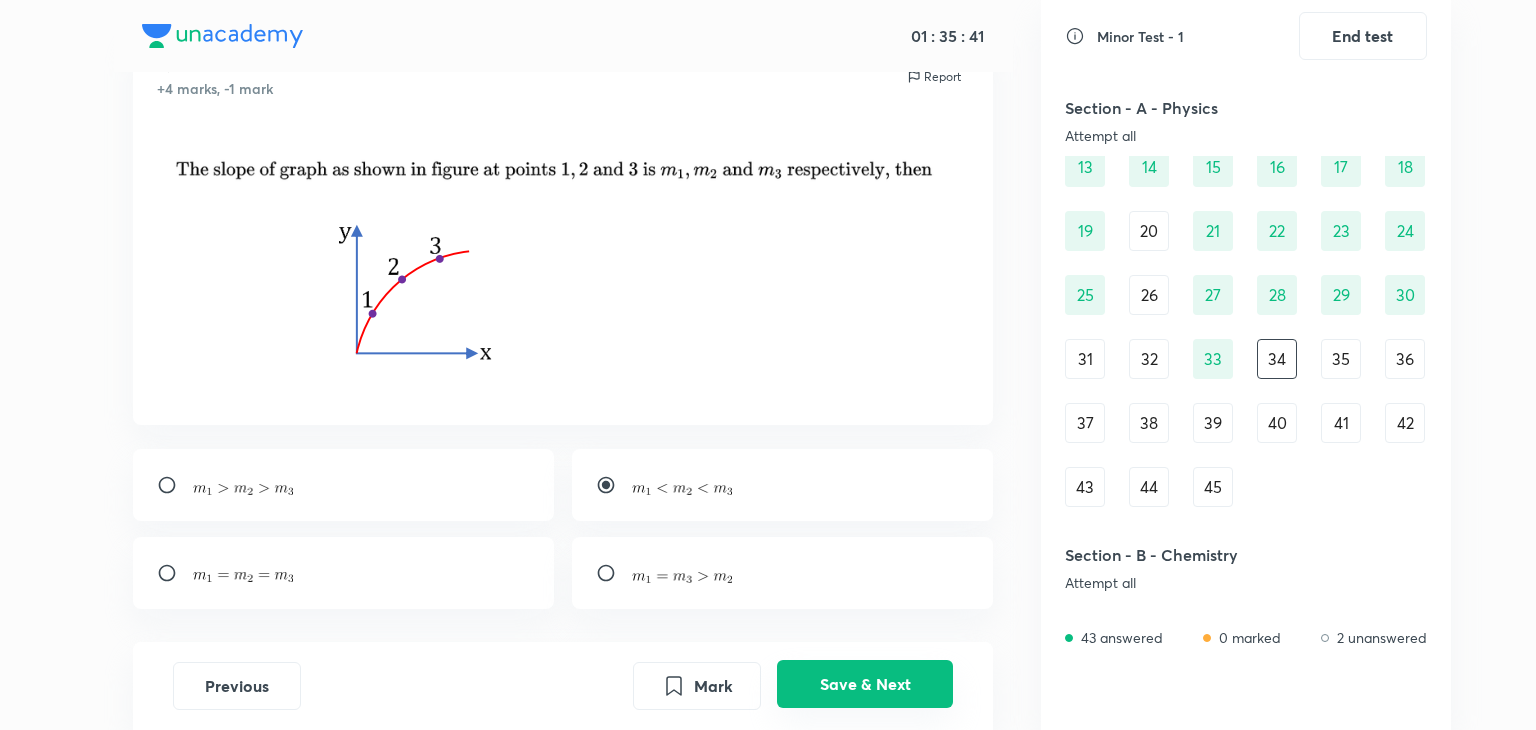 click on "Save & Next" at bounding box center (865, 684) 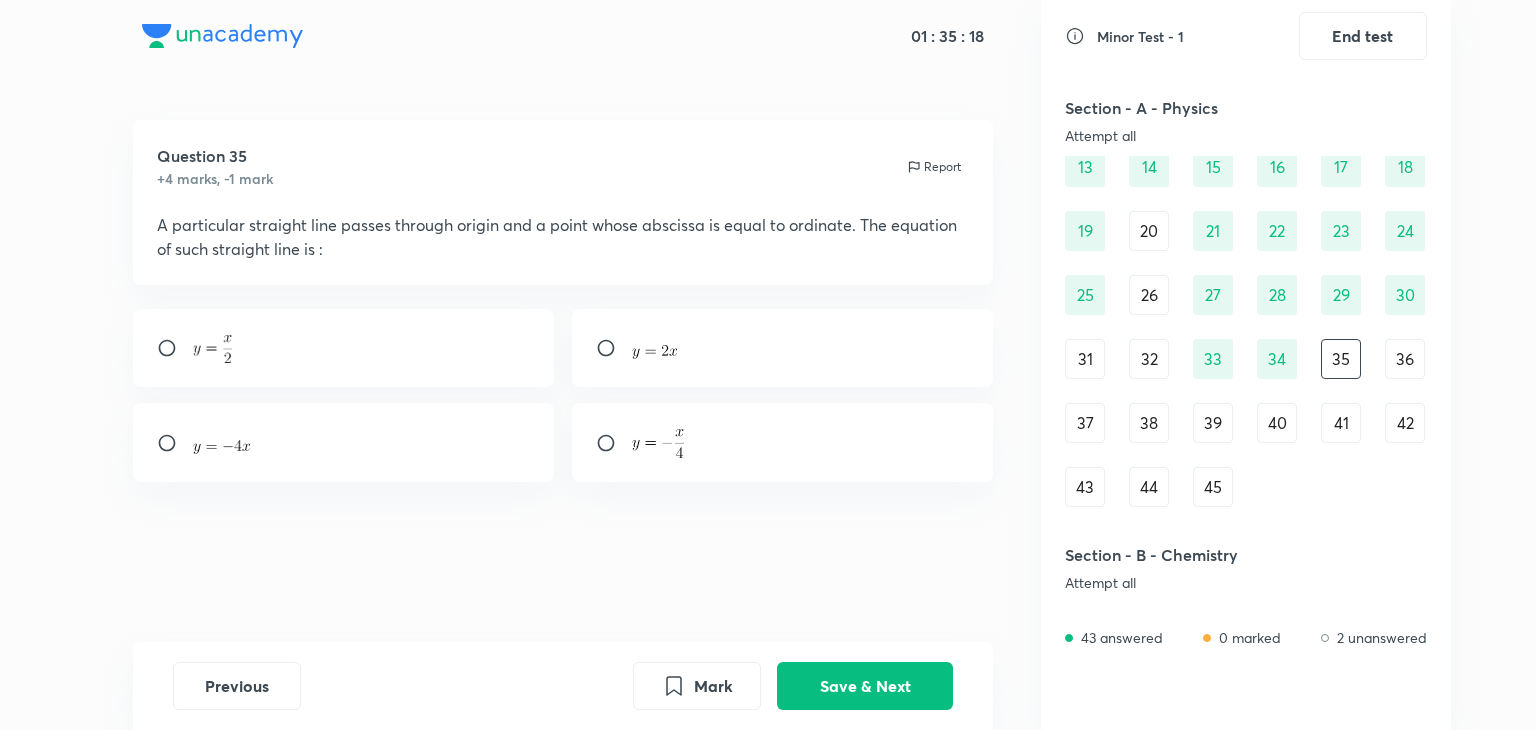 click at bounding box center [783, 348] 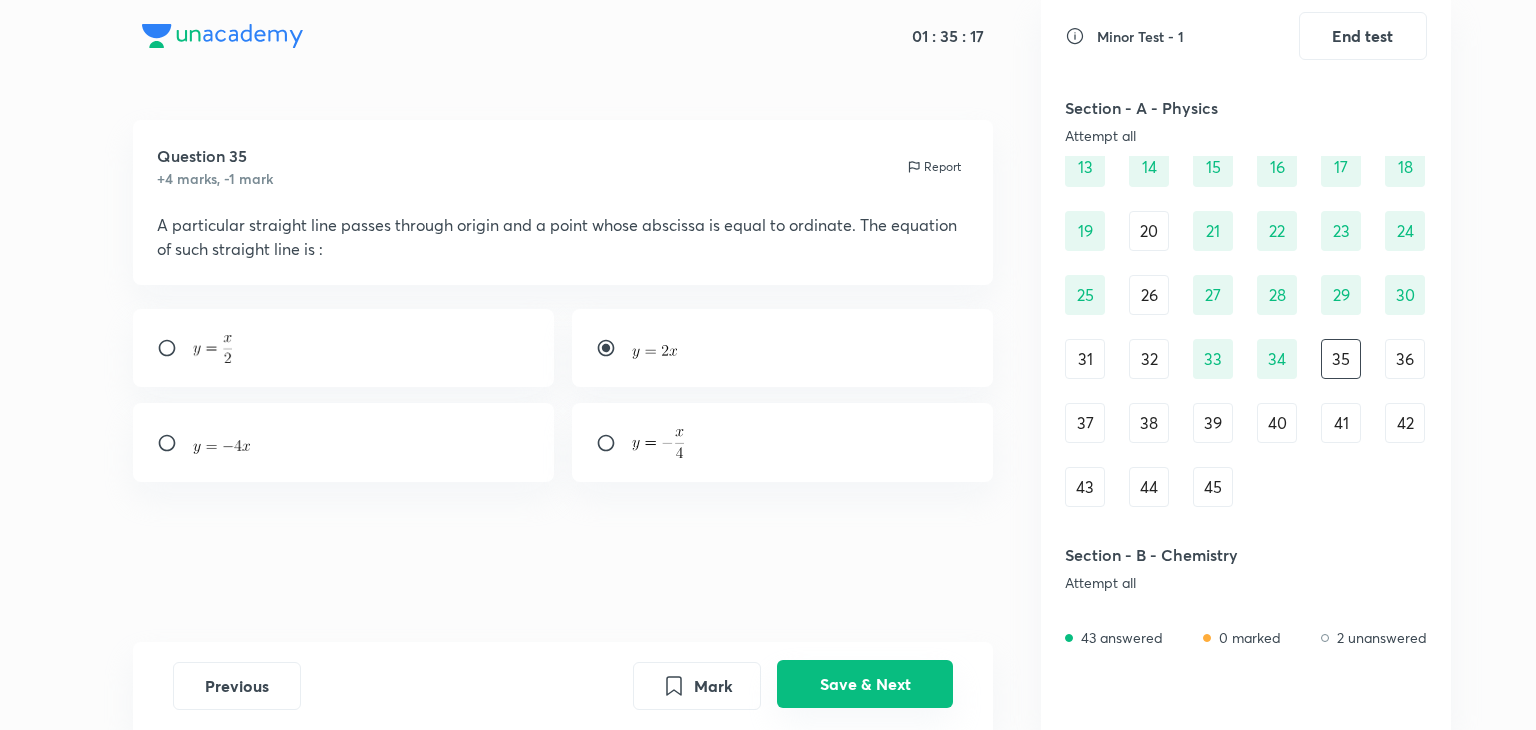 click on "Save & Next" at bounding box center [865, 684] 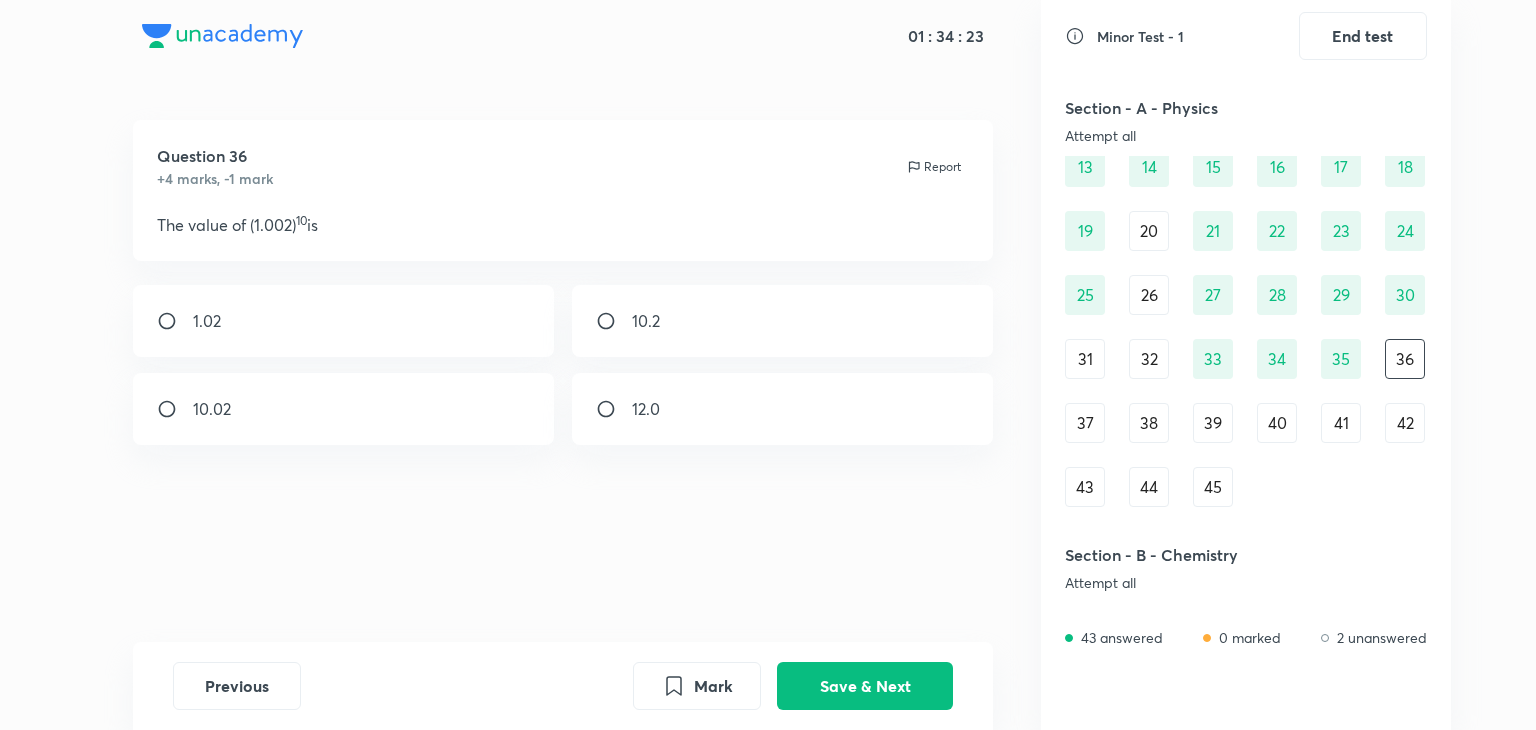 click on "1.02" at bounding box center (344, 321) 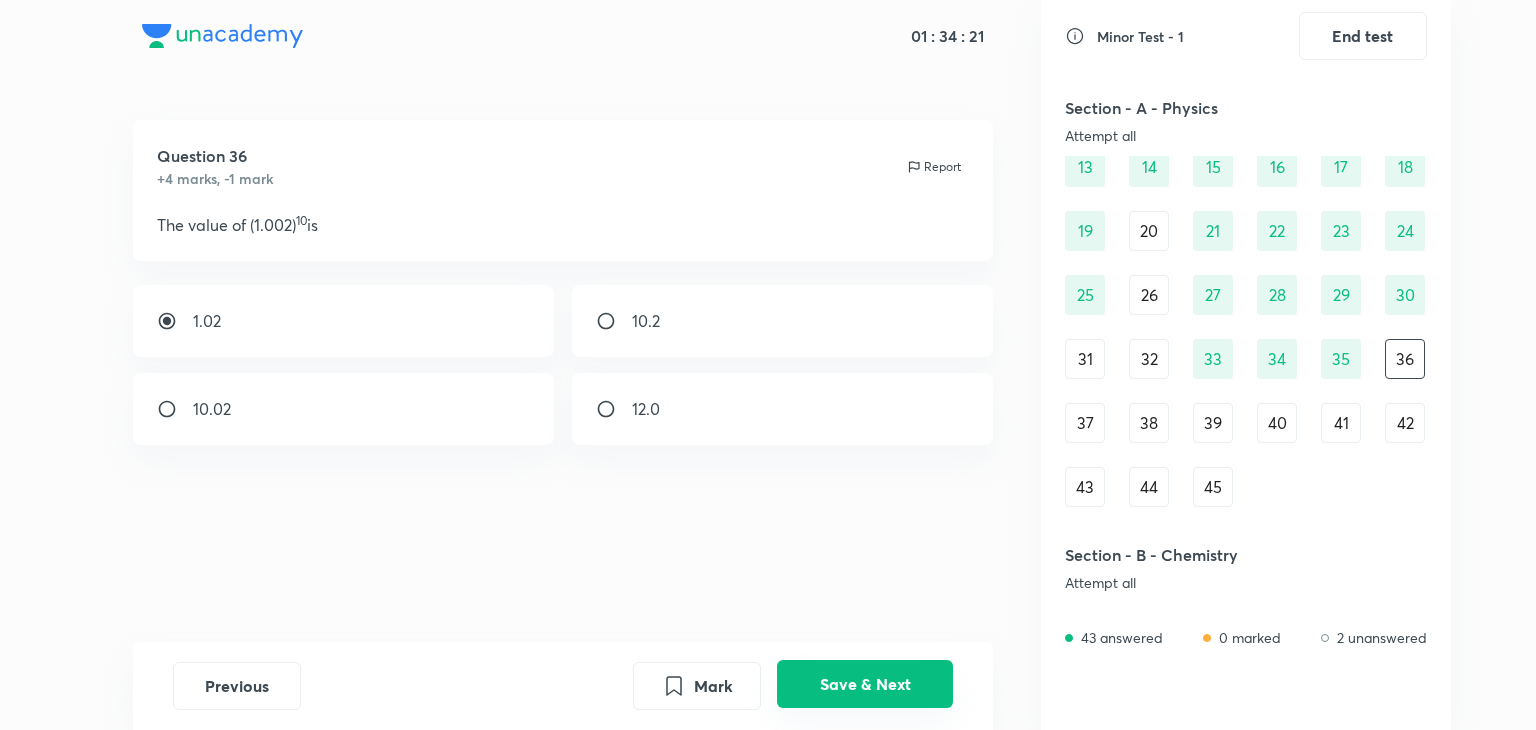 click on "Save & Next" at bounding box center [865, 684] 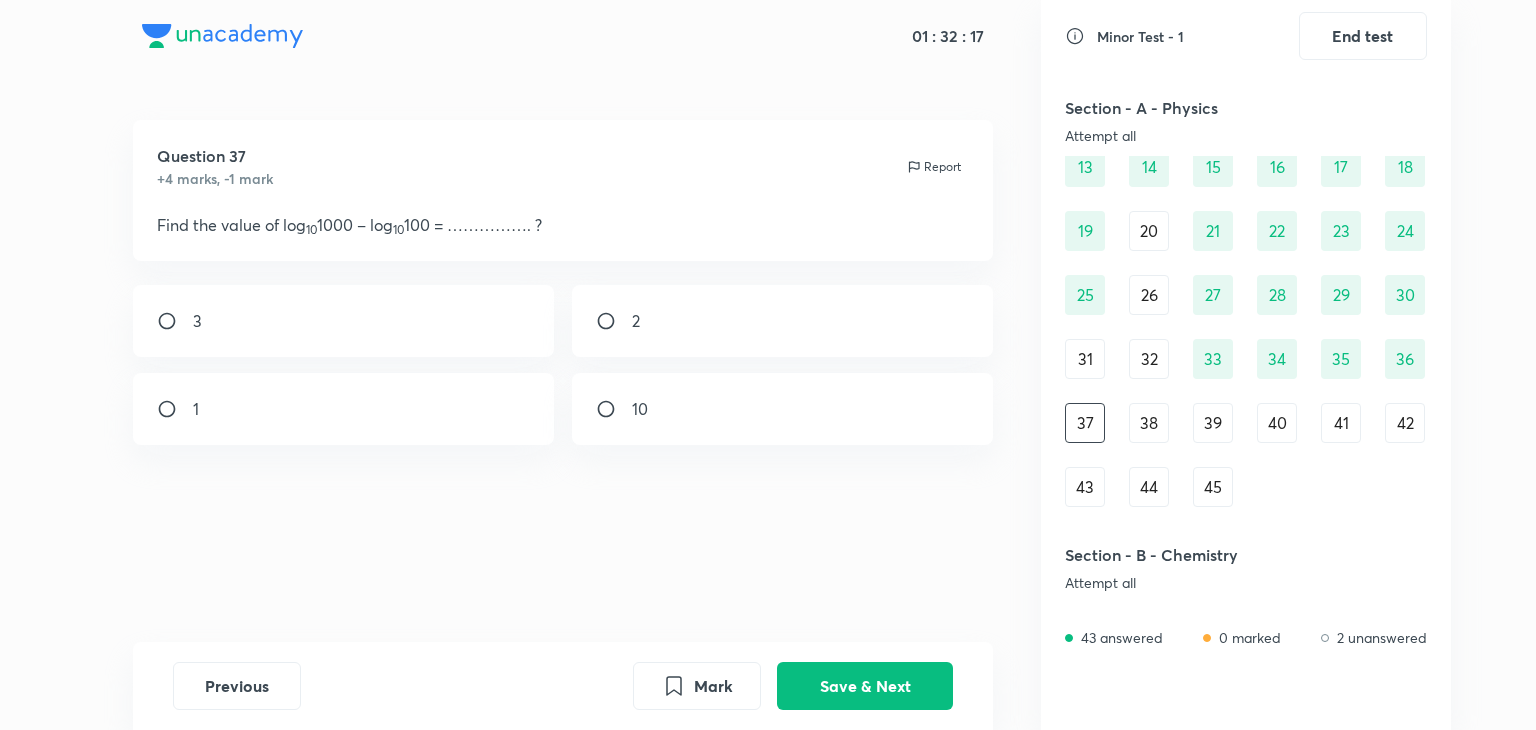 click on "1" at bounding box center (344, 409) 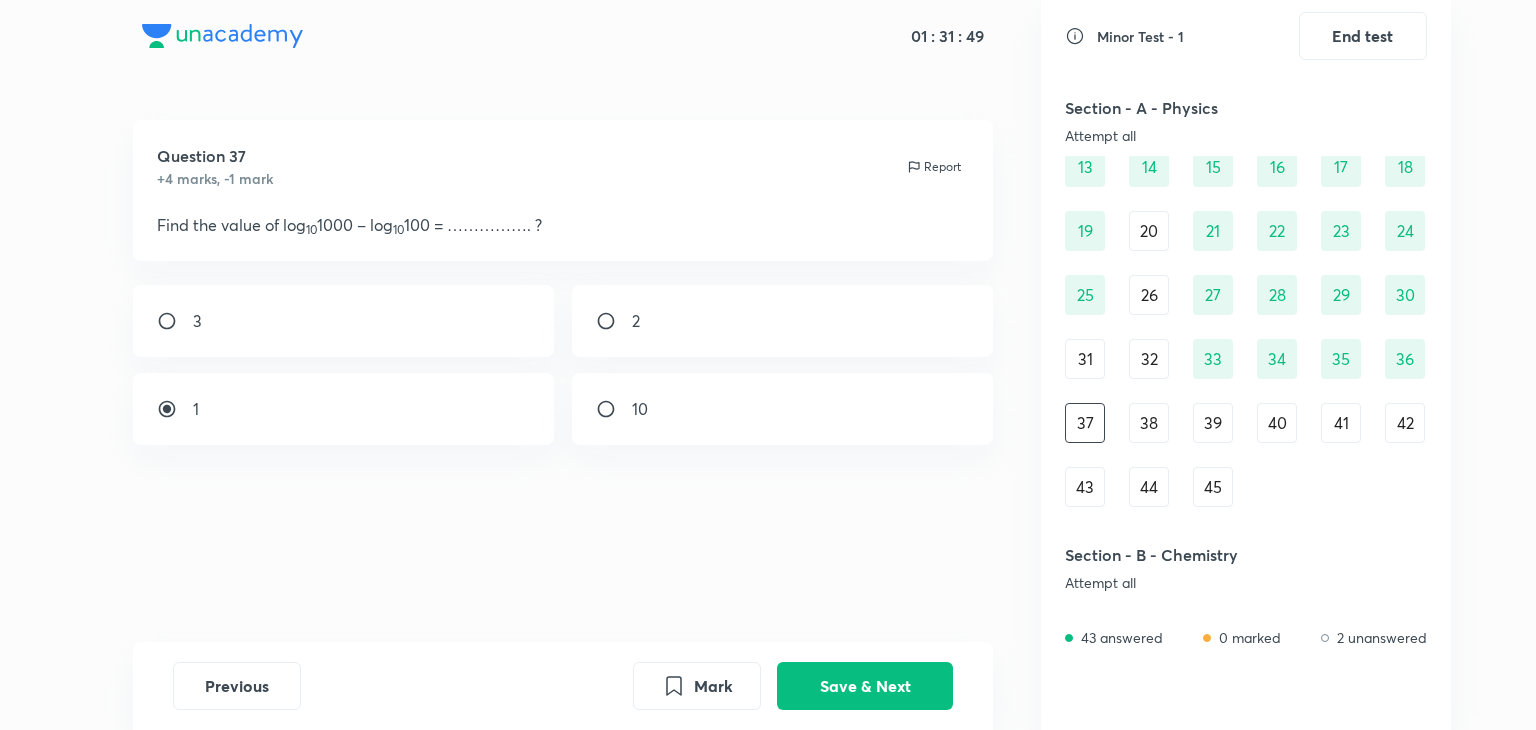 click on "2" at bounding box center [783, 321] 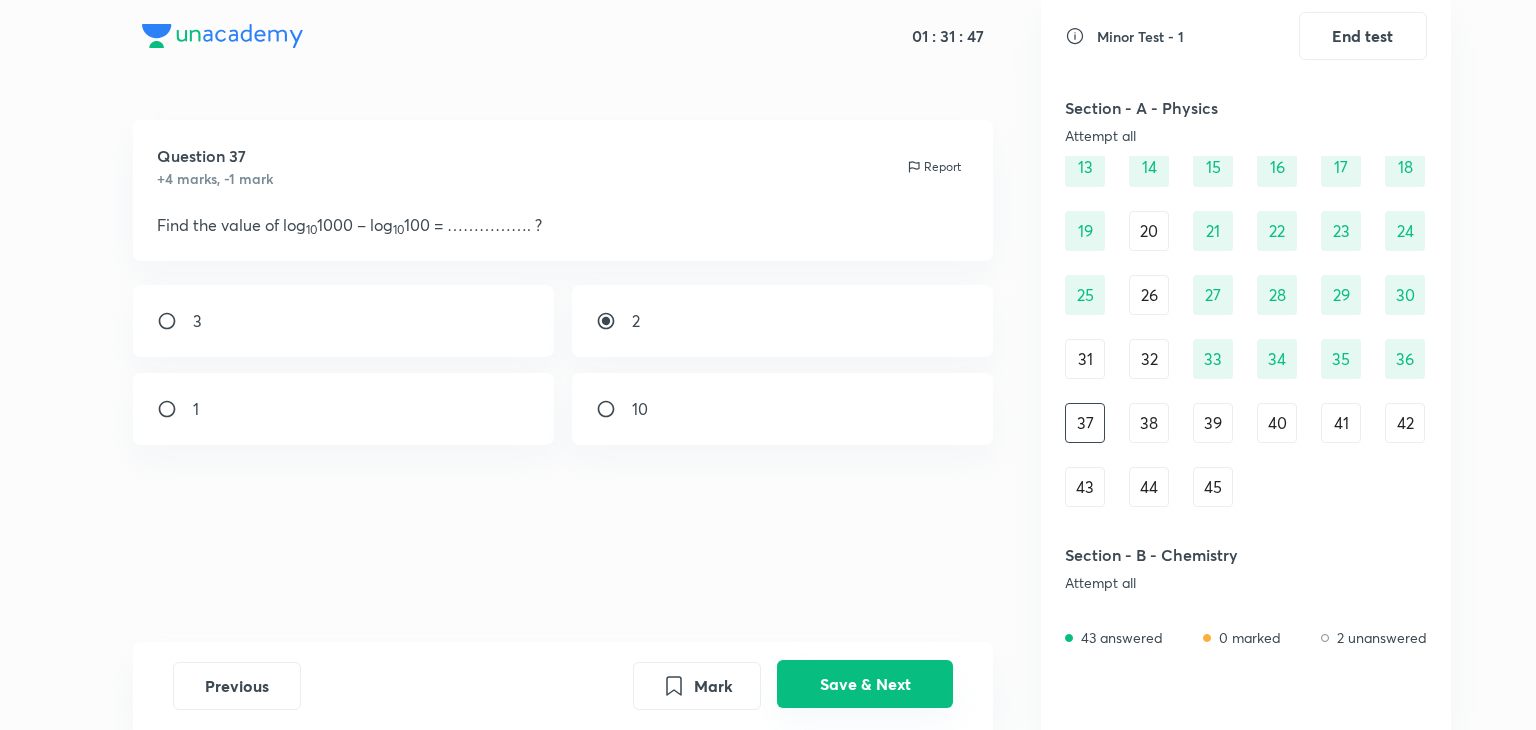 click on "Save & Next" at bounding box center [865, 684] 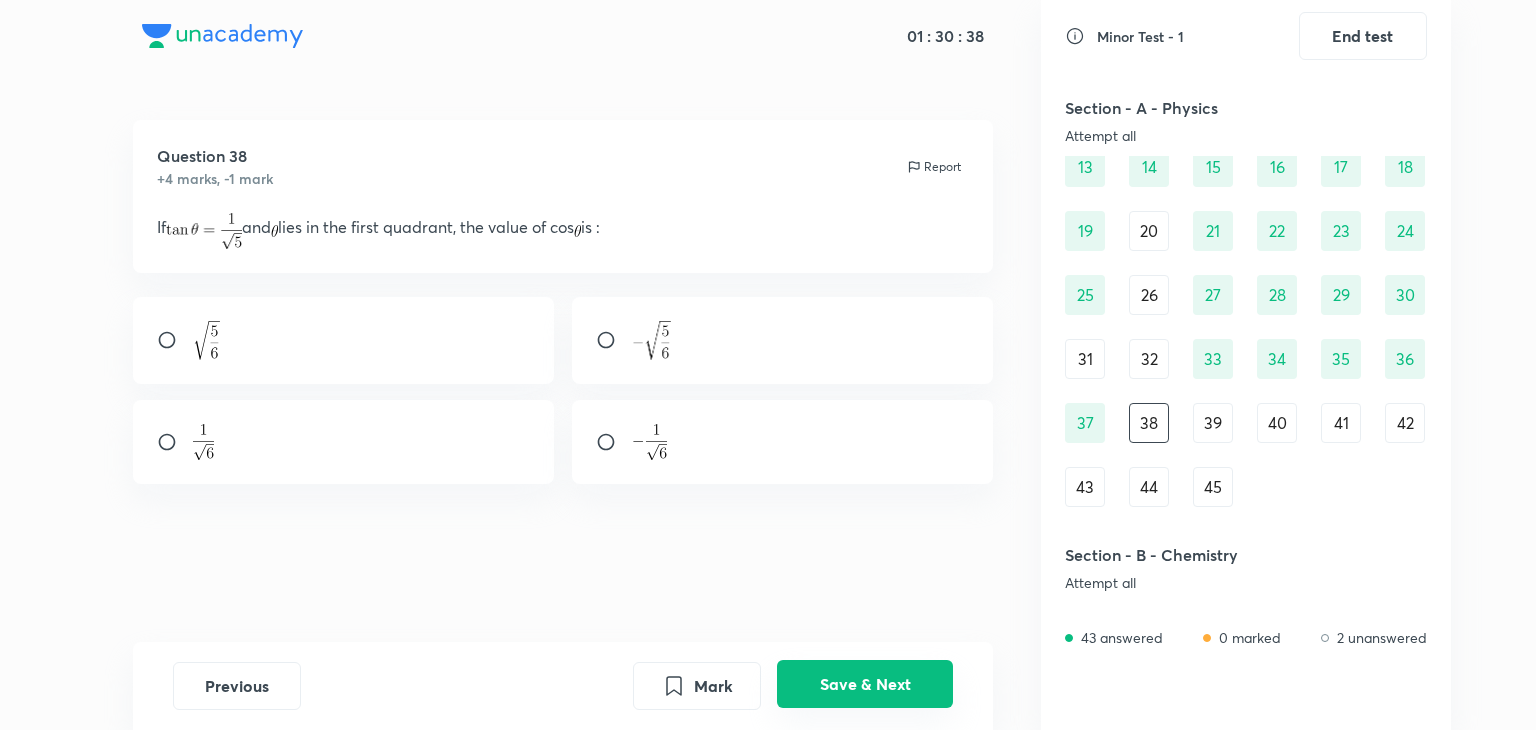 click on "Save & Next" at bounding box center [865, 684] 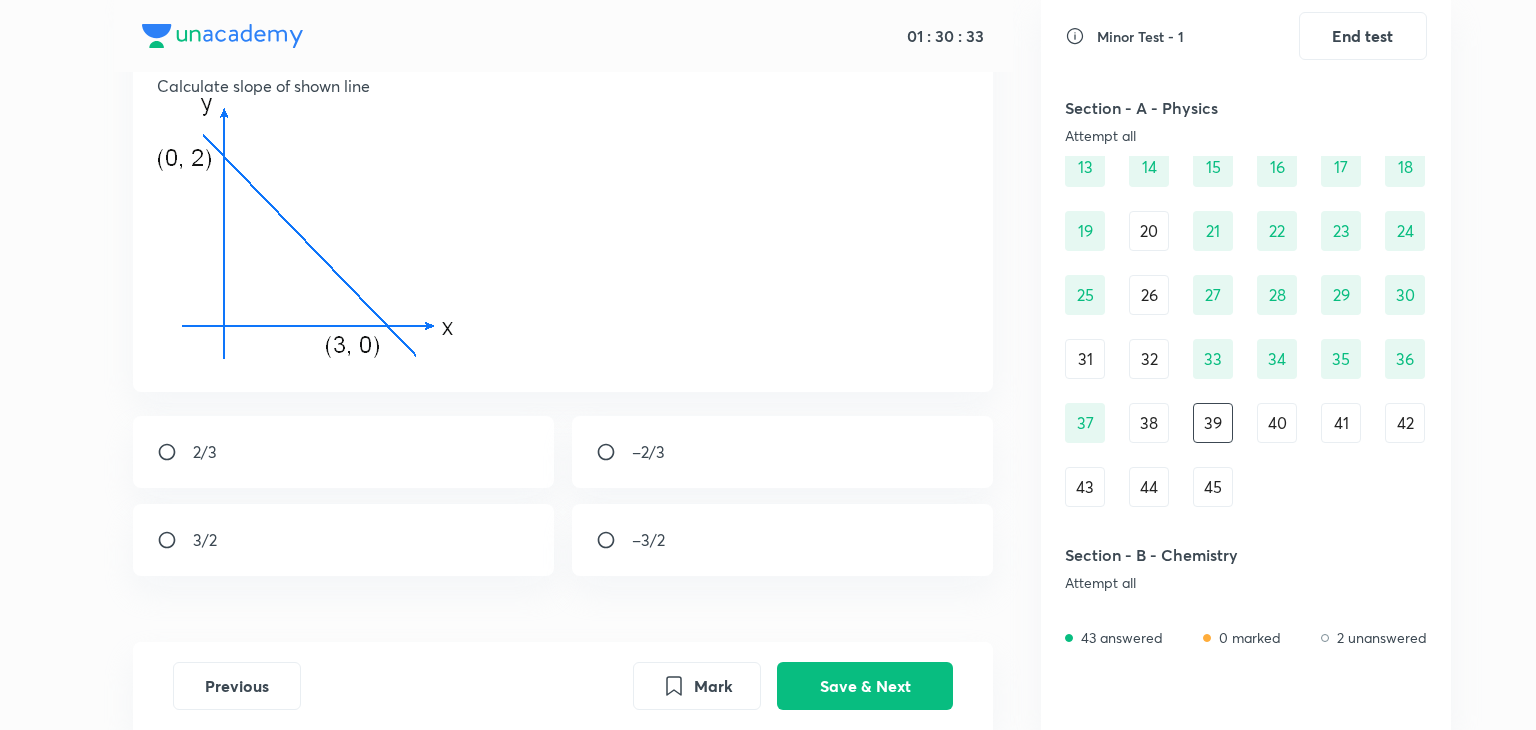 scroll, scrollTop: 140, scrollLeft: 0, axis: vertical 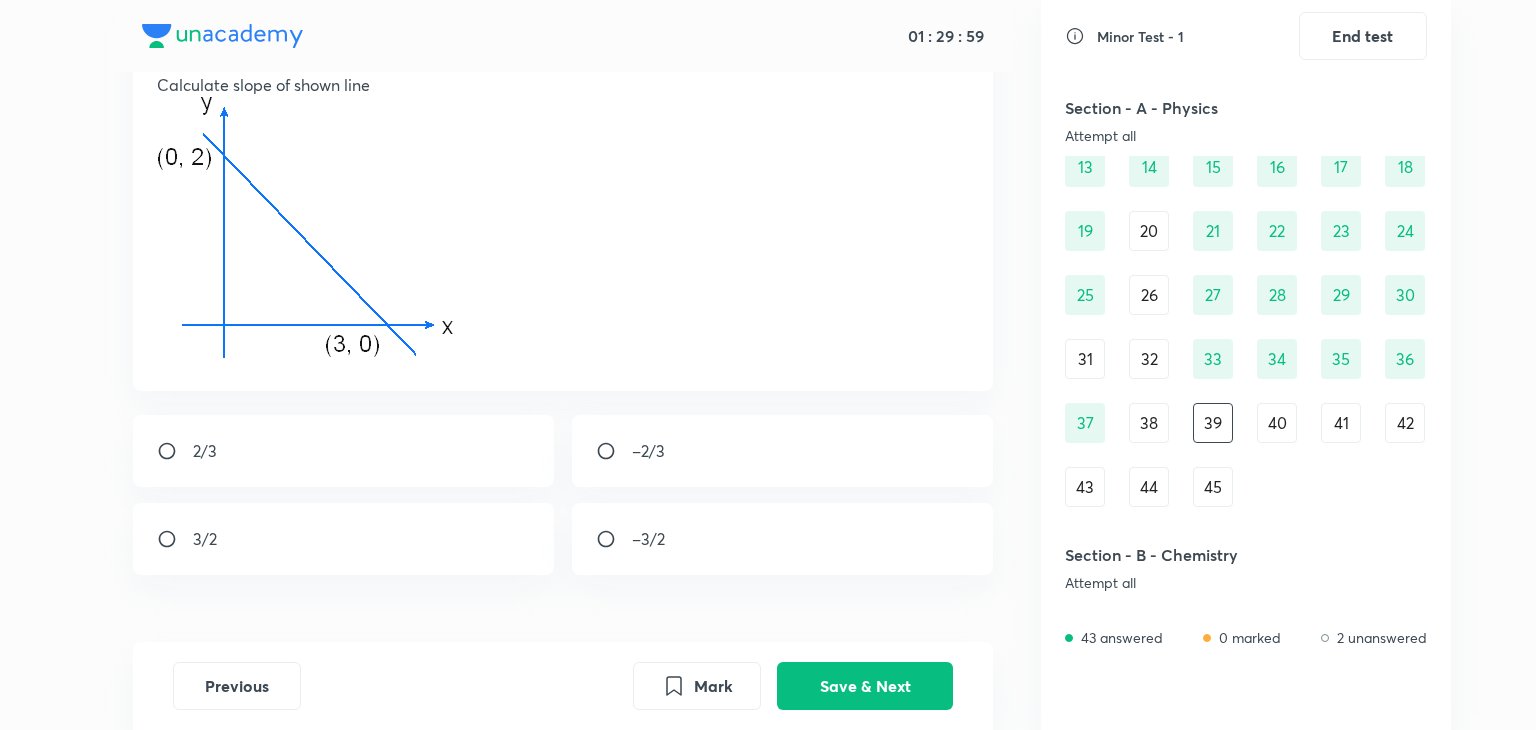 click on "2/3" at bounding box center (344, 451) 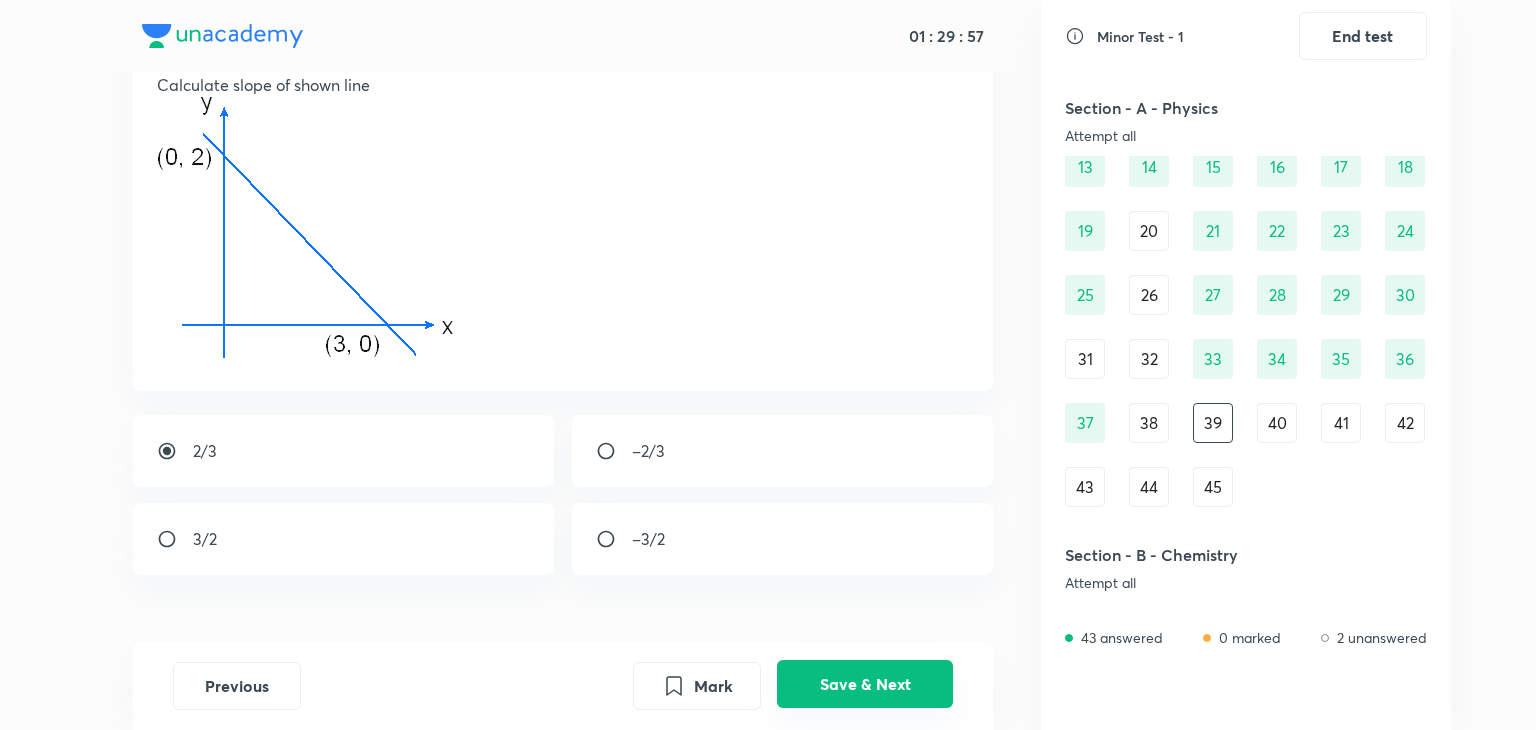 click on "Save & Next" at bounding box center [865, 684] 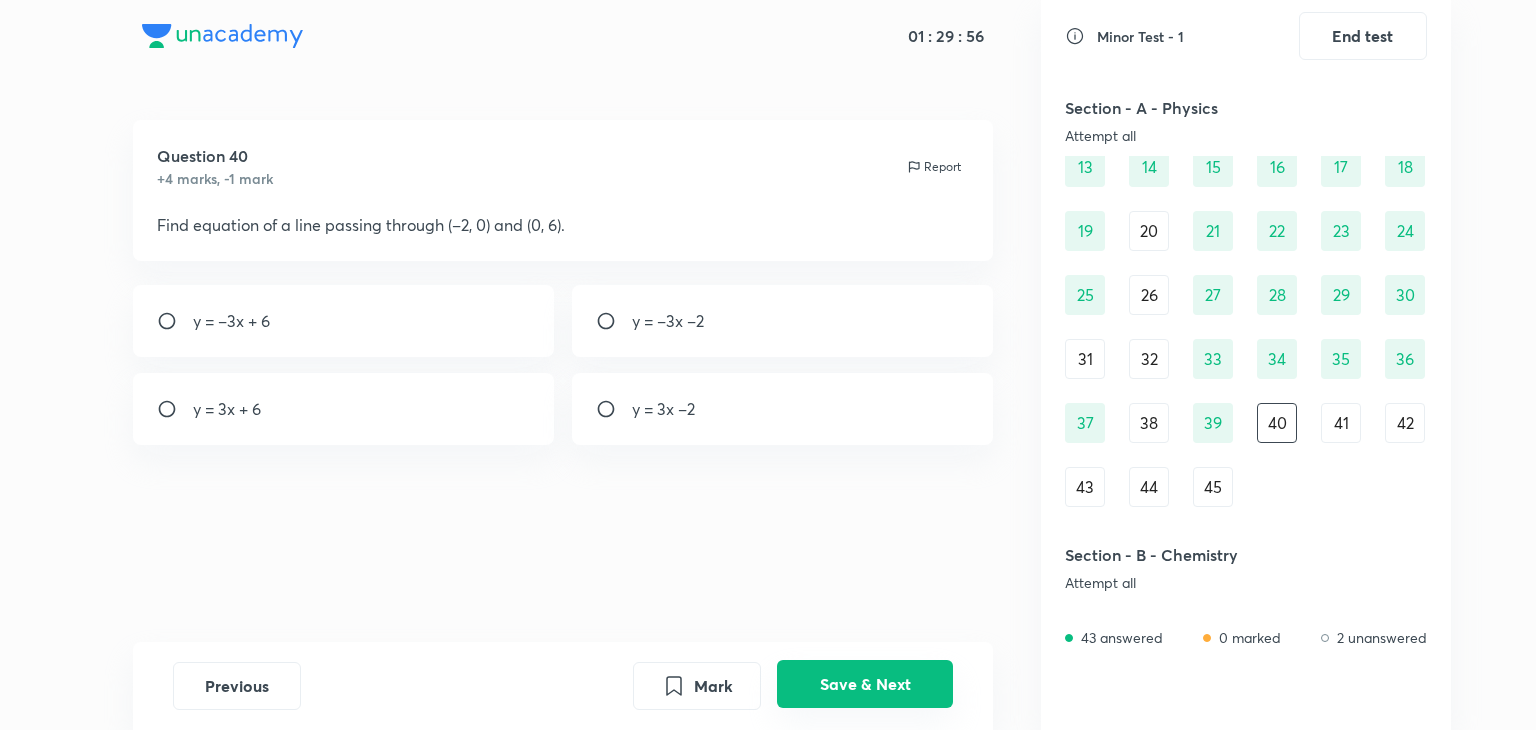 scroll, scrollTop: 0, scrollLeft: 0, axis: both 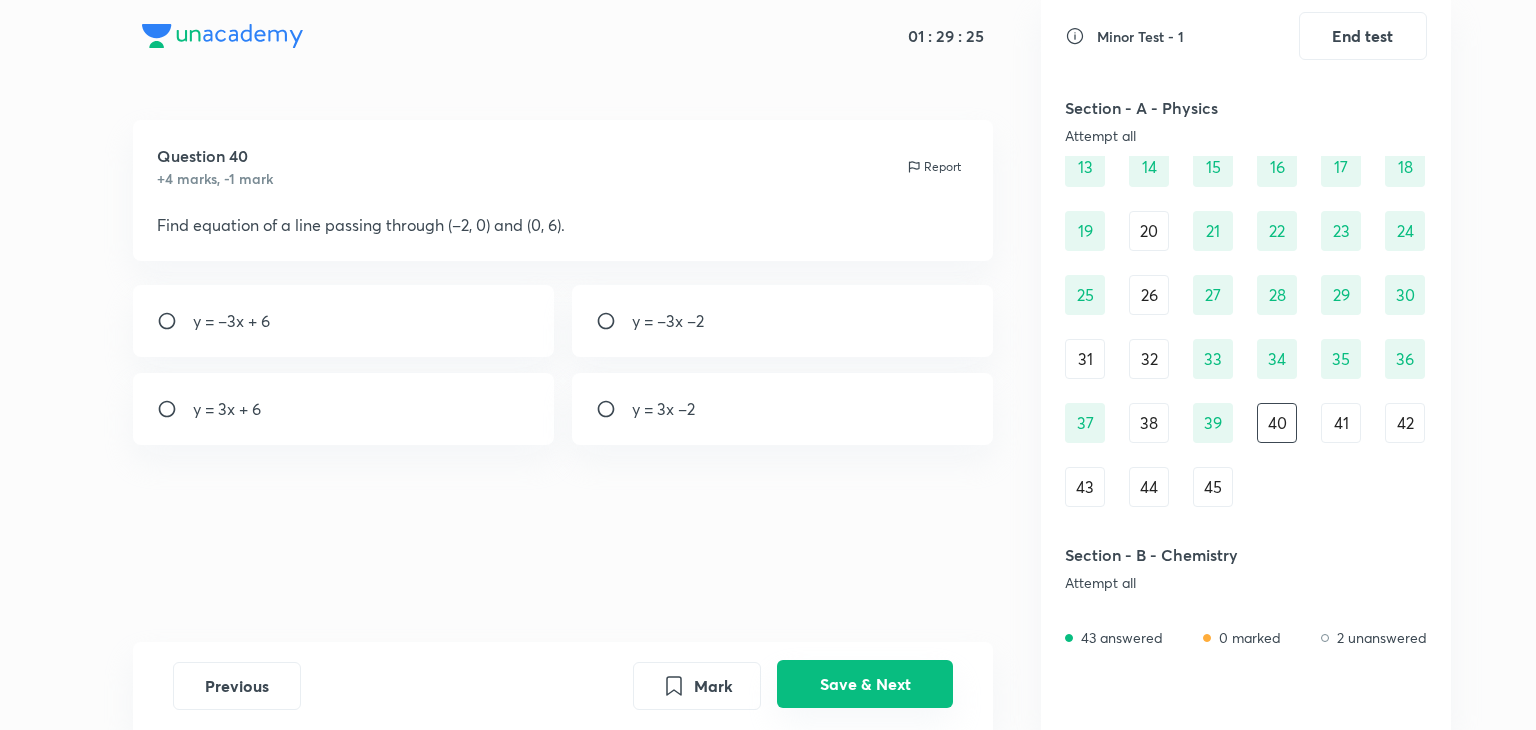 click on "Save & Next" at bounding box center [865, 684] 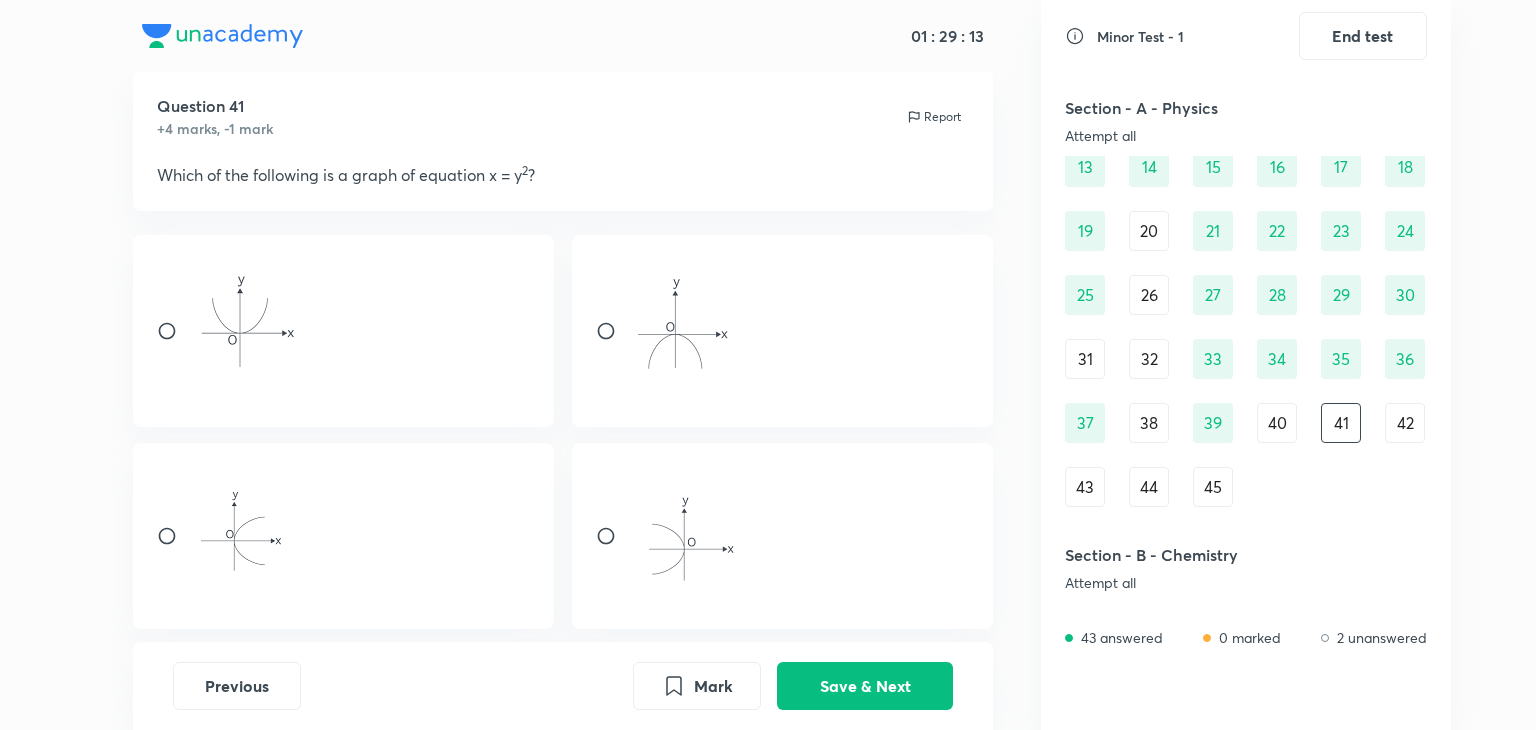 scroll, scrollTop: 51, scrollLeft: 0, axis: vertical 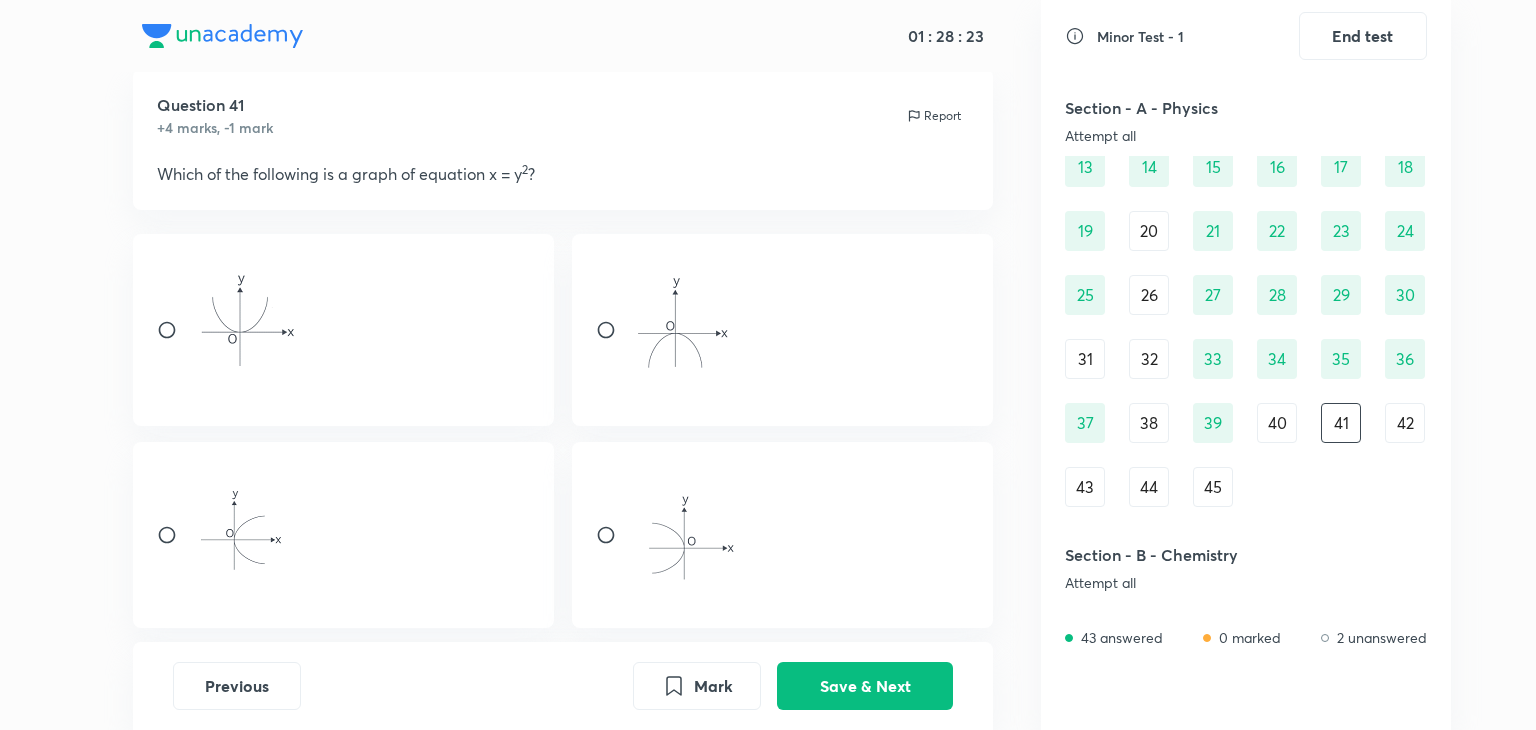 click at bounding box center (344, 535) 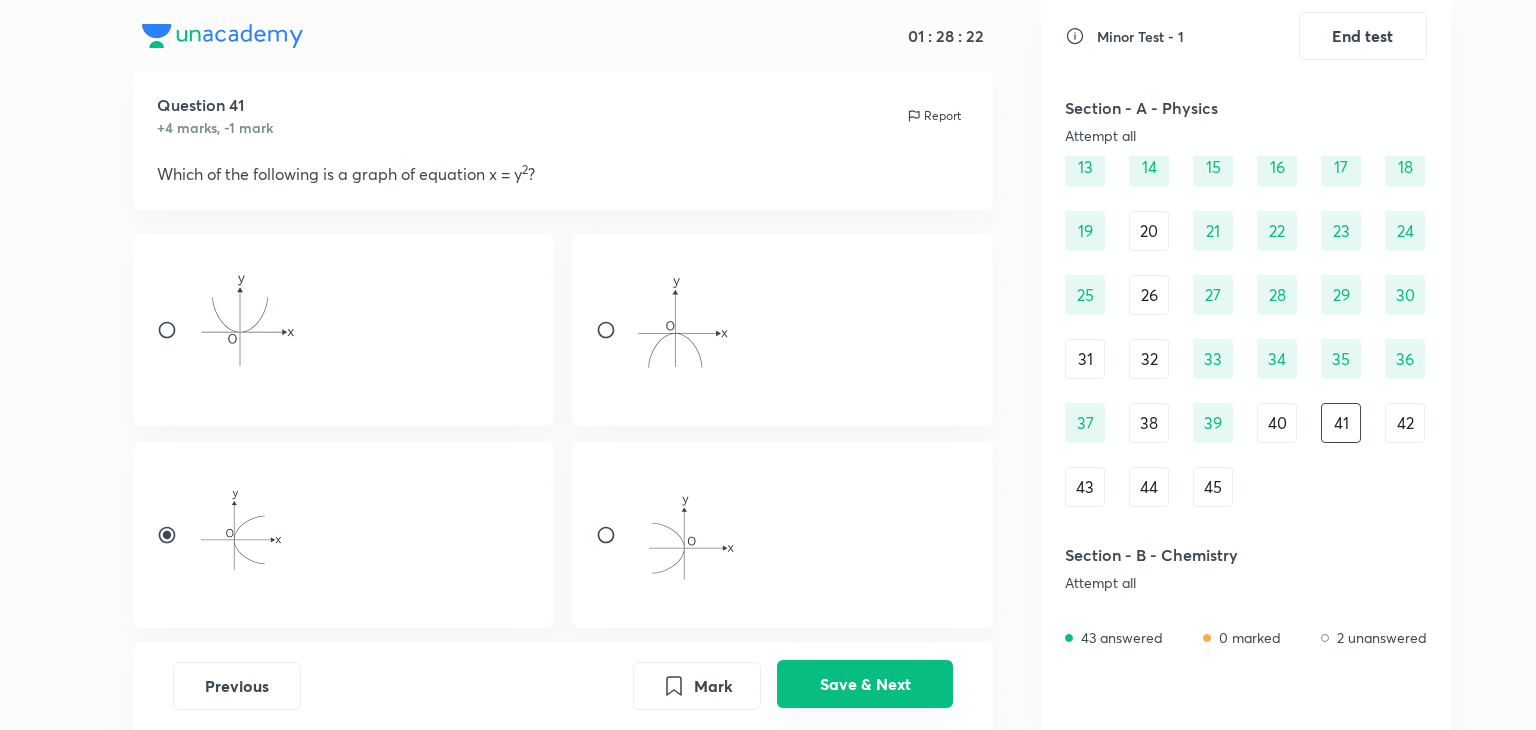 click on "Save & Next" at bounding box center (865, 684) 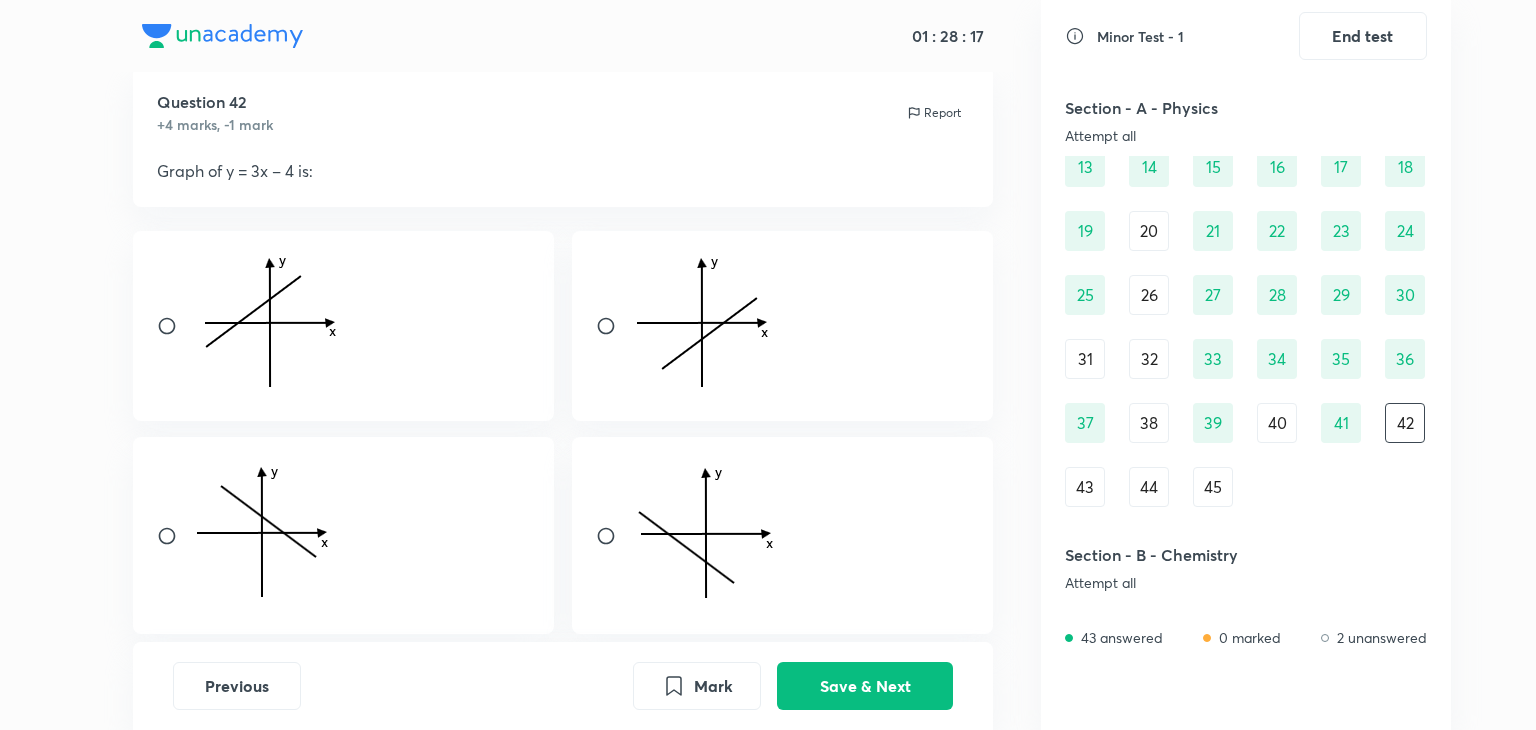 scroll, scrollTop: 55, scrollLeft: 0, axis: vertical 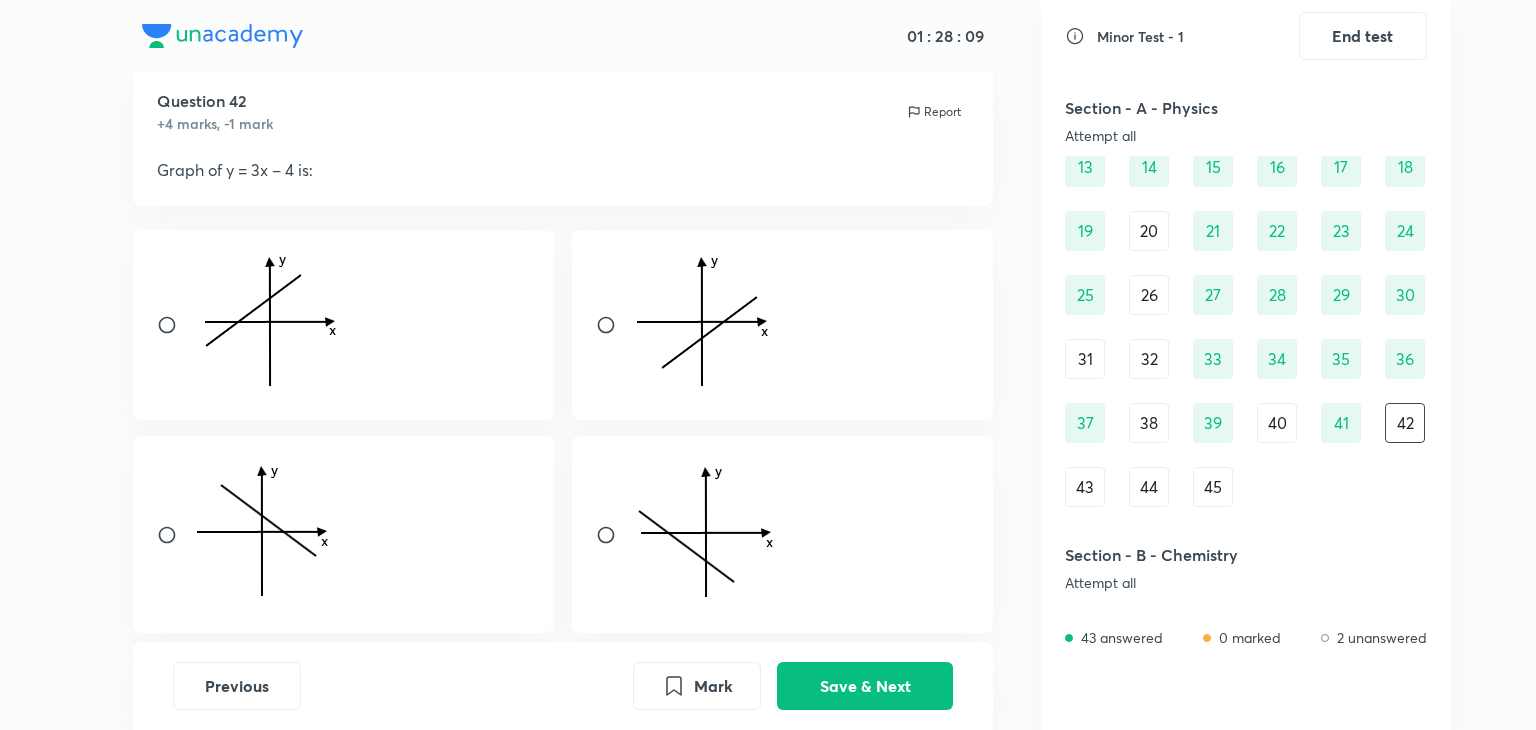 click at bounding box center [705, 322] 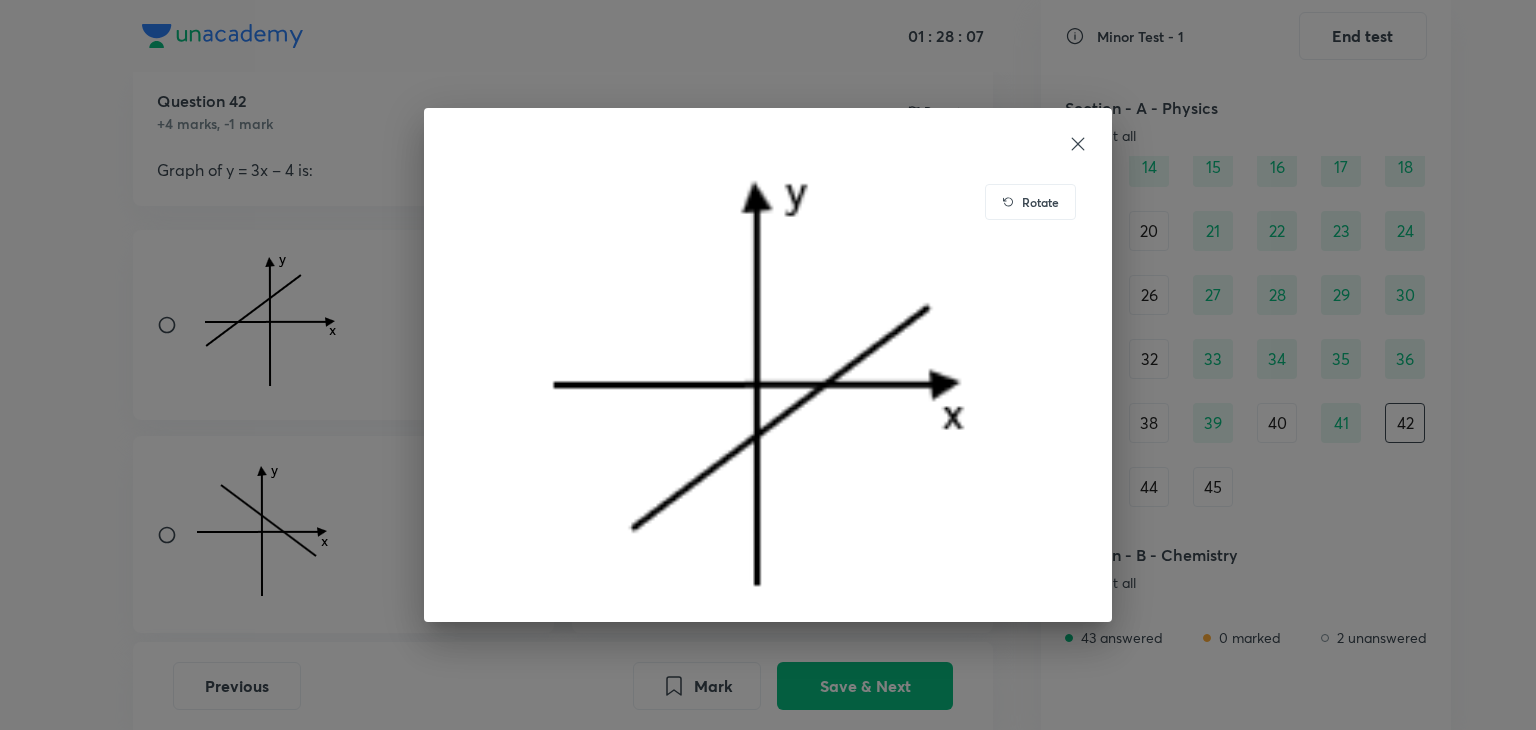 click on "Rotate" at bounding box center [768, 365] 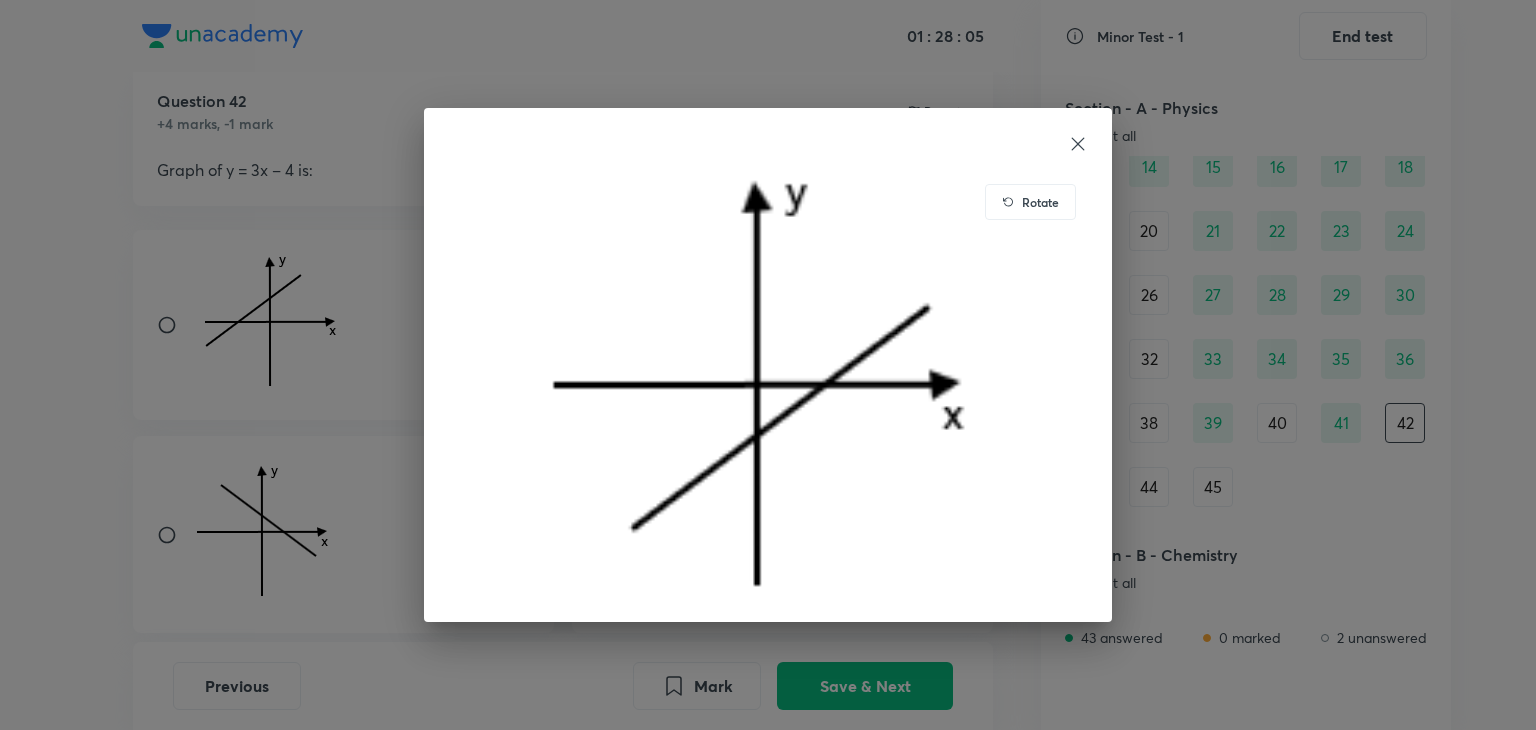click 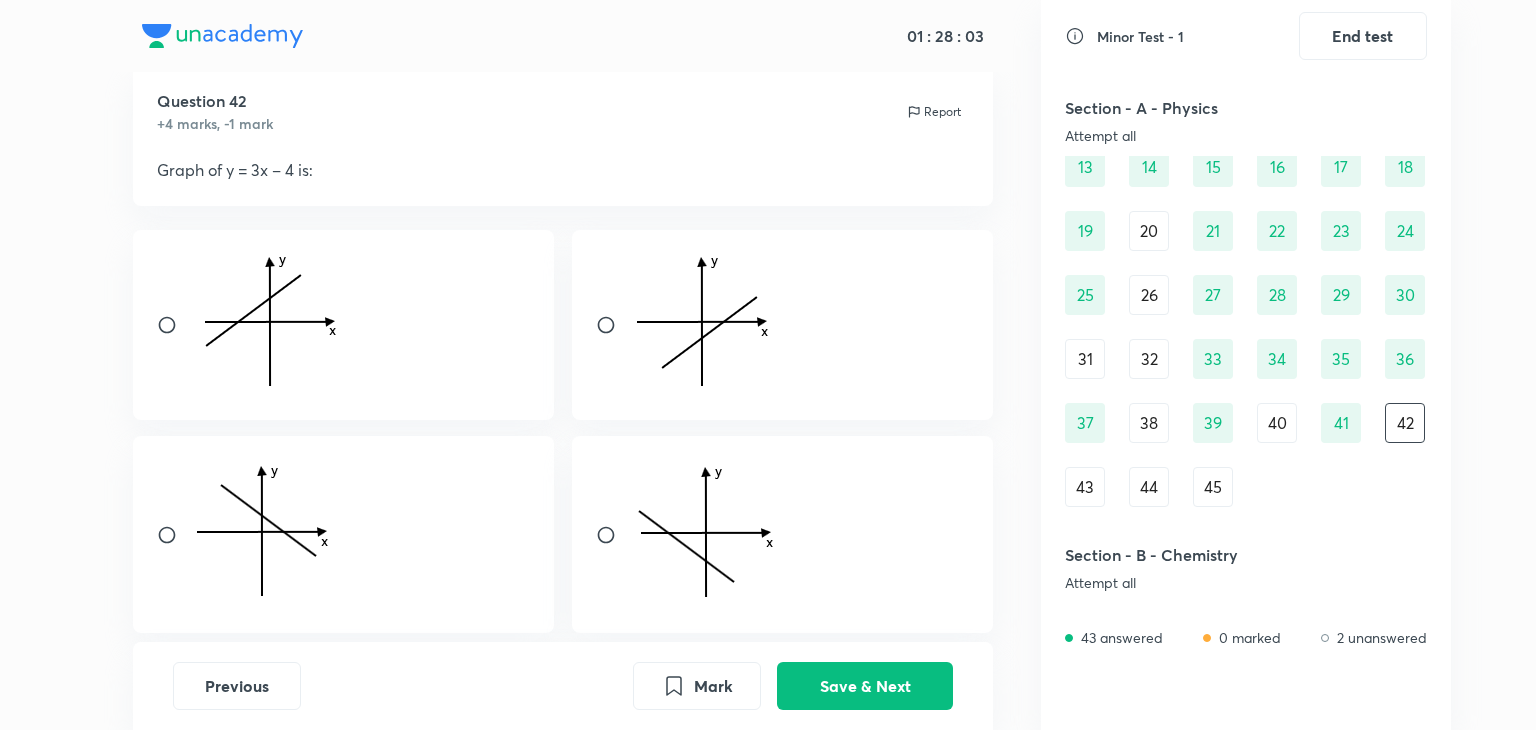 click at bounding box center (614, 325) 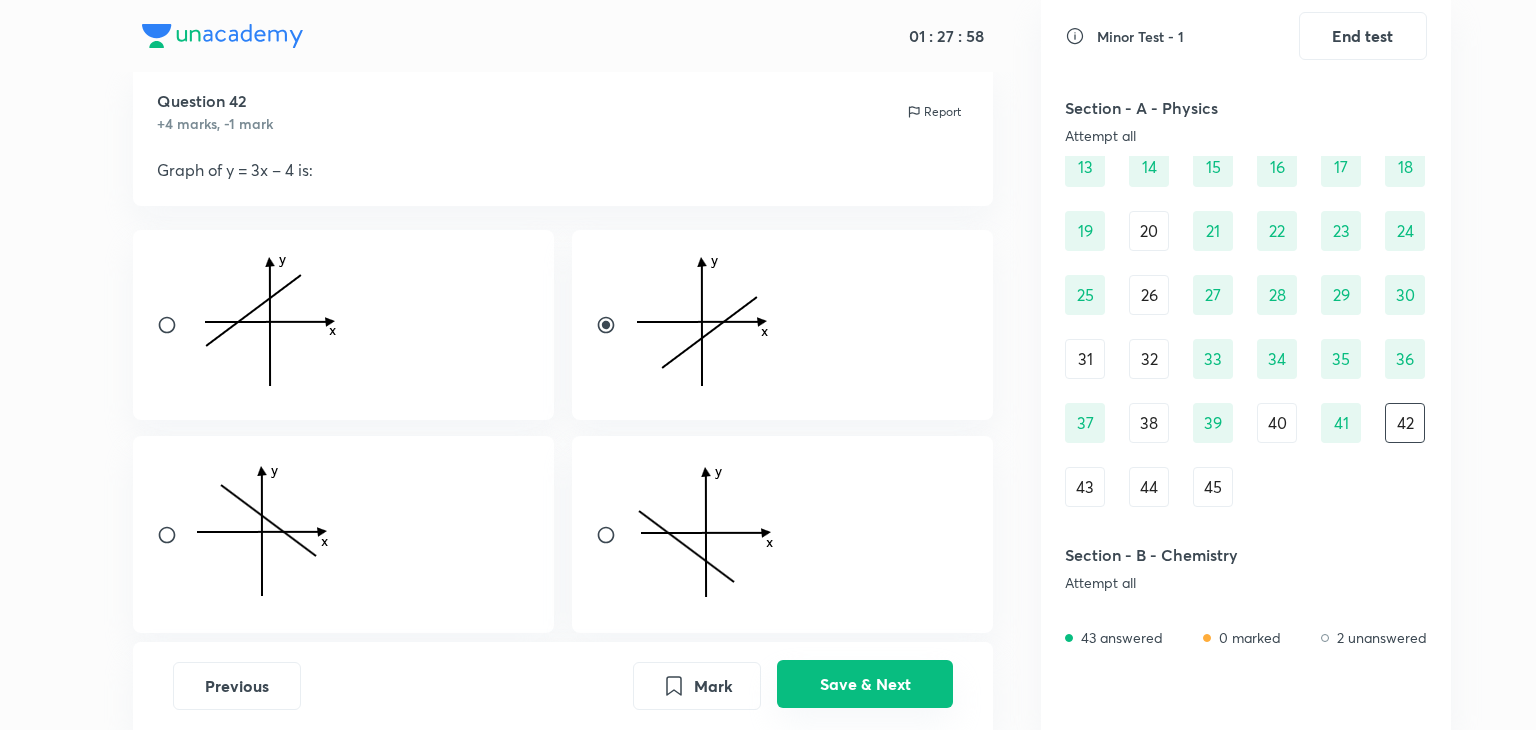 click on "Save & Next" at bounding box center [865, 684] 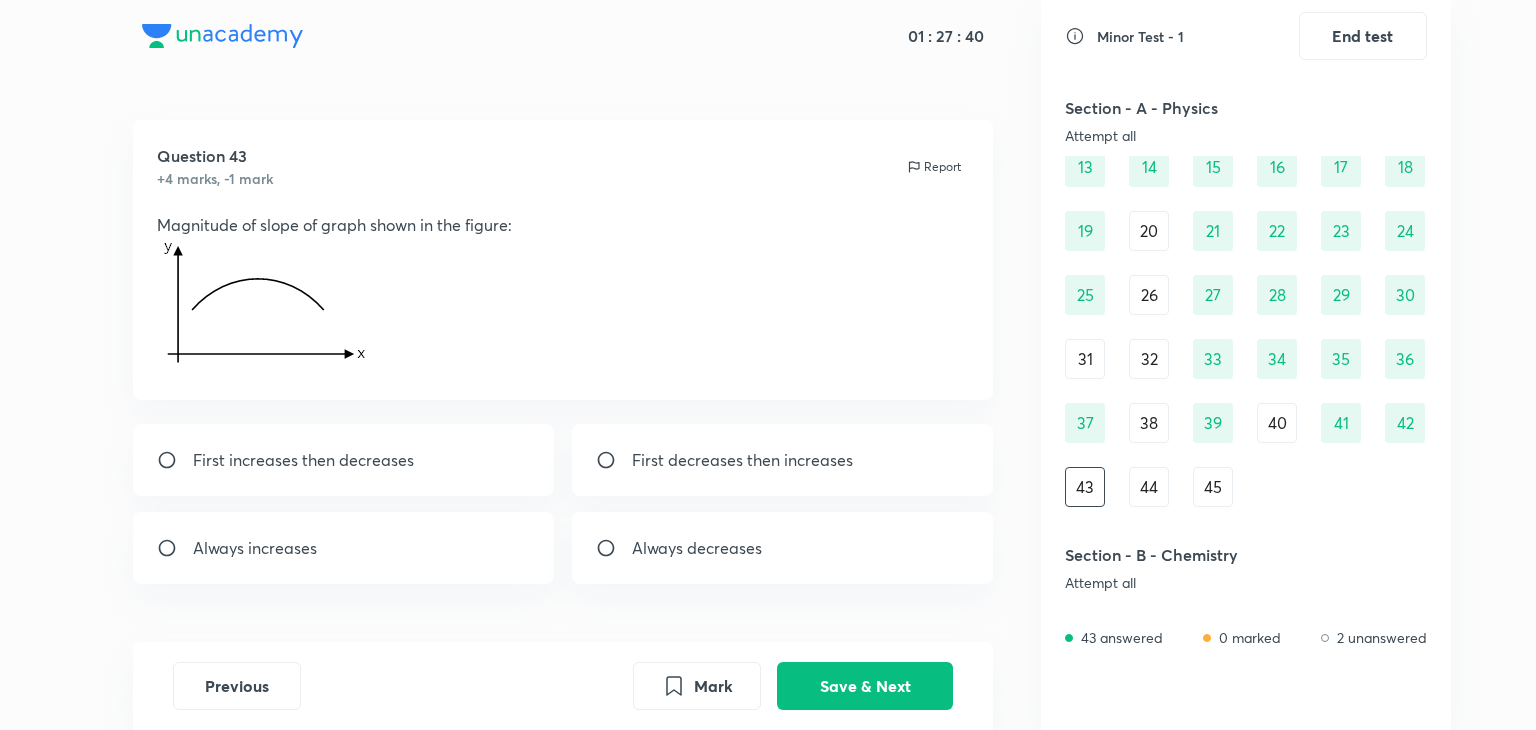 click on "First increases then decreases" at bounding box center (303, 460) 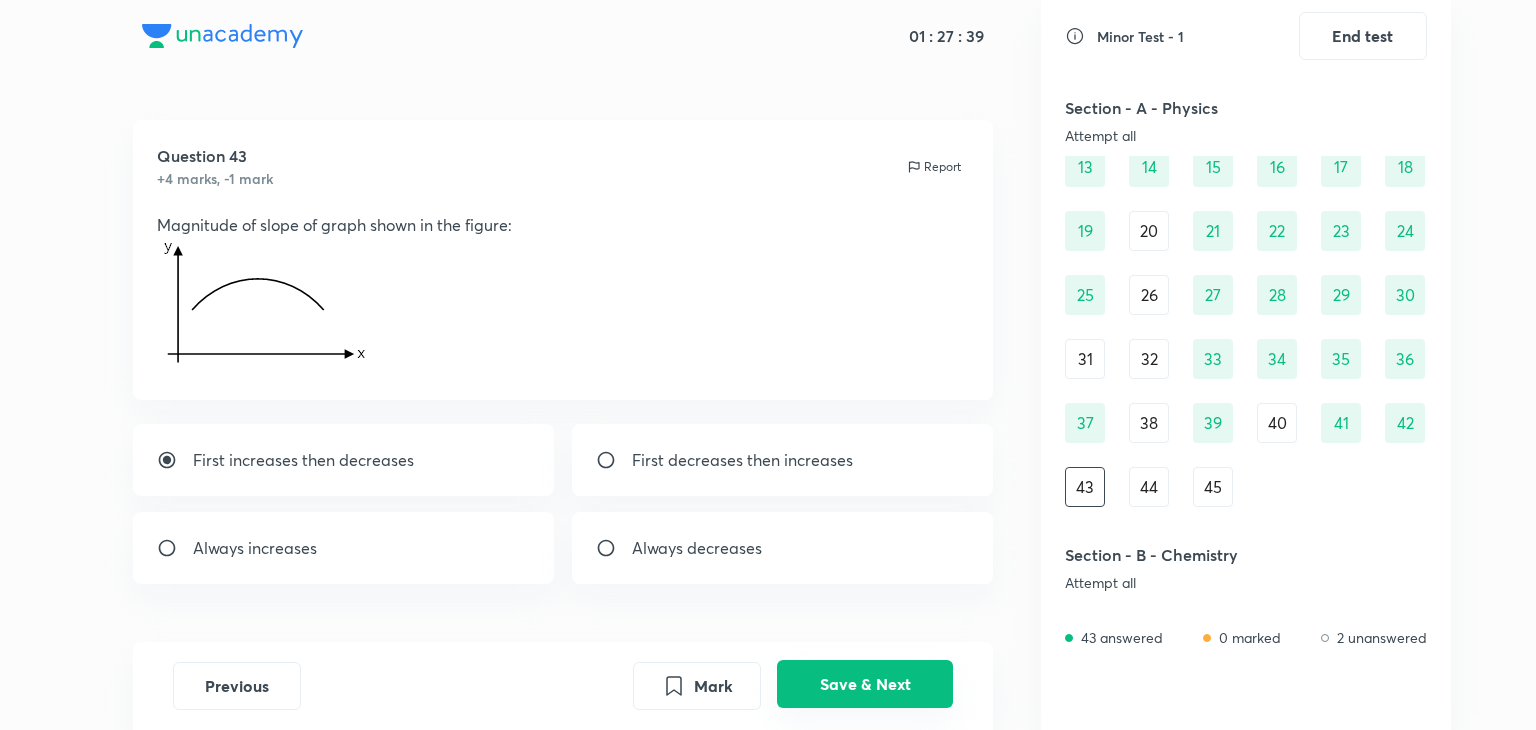 click on "Save & Next" at bounding box center (865, 684) 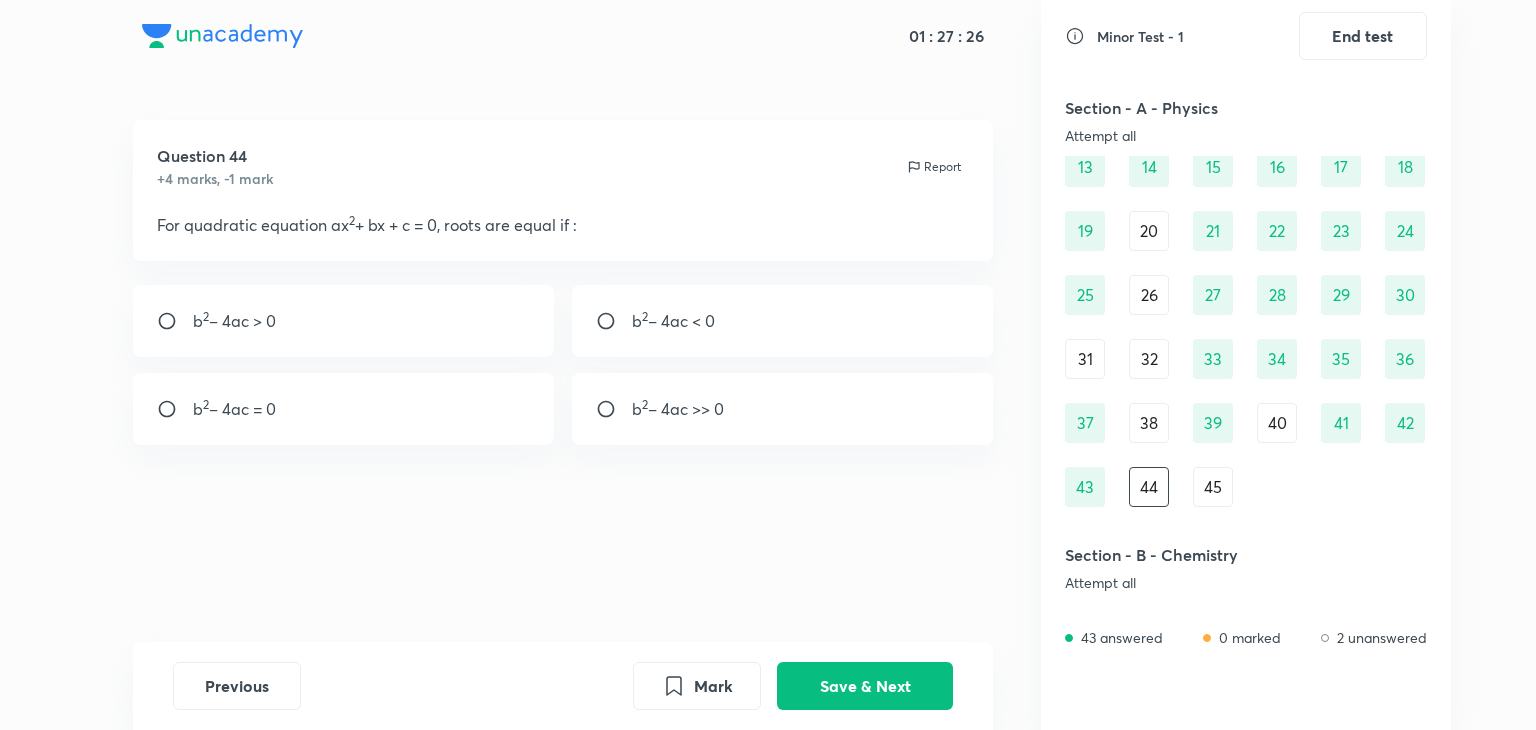 click on "b 2  – 4ac = 0" at bounding box center (344, 409) 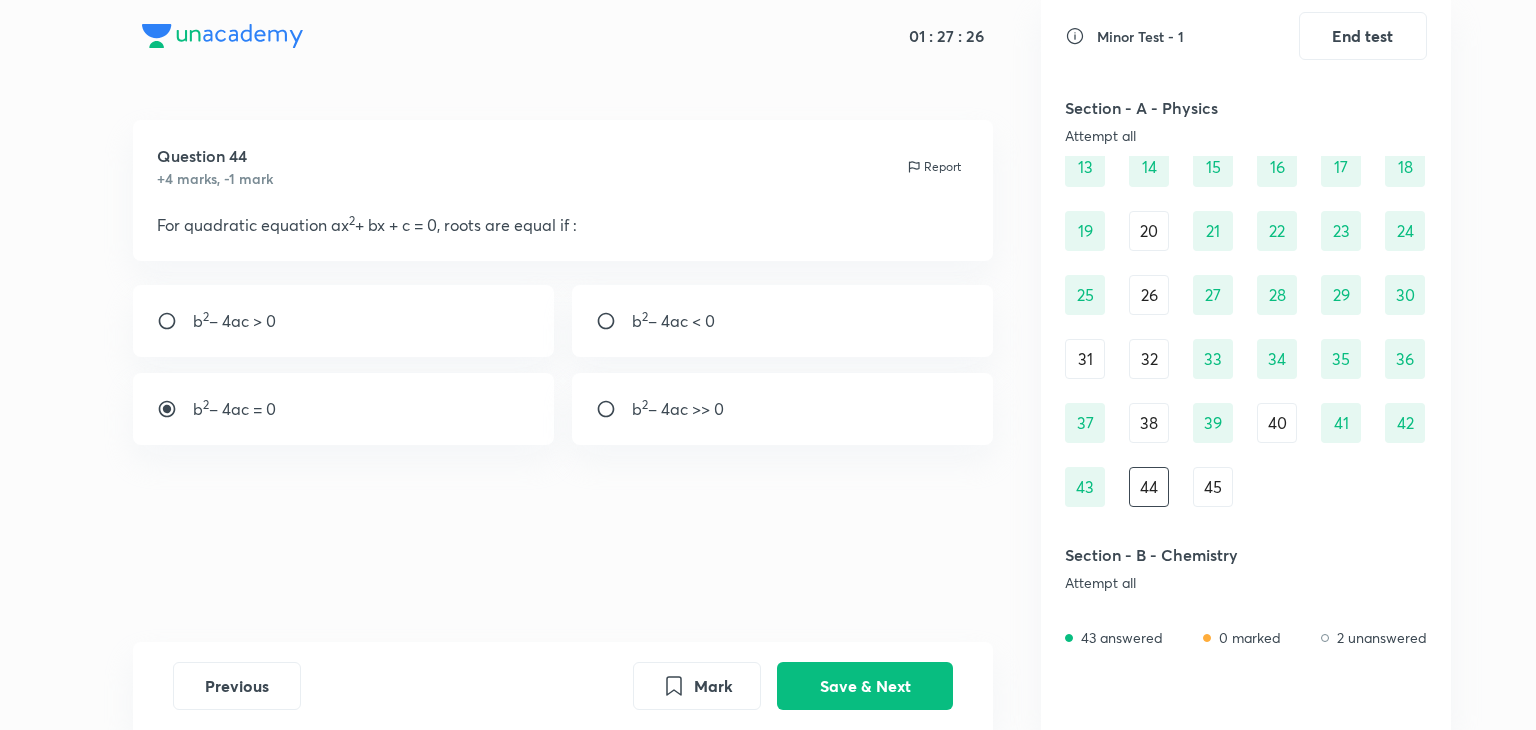 click on "b 2  – 4ac = 0" at bounding box center [344, 409] 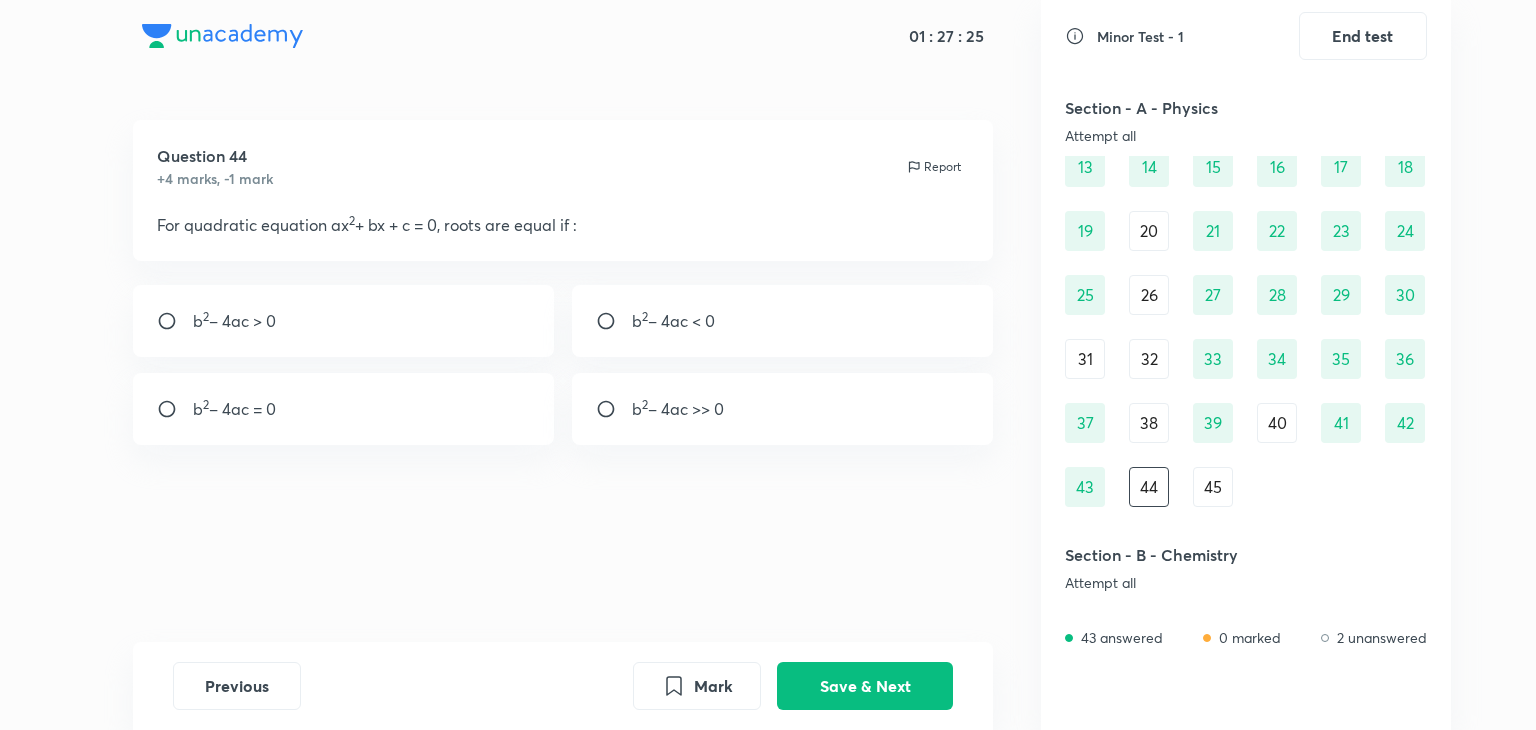 click on "b 2  – 4ac = 0" at bounding box center (344, 409) 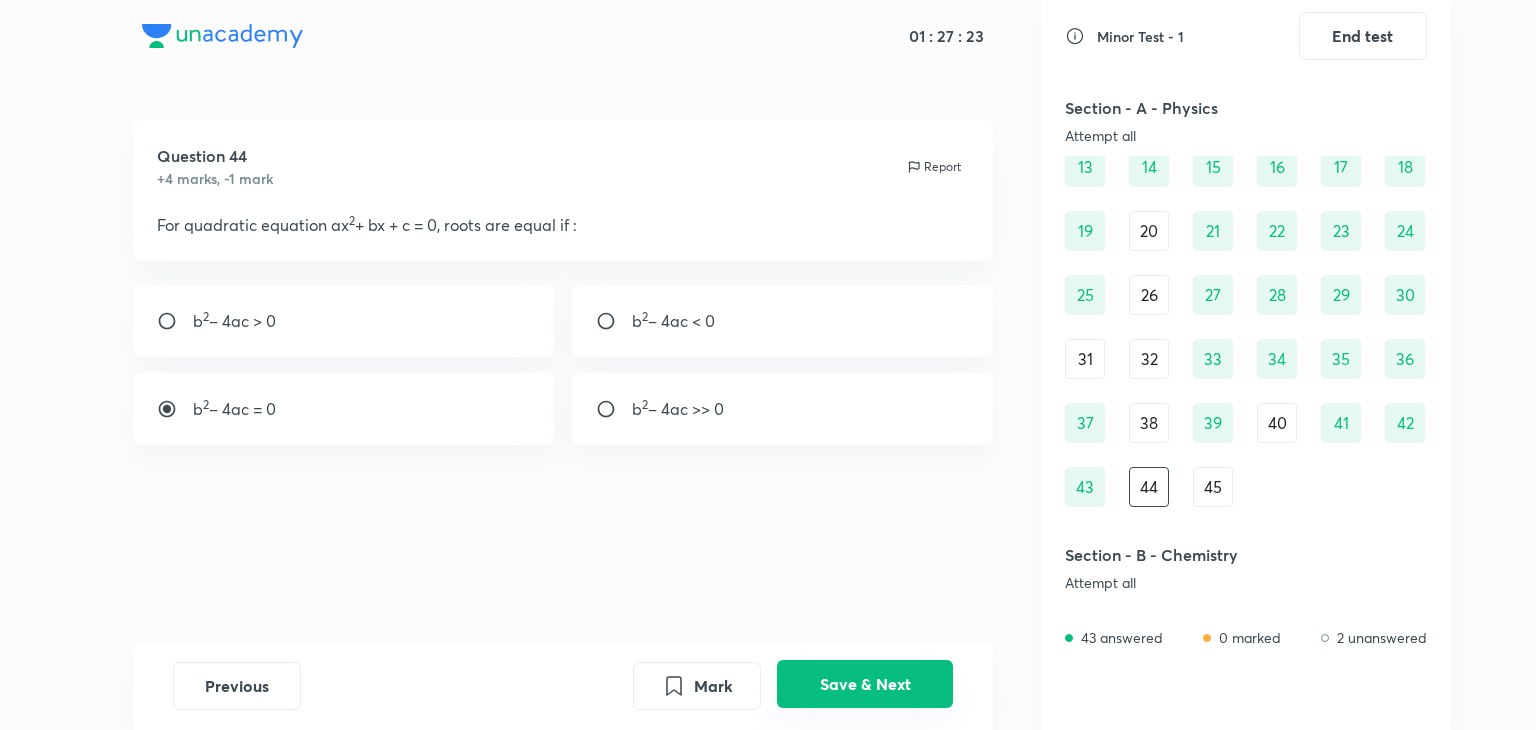 click on "Save & Next" at bounding box center (865, 684) 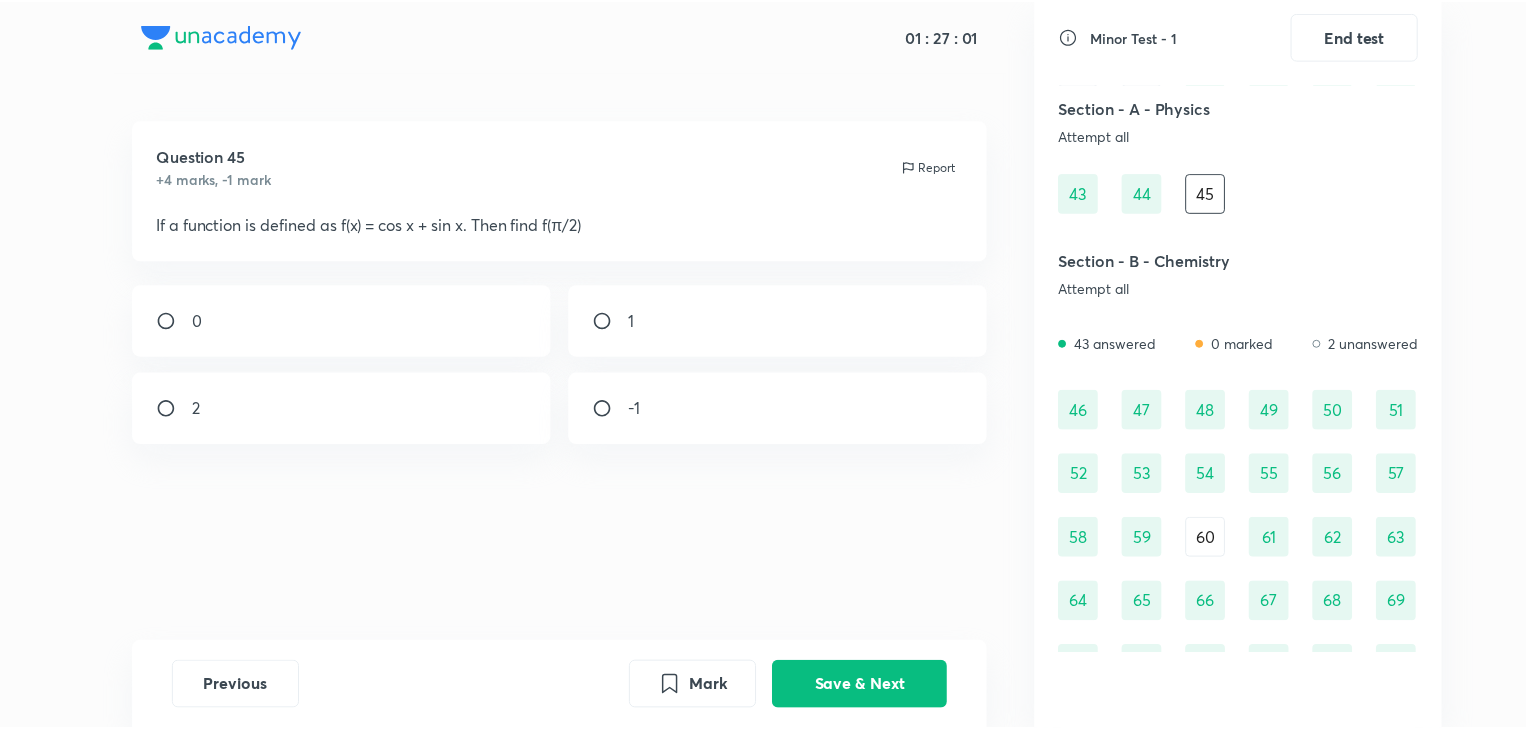 scroll, scrollTop: 514, scrollLeft: 0, axis: vertical 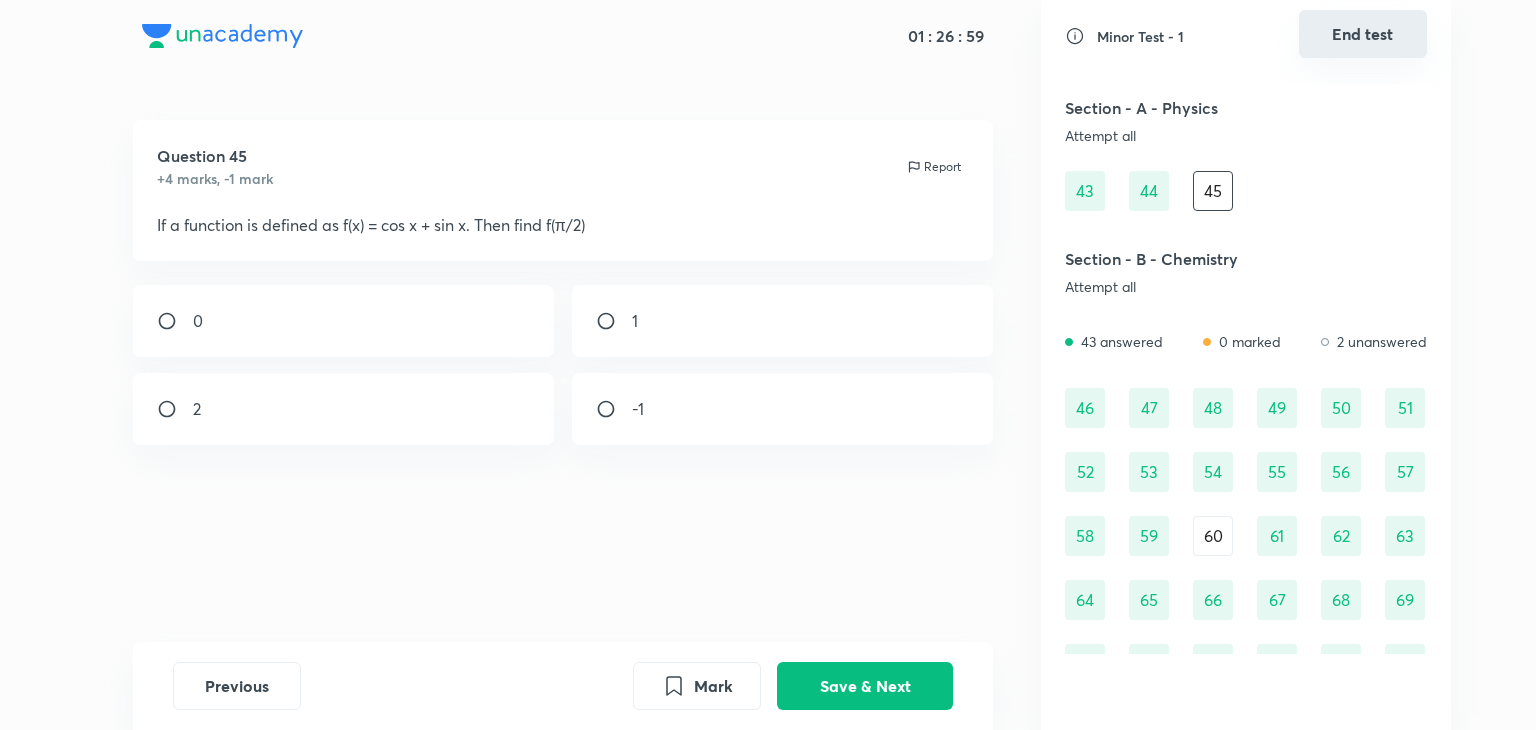 click on "End test" at bounding box center [1363, 34] 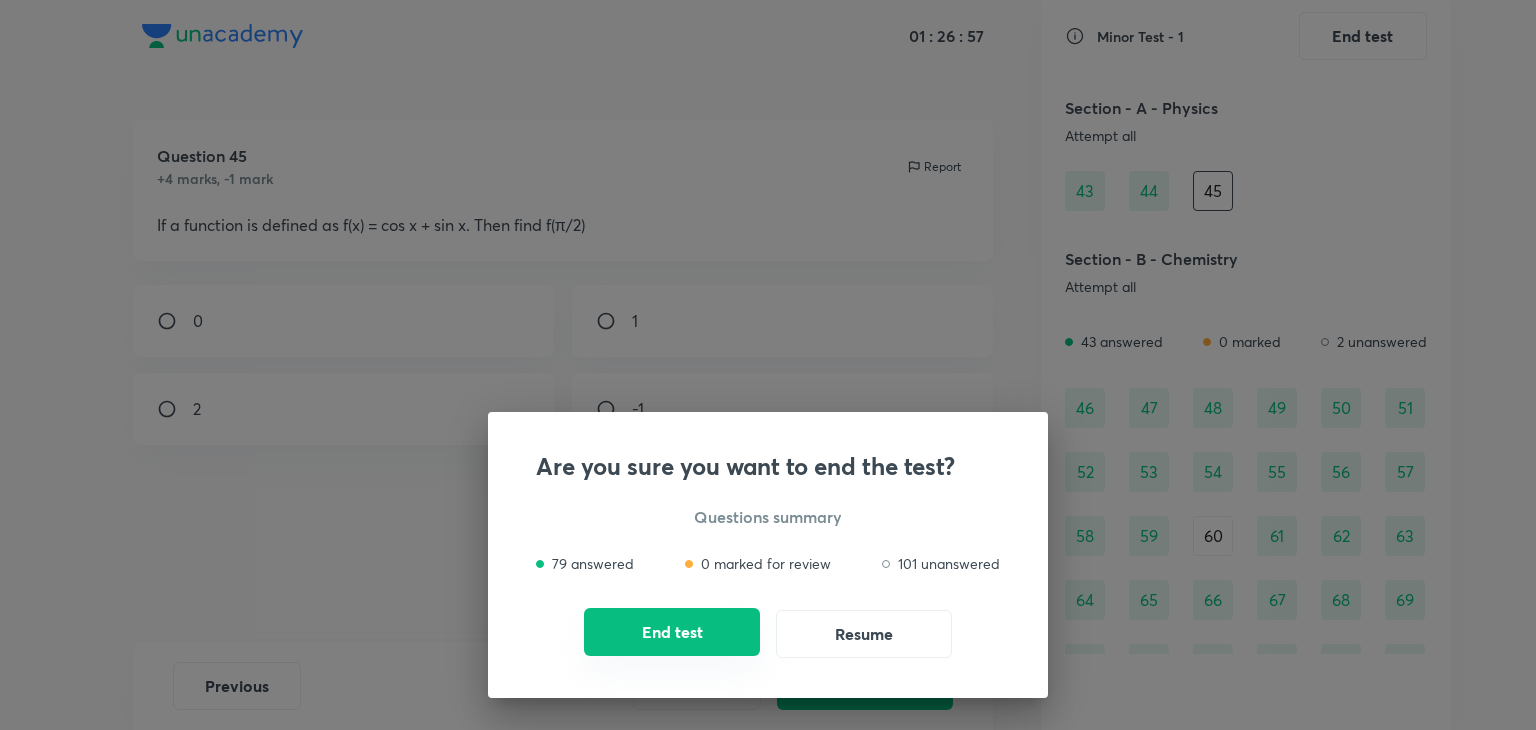 click on "End test" at bounding box center (672, 632) 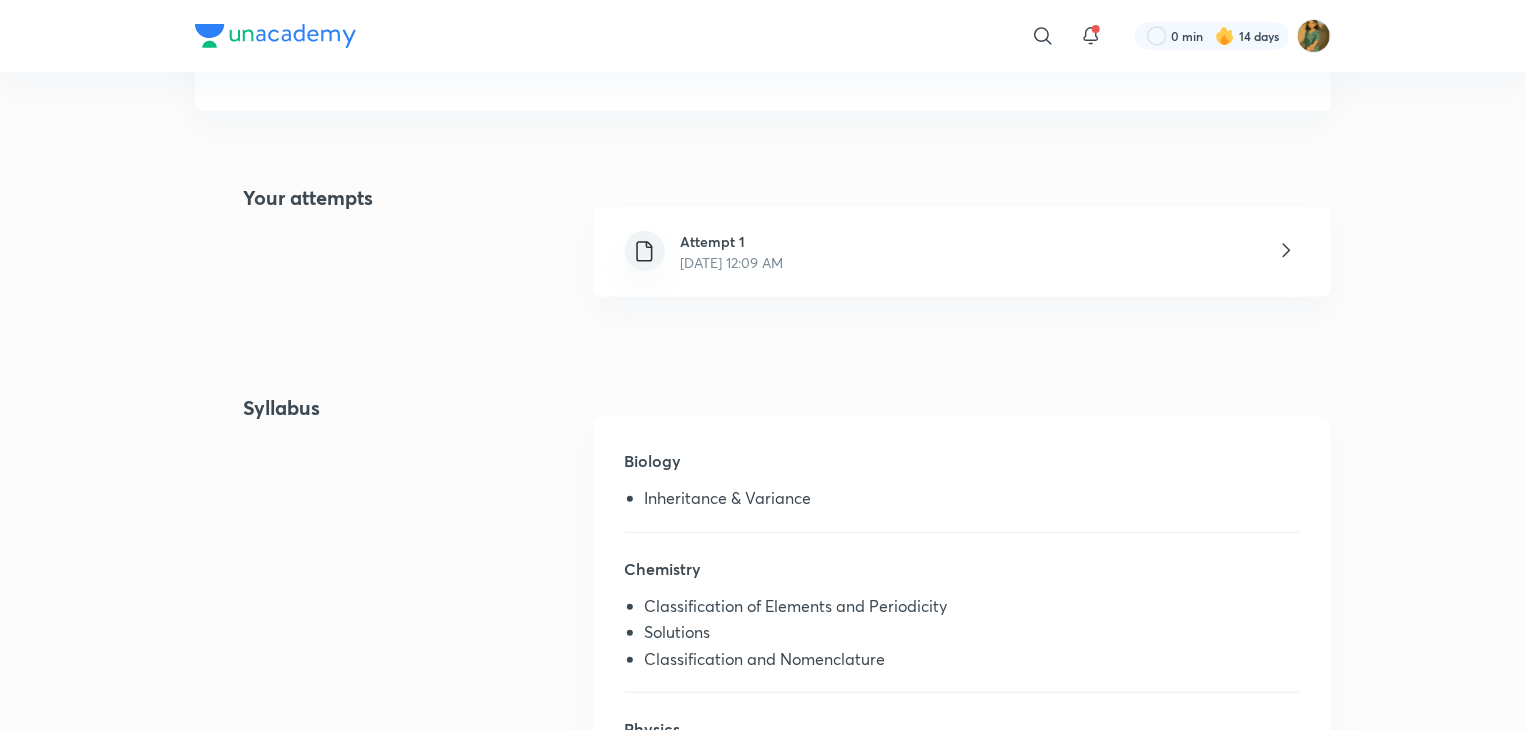 scroll, scrollTop: 380, scrollLeft: 0, axis: vertical 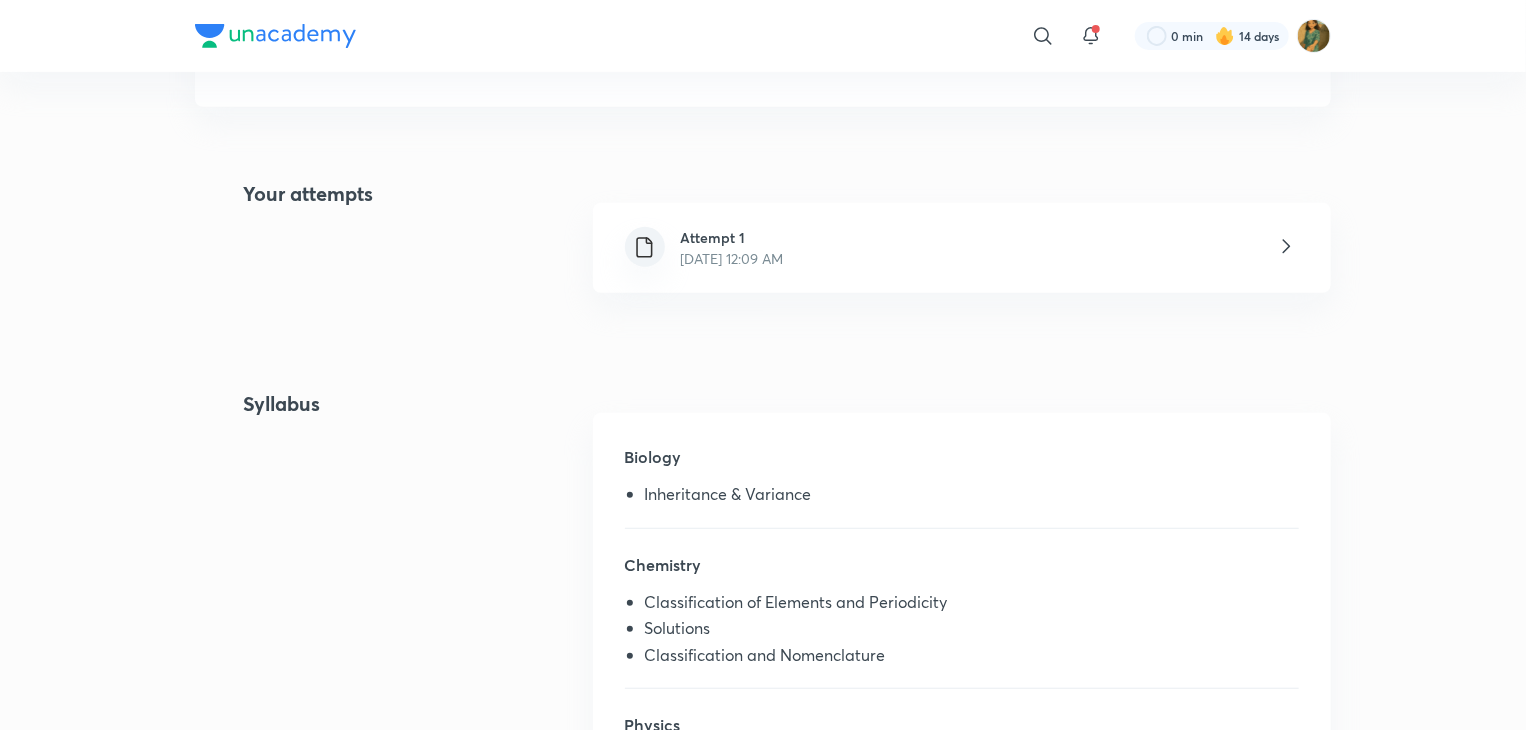 click on "Attempt 1 [DATE] 12:09 AM" at bounding box center [962, 248] 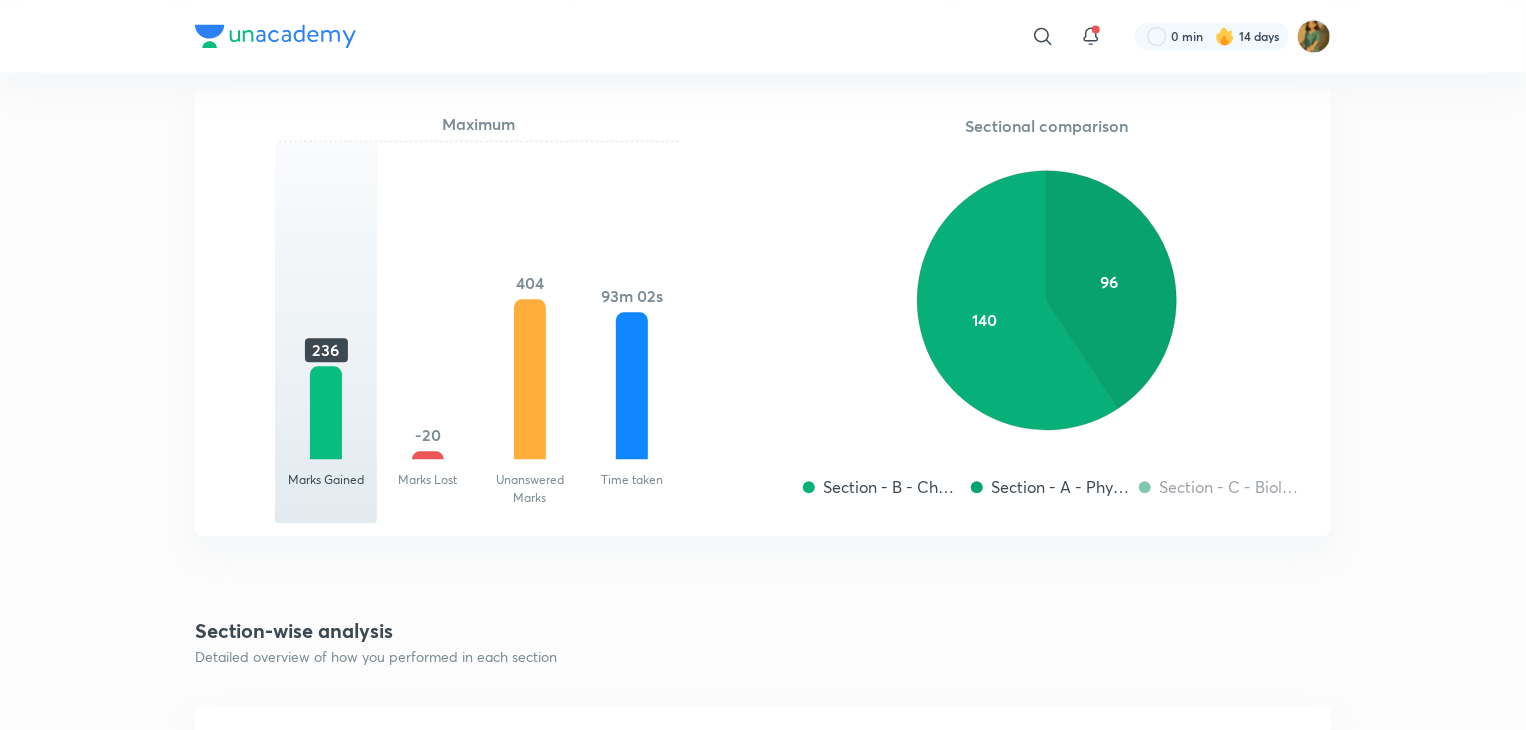 scroll, scrollTop: 2159, scrollLeft: 0, axis: vertical 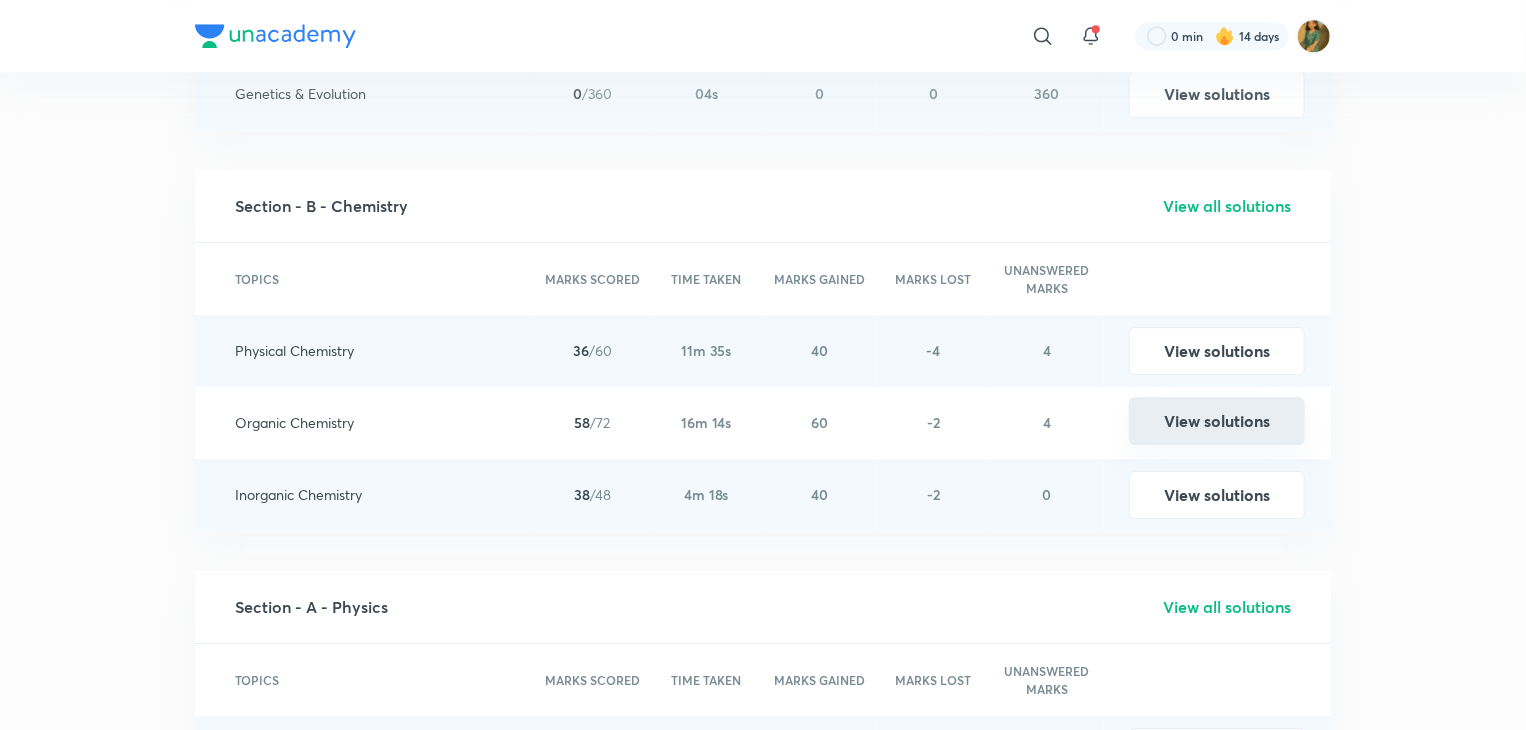 click on "View solutions" at bounding box center [1217, 421] 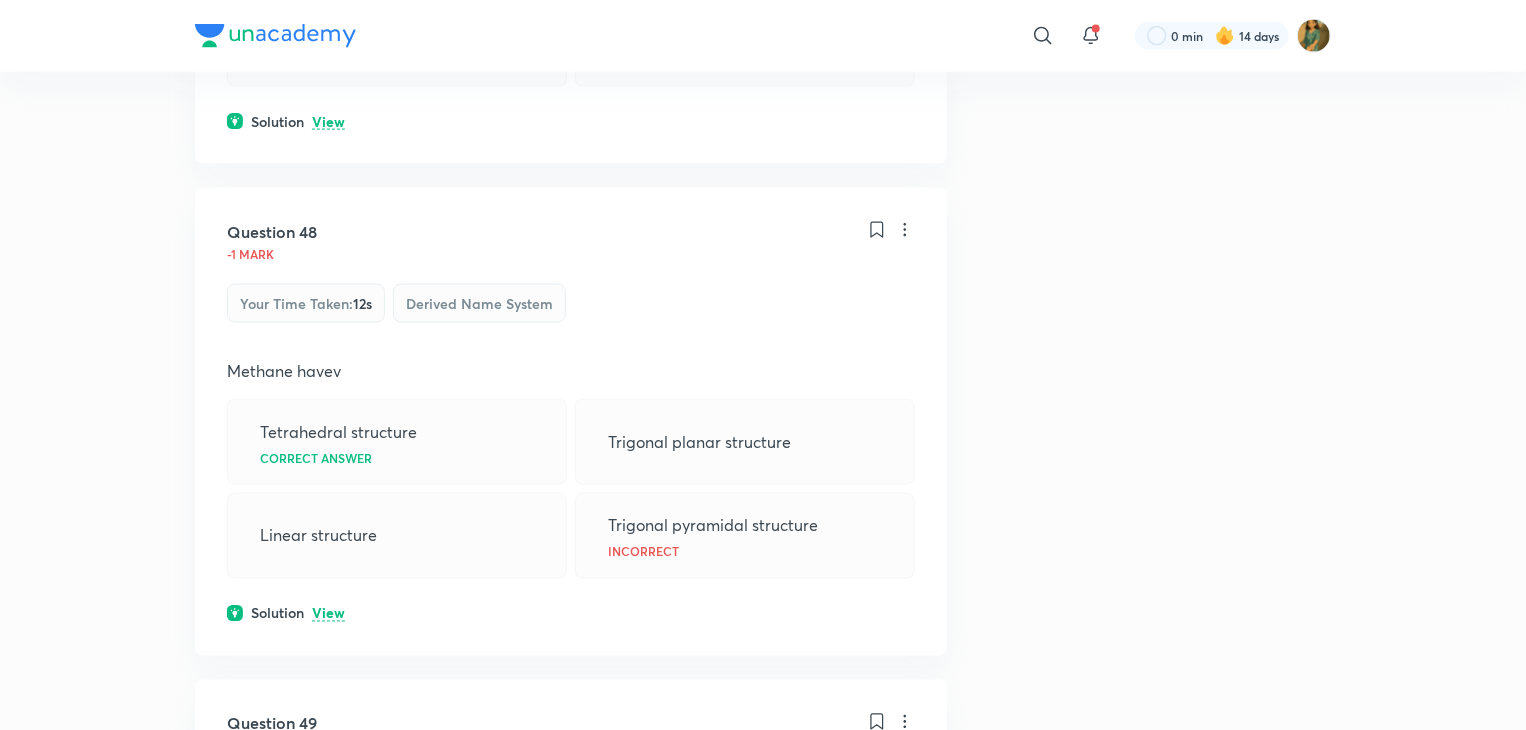scroll, scrollTop: 1423, scrollLeft: 0, axis: vertical 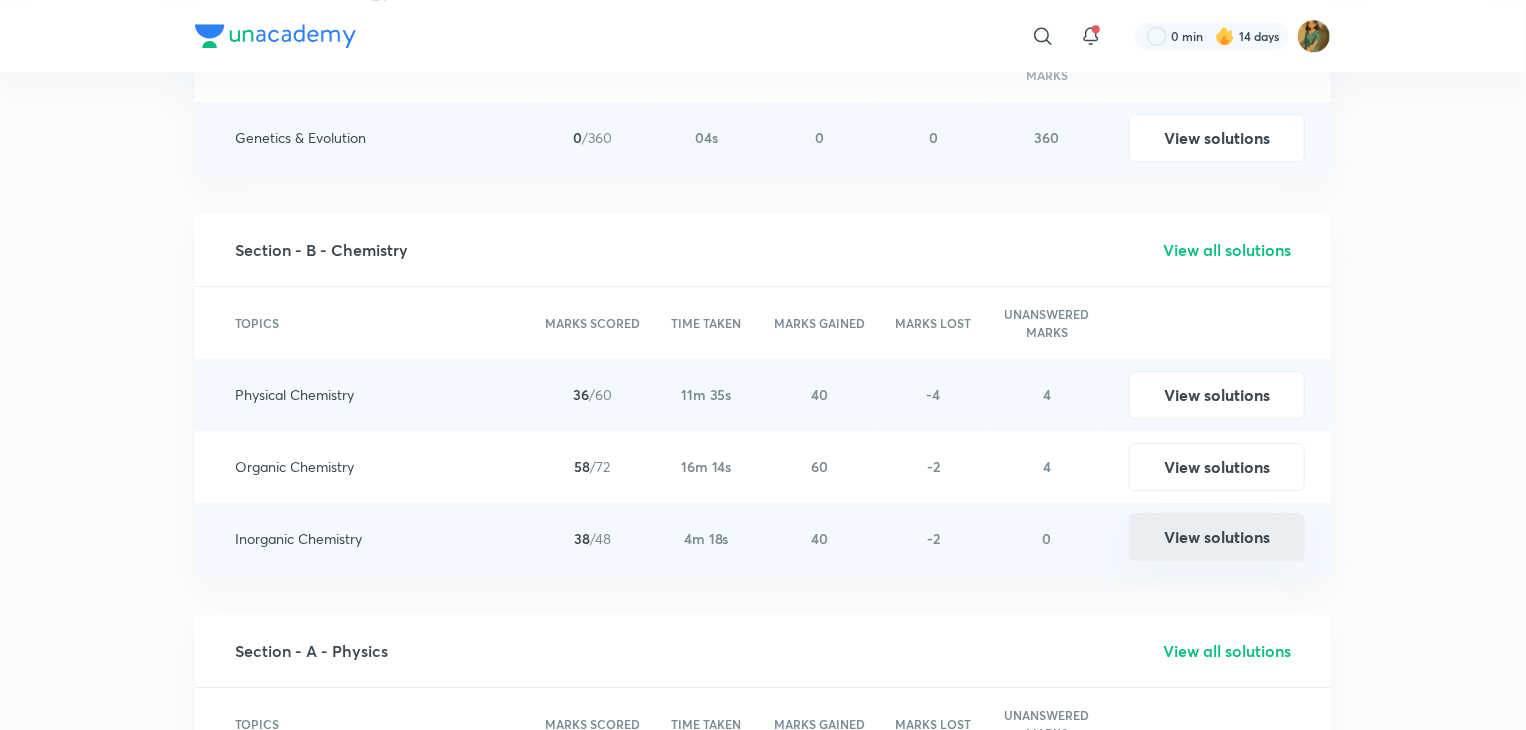 click on "View solutions" at bounding box center [1217, 537] 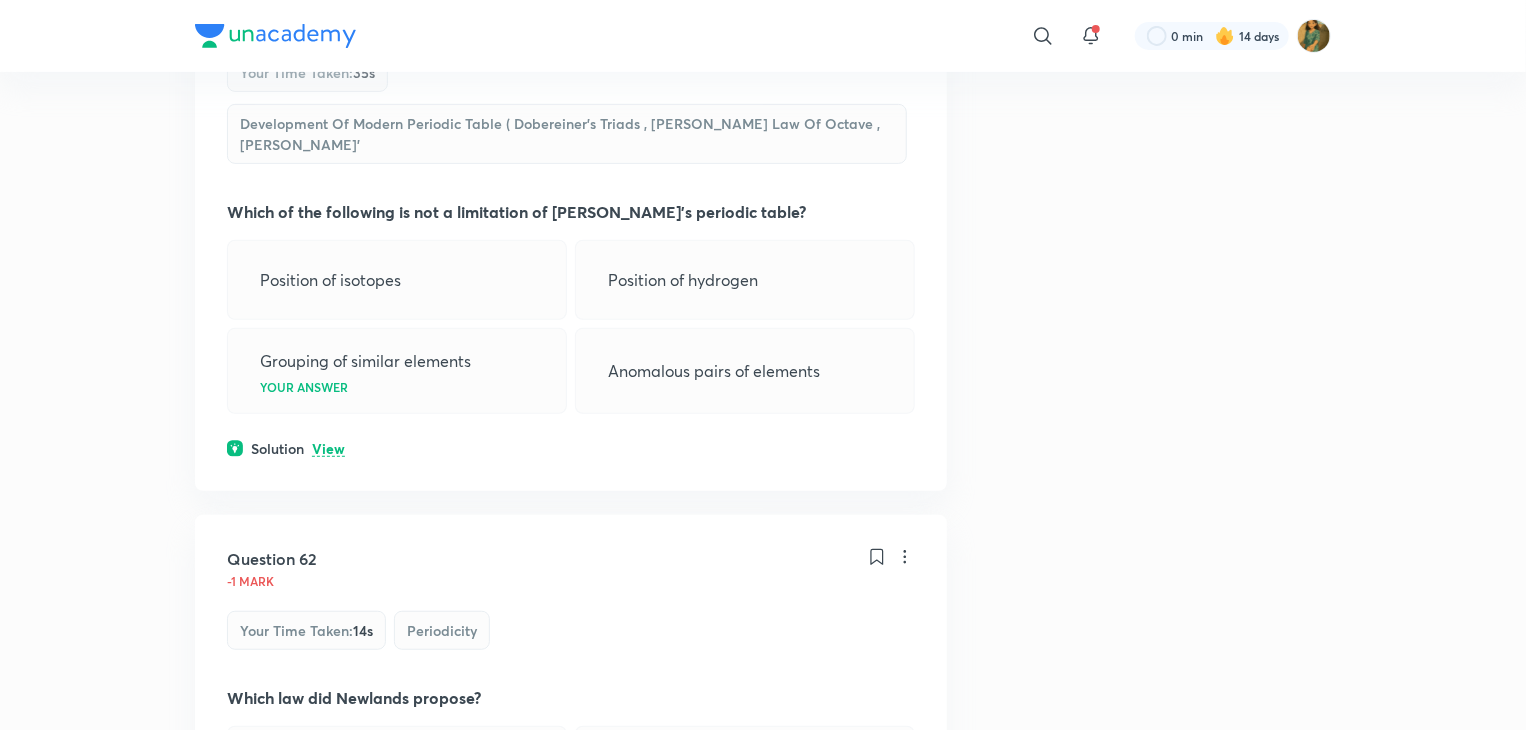 scroll, scrollTop: 0, scrollLeft: 0, axis: both 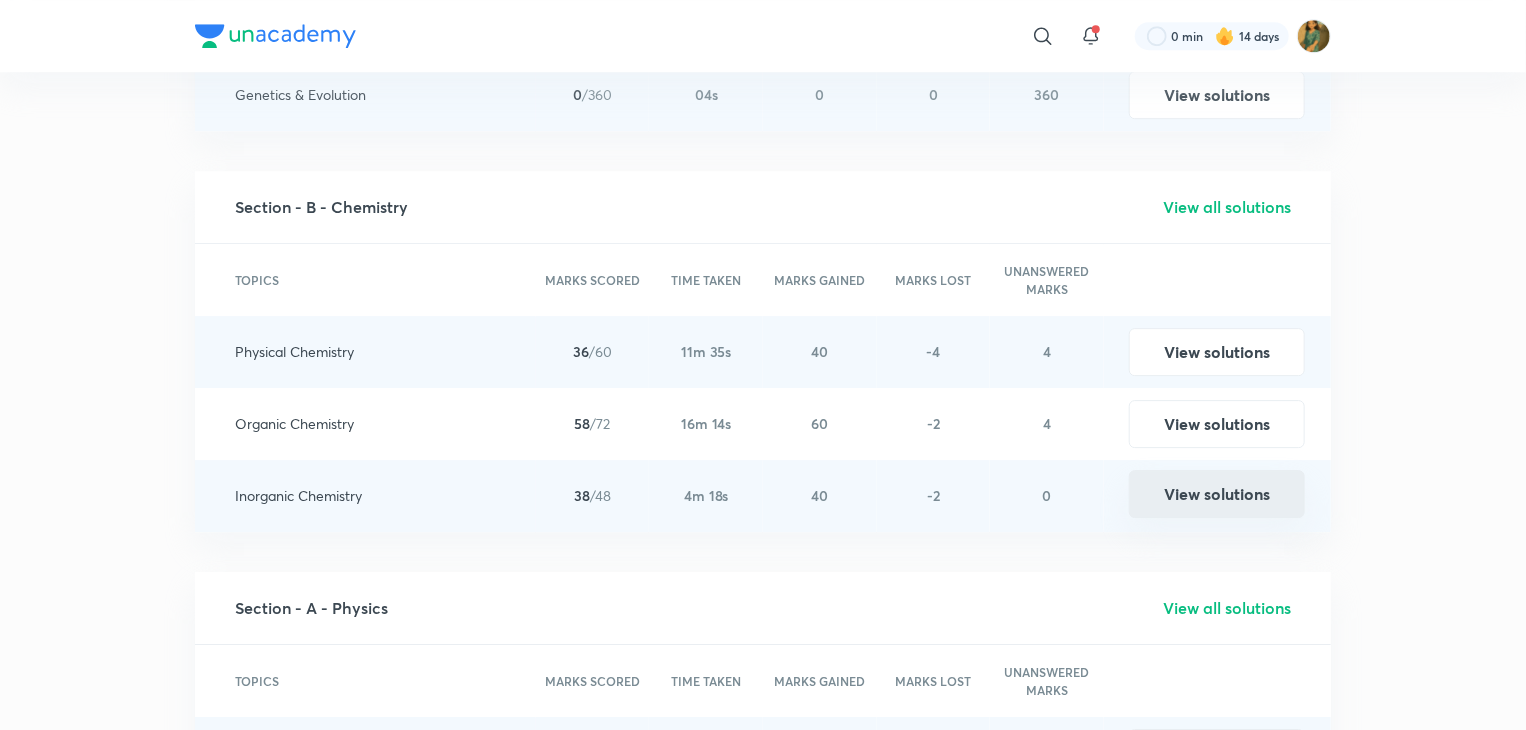 click on "View solutions" at bounding box center [1217, 494] 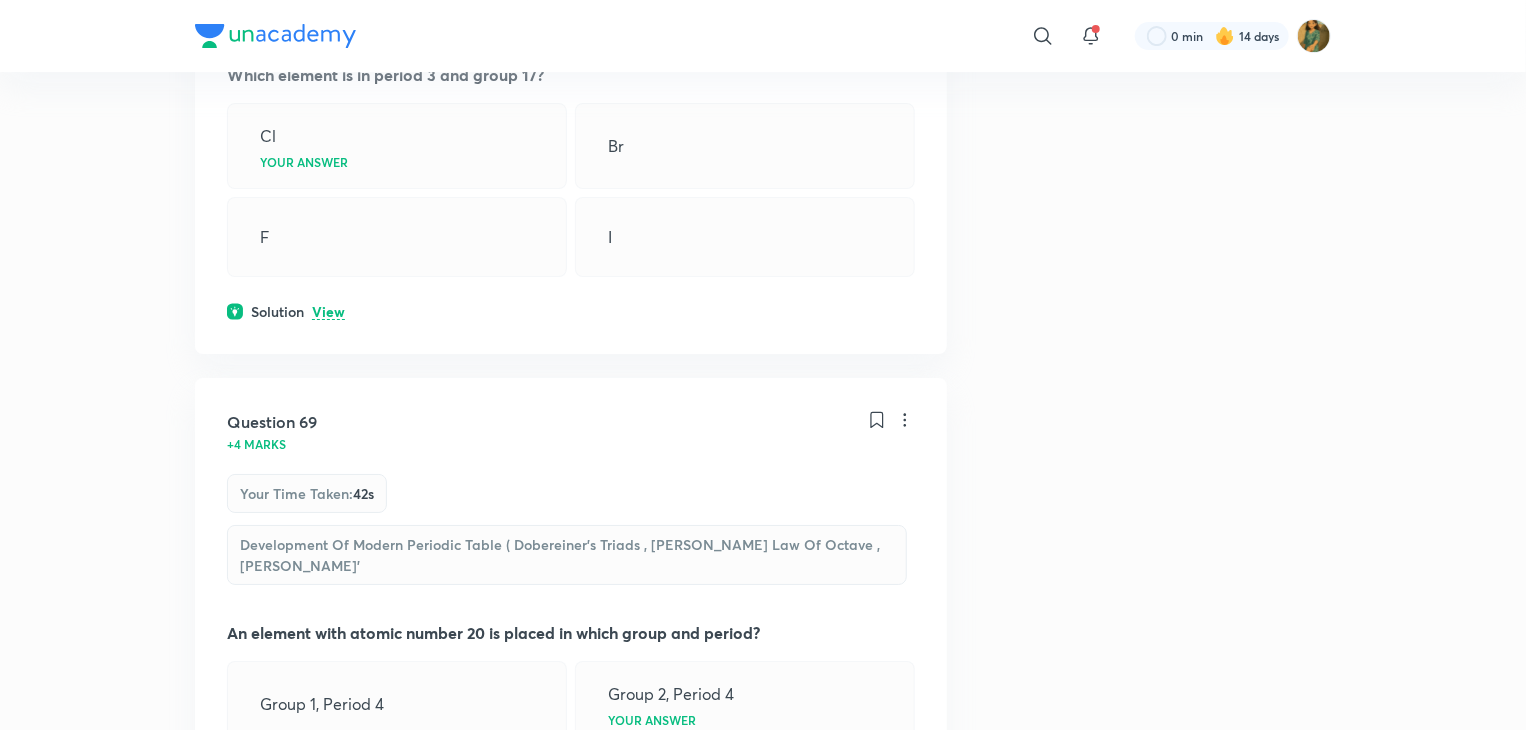 scroll, scrollTop: 3340, scrollLeft: 0, axis: vertical 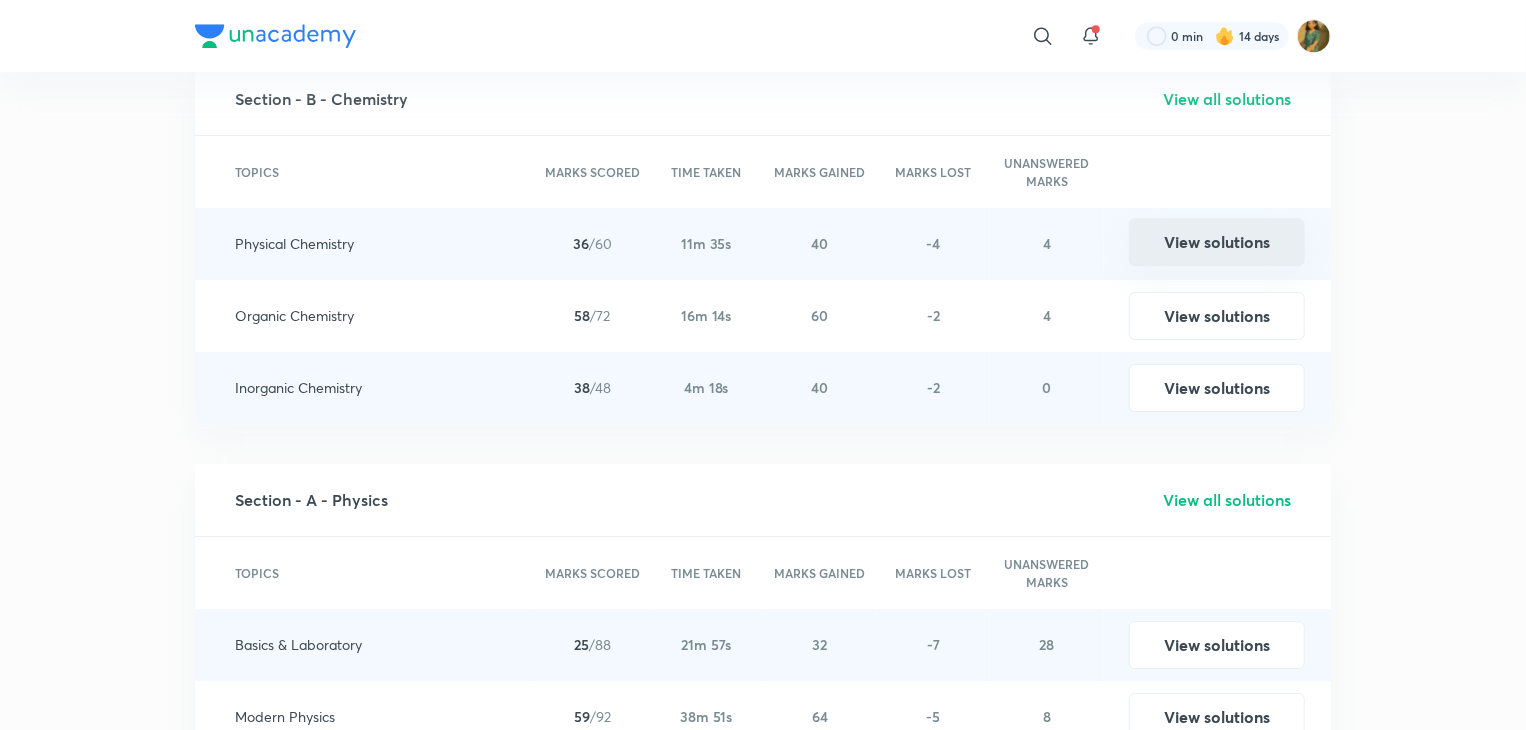 click on "View solutions" at bounding box center [1217, 242] 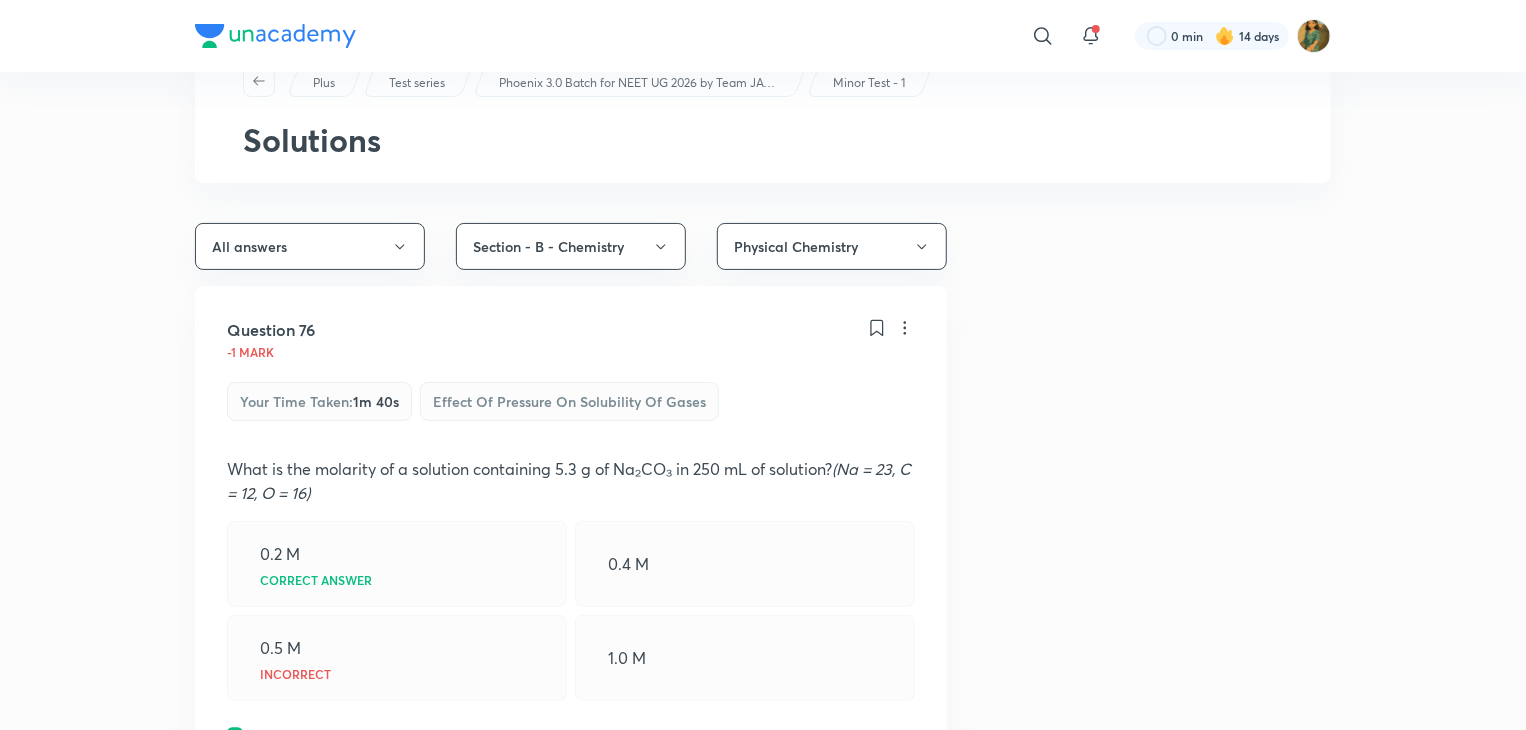 scroll, scrollTop: 64, scrollLeft: 0, axis: vertical 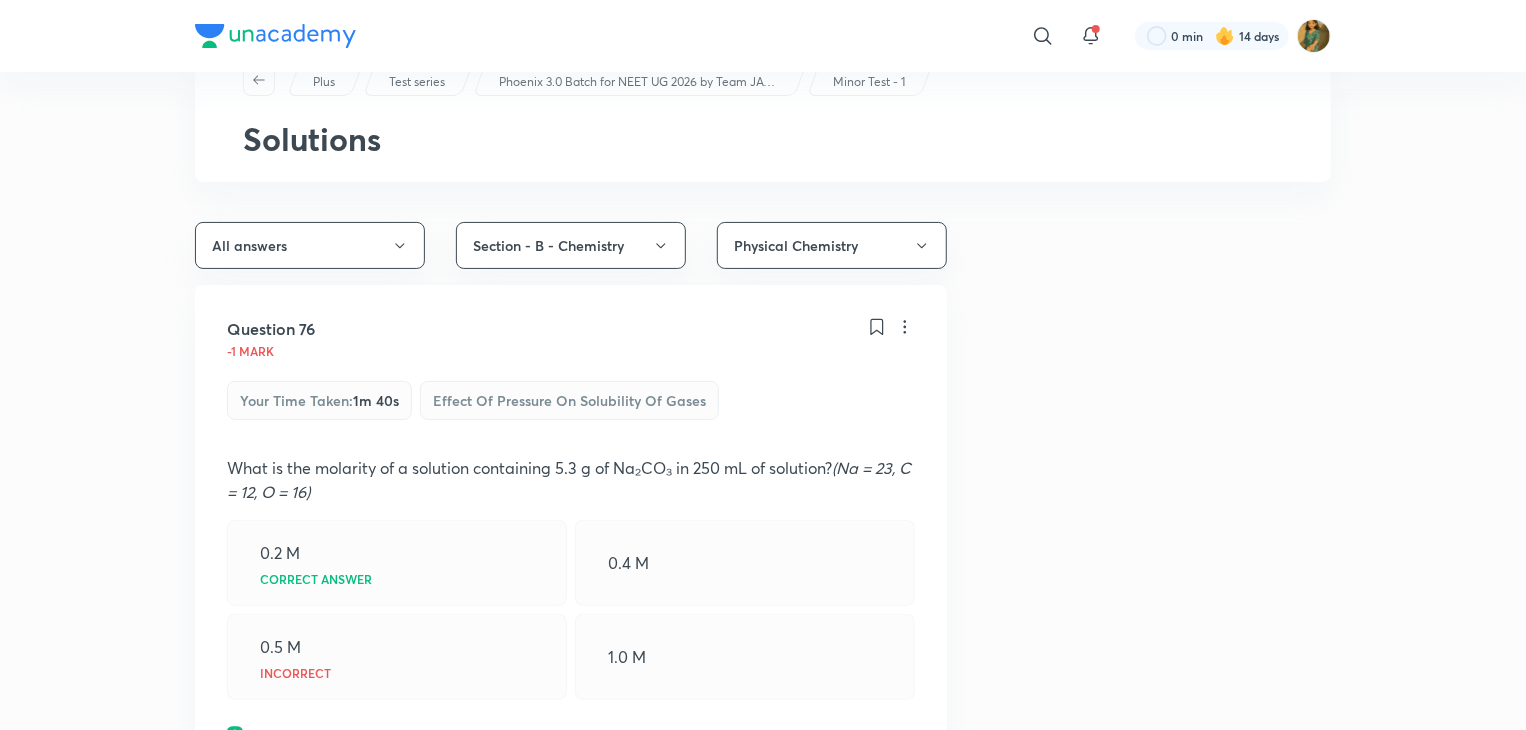 click on "What is the molarity of a solution containing 5.3 g of Na₂CO₃ in 250 mL of solution?  (Na = 23, C = 12, O = 16)" at bounding box center (571, 480) 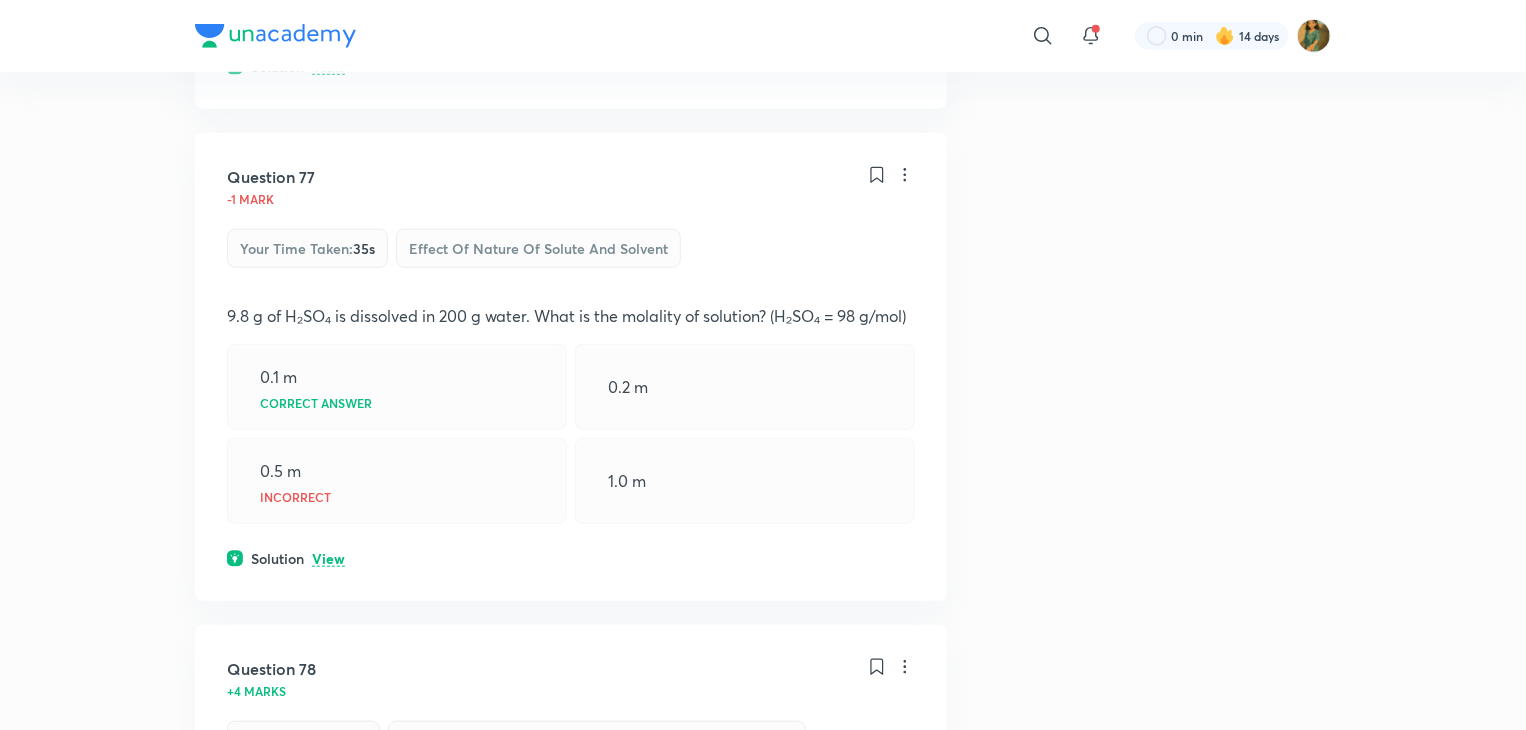 scroll, scrollTop: 732, scrollLeft: 0, axis: vertical 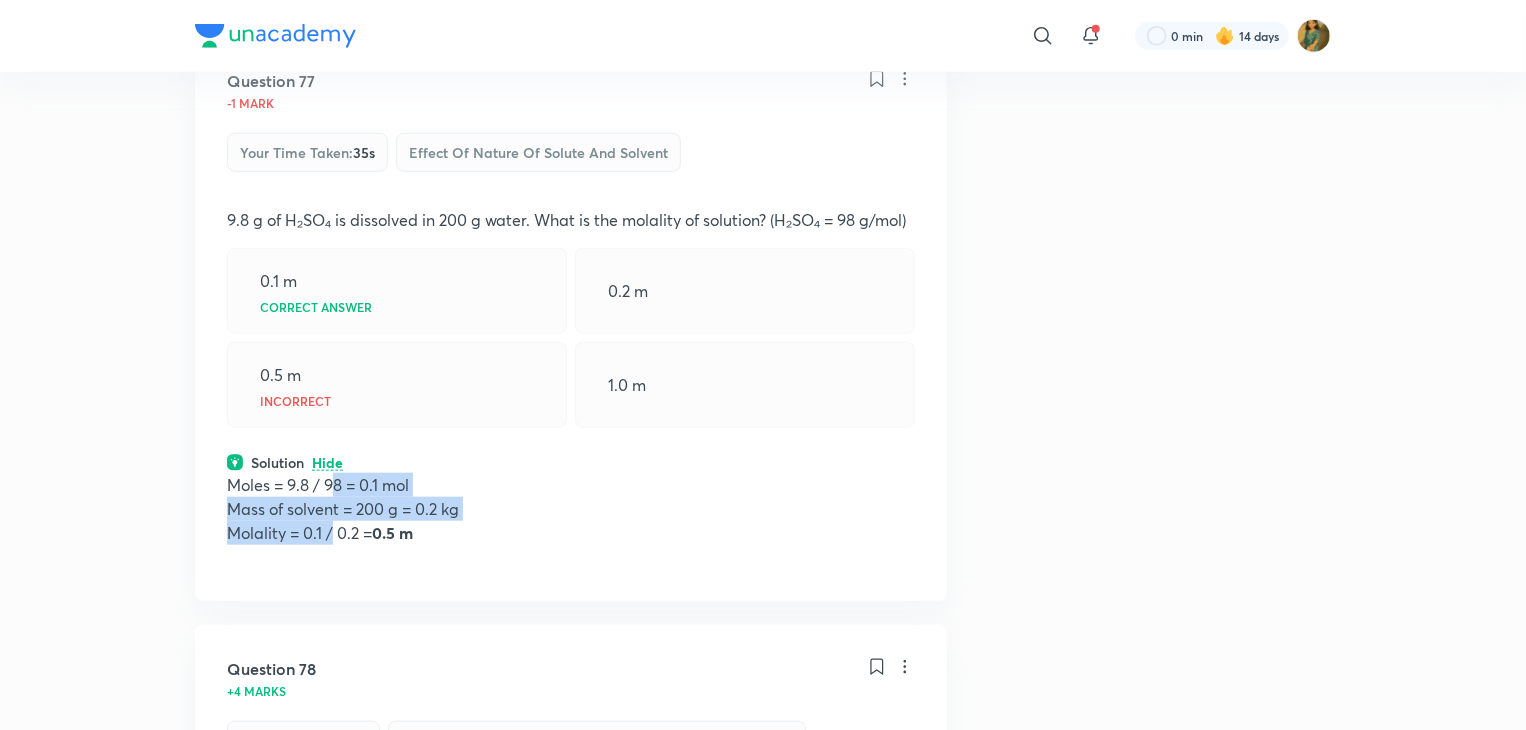 drag, startPoint x: 331, startPoint y: 585, endPoint x: 336, endPoint y: 472, distance: 113.110565 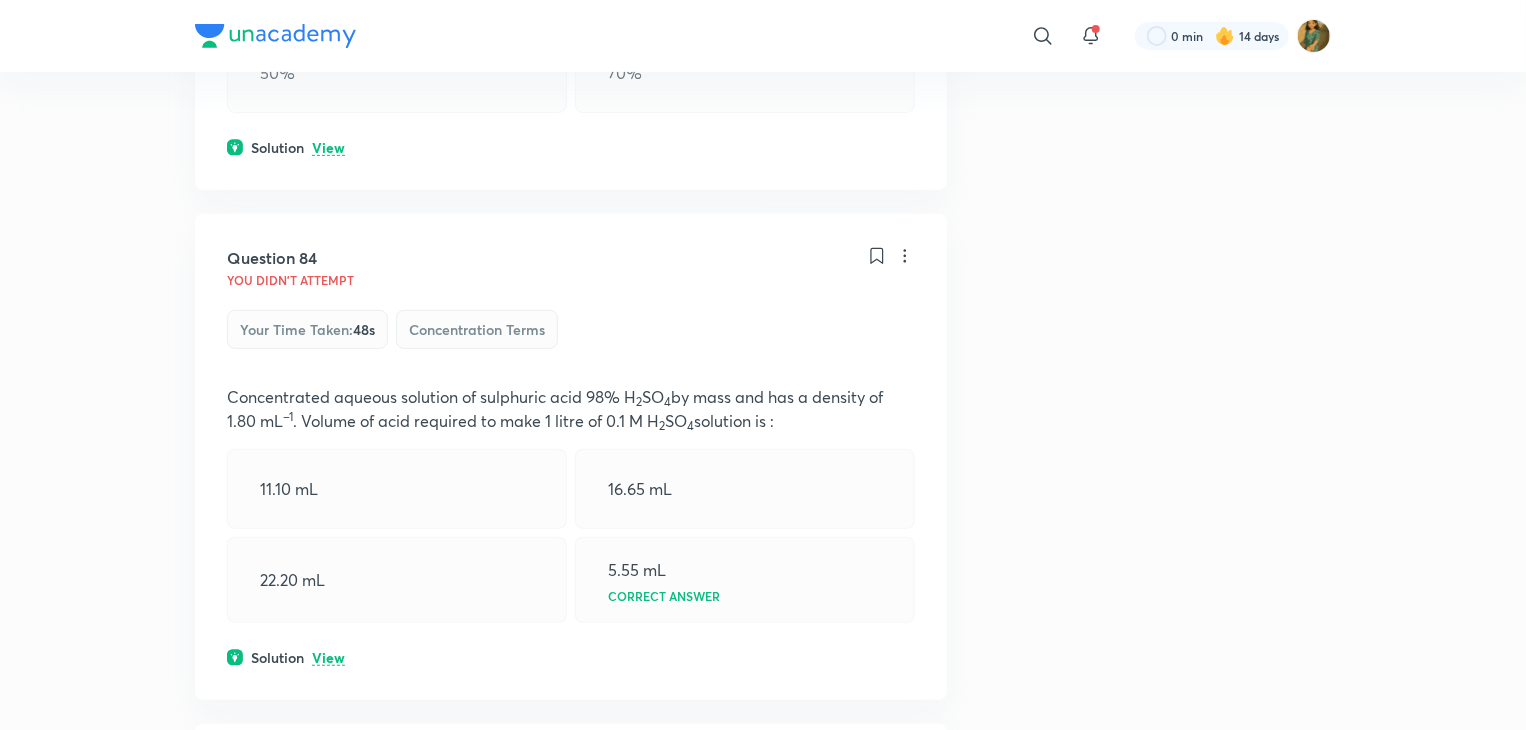 scroll, scrollTop: 4180, scrollLeft: 0, axis: vertical 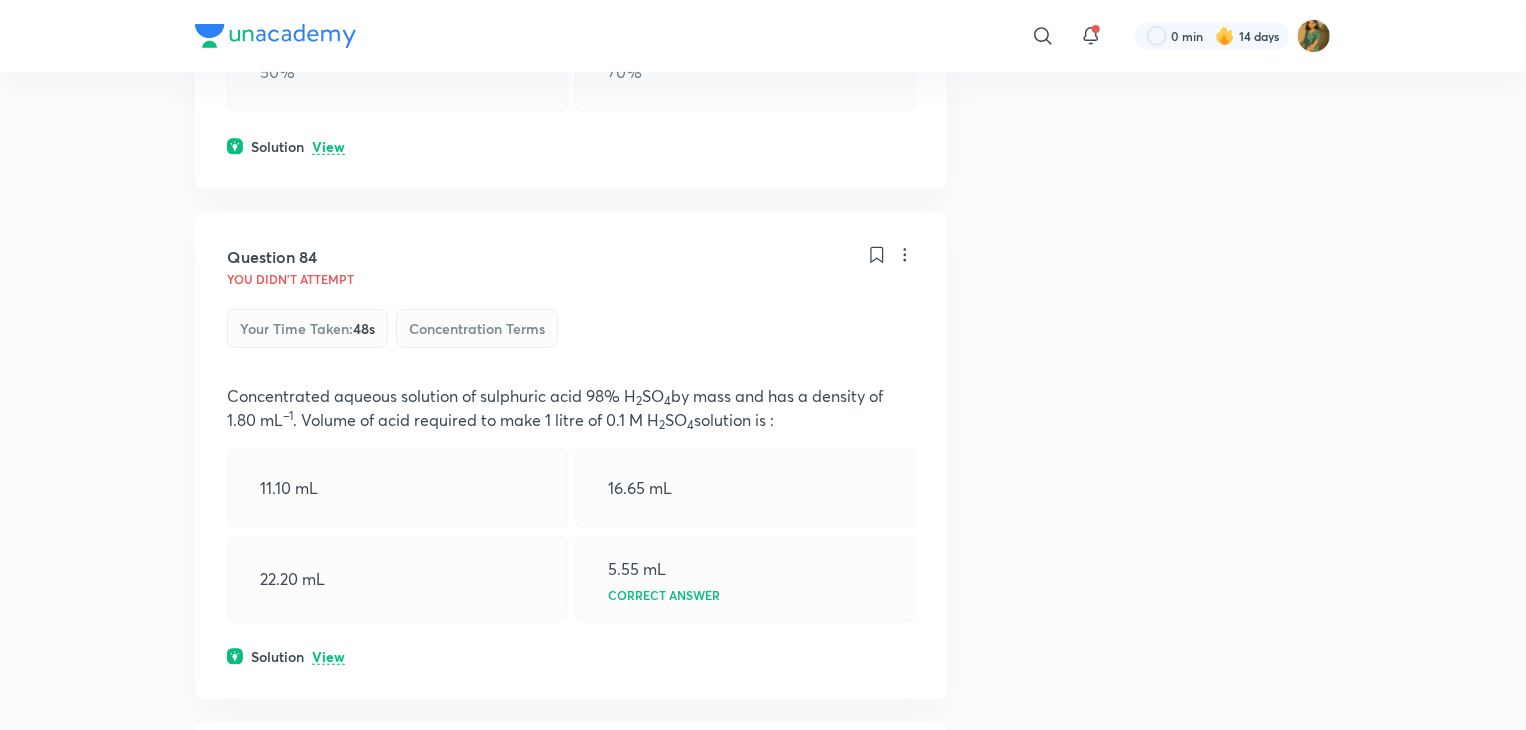 click on "View" at bounding box center [328, 657] 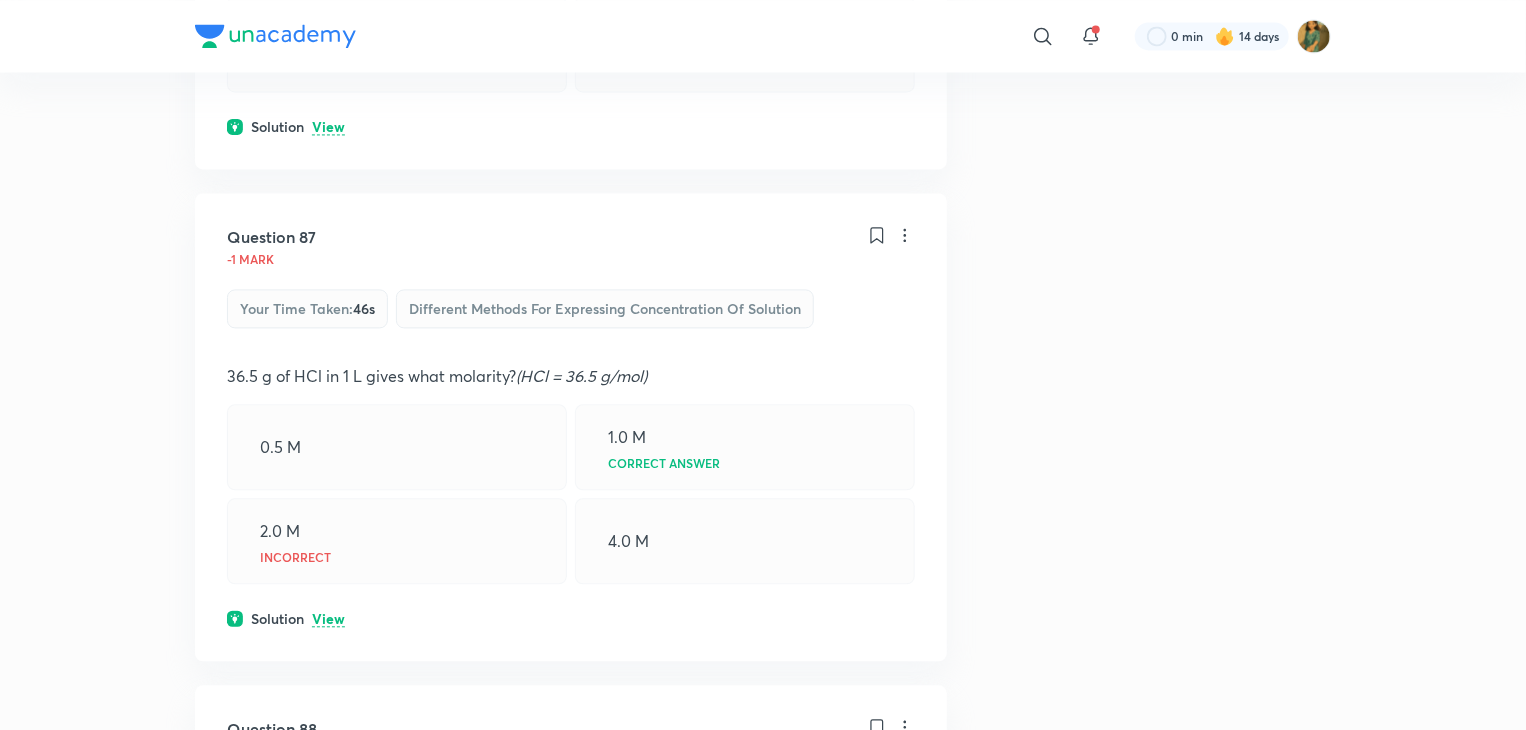 scroll, scrollTop: 5856, scrollLeft: 0, axis: vertical 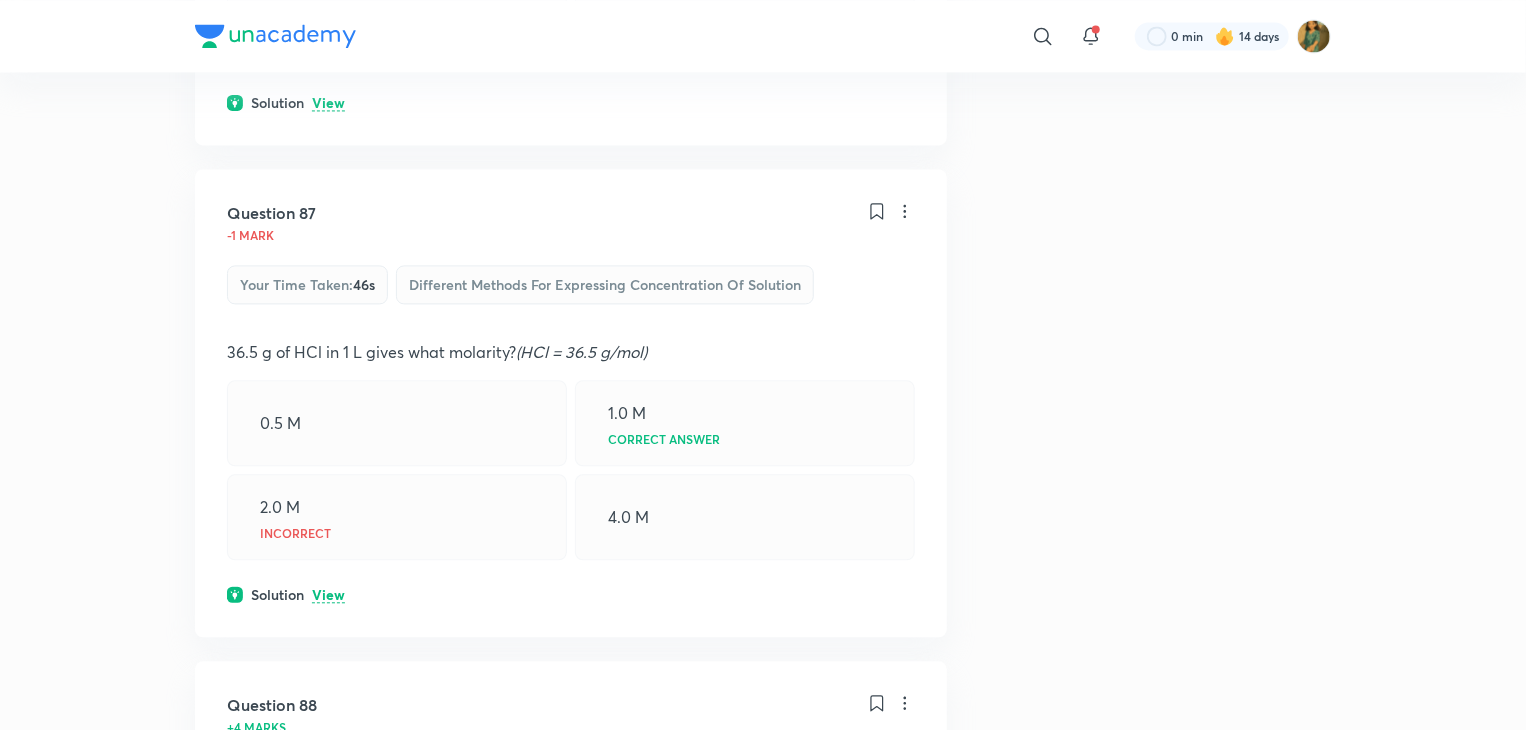 click on "View" at bounding box center [328, 595] 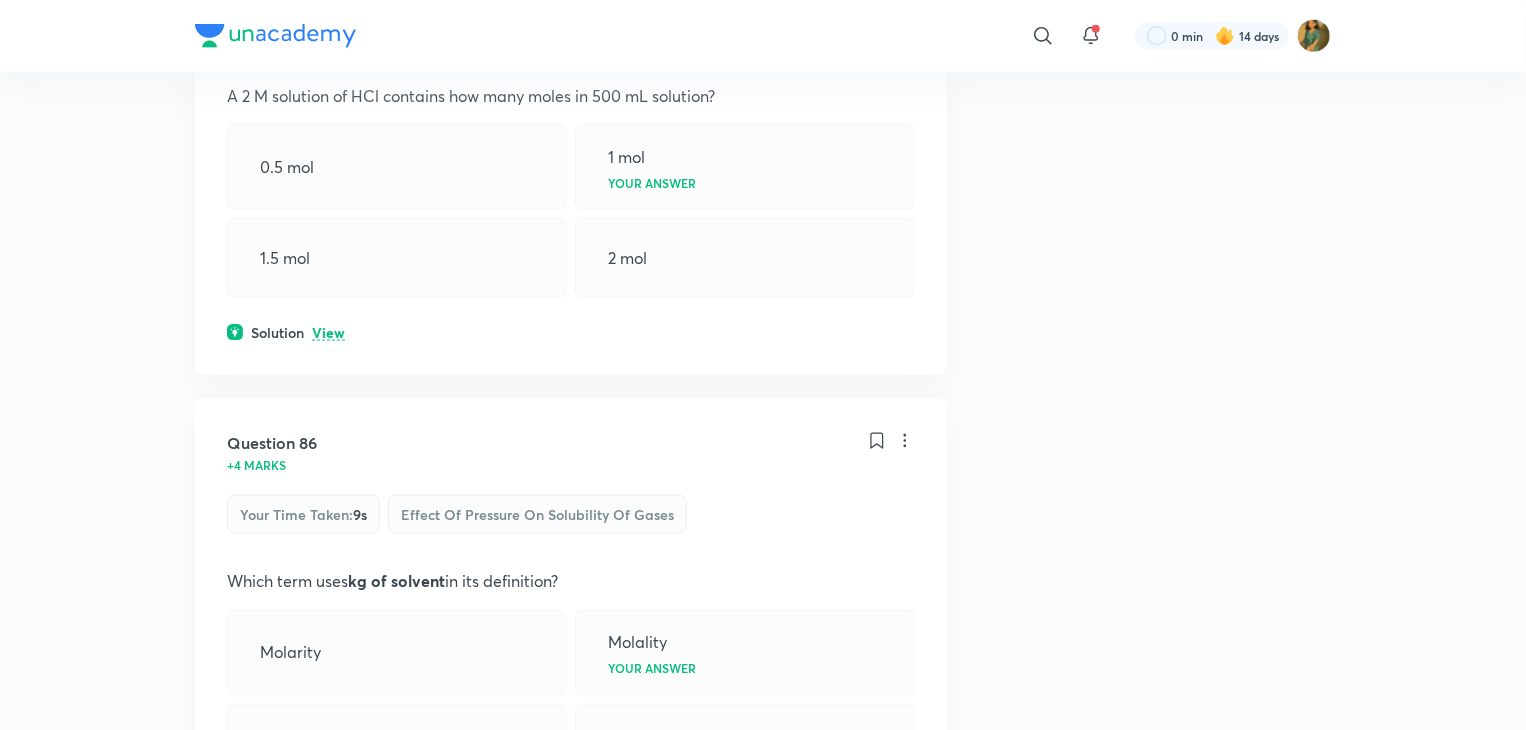 scroll, scrollTop: 5102, scrollLeft: 0, axis: vertical 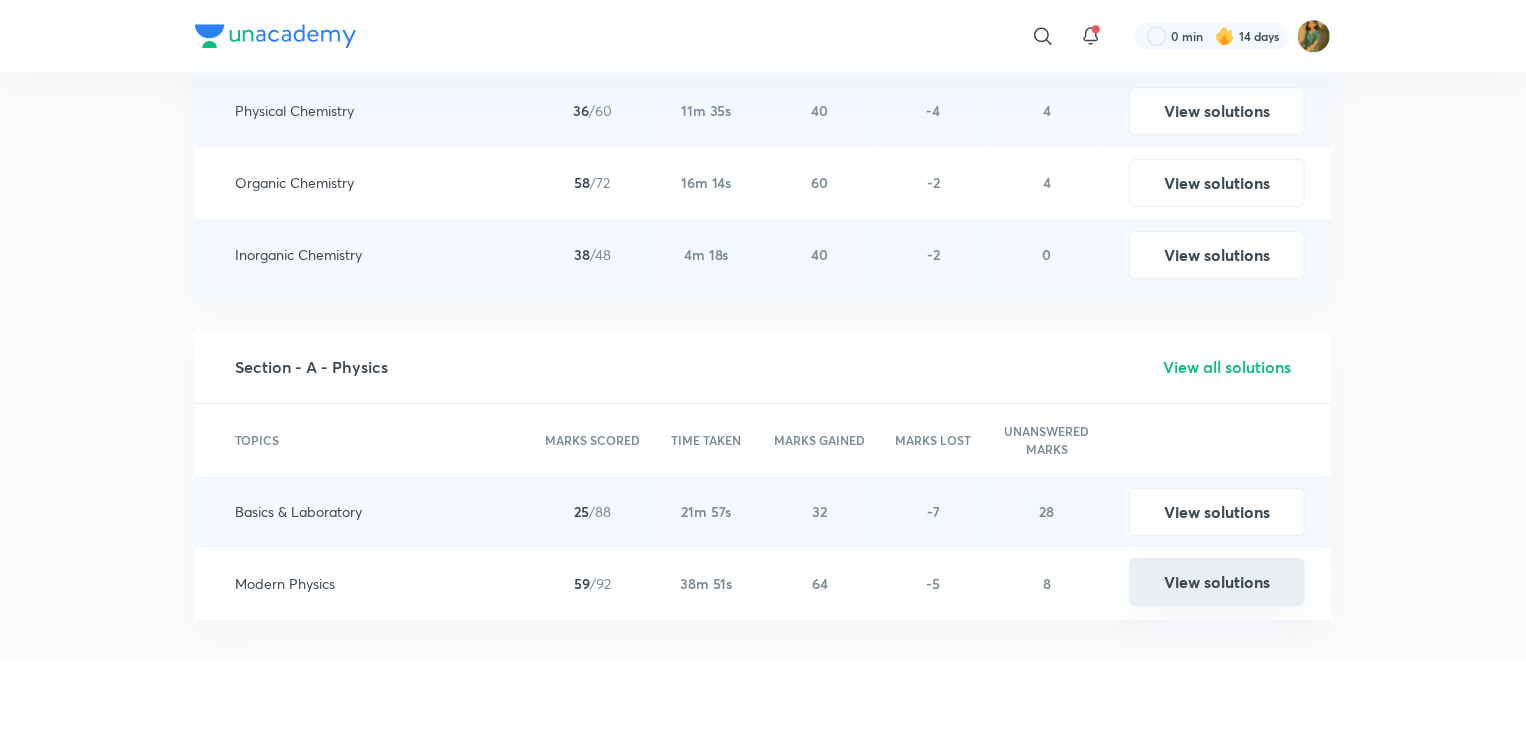 click on "View solutions" at bounding box center (1217, 582) 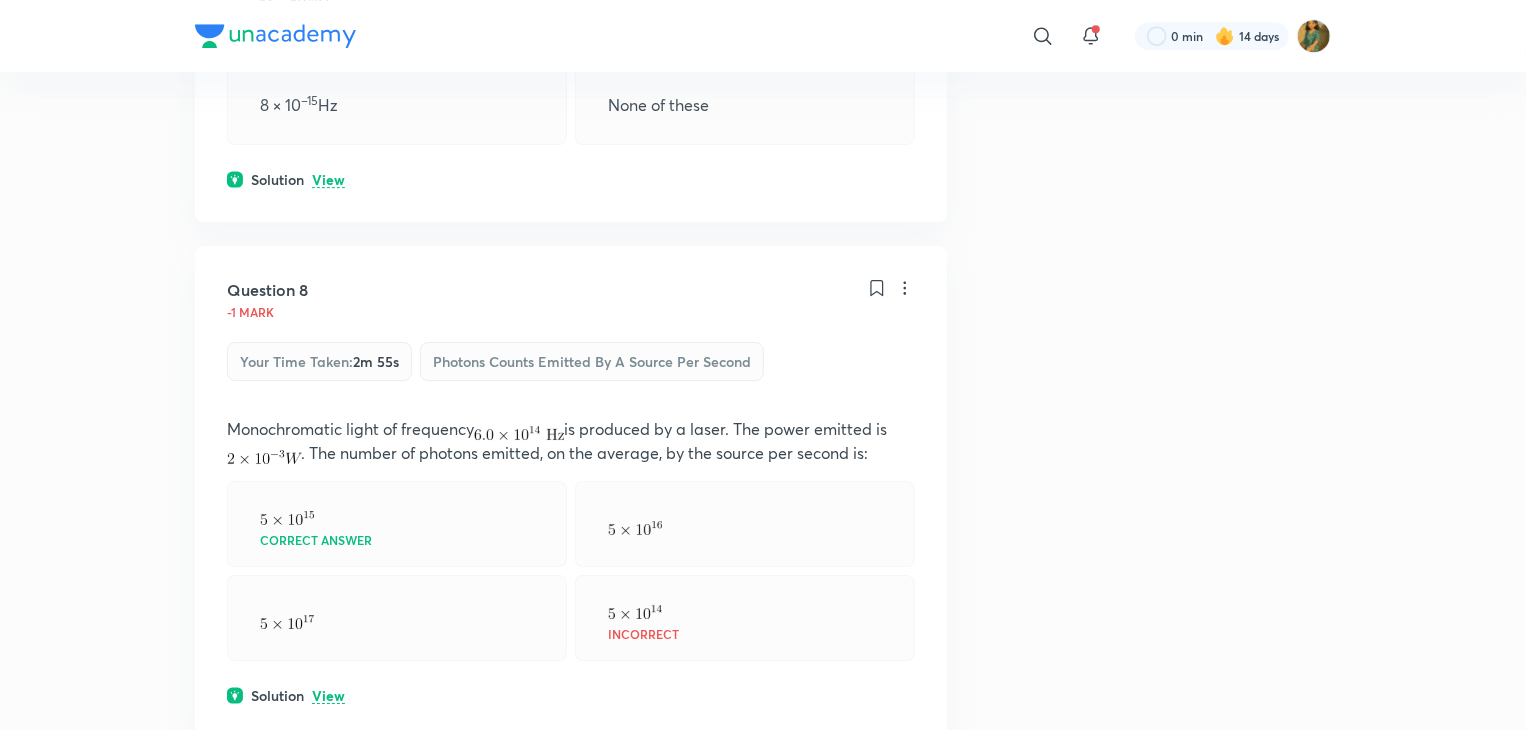 scroll, scrollTop: 3416, scrollLeft: 0, axis: vertical 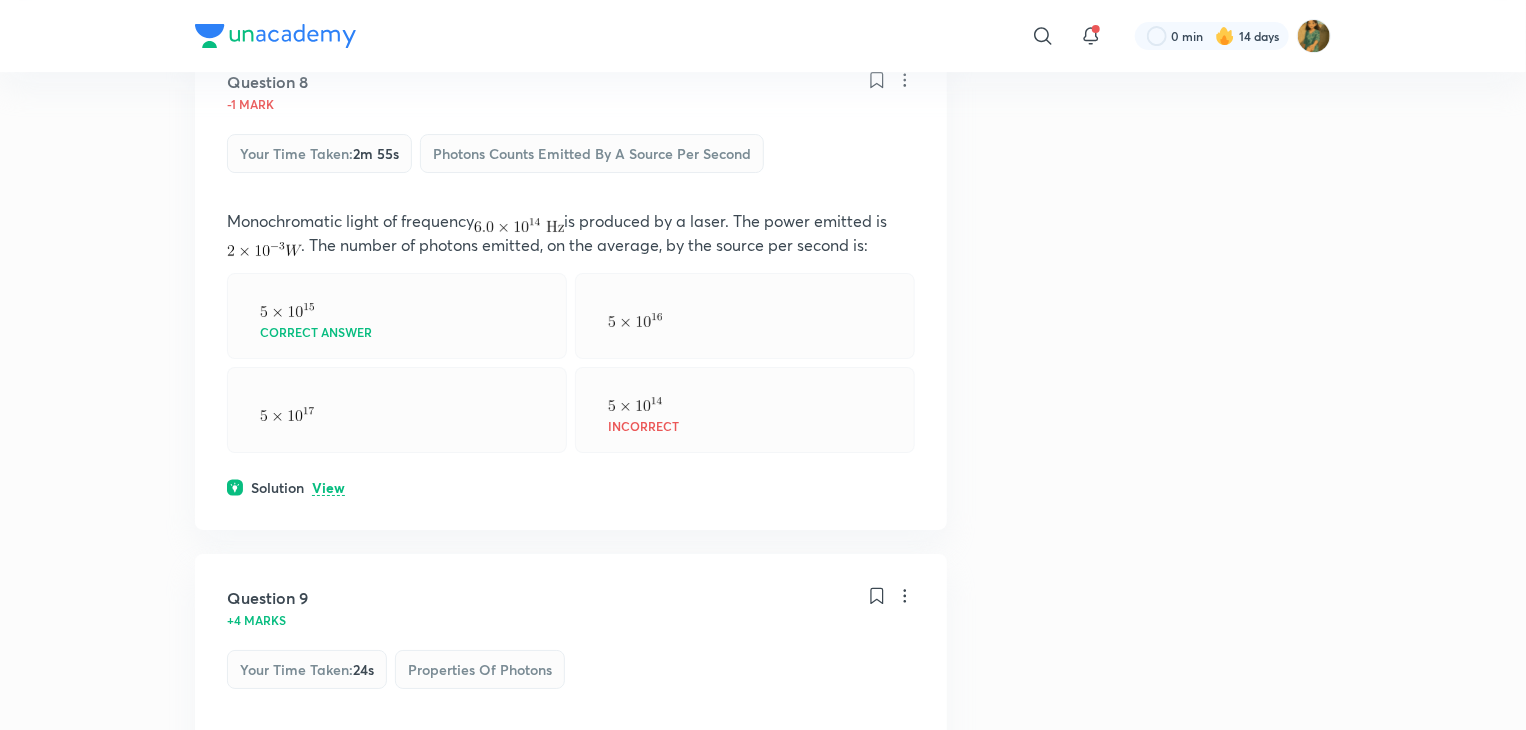 click on "View" at bounding box center [328, 488] 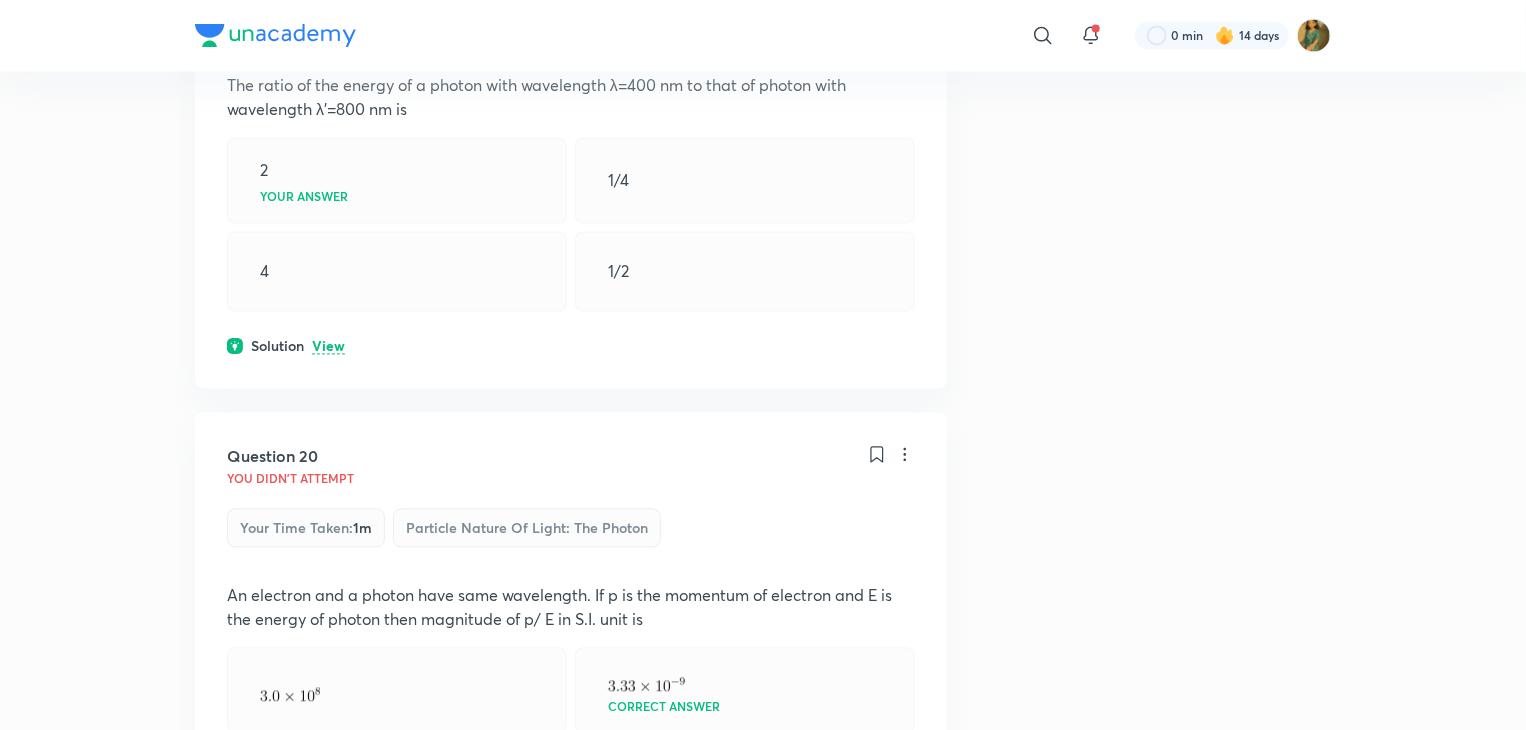 scroll, scrollTop: 9503, scrollLeft: 0, axis: vertical 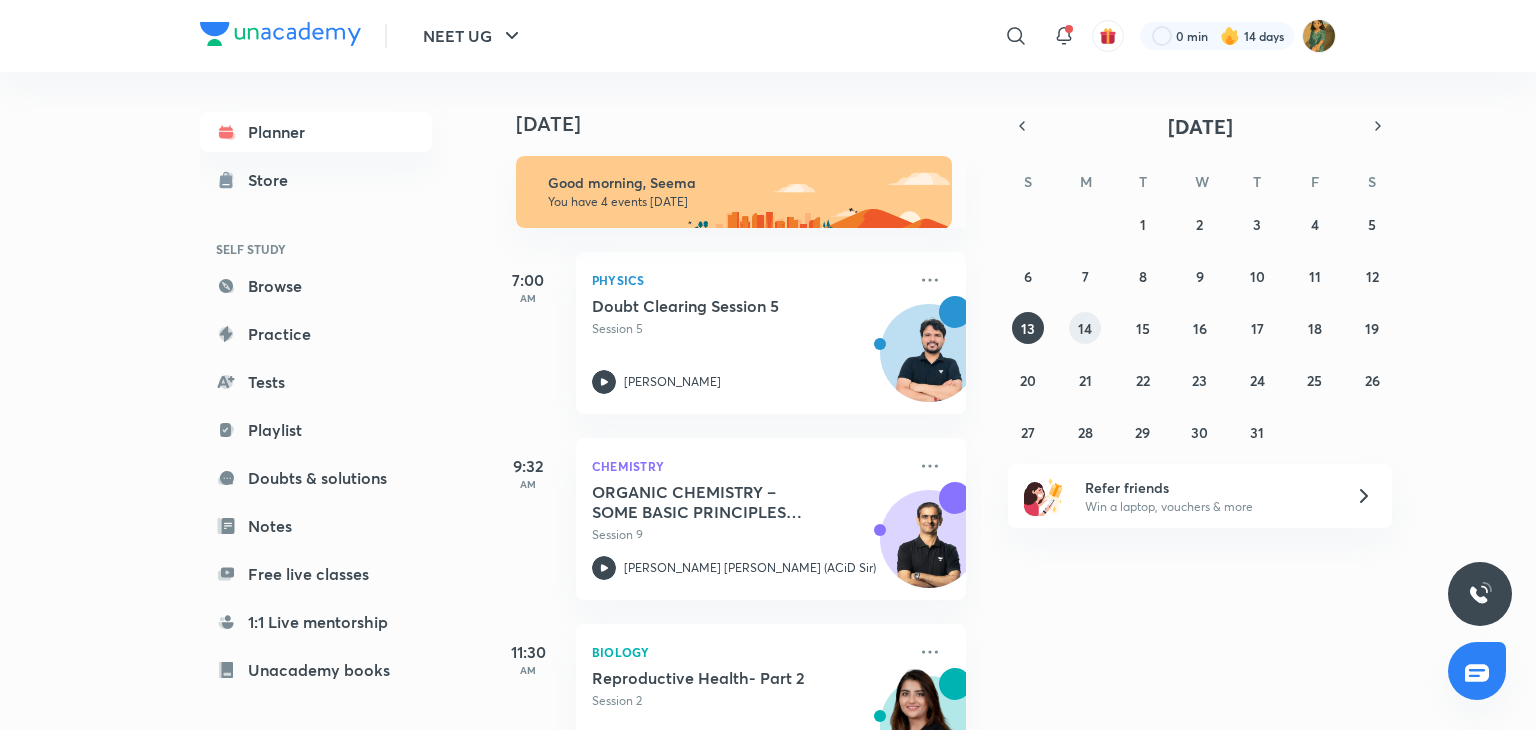click on "14" at bounding box center [1085, 328] 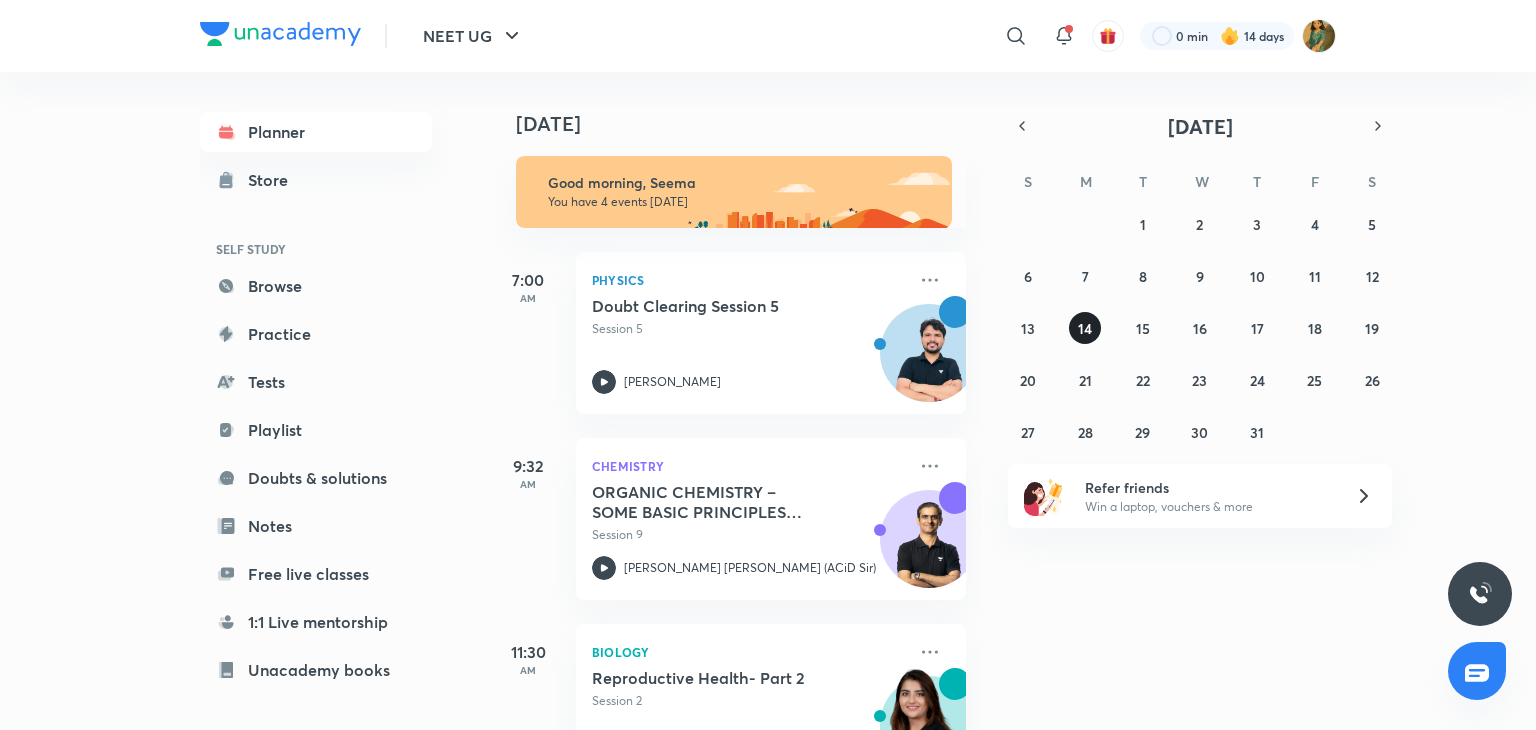 click on "14" at bounding box center (1085, 328) 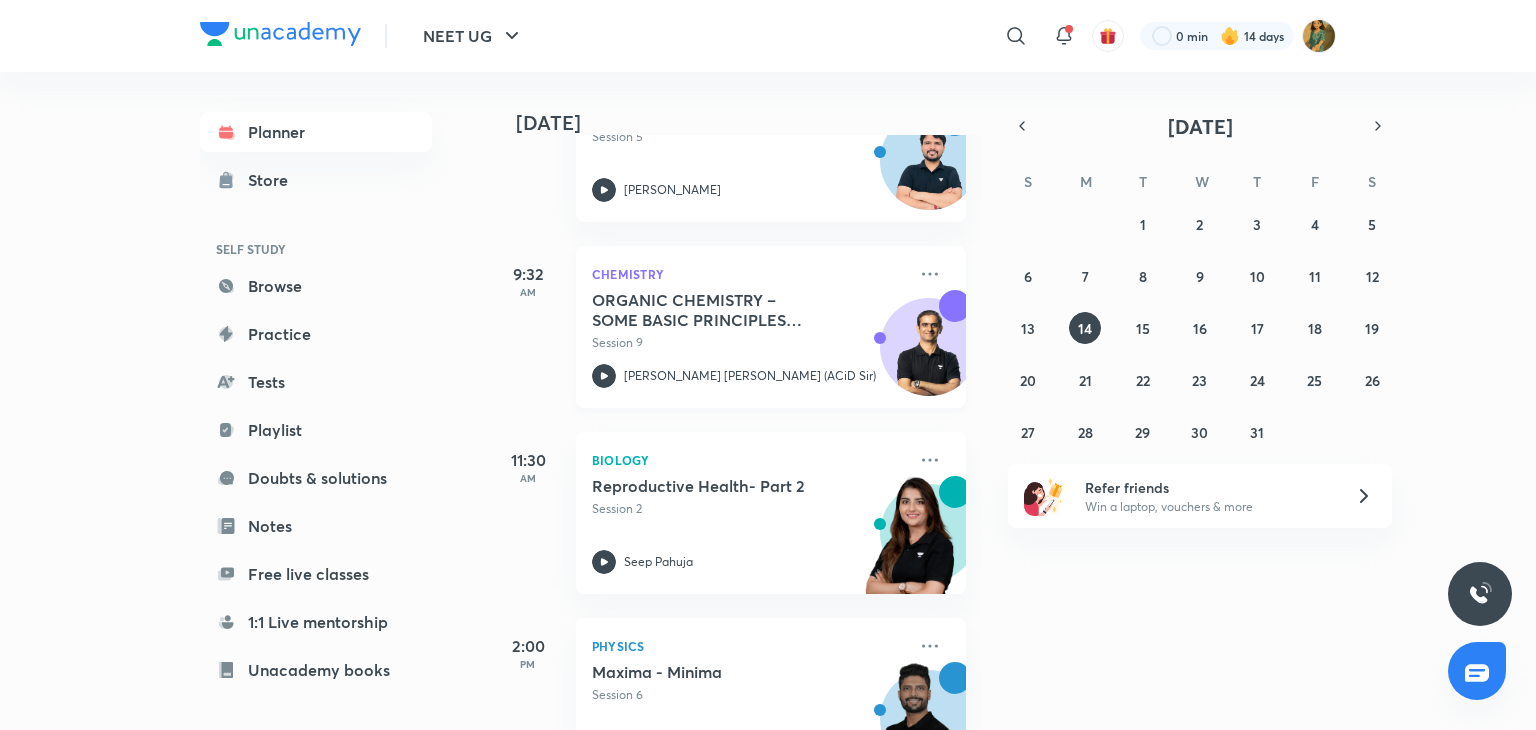scroll, scrollTop: 273, scrollLeft: 0, axis: vertical 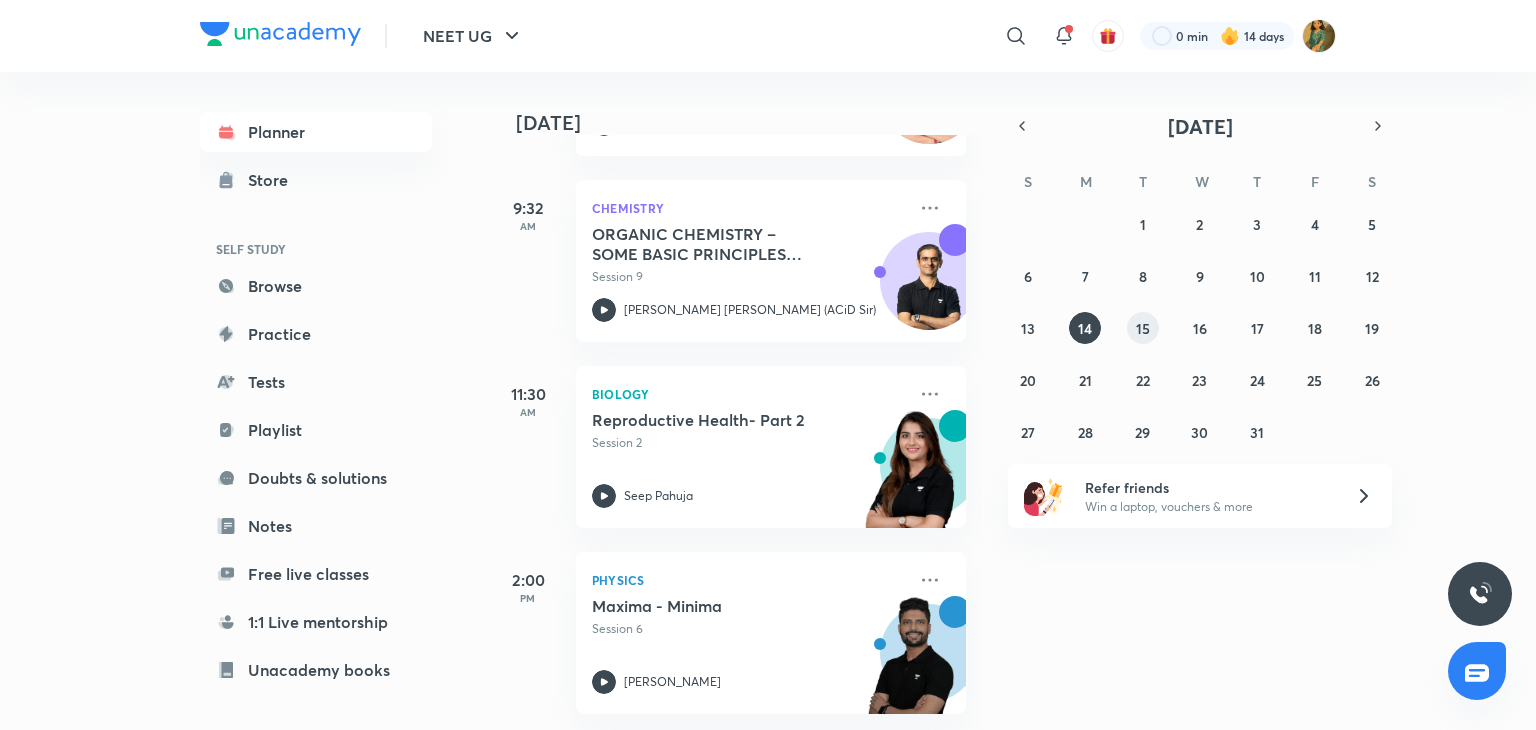 click on "15" at bounding box center [1143, 328] 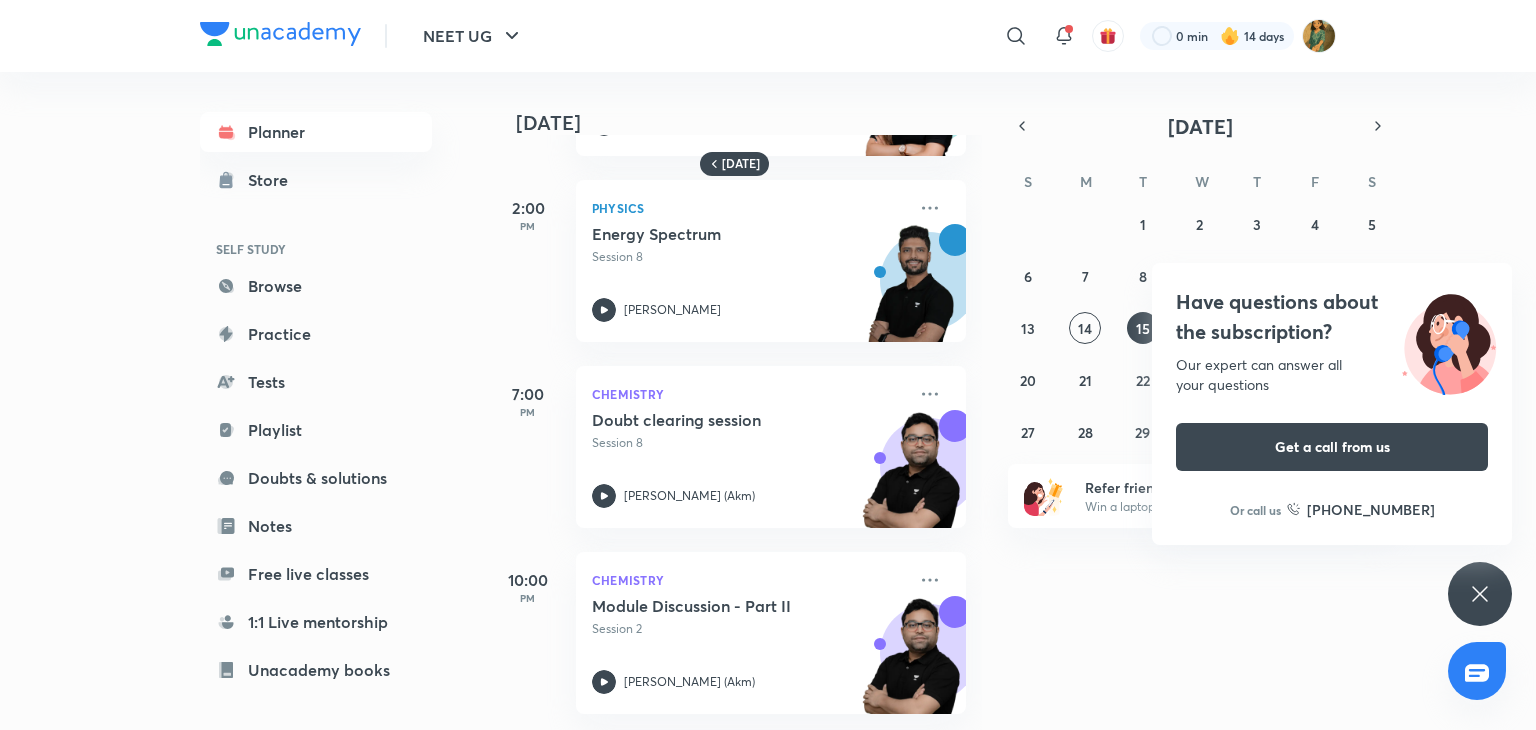 scroll, scrollTop: 0, scrollLeft: 0, axis: both 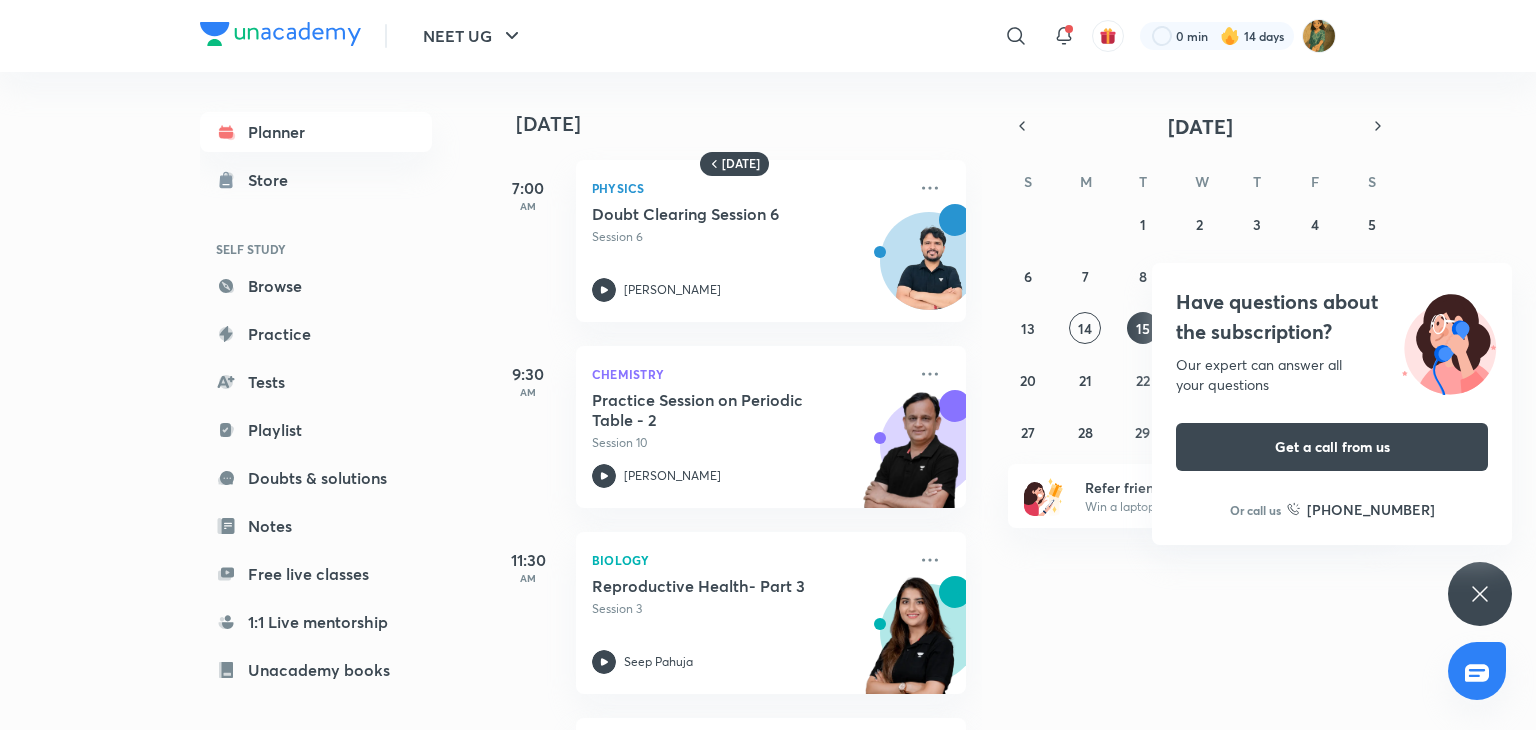 click 